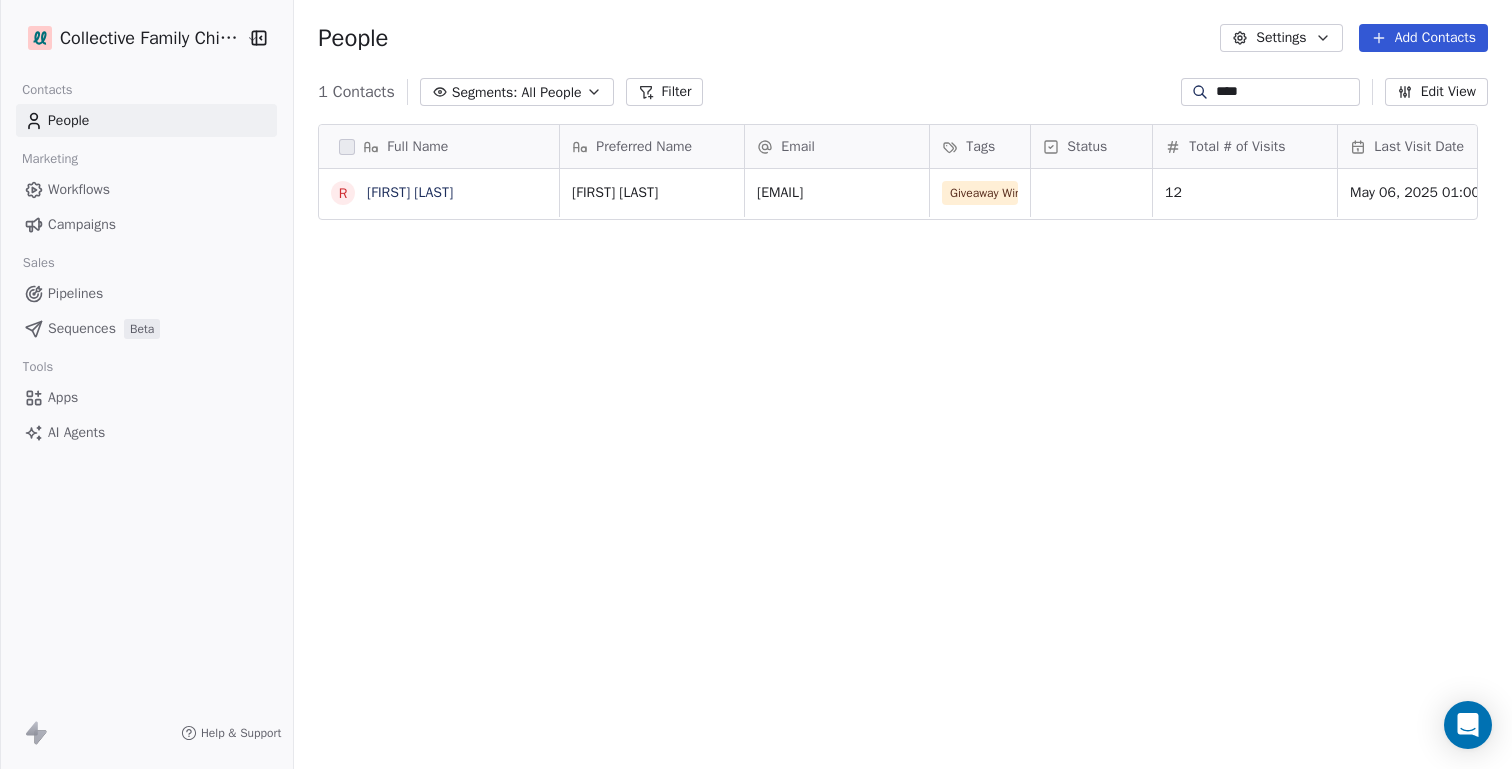 scroll, scrollTop: 0, scrollLeft: 0, axis: both 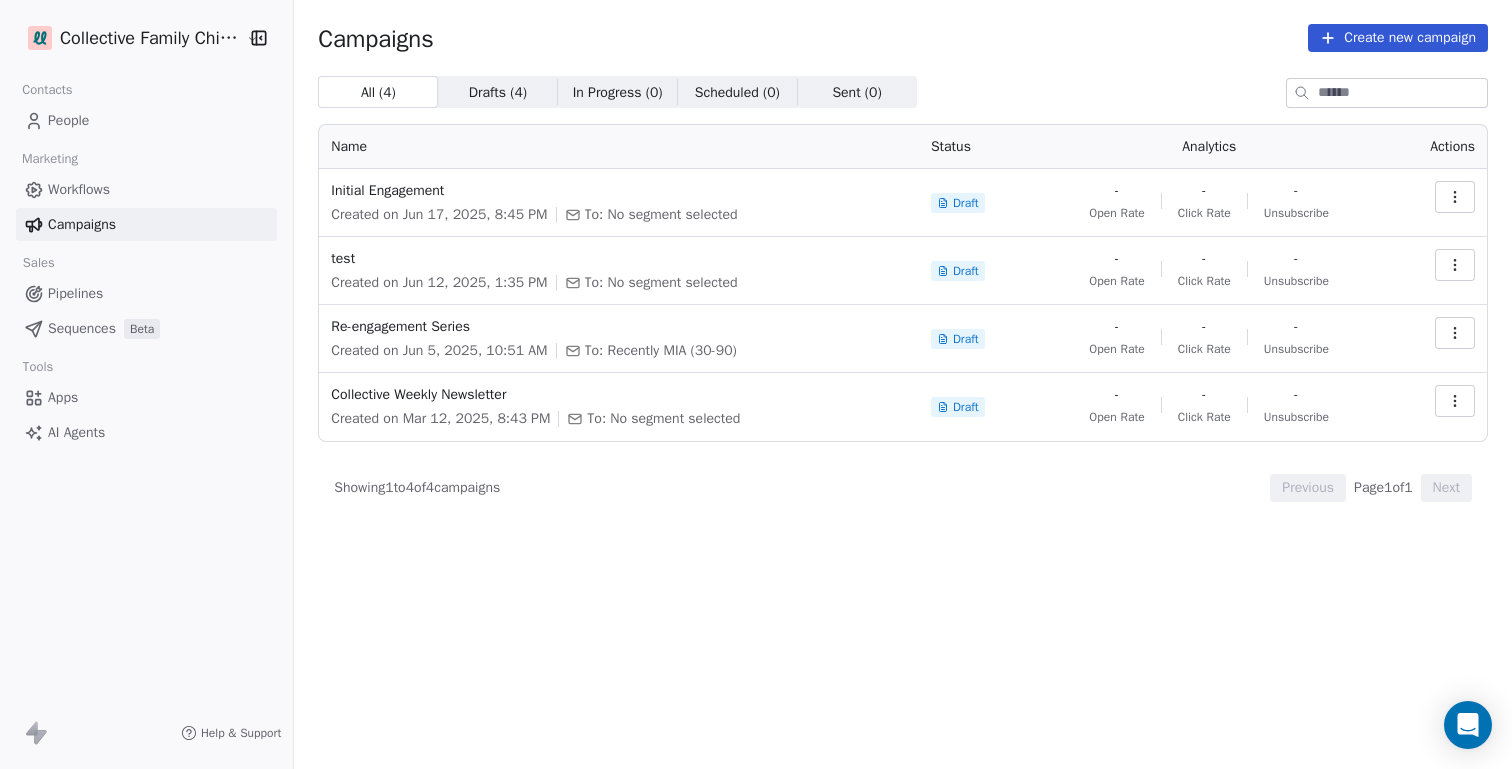 click on "Create new campaign" at bounding box center (1398, 38) 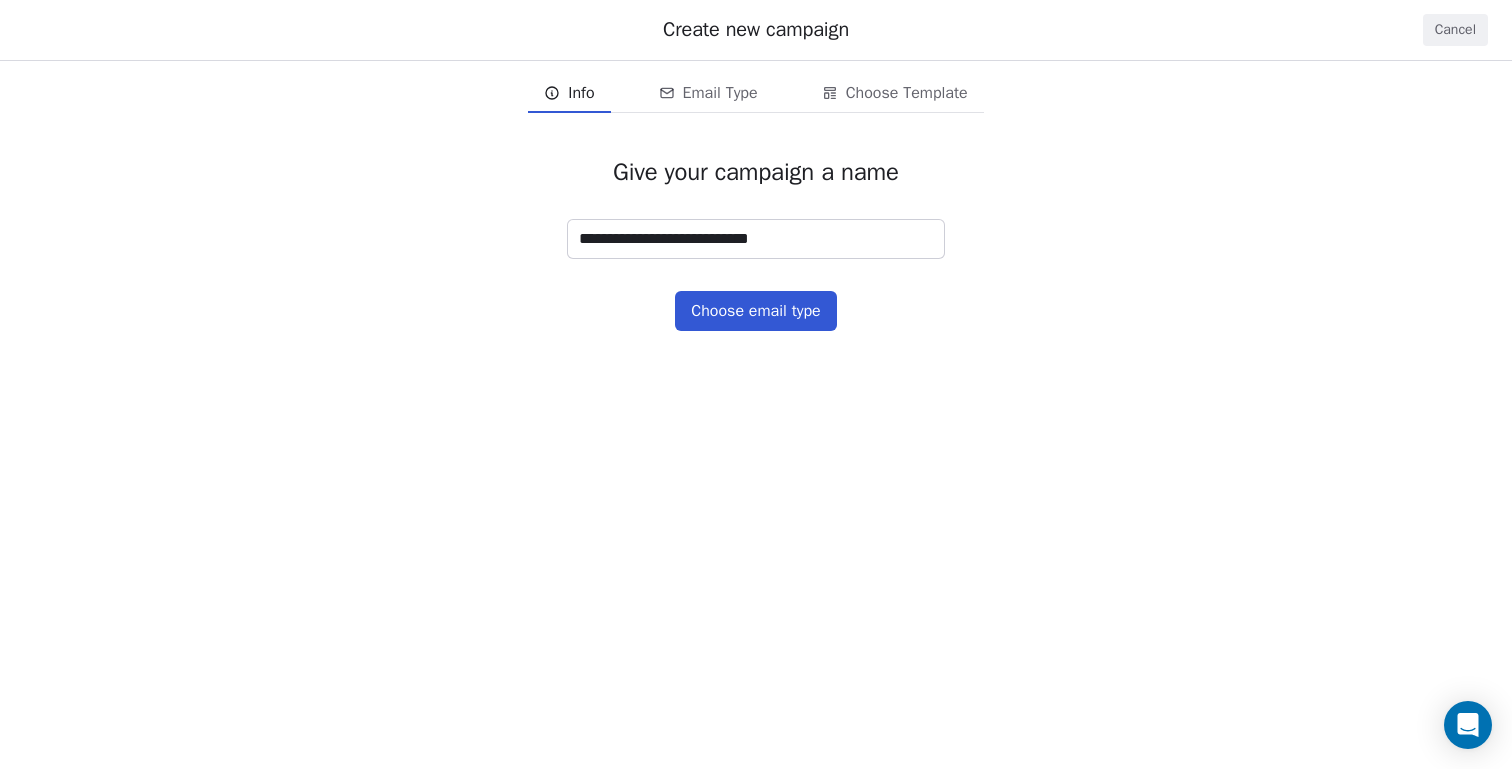 type on "**********" 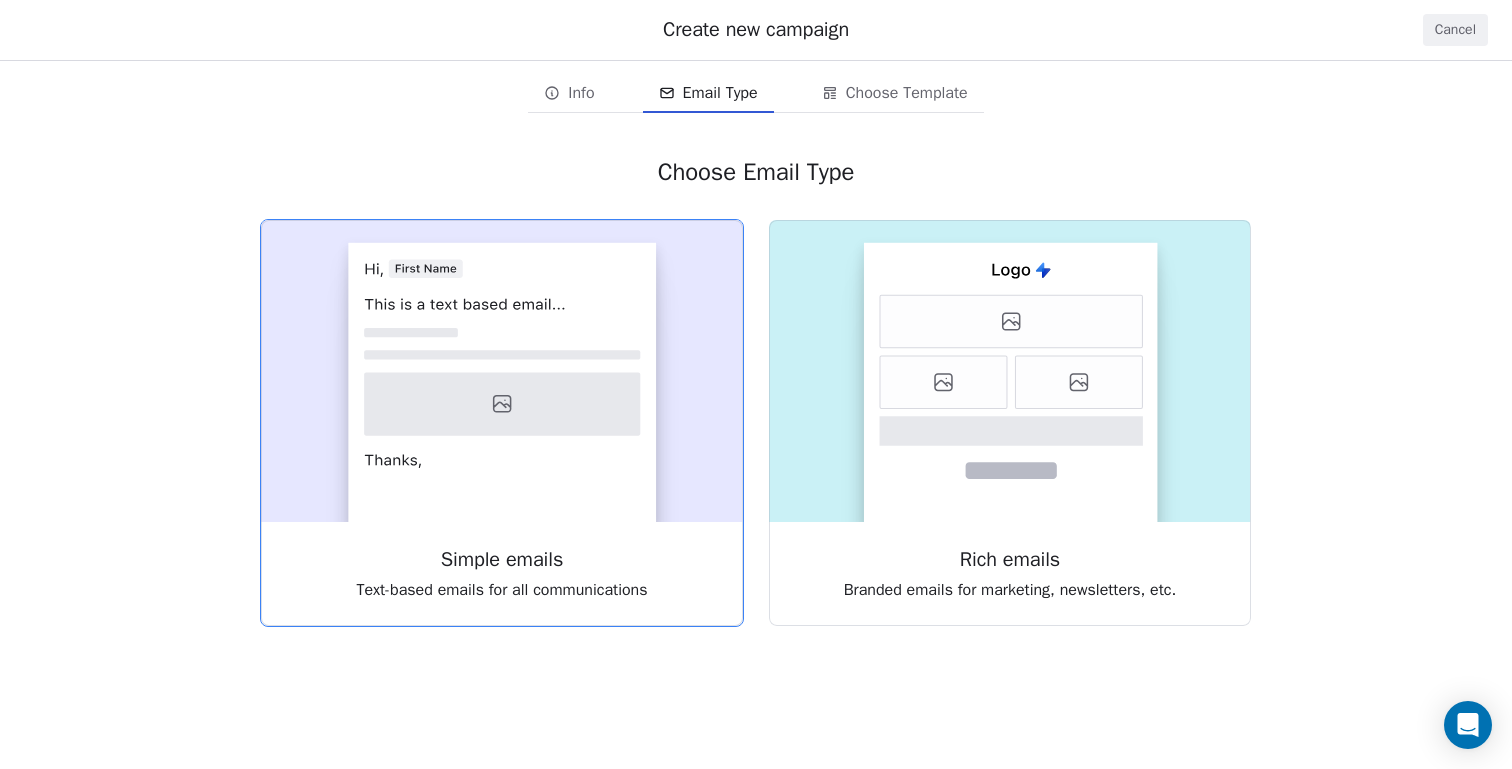 click 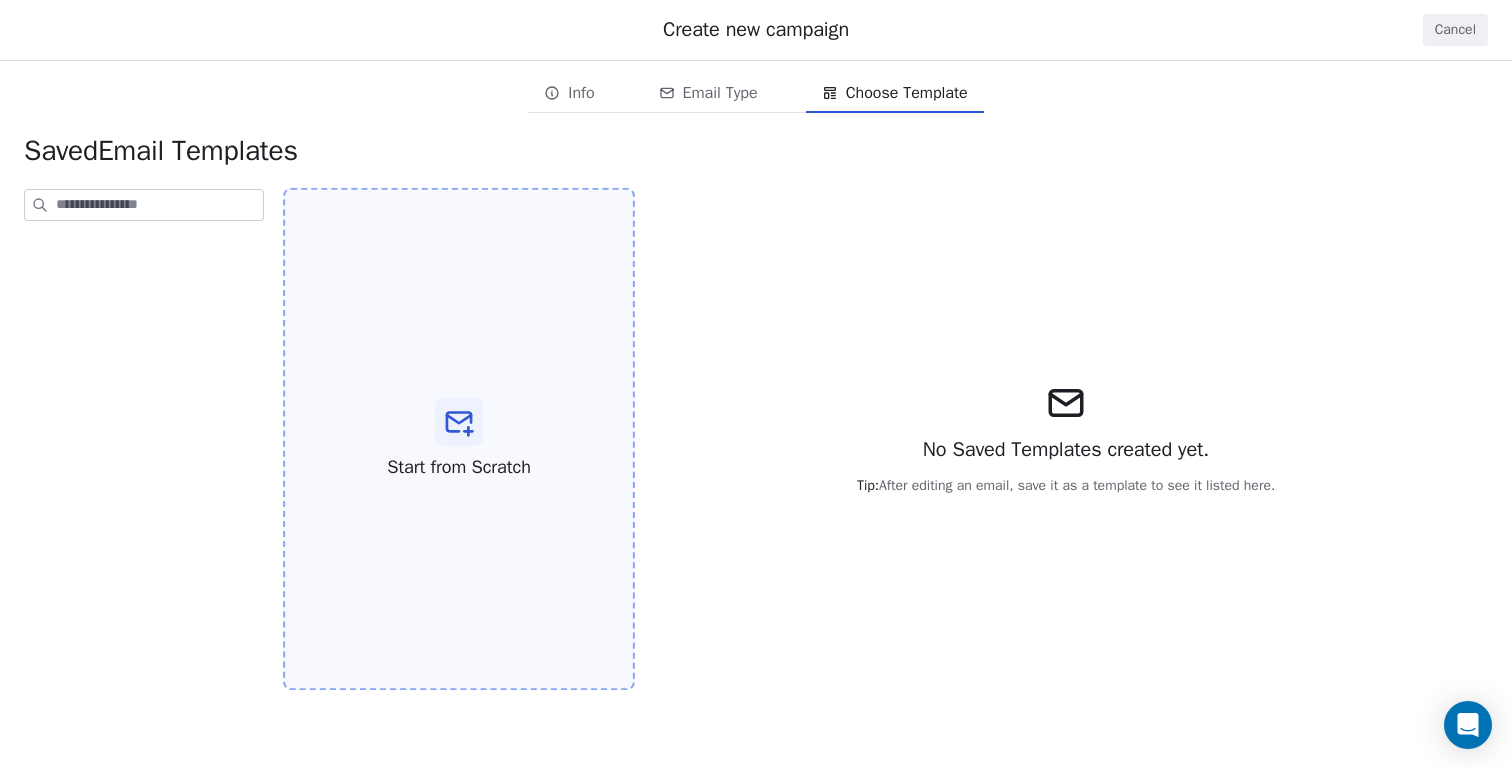 click 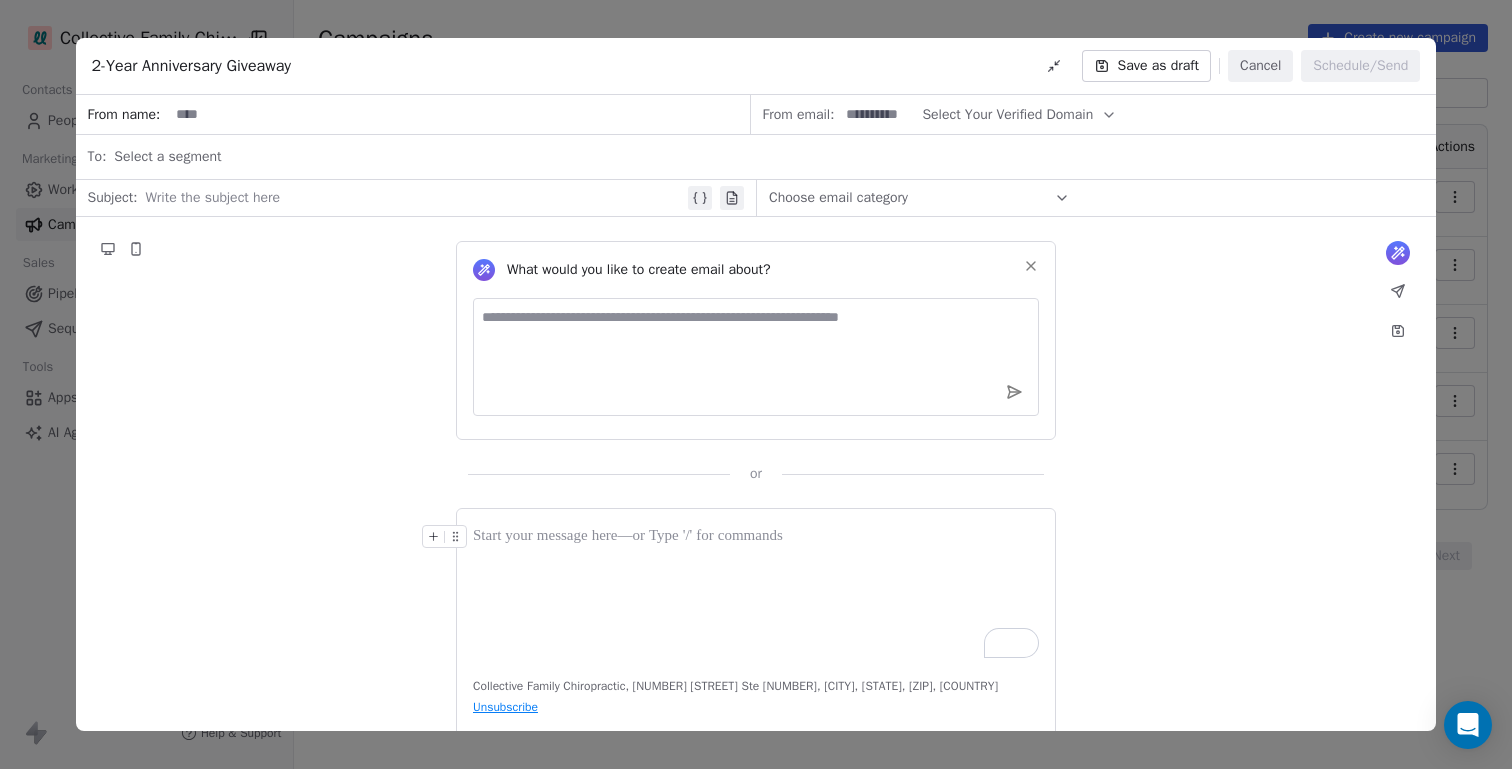 click at bounding box center (459, 114) 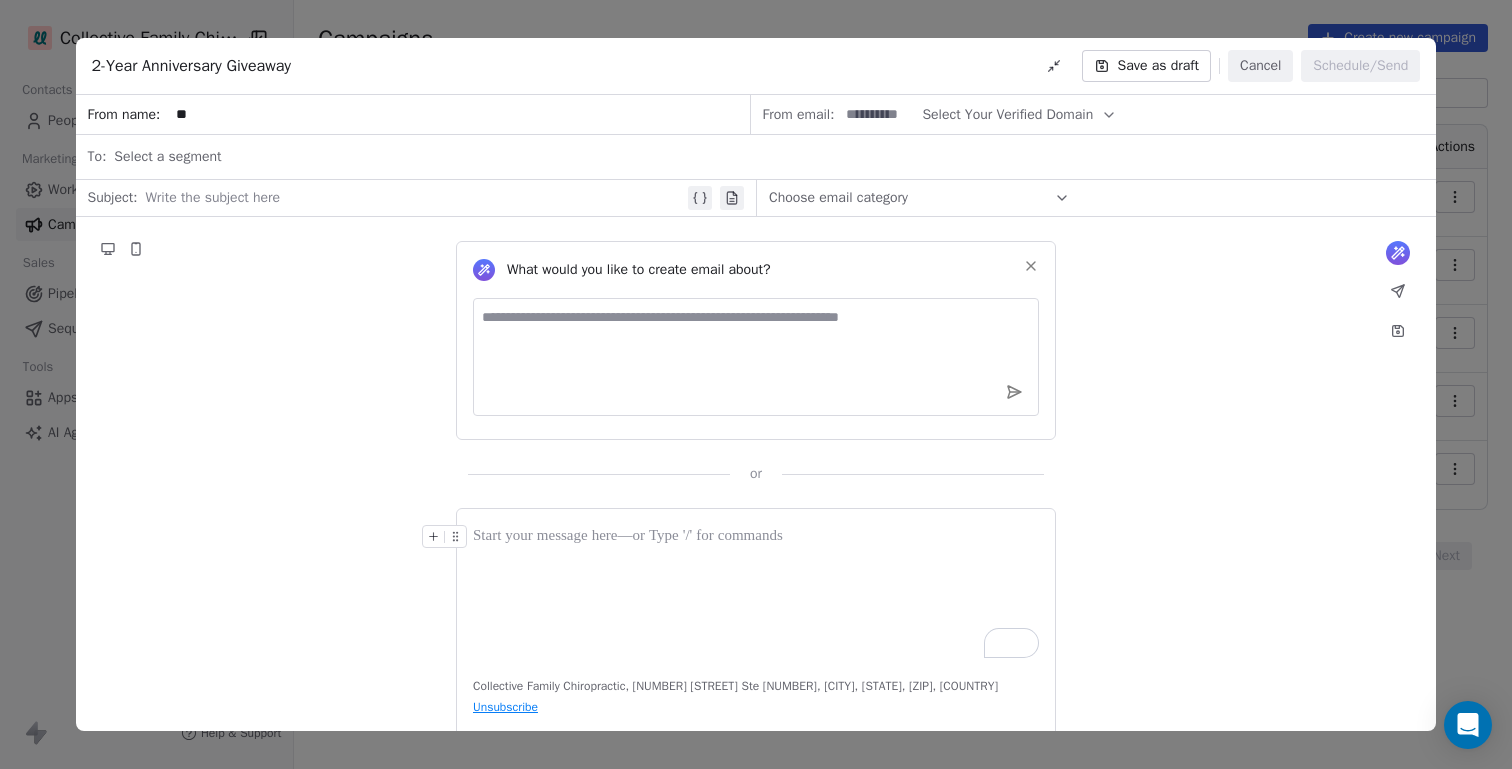 type on "*" 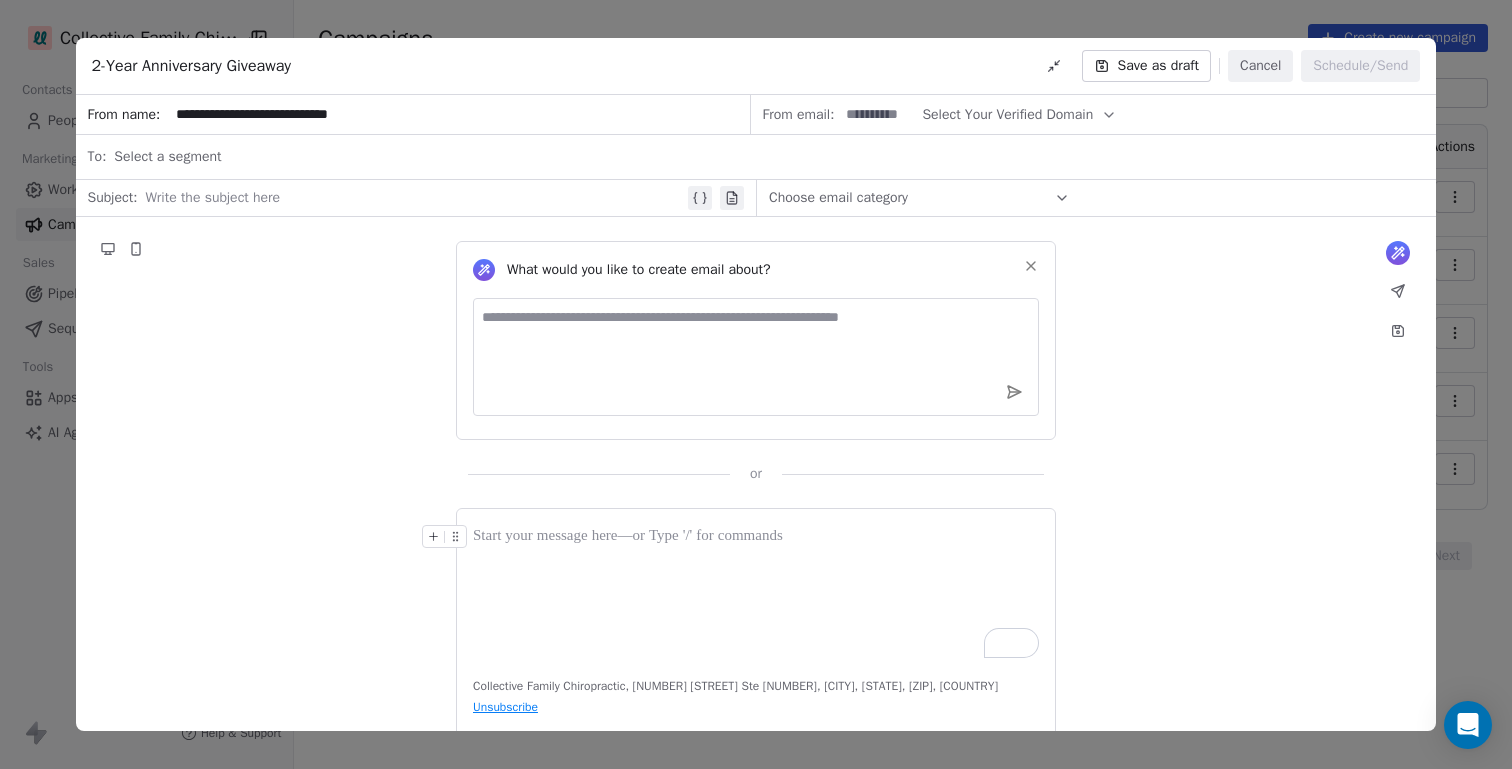 type on "**********" 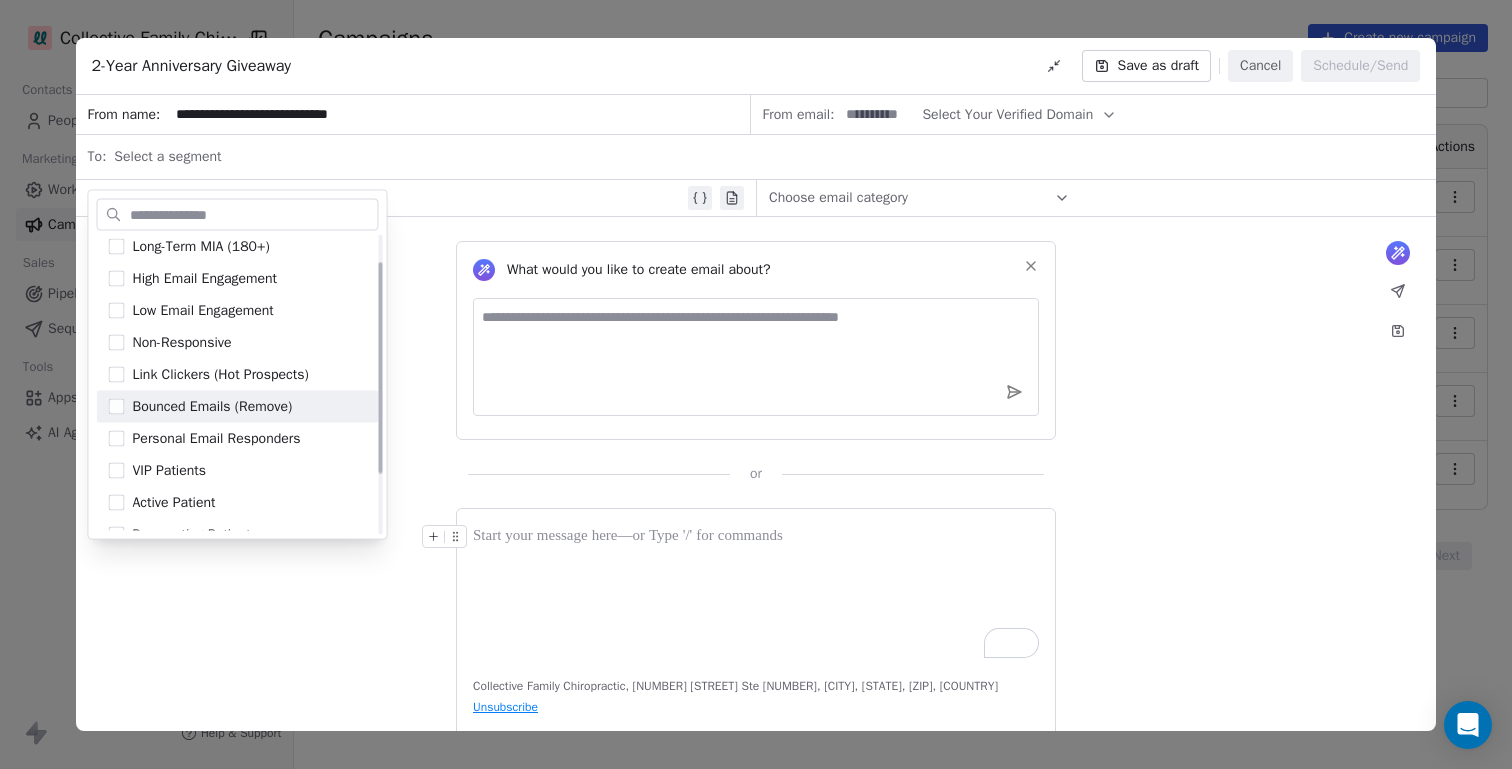 scroll, scrollTop: 124, scrollLeft: 0, axis: vertical 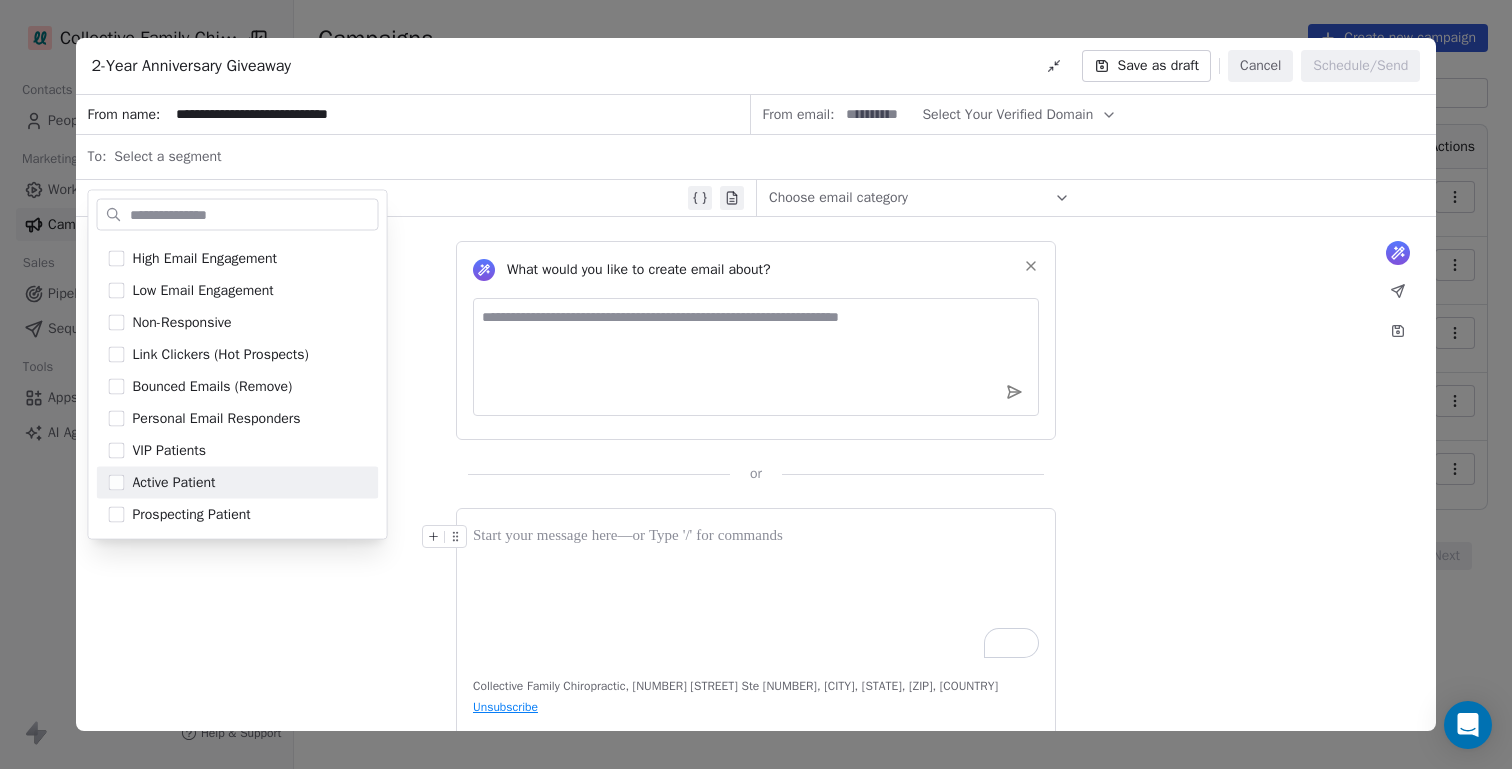 click on "Select a segment" at bounding box center (769, 157) 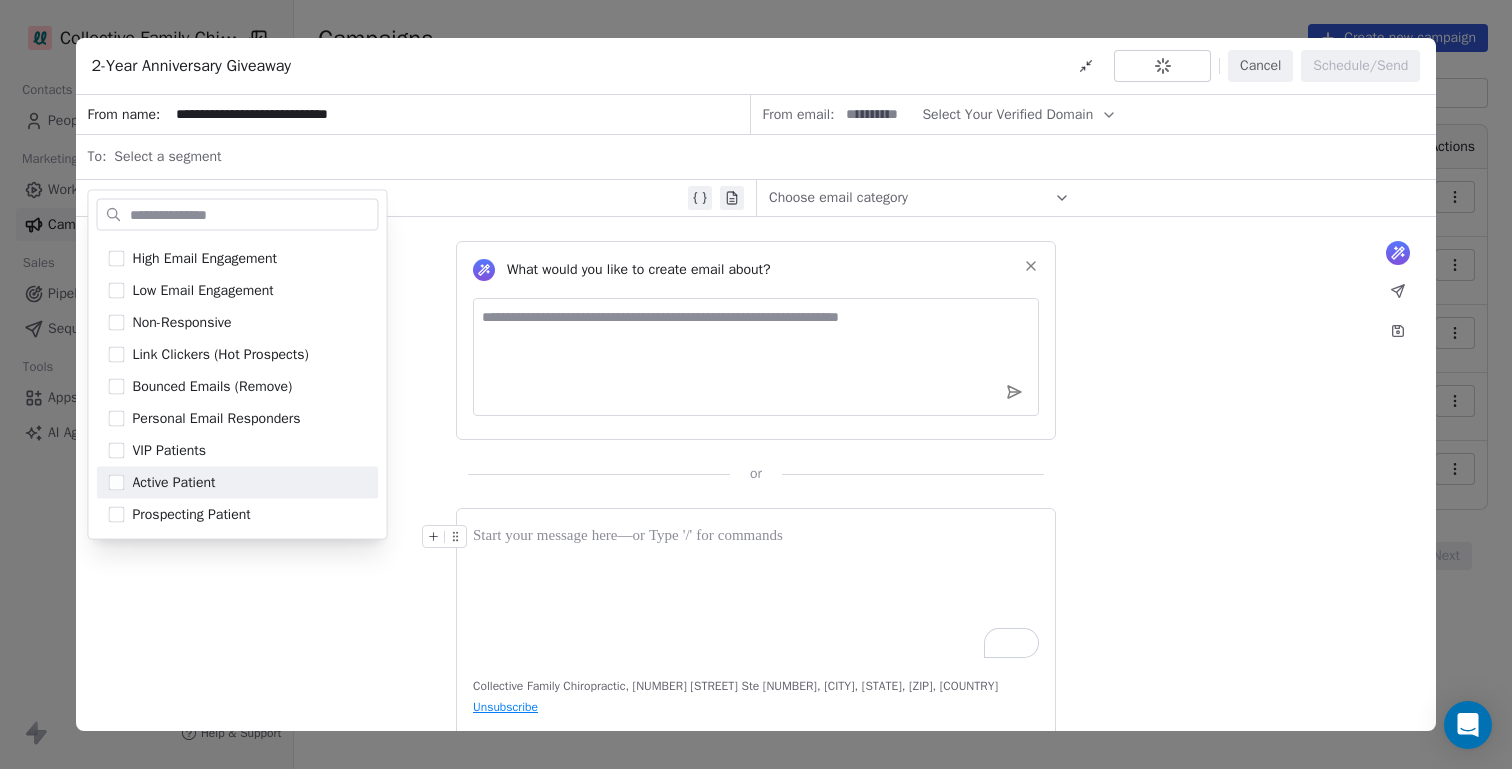 click on "Select a segment" at bounding box center (769, 157) 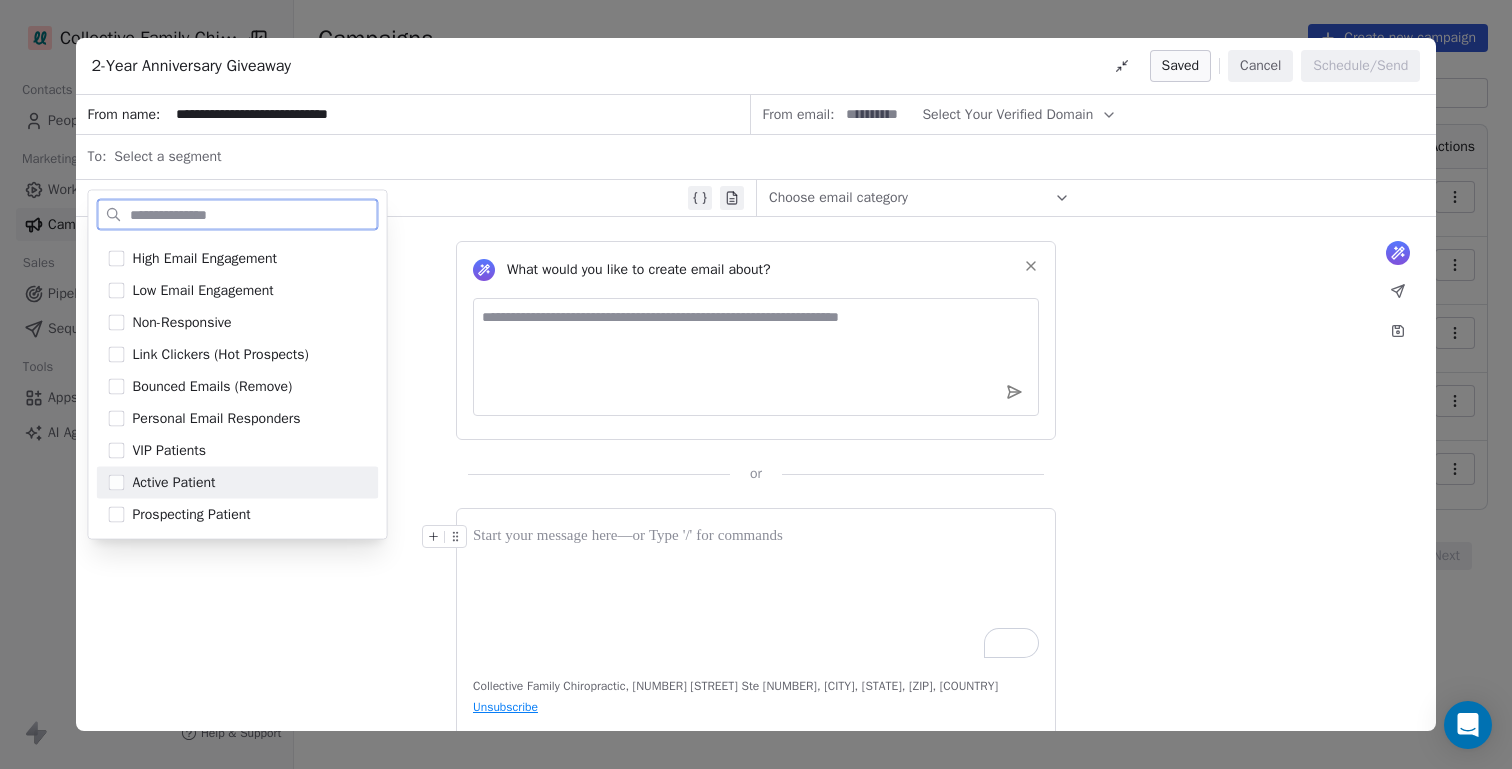click on "Cancel" at bounding box center (1260, 66) 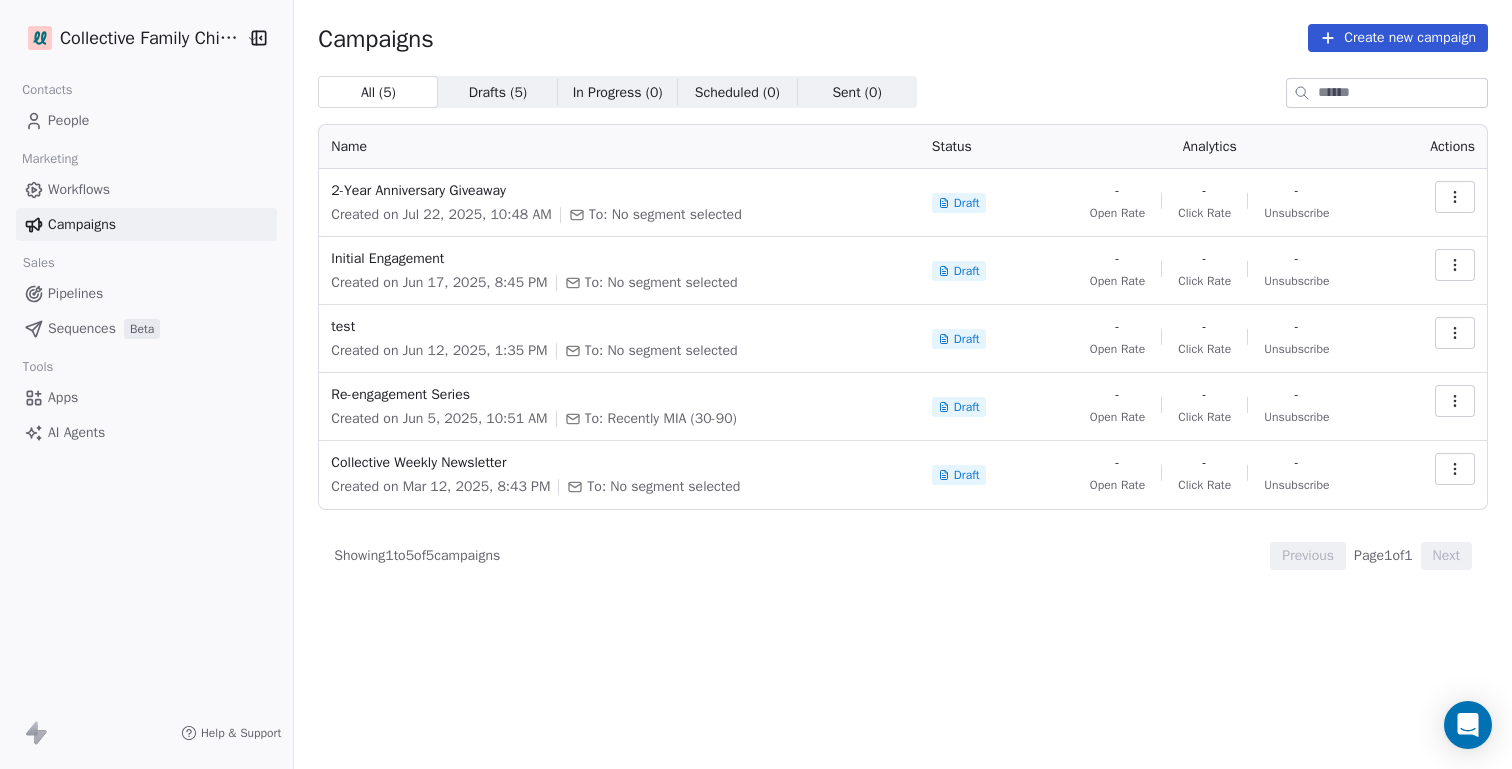 click on "People" at bounding box center [68, 120] 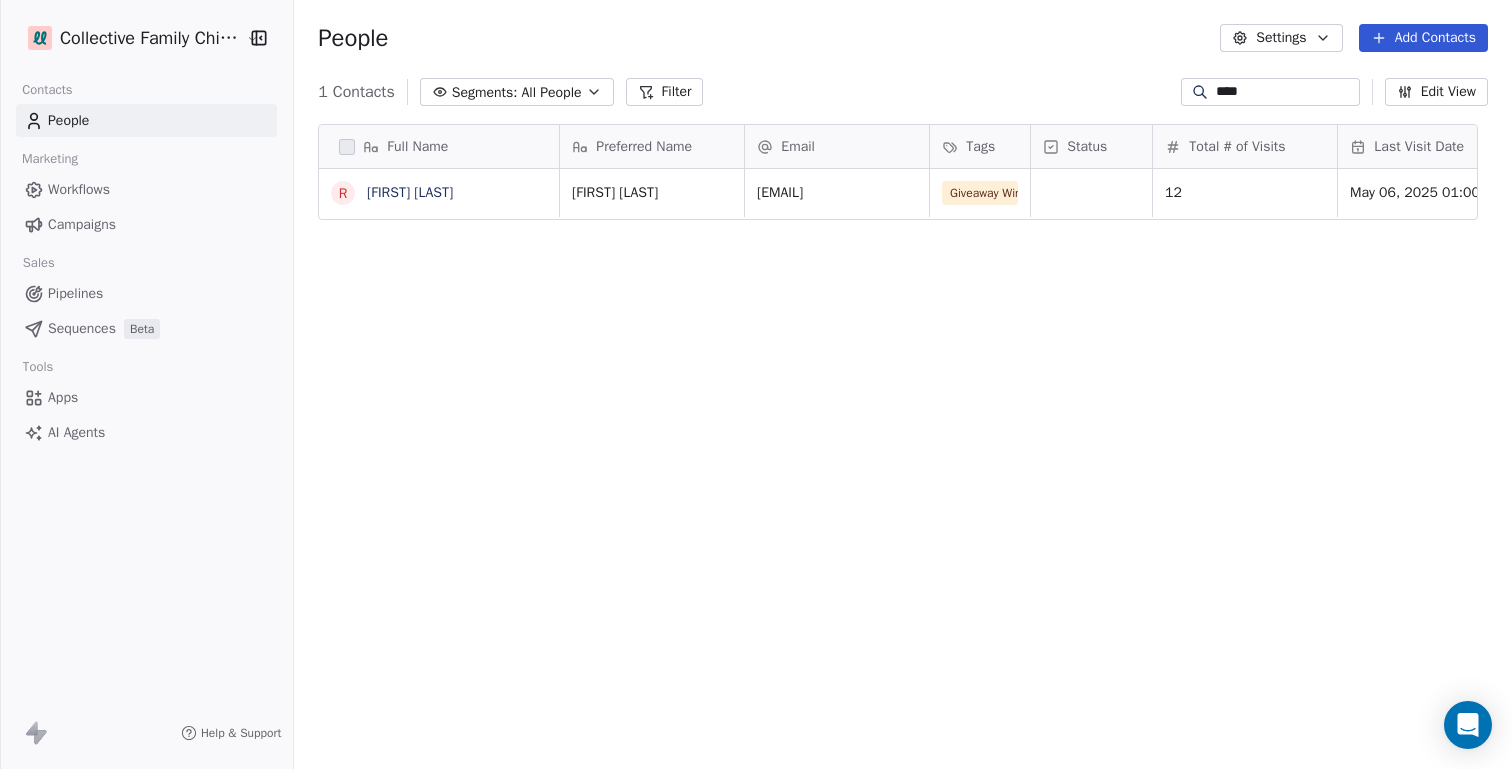scroll, scrollTop: 16, scrollLeft: 16, axis: both 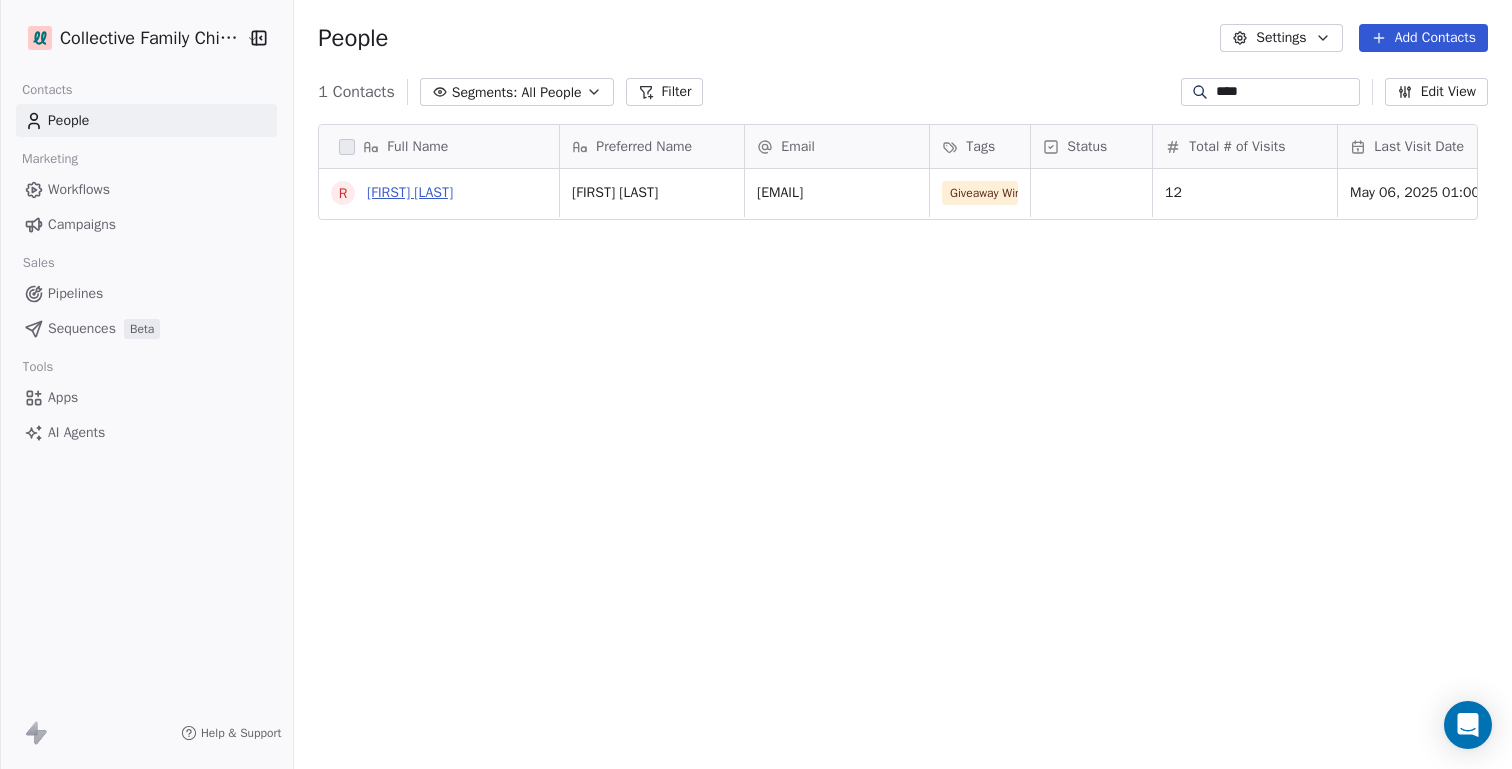click on "[FIRST] [LAST]" at bounding box center (410, 192) 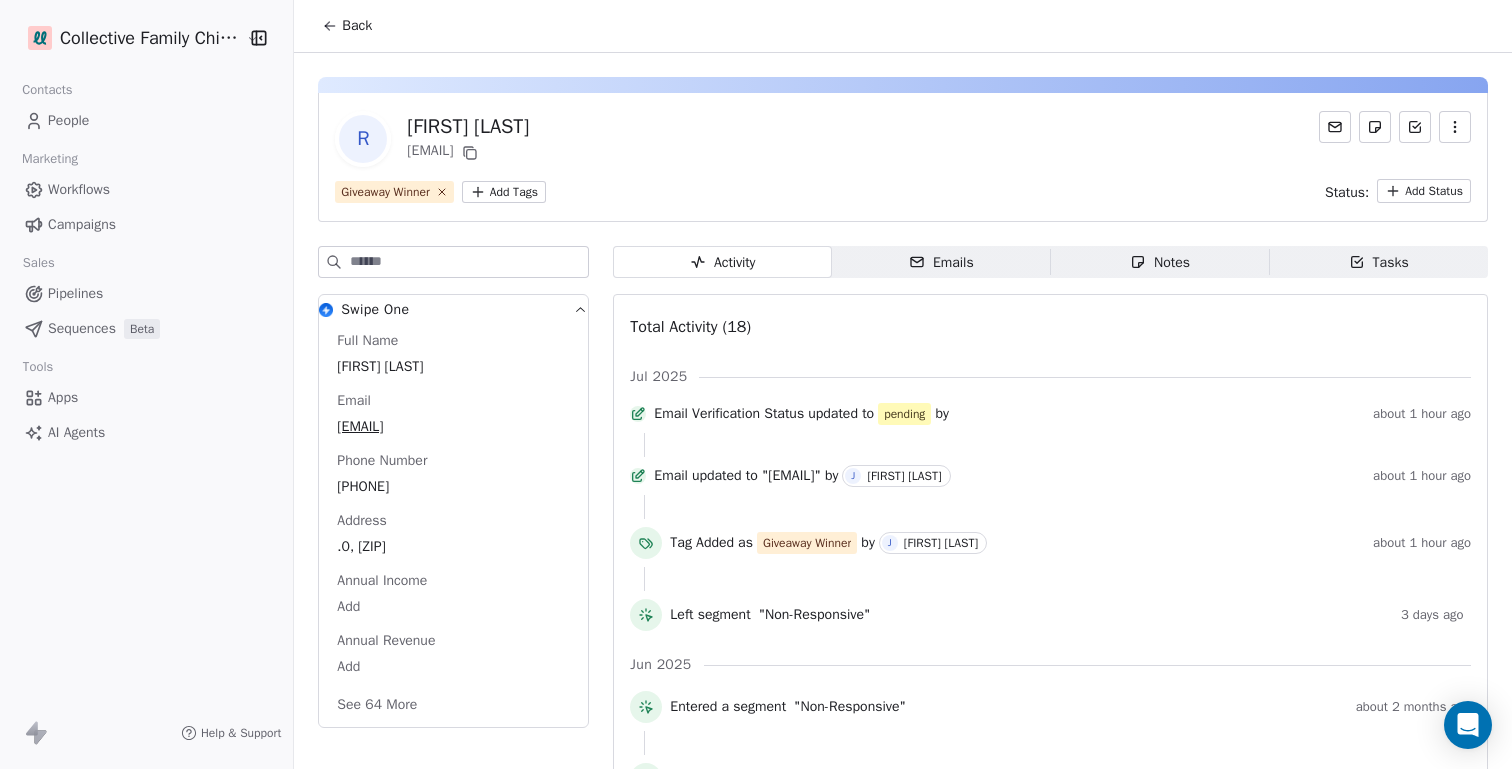 click on "Collective Family Chiropractic Contacts People Marketing Workflows Campaigns Sales Pipelines Sequences Beta Tools Apps AI Agents Help & Support Back R [FIRST] [LAST] [EMAIL] Giveaway Winner Add Tags Status: Add Status Swipe One Full Name [FIRST] [LAST] Email [EMAIL] Phone Number [PHONE] Address .0, [POSTAL_CODE] Annual Income Add Annual Revenue Add See 64 More Activity Activity Emails Emails Notes Notes Tasks Tasks Total Activity (18) Jul 2025 Email Verification Status updated to pending by about 1 hour ago Email updated to "[EMAIL]" by J [FIRST] [LAST] about 1 hour ago Tag Added as Giveaway Winner by J [FIRST] [LAST] about 1 hour ago Left segment "Non-Responsive" 3 days ago Jun 2025 Entered a segment "Non-Responsive" about 2 months ago Entered a segment "Recently MIA (30-90)" about 2 months ago Contact property updated by J [FIRST] [LAST] about 2 months ago Email Verification Status updated to valid by about 2 months ago" at bounding box center (756, 459) 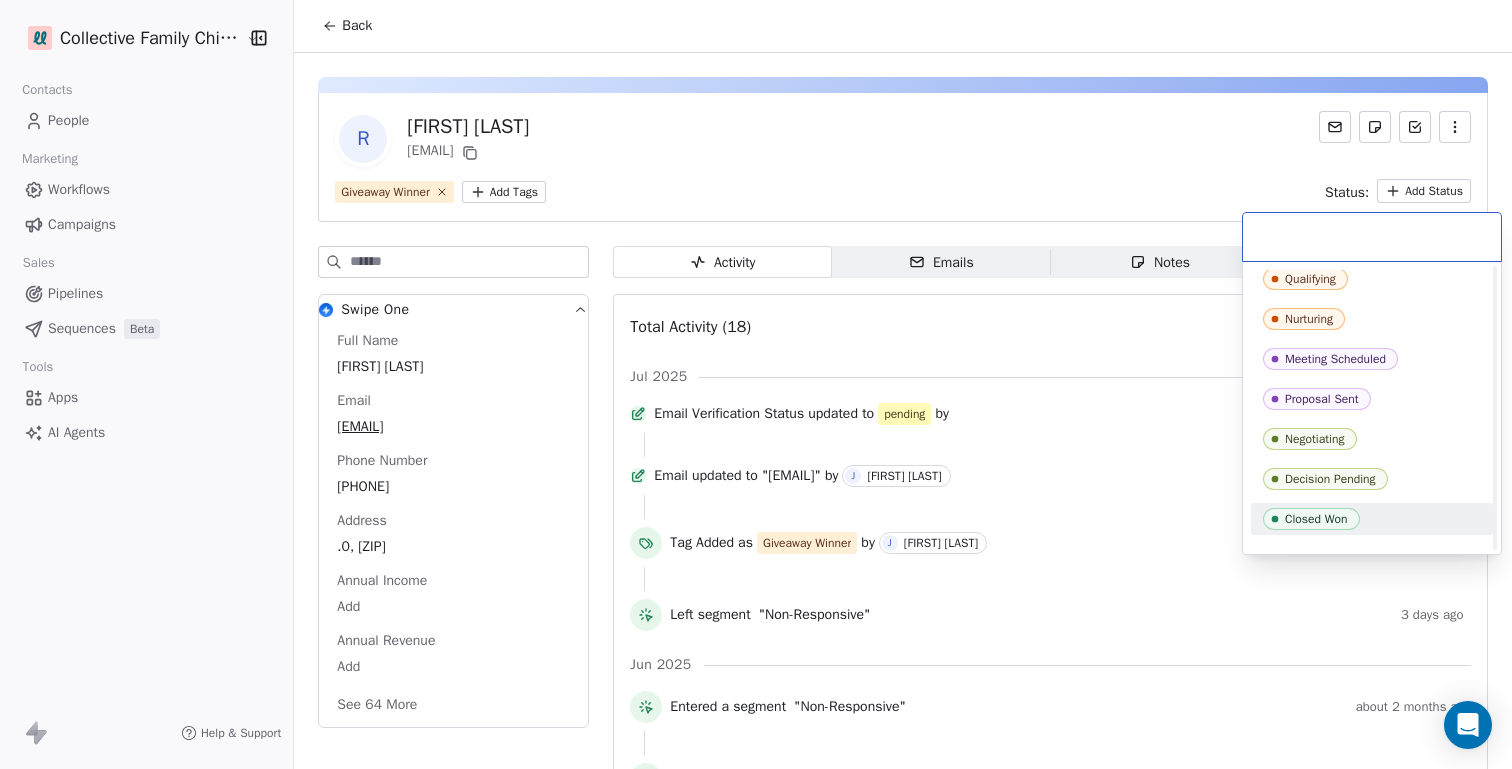scroll, scrollTop: 0, scrollLeft: 0, axis: both 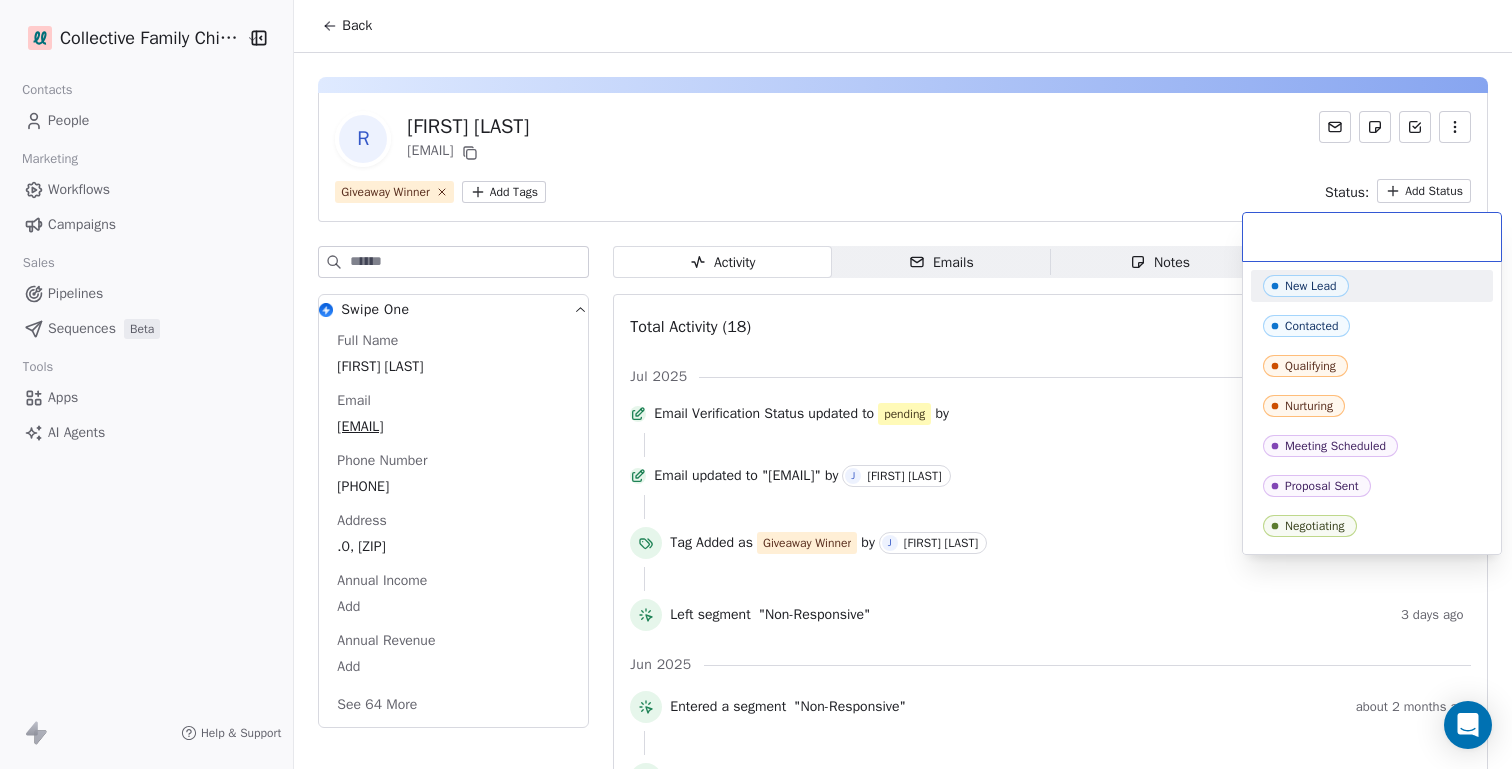 click on "Collective Family Chiropractic Contacts People Marketing Workflows Campaigns Sales Pipelines Sequences Beta Tools Apps AI Agents Help & Support Back R [FIRST] [LAST] [EMAIL] Giveaway Winner Add Tags Status: Add Status Swipe One Full Name [FIRST] [LAST] Email [EMAIL] Phone Number [PHONE] Address .0, [POSTAL_CODE] Annual Income Add Annual Revenue Add See 64 More Activity Activity Emails Emails Notes Notes Tasks Tasks Total Activity (18) Jul 2025 Email Verification Status updated to pending by about 1 hour ago Email updated to "[EMAIL]" by J [FIRST] [LAST] about 1 hour ago Tag Added as Giveaway Winner by J [FIRST] [LAST] about 1 hour ago Left segment "Non-Responsive" 3 days ago Jun 2025 Entered a segment "Non-Responsive" about 2 months ago Entered a segment "Recently MIA (30-90)" about 2 months ago Contact property updated by J [FIRST] [LAST] about 2 months ago Email Verification Status updated to valid by about 2 months ago" at bounding box center (756, 459) 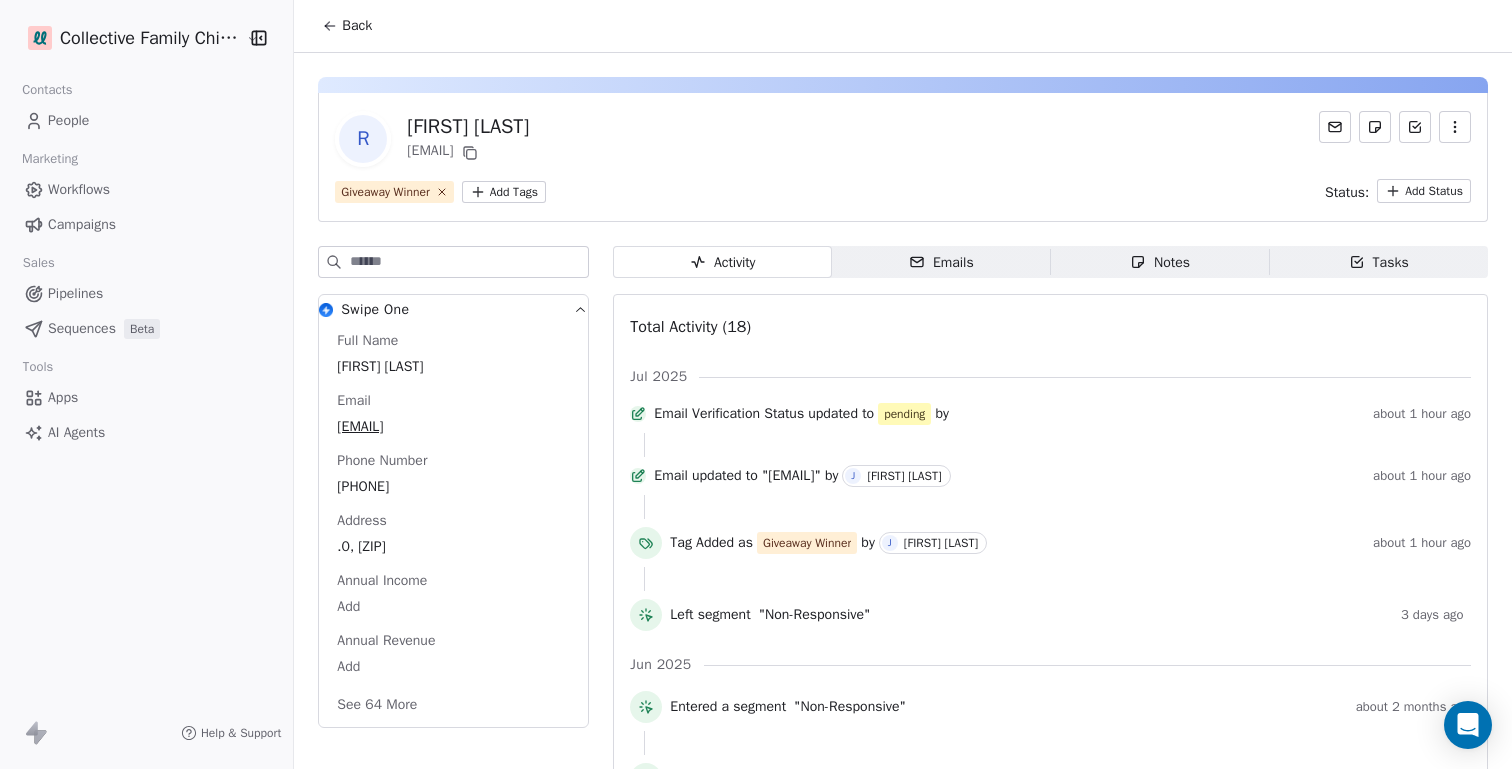 click on "Campaigns" at bounding box center [82, 224] 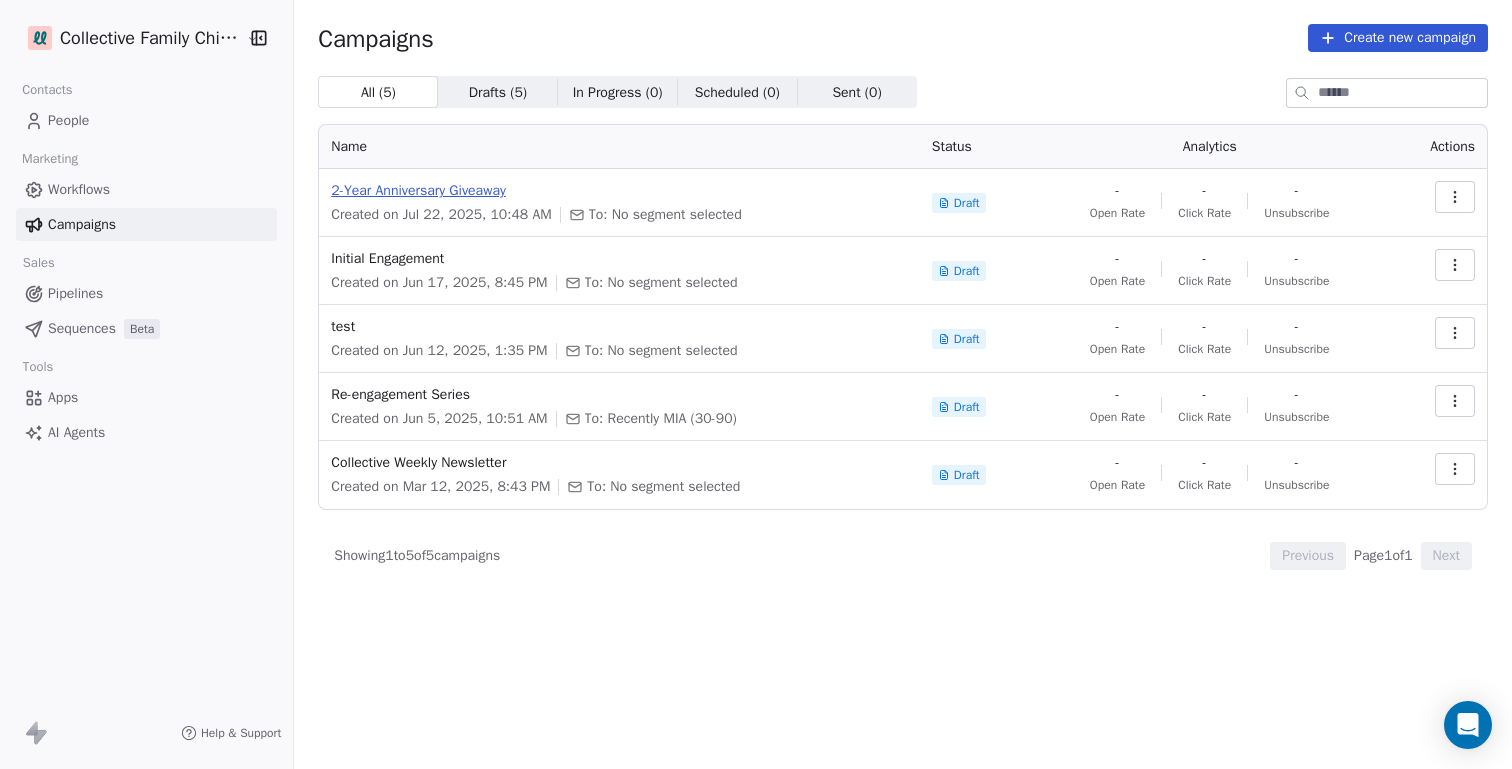 click on "2-Year Anniversary Giveaway" at bounding box center [619, 191] 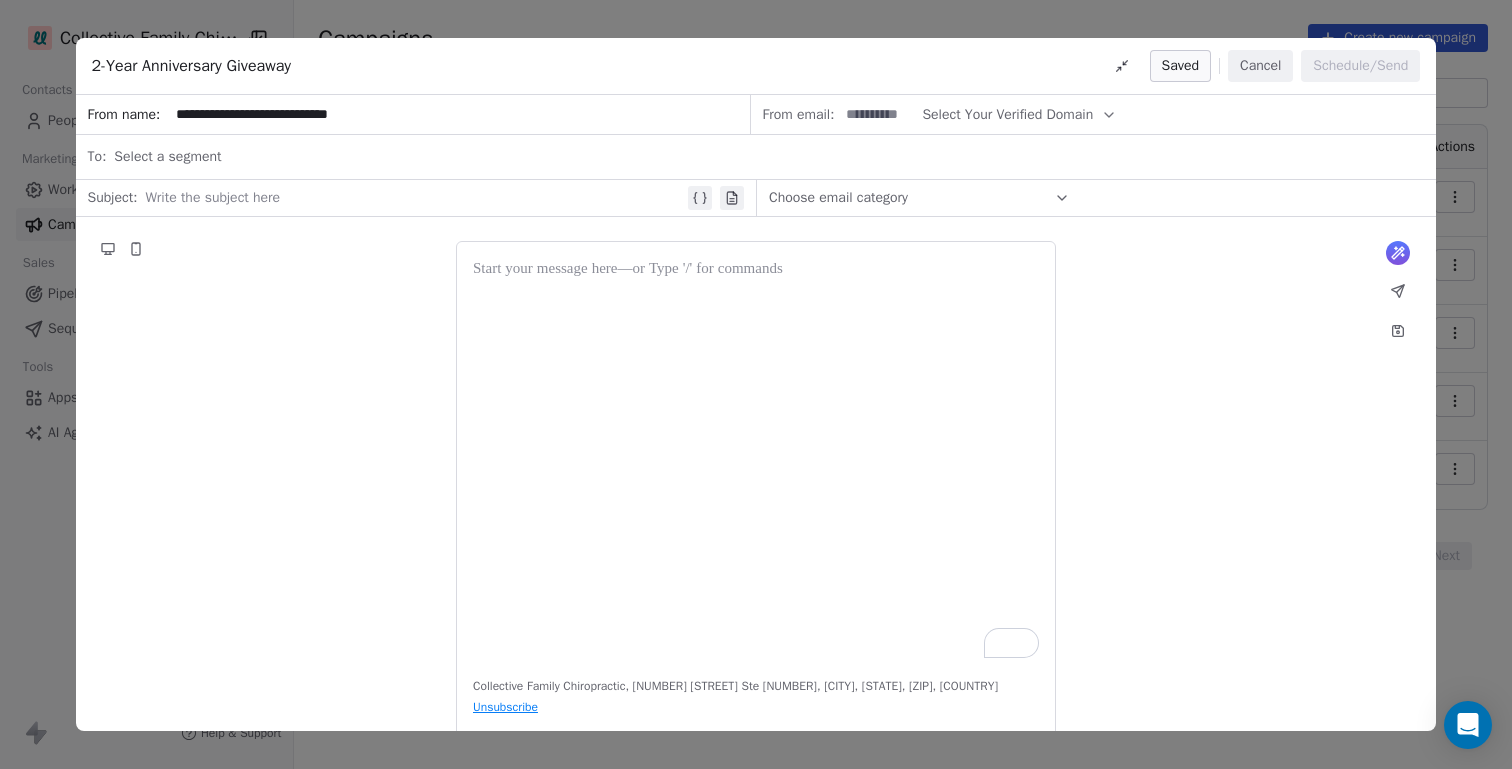 click on "Select a segment" at bounding box center [167, 157] 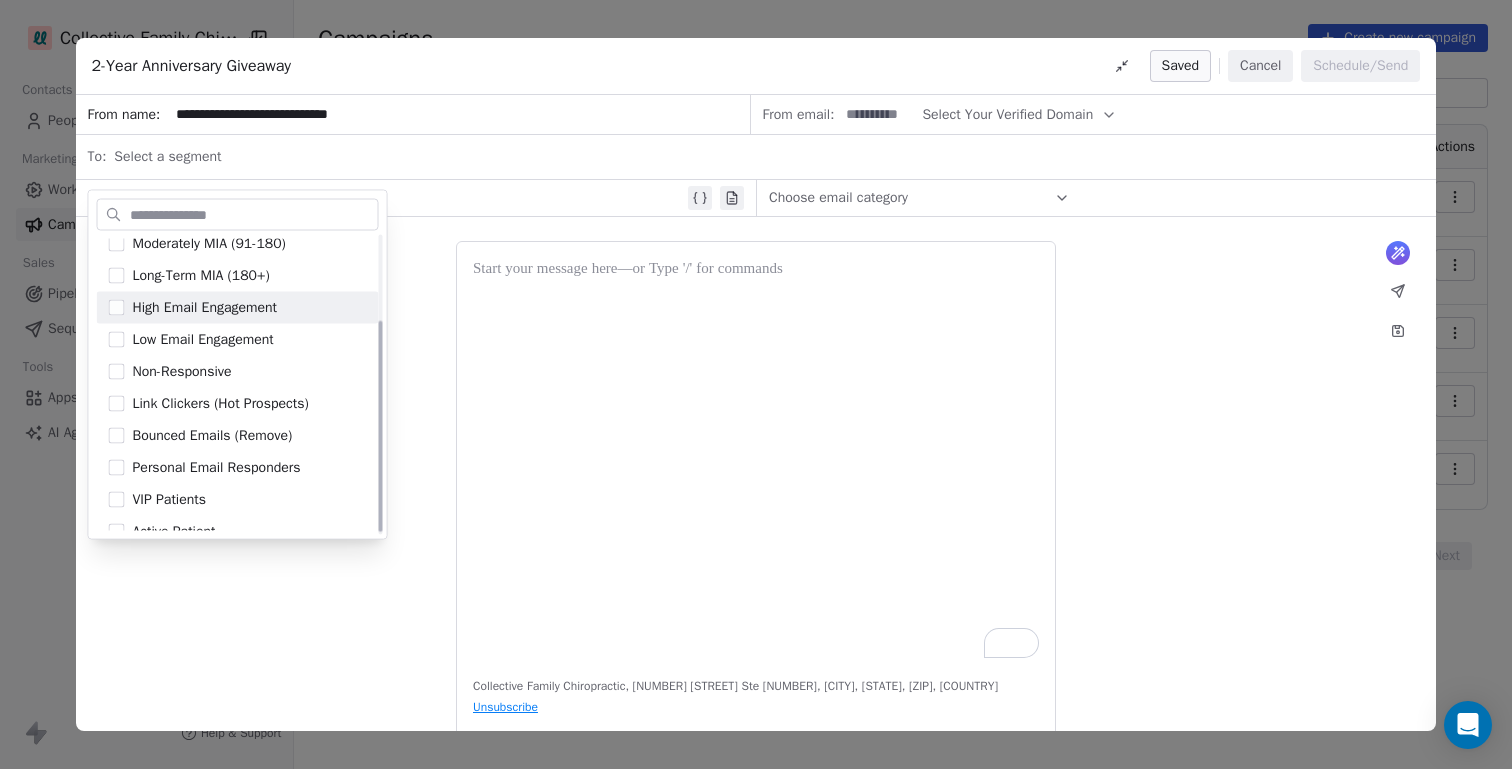 scroll, scrollTop: 124, scrollLeft: 0, axis: vertical 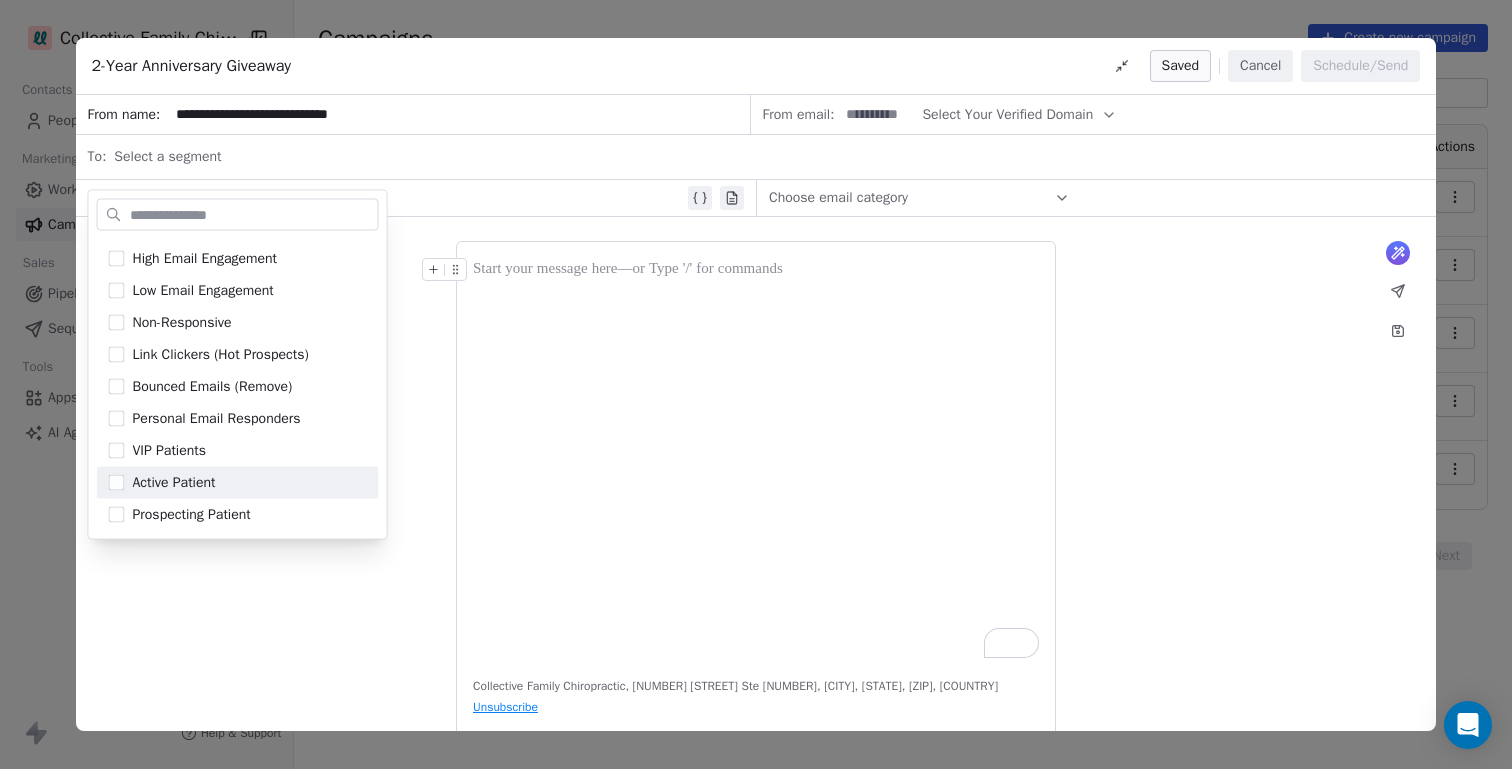 click on "Select a segment" at bounding box center [769, 157] 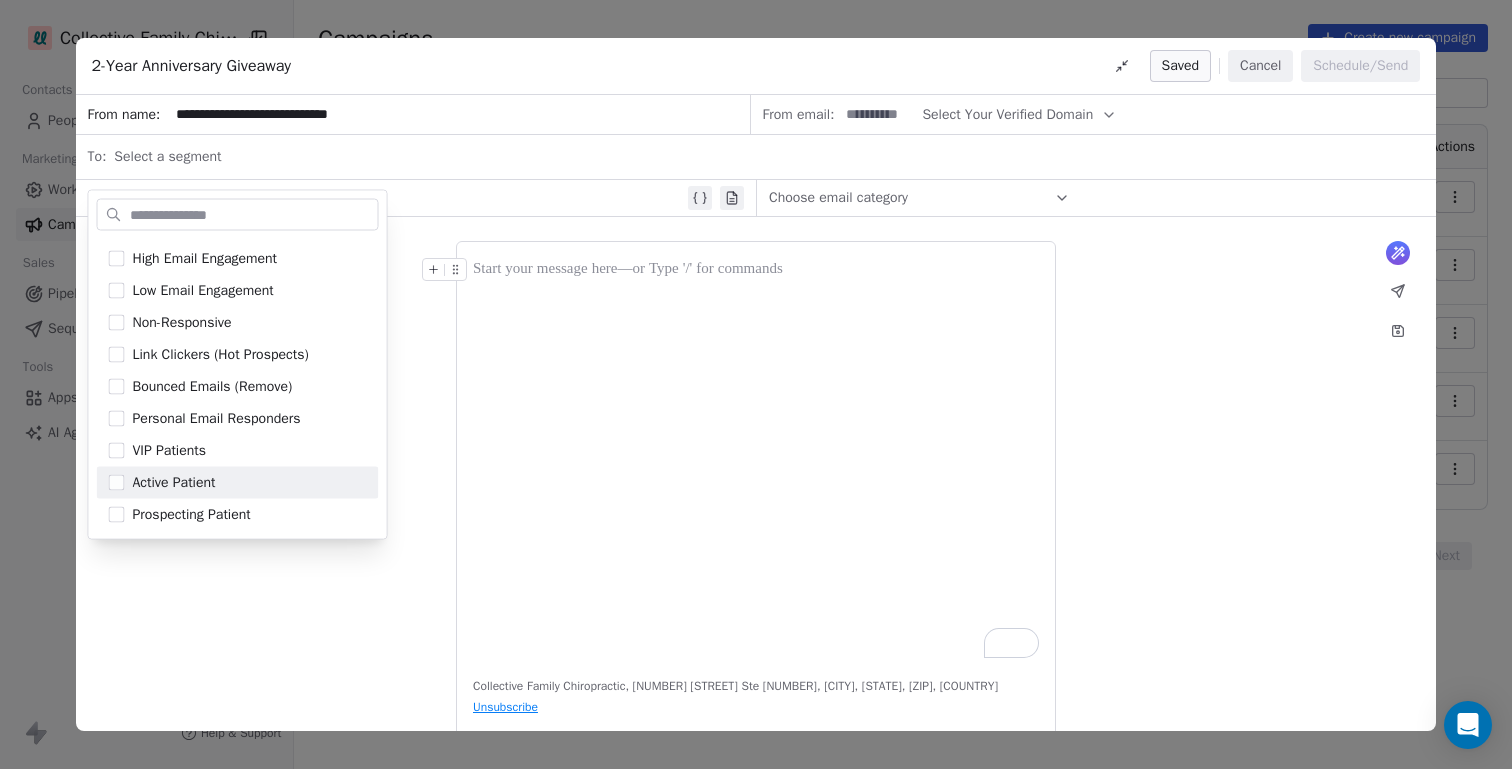 click on "**********" at bounding box center (756, 384) 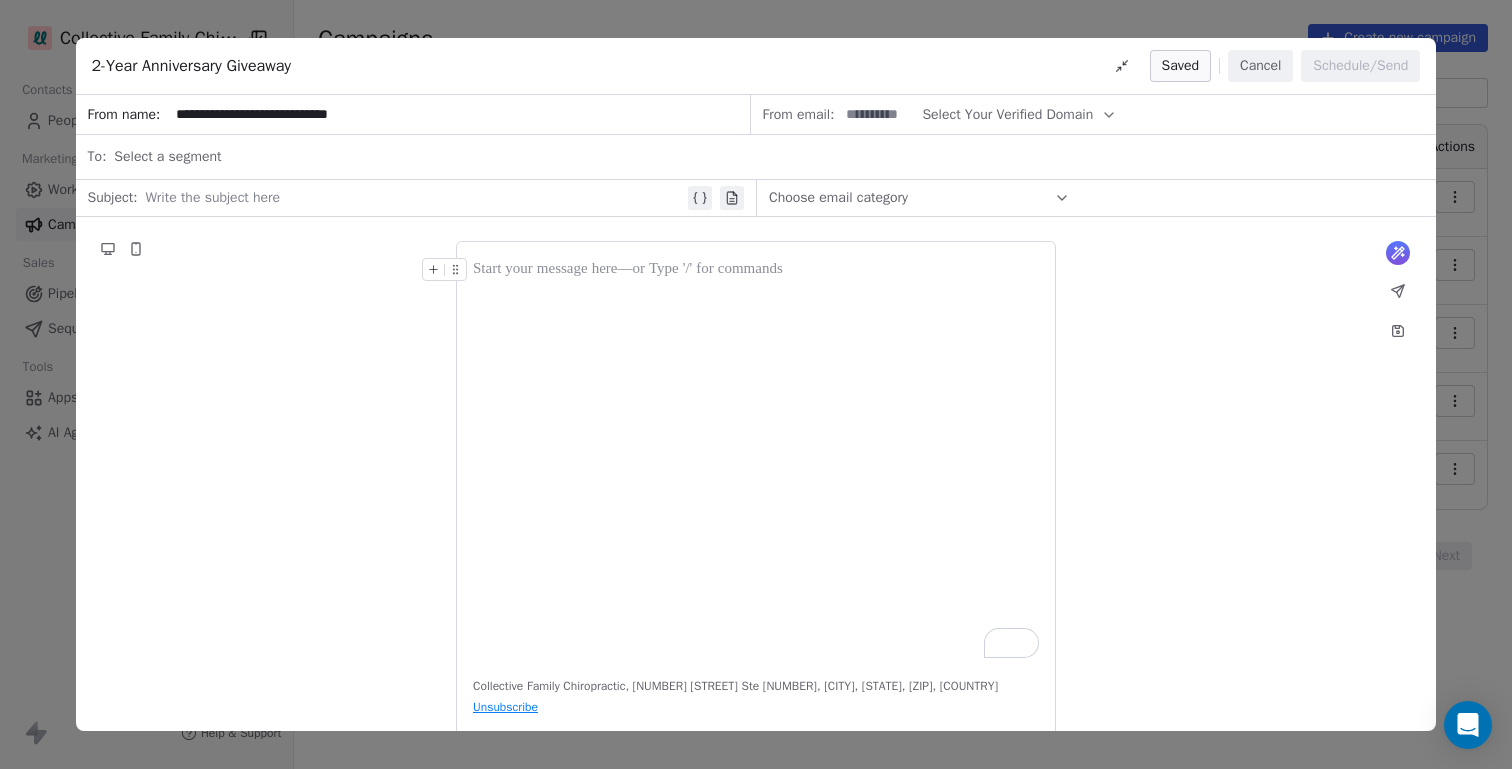 click on "Cancel" at bounding box center [1260, 66] 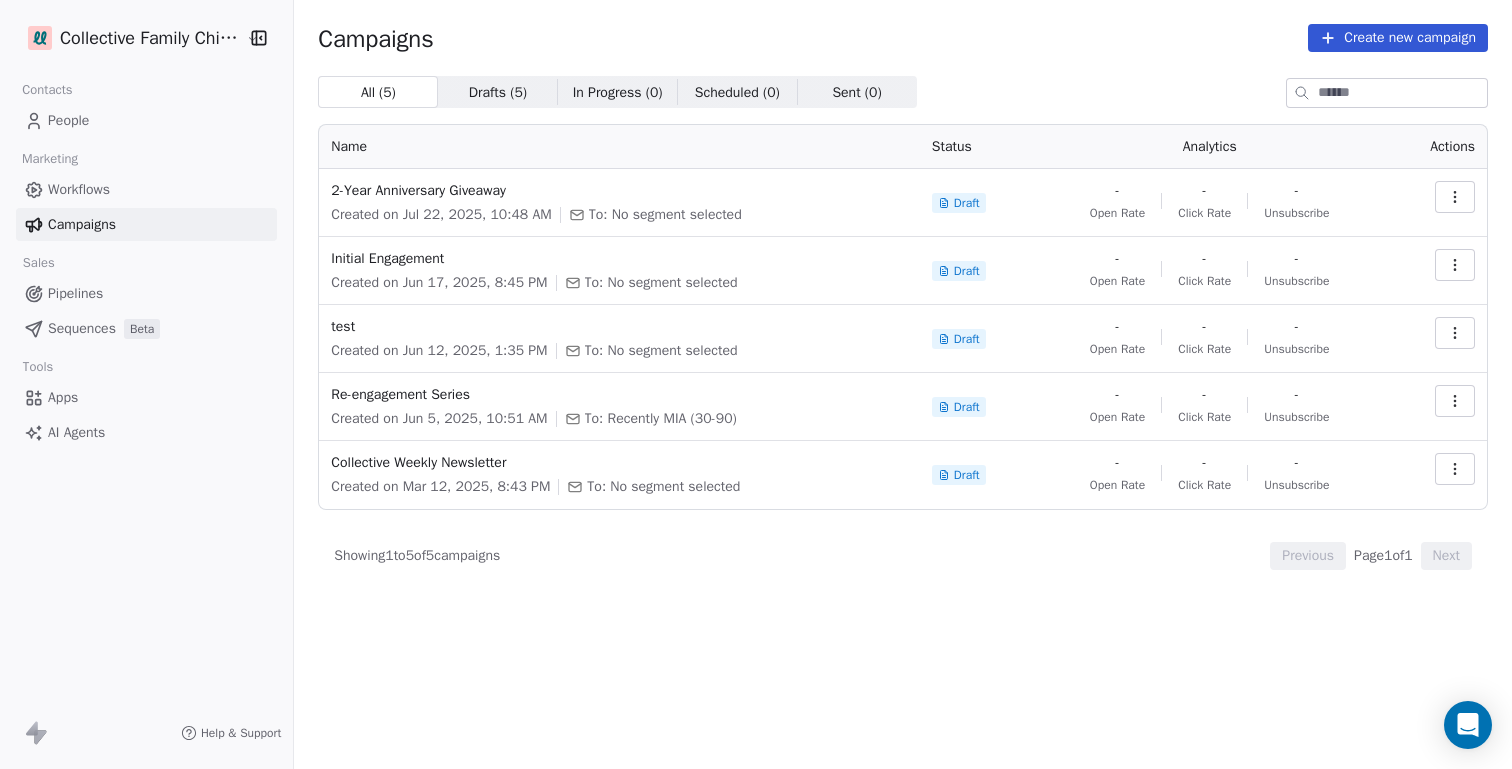 click on "People" at bounding box center [68, 120] 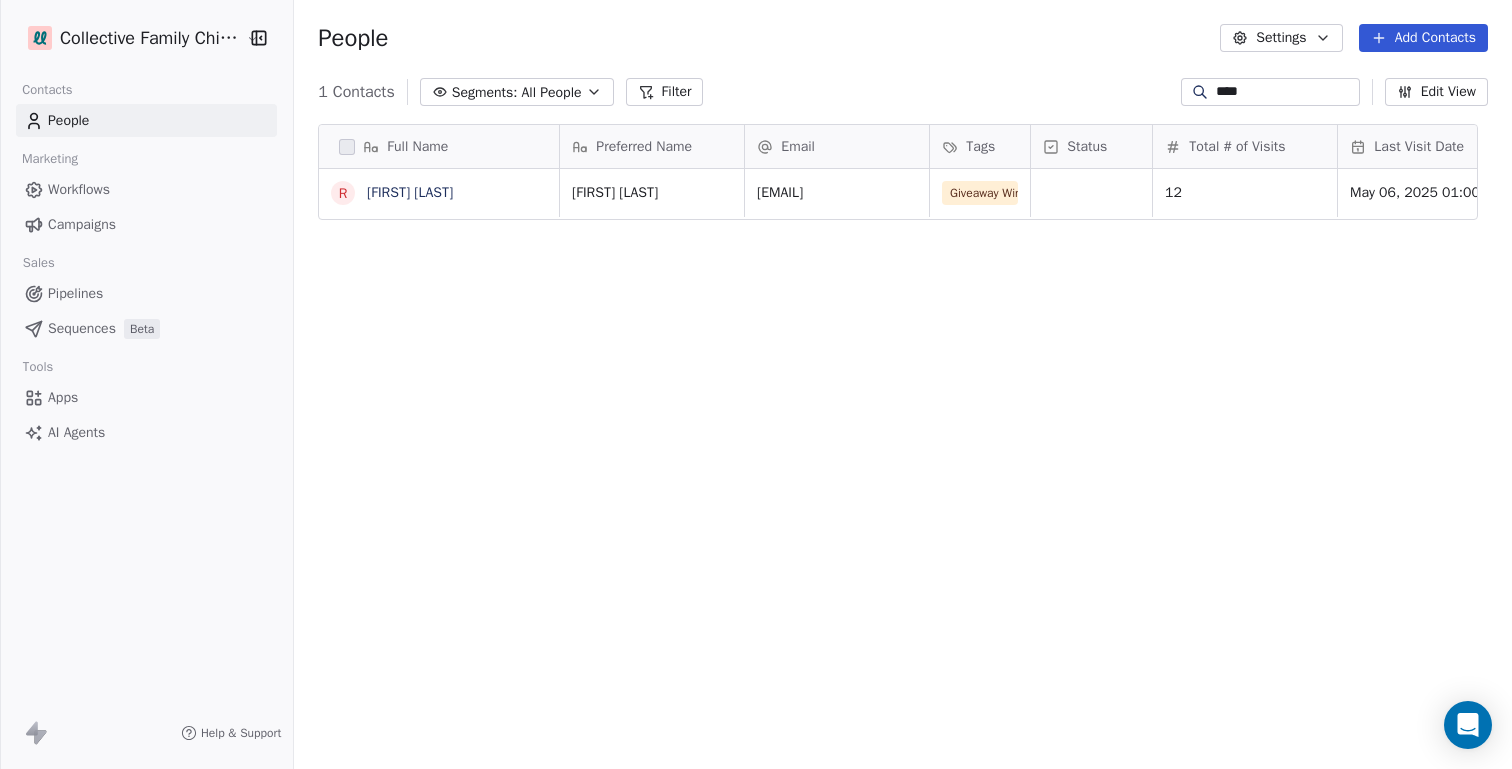 scroll, scrollTop: 16, scrollLeft: 16, axis: both 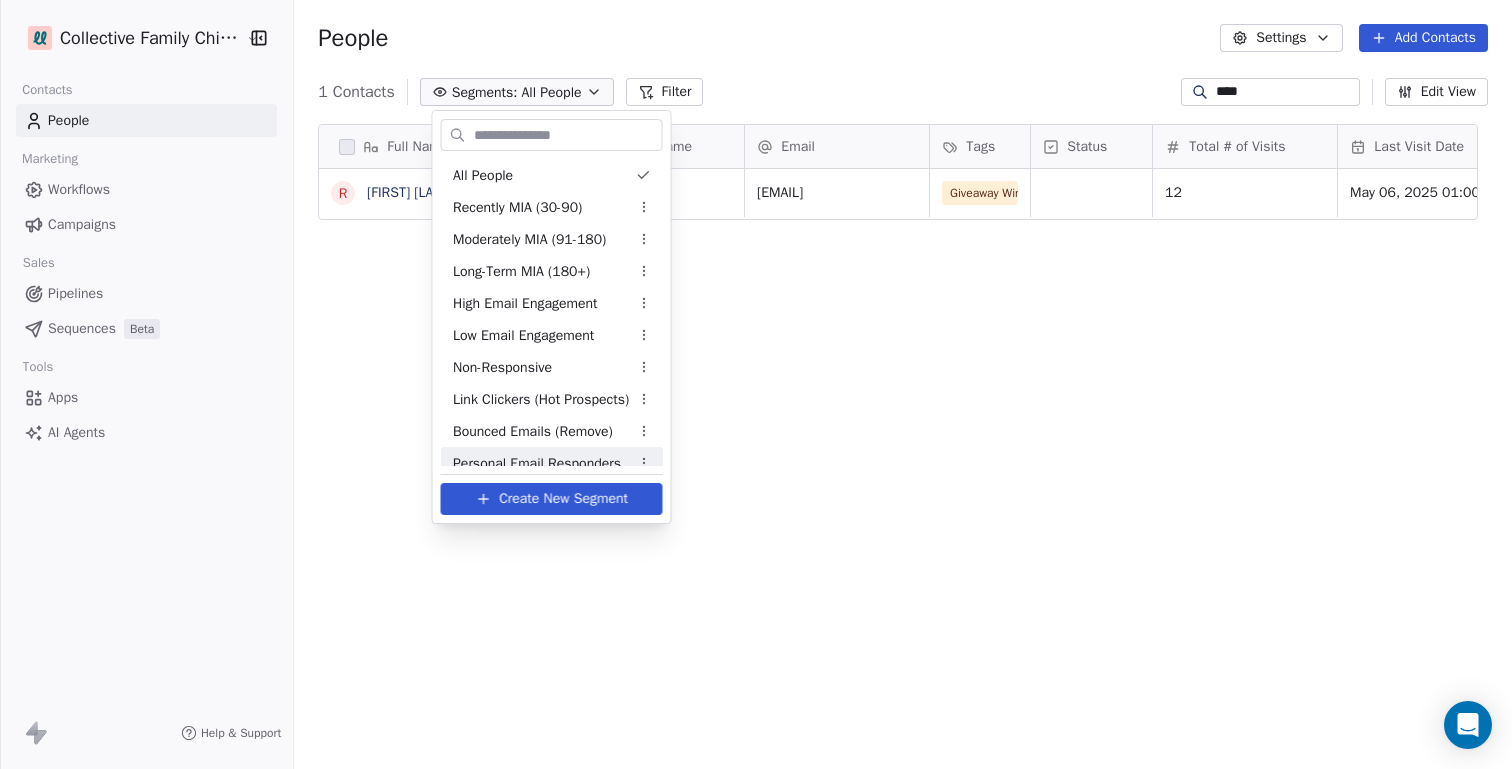 click on "Create New Segment" at bounding box center (563, 498) 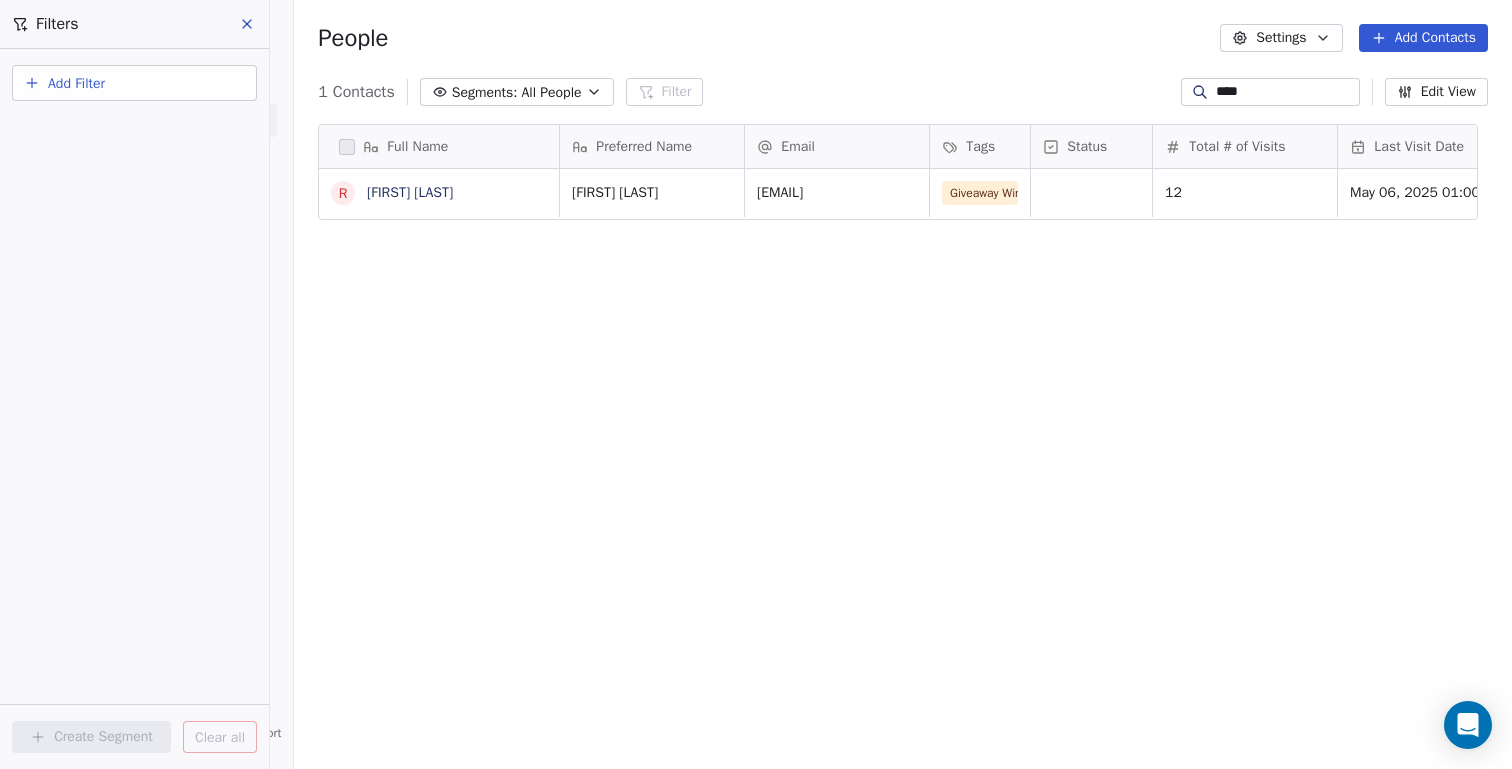 click on "All People" at bounding box center [551, 92] 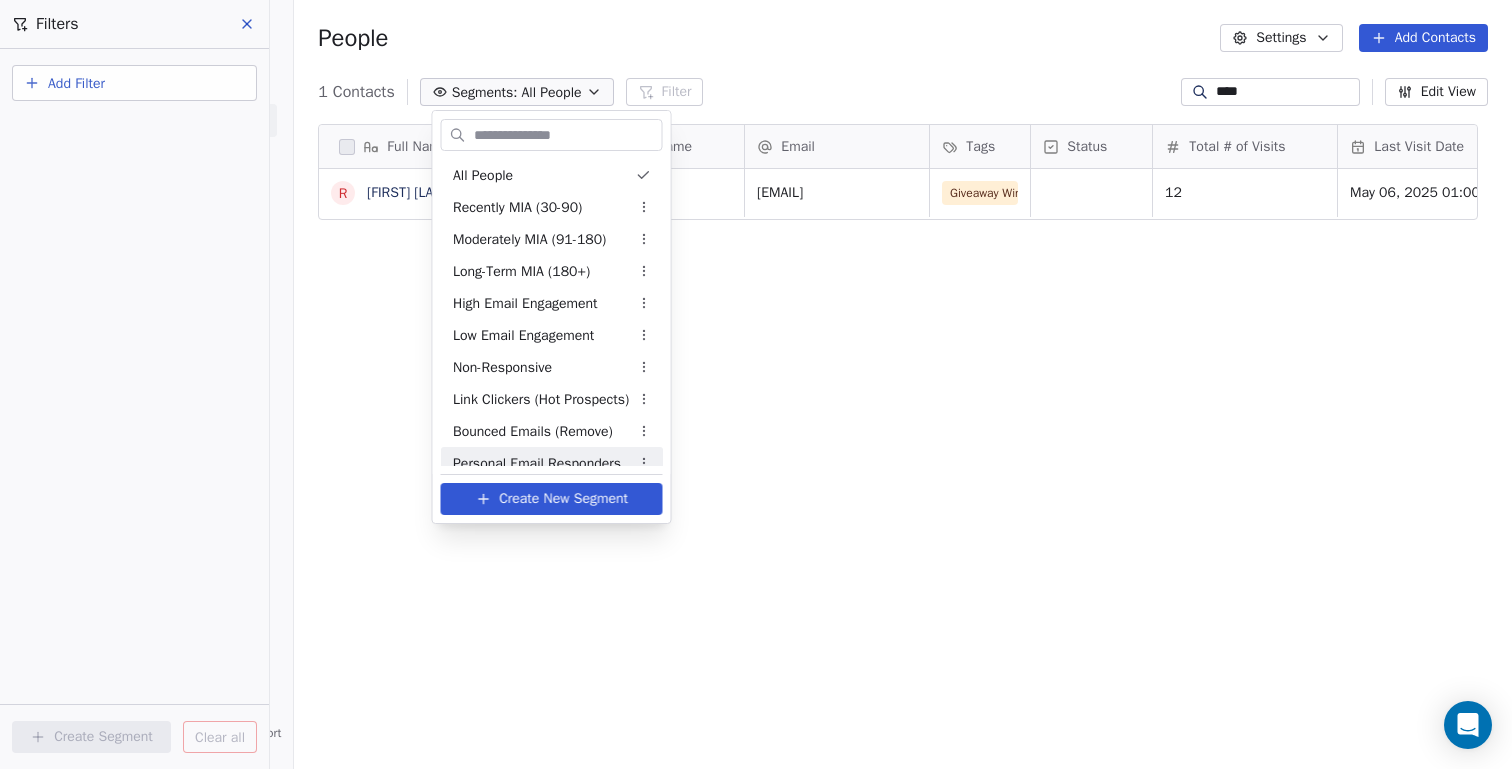 click on "Create New Segment" at bounding box center (563, 498) 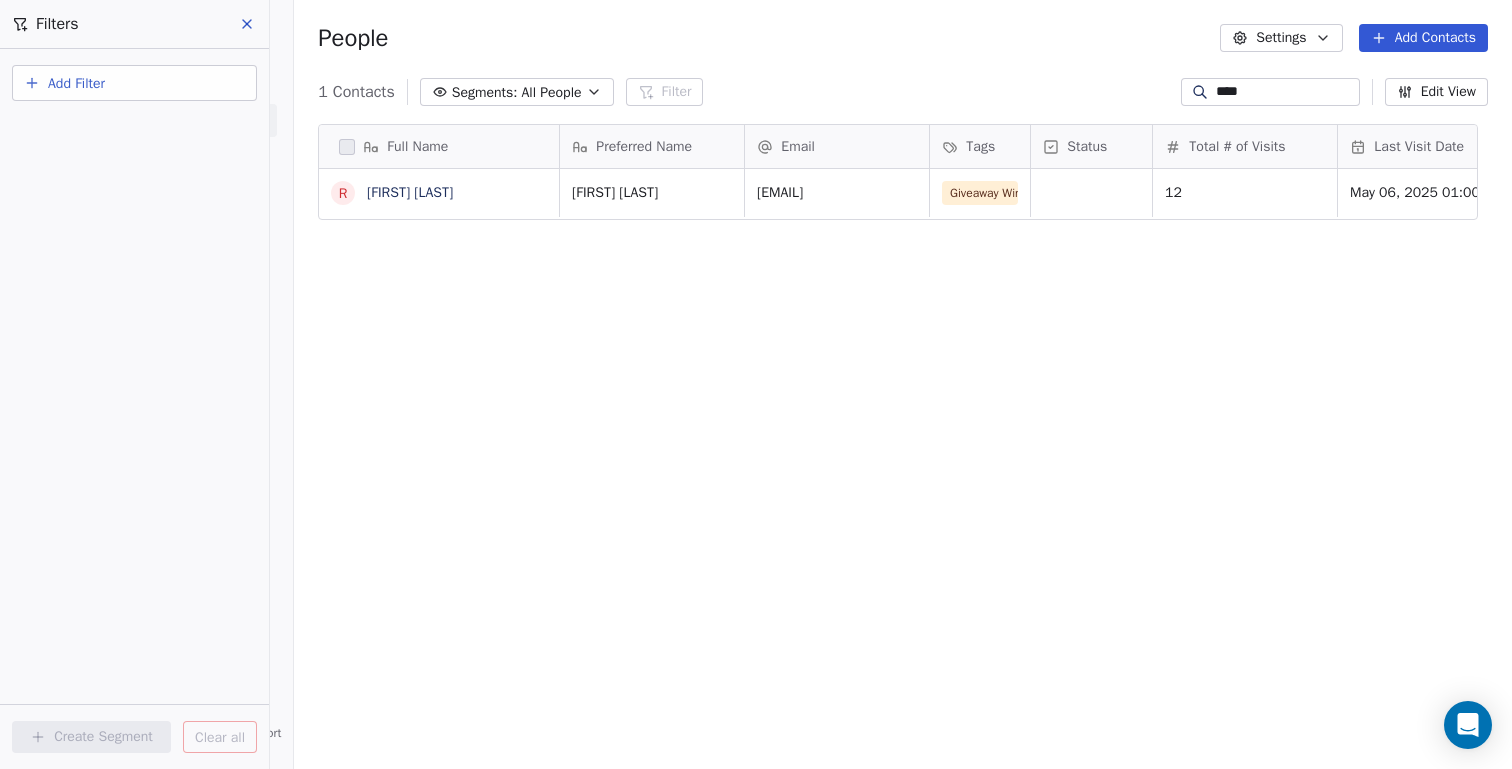 click on "Add Filter" at bounding box center [134, 83] 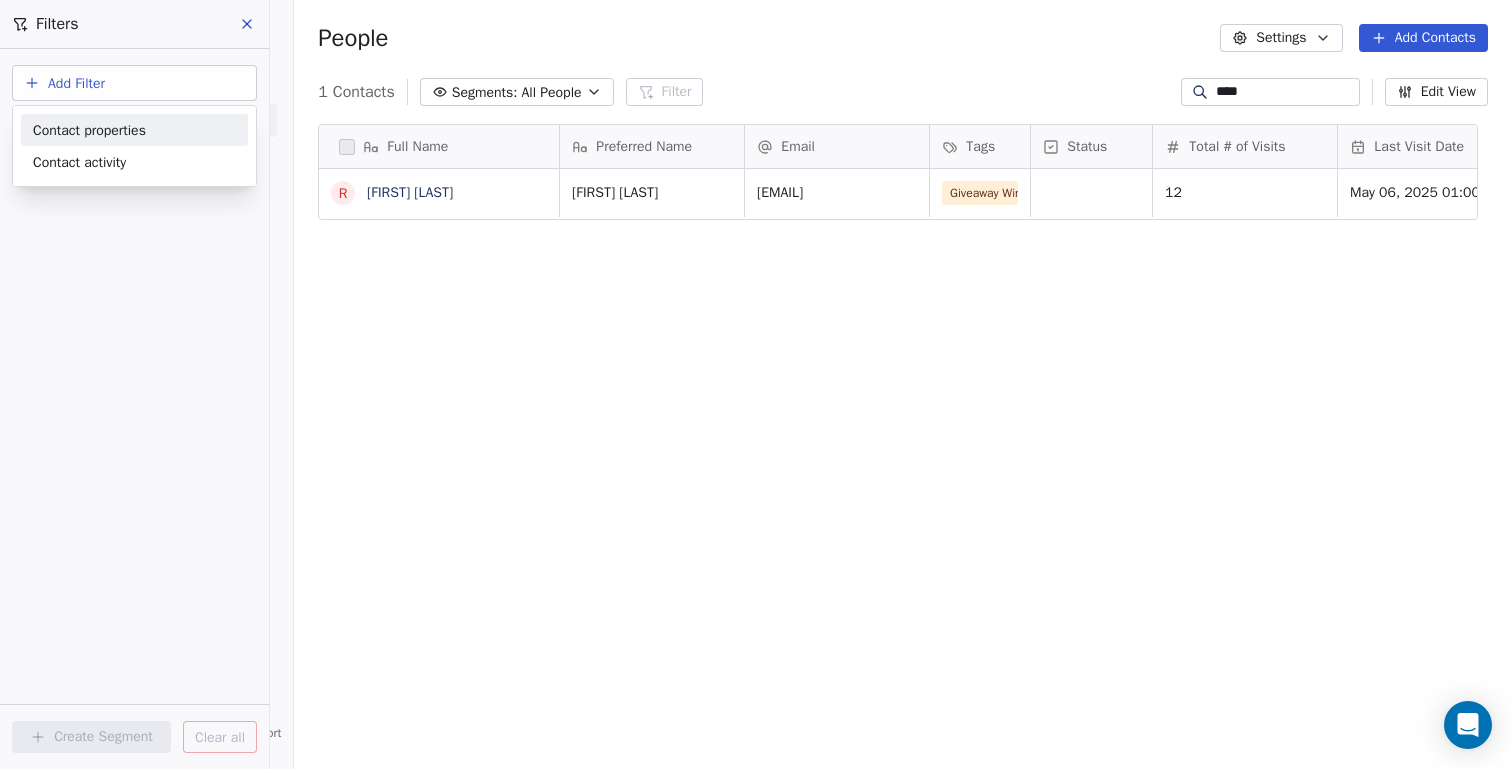 click on "Contact properties" at bounding box center (89, 130) 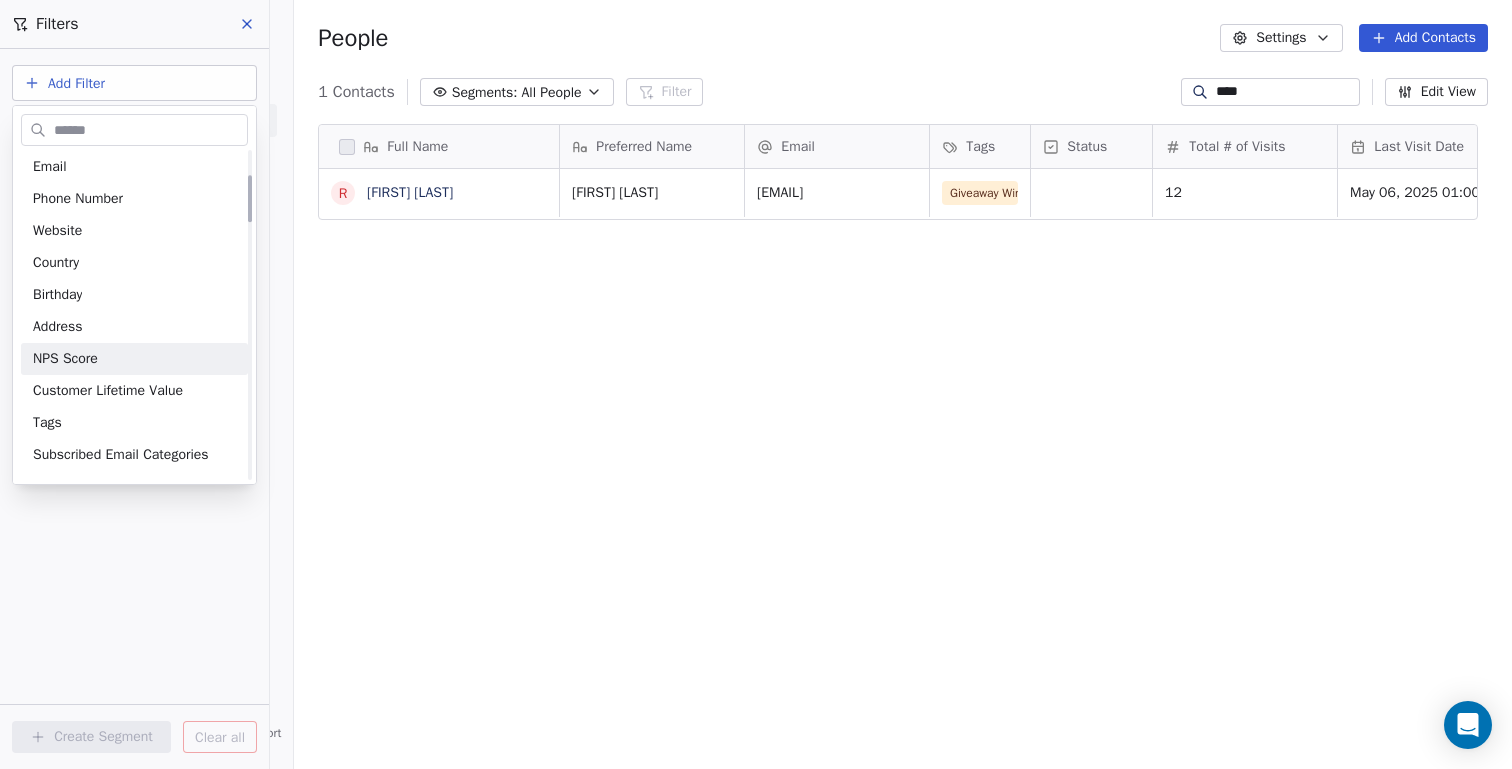 scroll, scrollTop: 334, scrollLeft: 0, axis: vertical 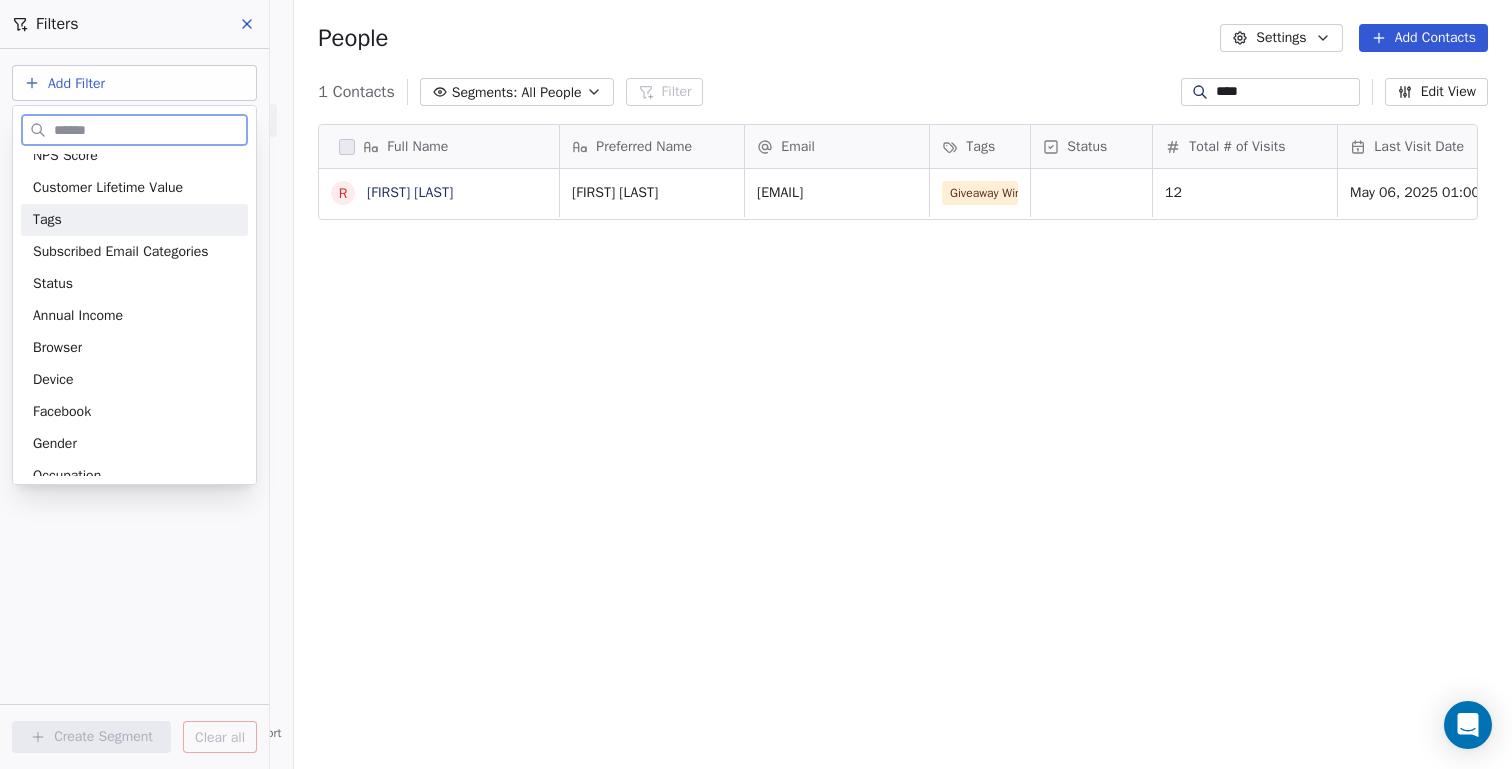 click on "Tags" at bounding box center (134, 220) 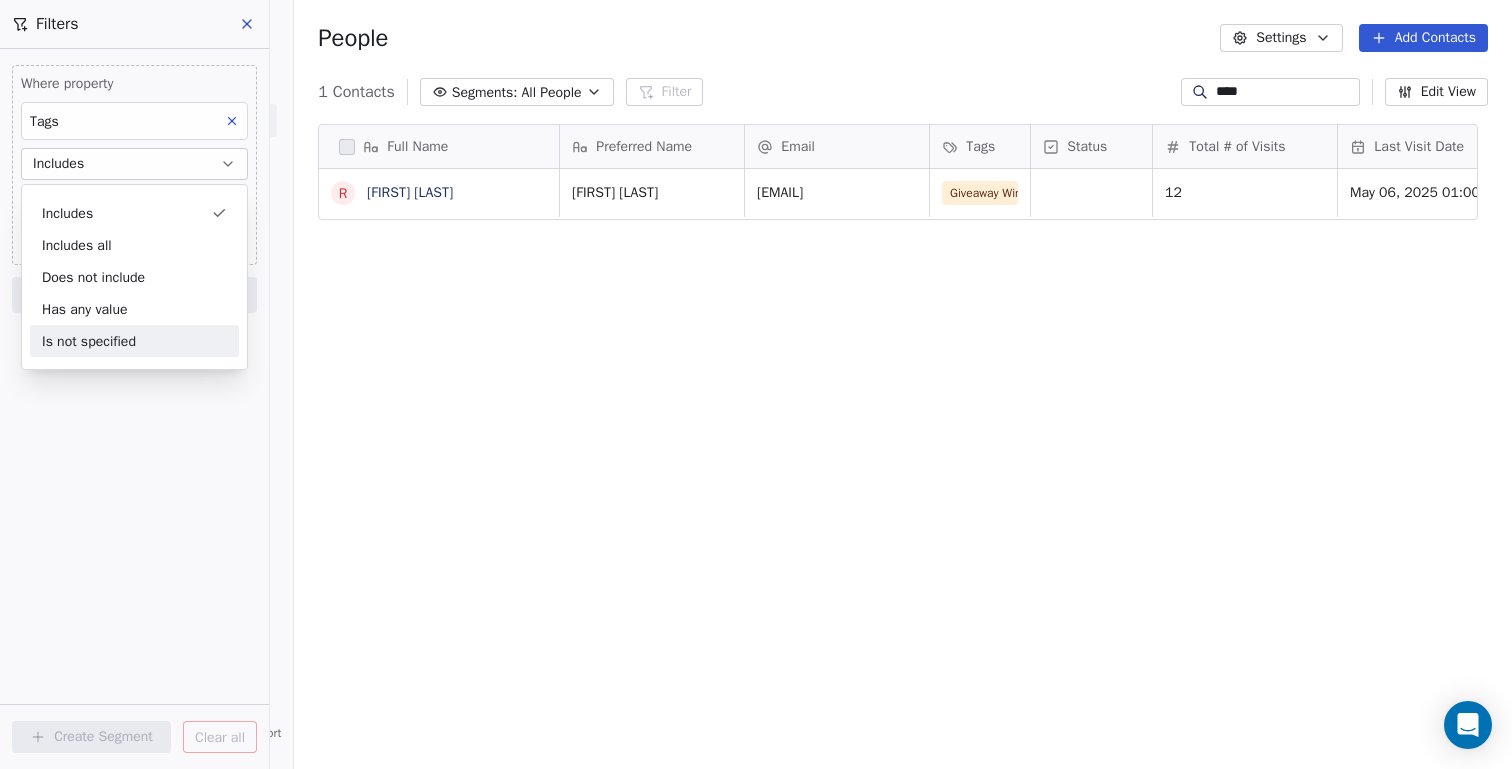 click on "Where property   Tags   Includes Select  Tags Add filter to this group Add another filter  Create Segment Clear all" at bounding box center (134, 409) 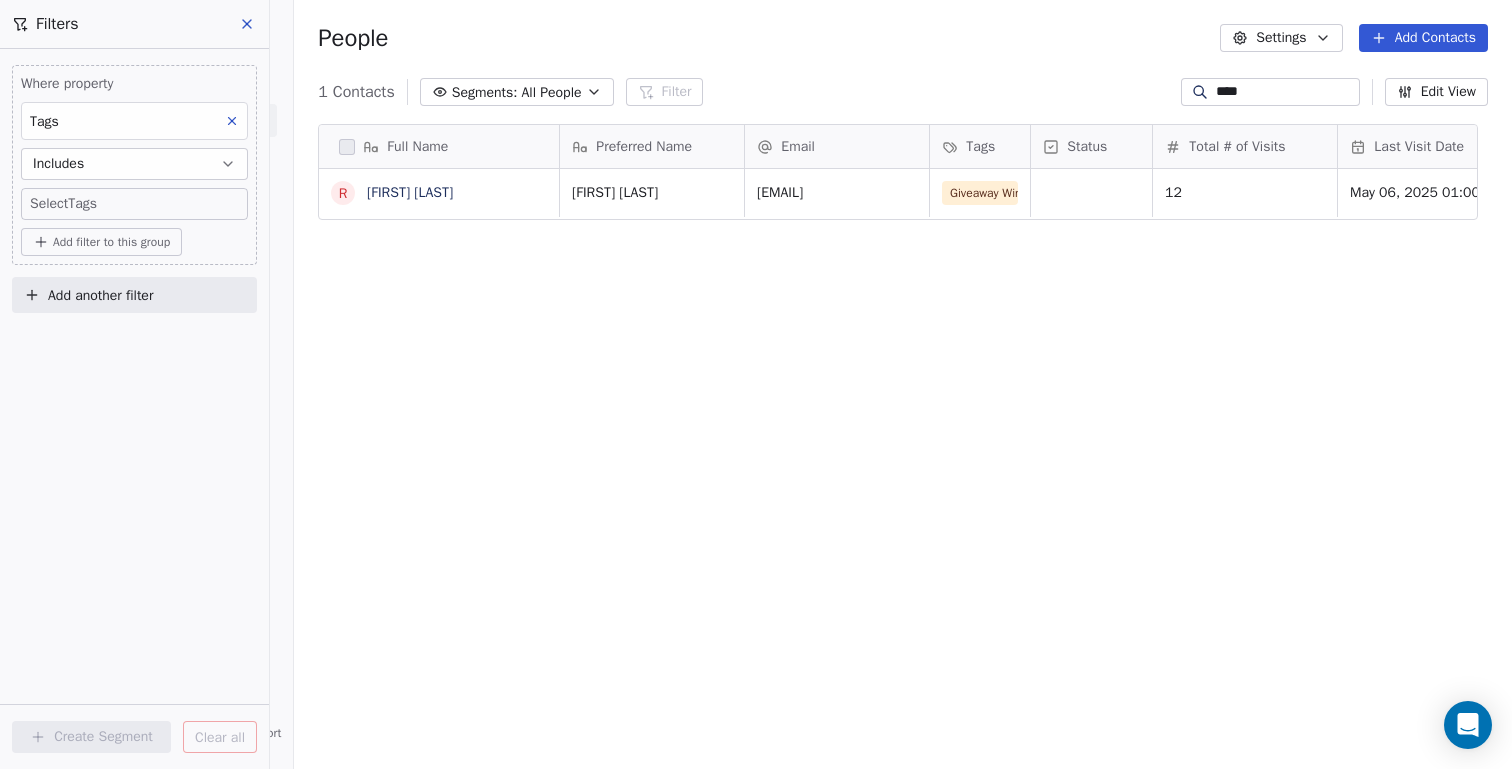 click on "Collective Family Chiropractic Contacts People Marketing Workflows Campaigns Sales Pipelines Sequences Beta Tools Apps AI Agents Help & Support Filters Where property Tags Includes Select Tags Add filter to this group Add another filter Create Segment Clear all People Settings Add Contacts 1 Contacts Segments: All People Filter Edit View Tag Add to Sequence Export Full Name R [FIRST] [LAST] Preferred Name Email Tags Status Total # of Visits Last Visit Date AMT Days Since Last Visit Patient Status Has Children Rolly Vega [EMAIL] Giveaway Winner 12 May 06, 2025 01:00 PM True
To pick up a draggable item, press the space bar.
While dragging, use the arrow keys to move the item.
Press space again to drop the item in its new position, or press escape to cancel." at bounding box center [756, 459] 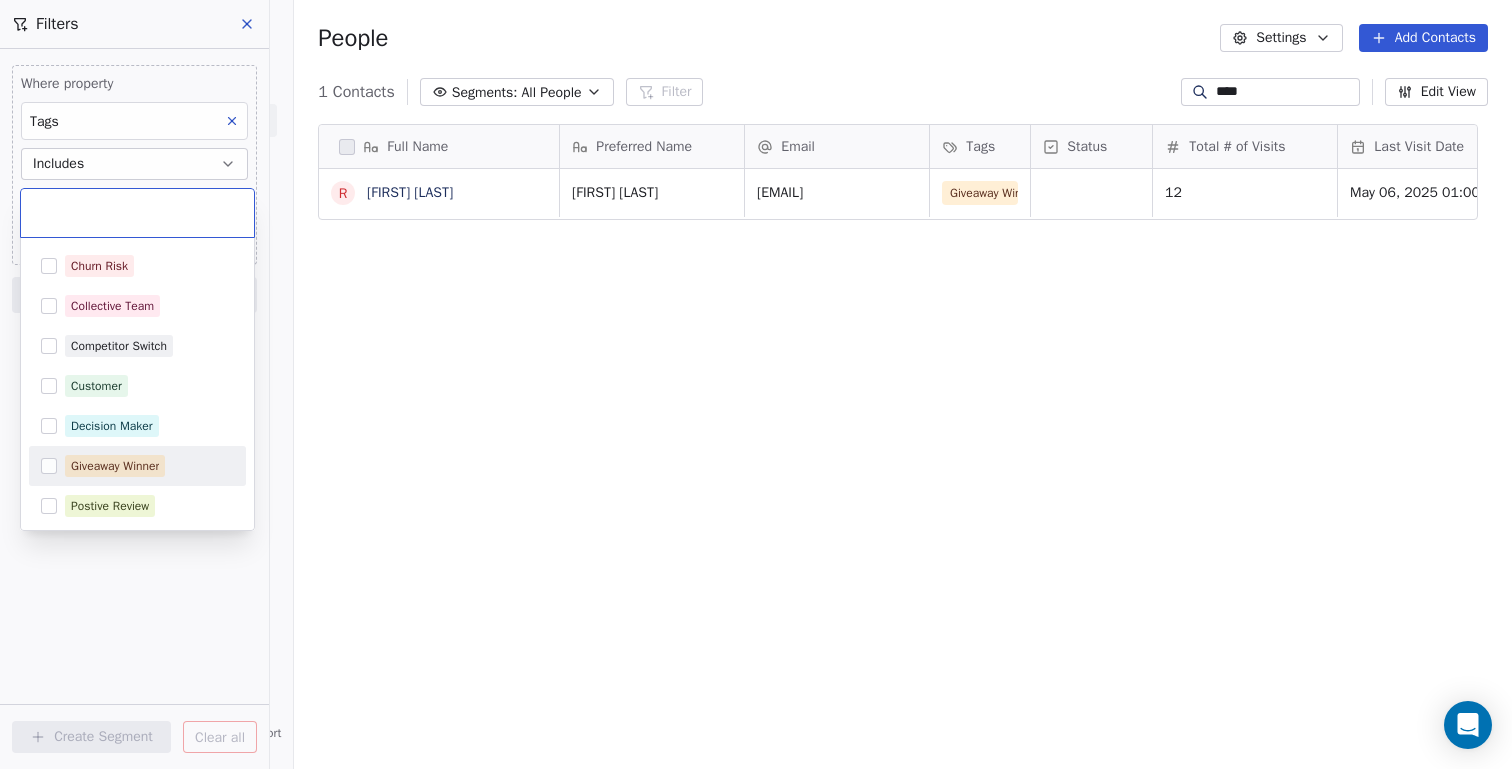 click at bounding box center [49, 466] 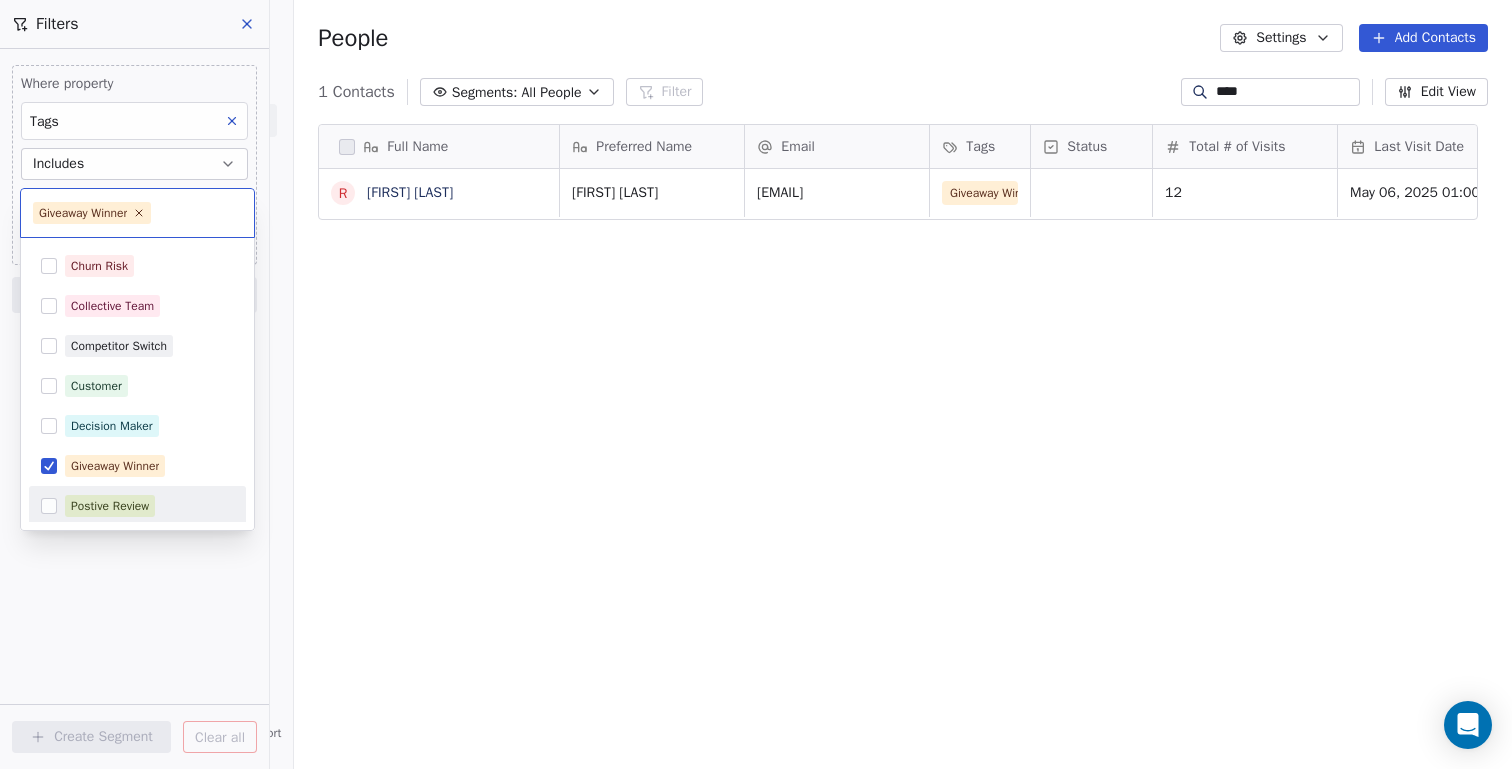 type 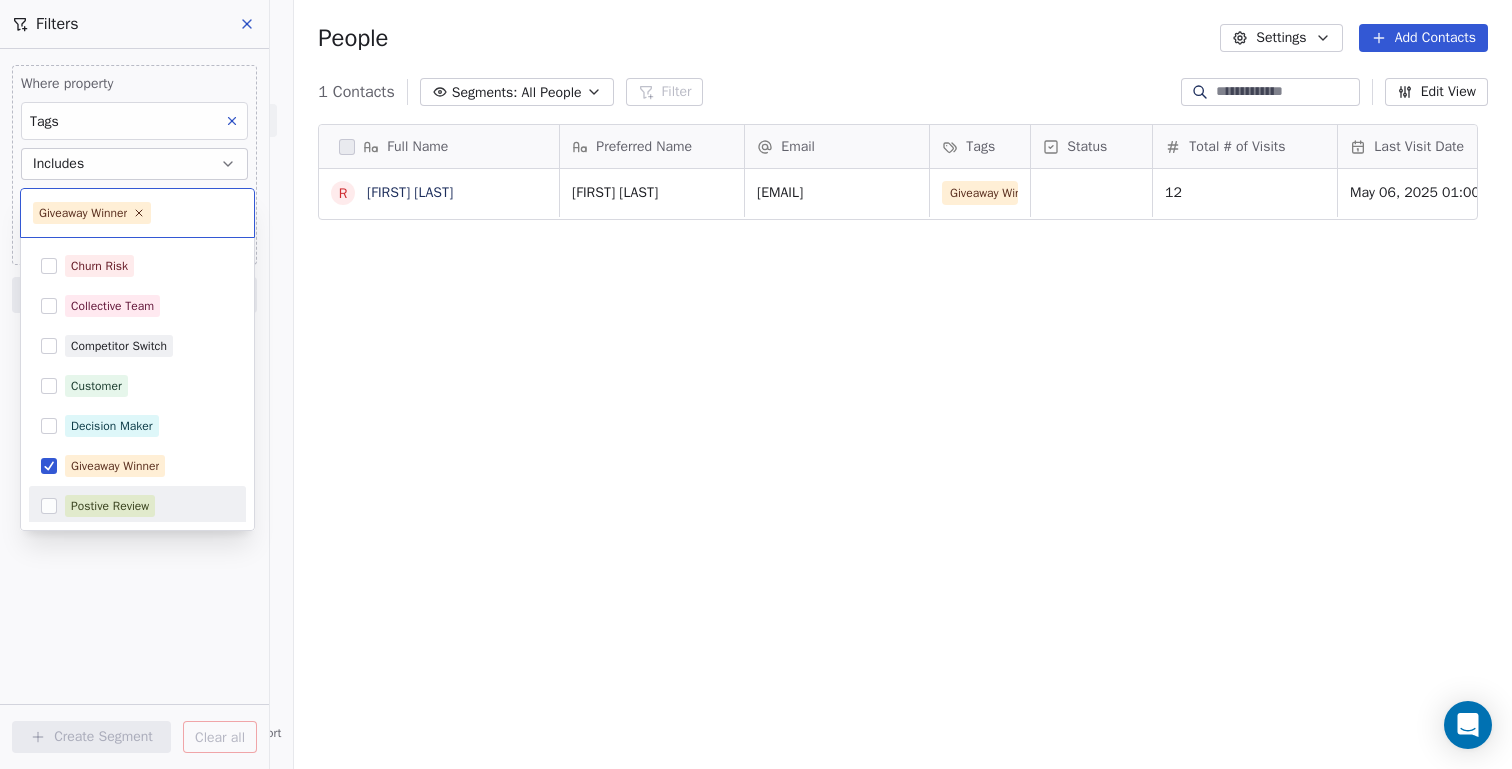 click on "Collective Family Chiropractic Contacts People Marketing Workflows Campaigns Sales Pipelines Sequences Beta Tools Apps AI Agents Help & Support Filters Where property Tags Includes Select Tags Add filter to this group Add another filter Create Segment Clear all People Settings Add Contacts 1 Contacts Segments: All People Filter Edit View Tag Add to Sequence Export Full Name R [FIRST] [LAST] Preferred Name Email Tags Status Total # of Visits Last Visit Date AMT Days Since Last Visit Patient Status Has Children Rolly Vega [EMAIL] Giveaway Winner 12 May 06, 2025 01:00 PM True
To pick up a draggable item, press the space bar.
While dragging, use the arrow keys to move the item.
Press space again to drop the item in its new position, or press escape to cancel.
Giveaway Winner Churn Risk Collective Team Competitor Switch Customer Decision Maker Giveaway Winner Postive Review Lead Partnership Price Sensitive VIP Webinar Attendee" at bounding box center (756, 459) 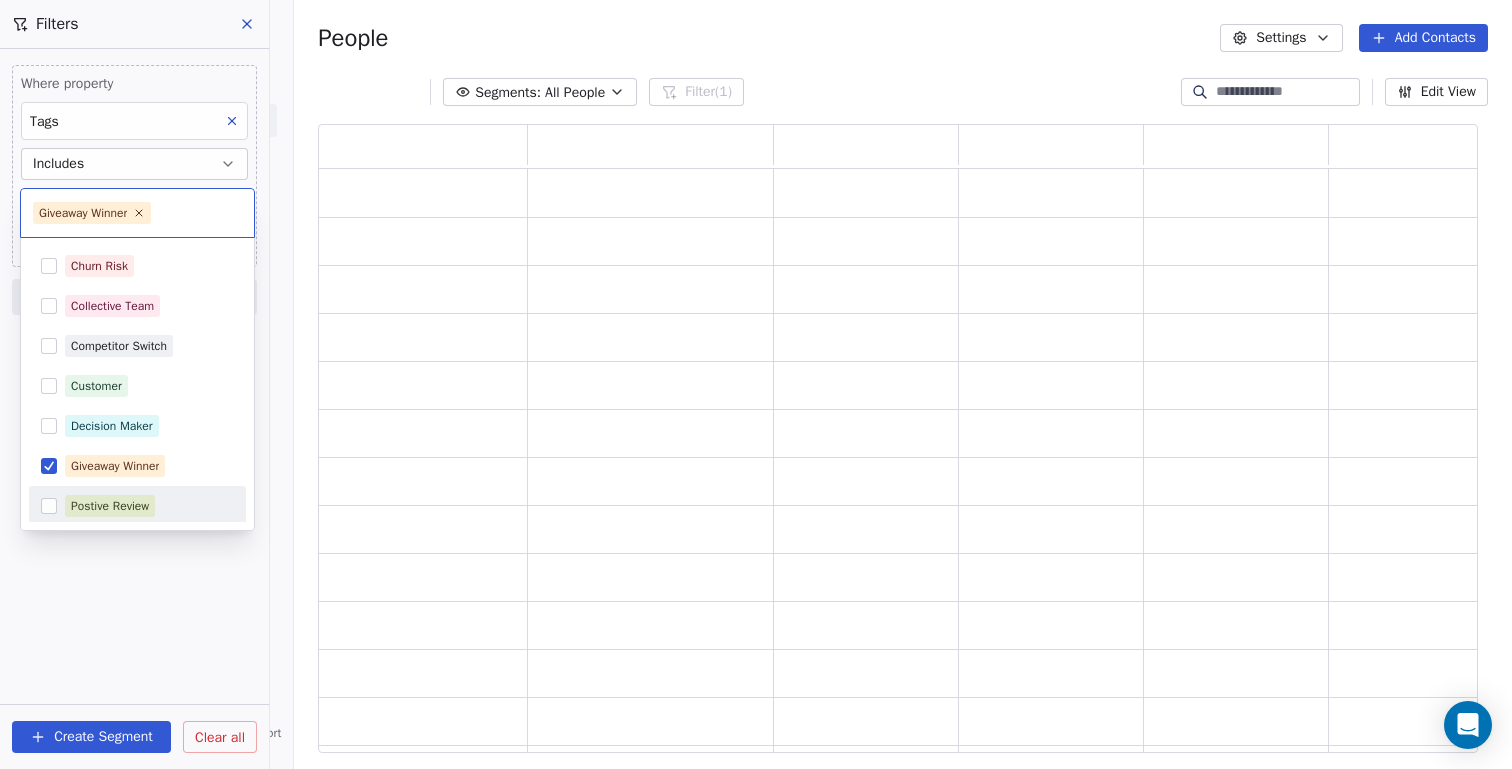 scroll, scrollTop: 16, scrollLeft: 16, axis: both 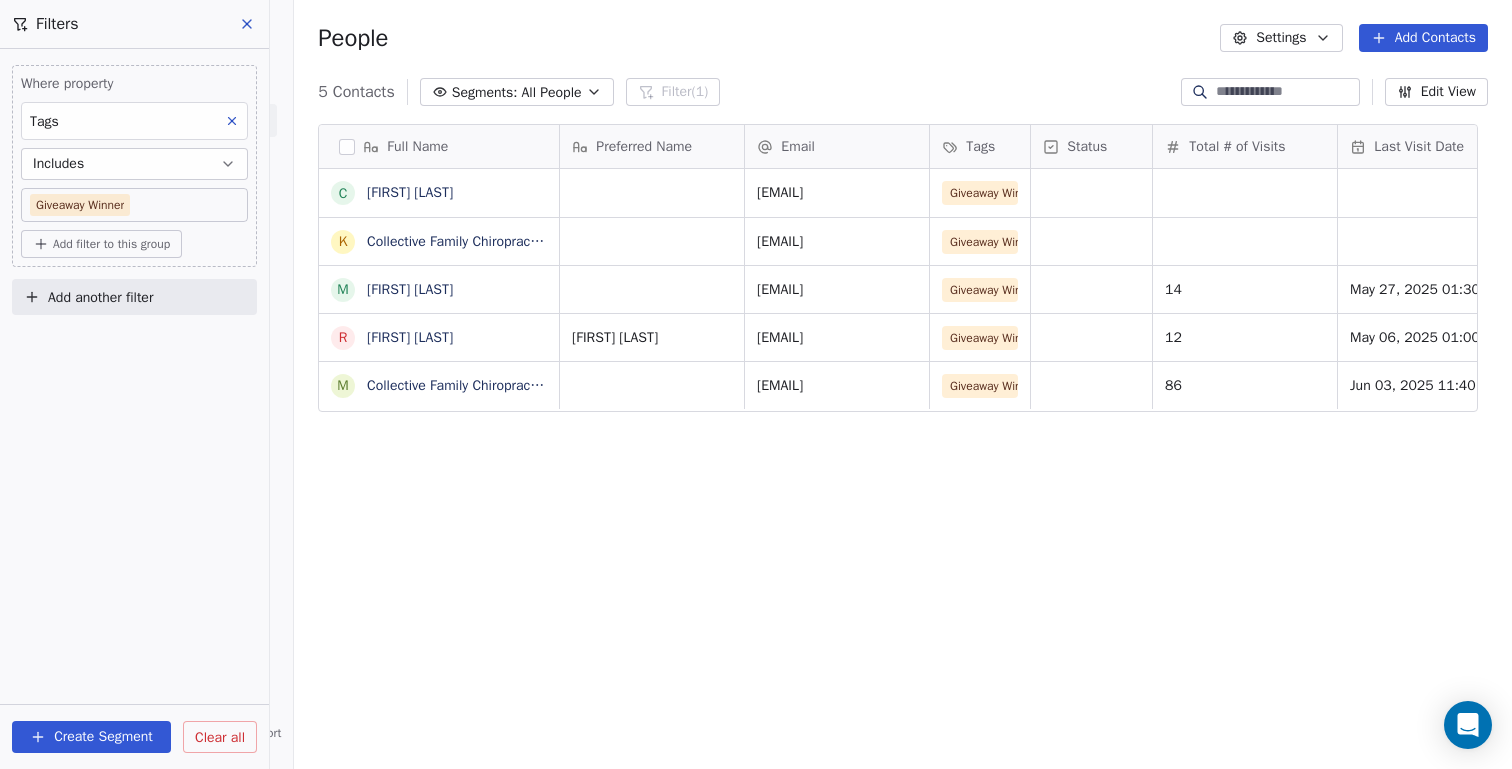 click on "Create Segment" at bounding box center (91, 737) 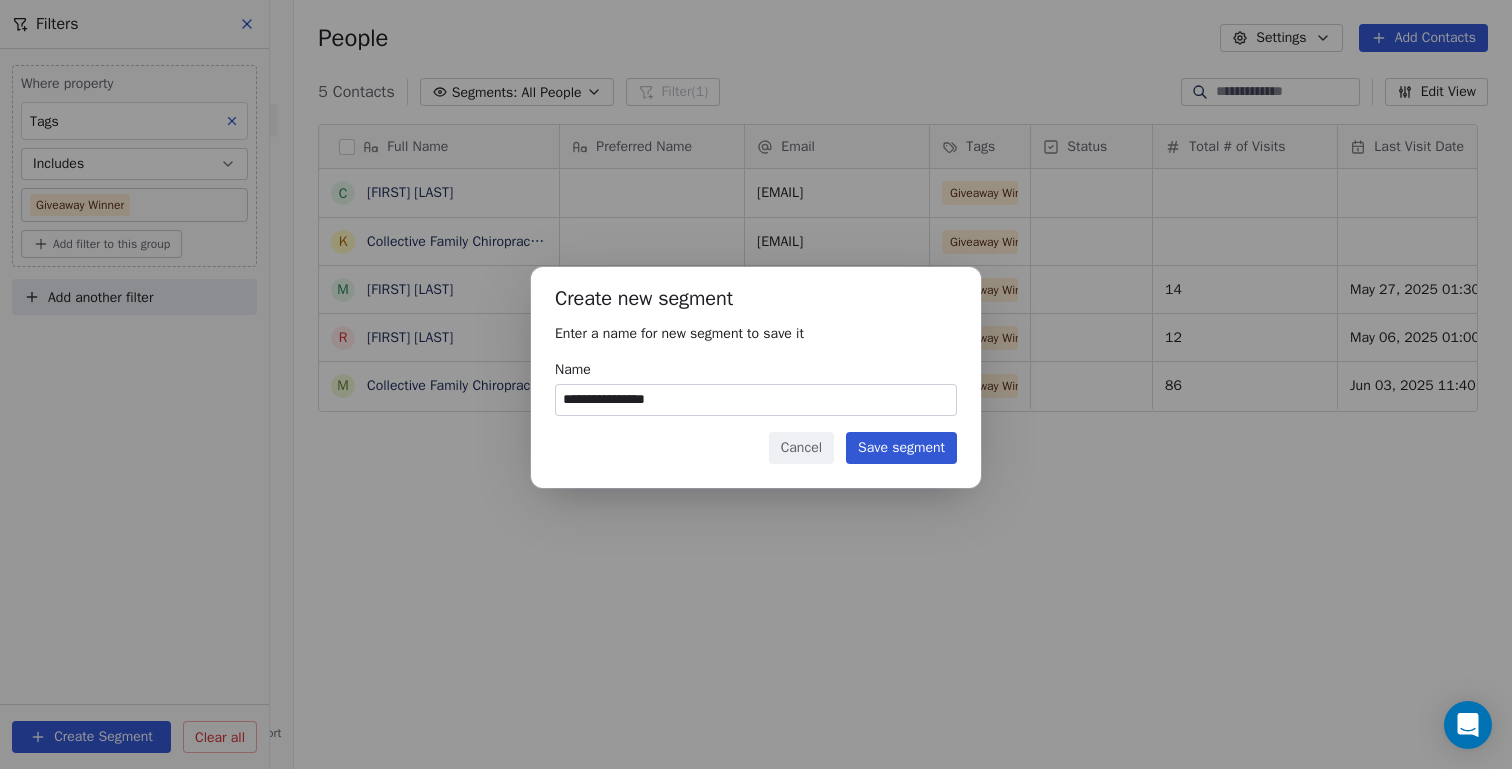 type on "**********" 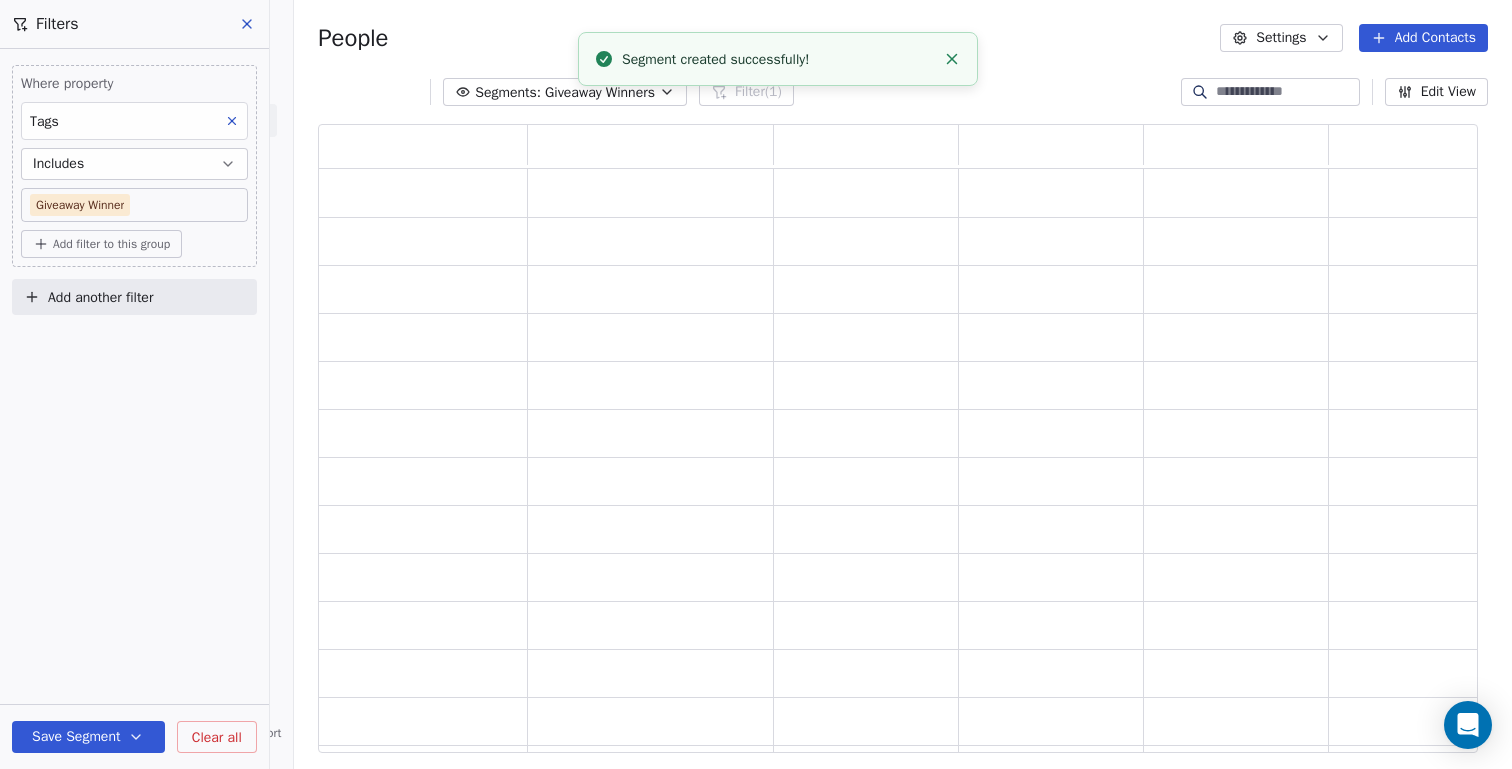 scroll, scrollTop: 16, scrollLeft: 16, axis: both 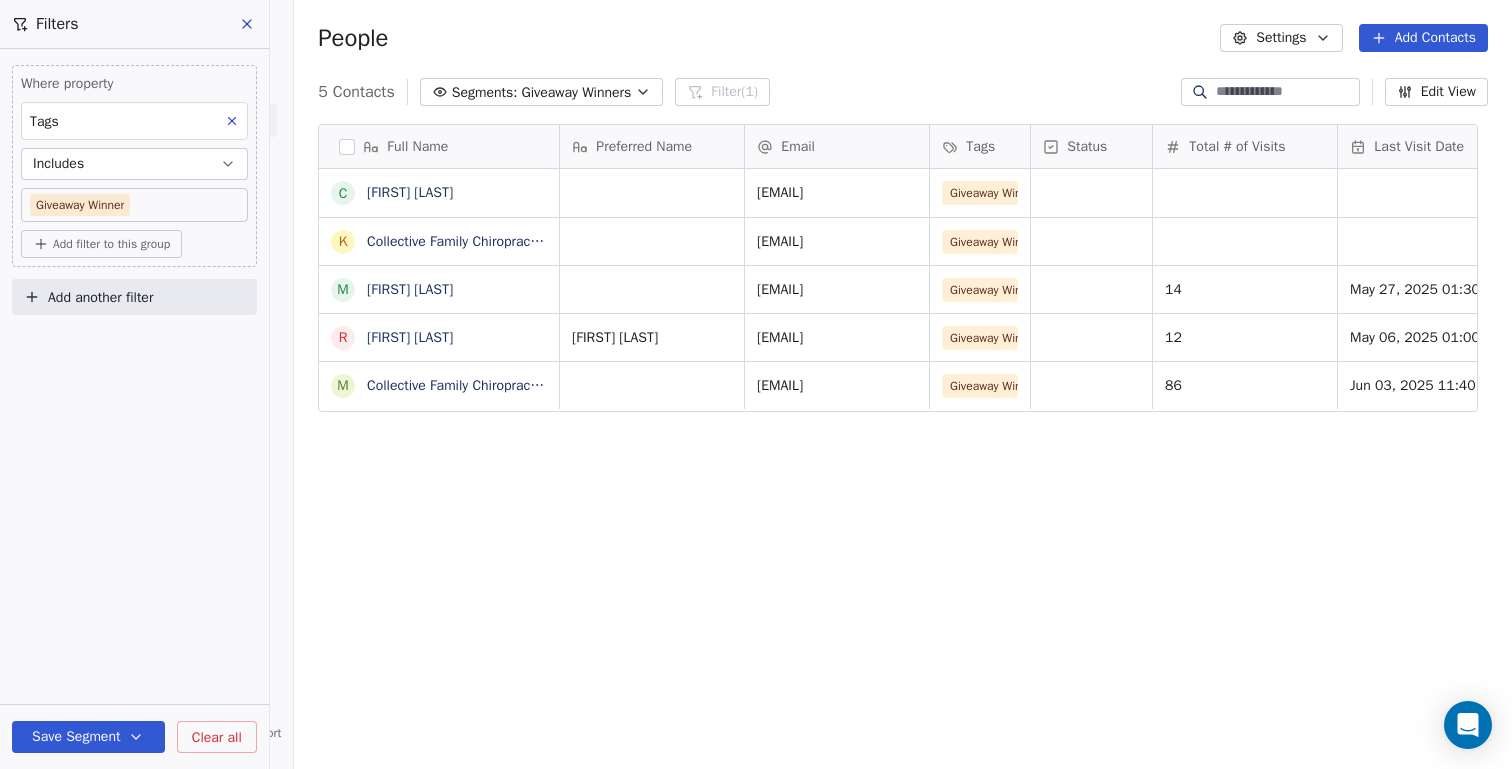 click on "Save Segment" at bounding box center (88, 737) 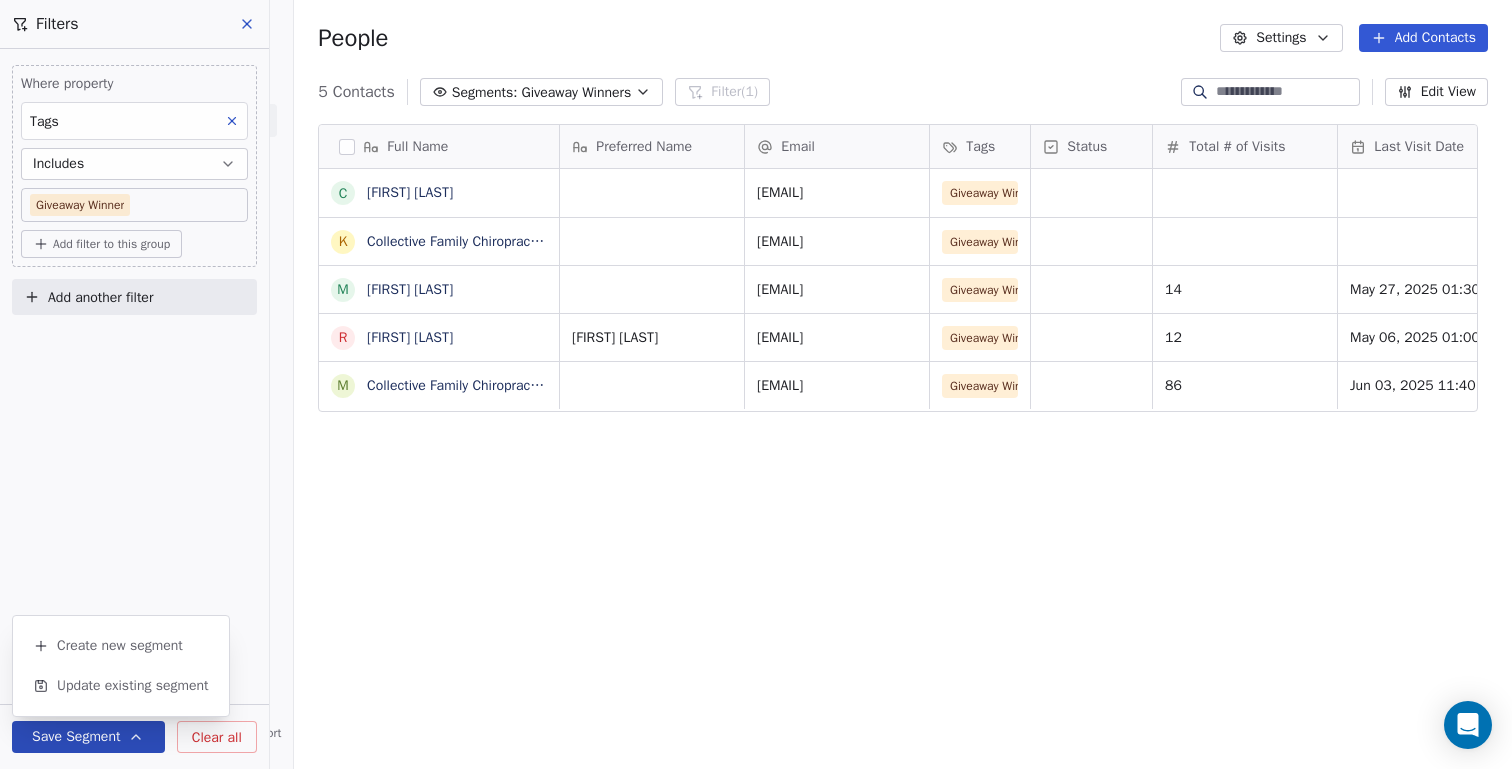 click on "Save Segment" at bounding box center (88, 737) 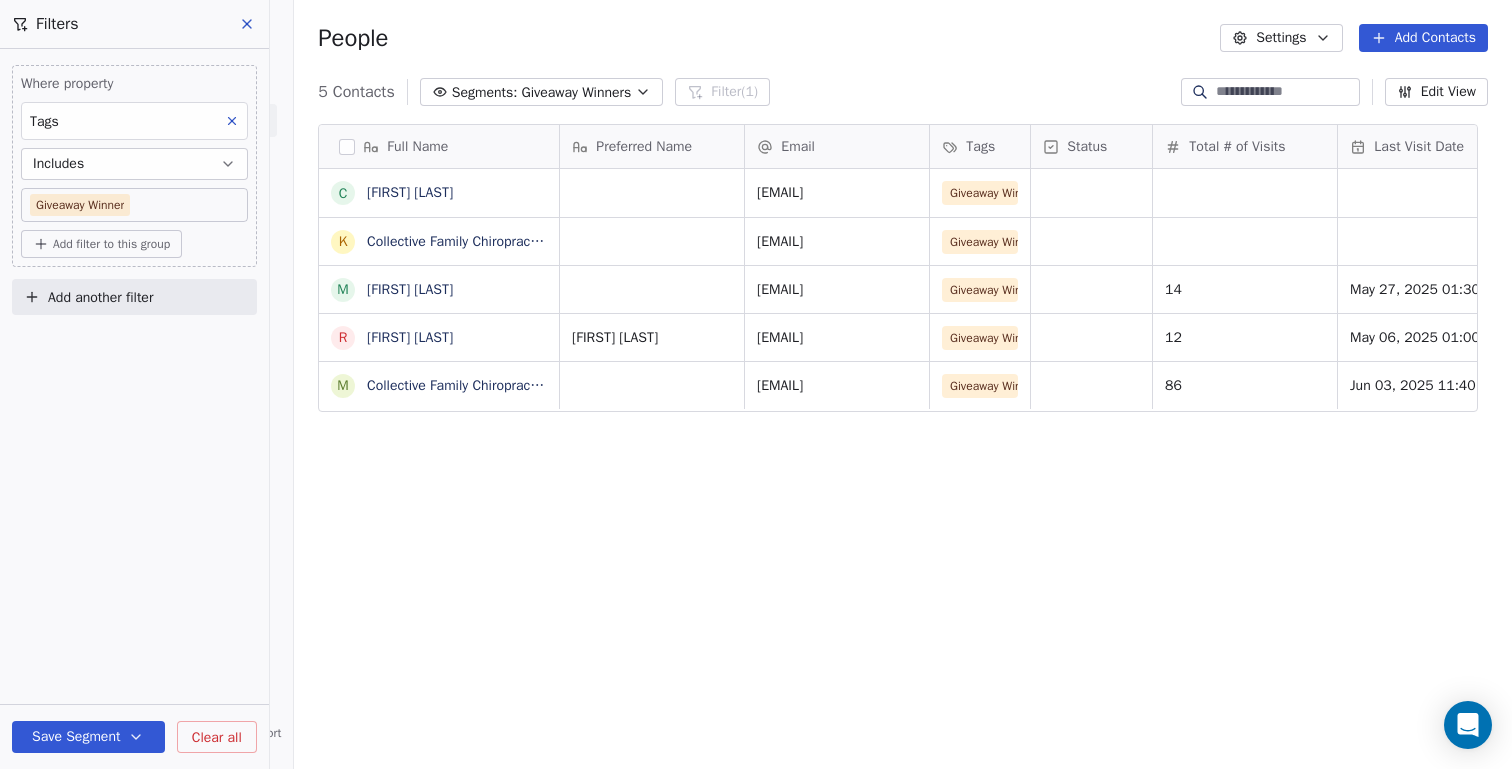 click 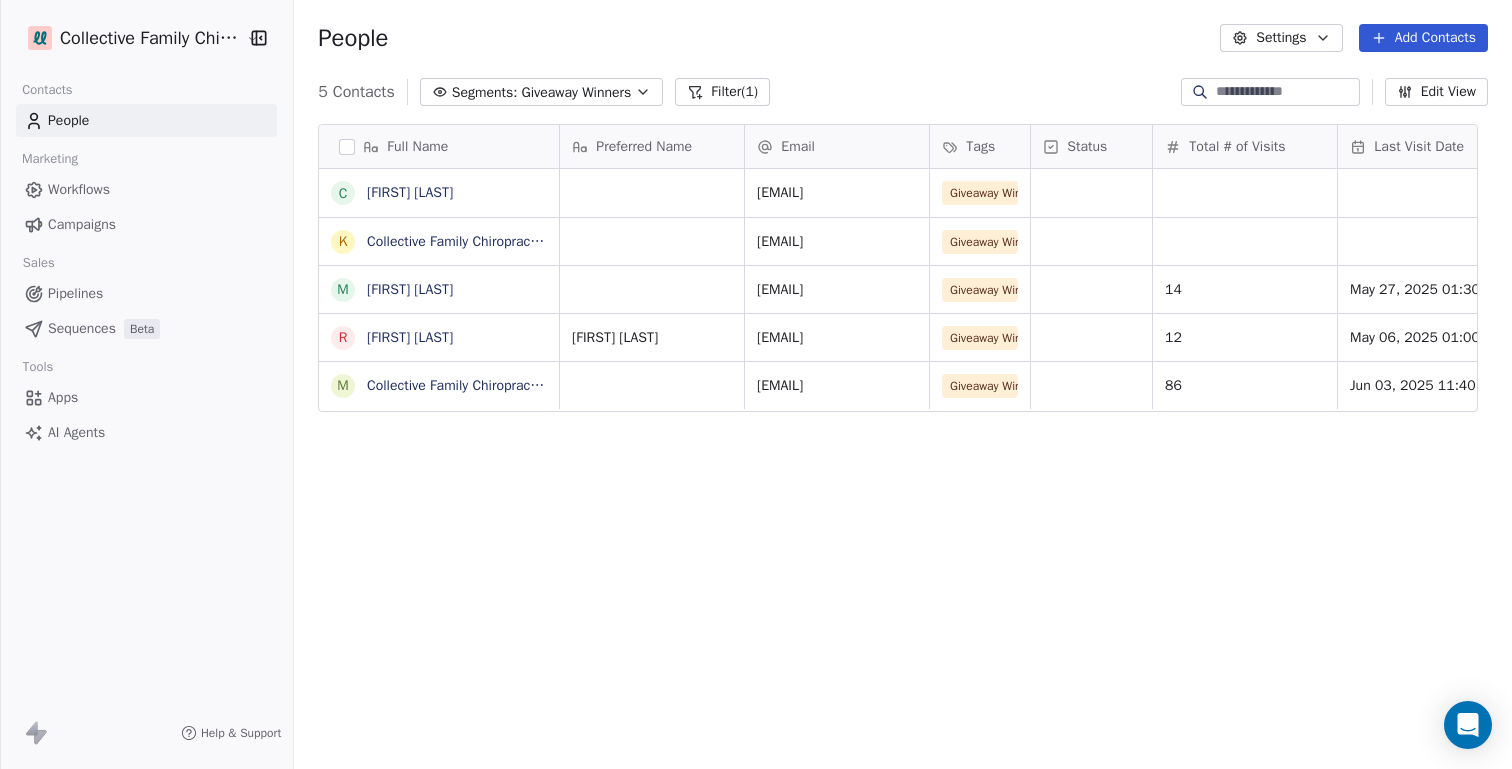 click on "Campaigns" at bounding box center (146, 224) 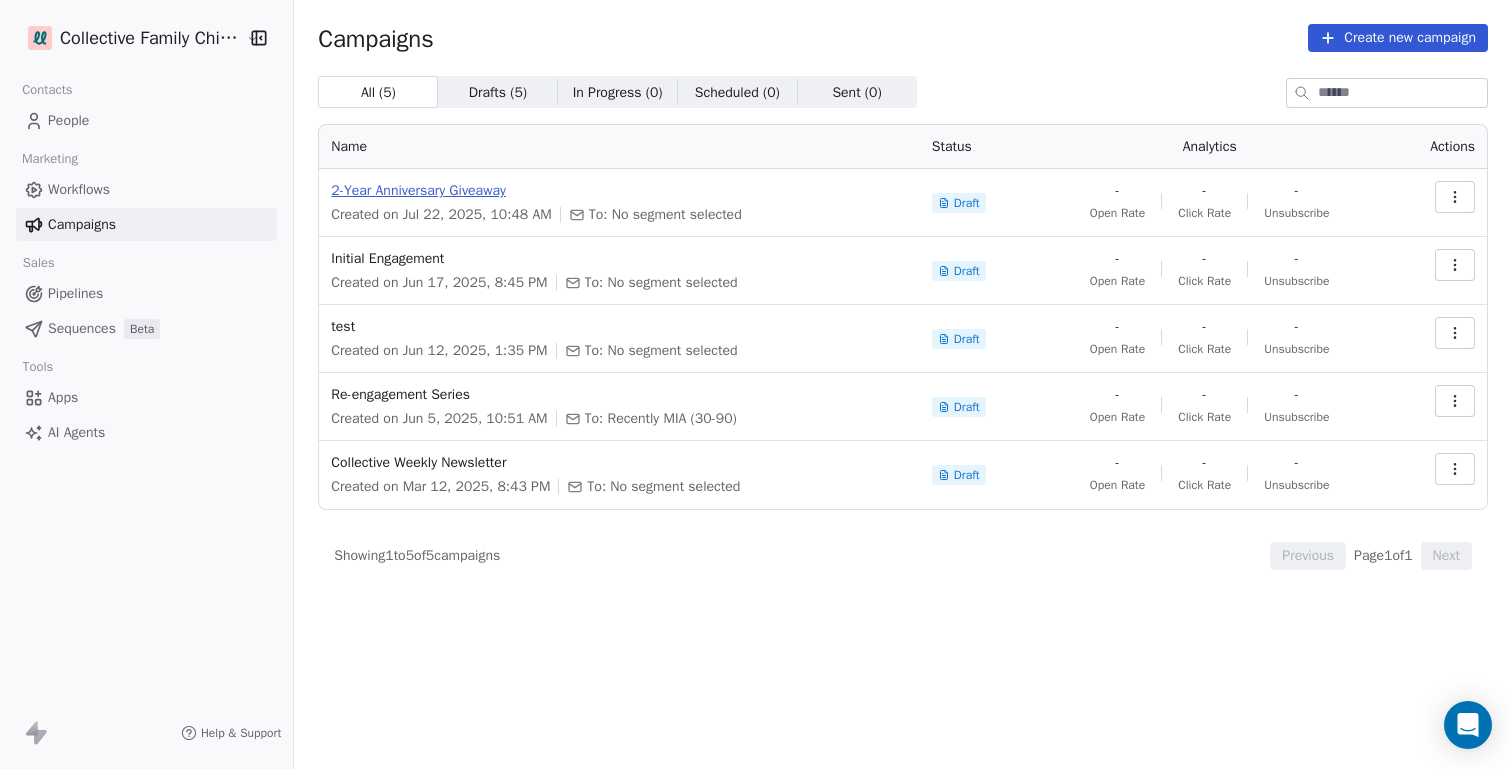 click on "2-Year Anniversary Giveaway" at bounding box center (619, 191) 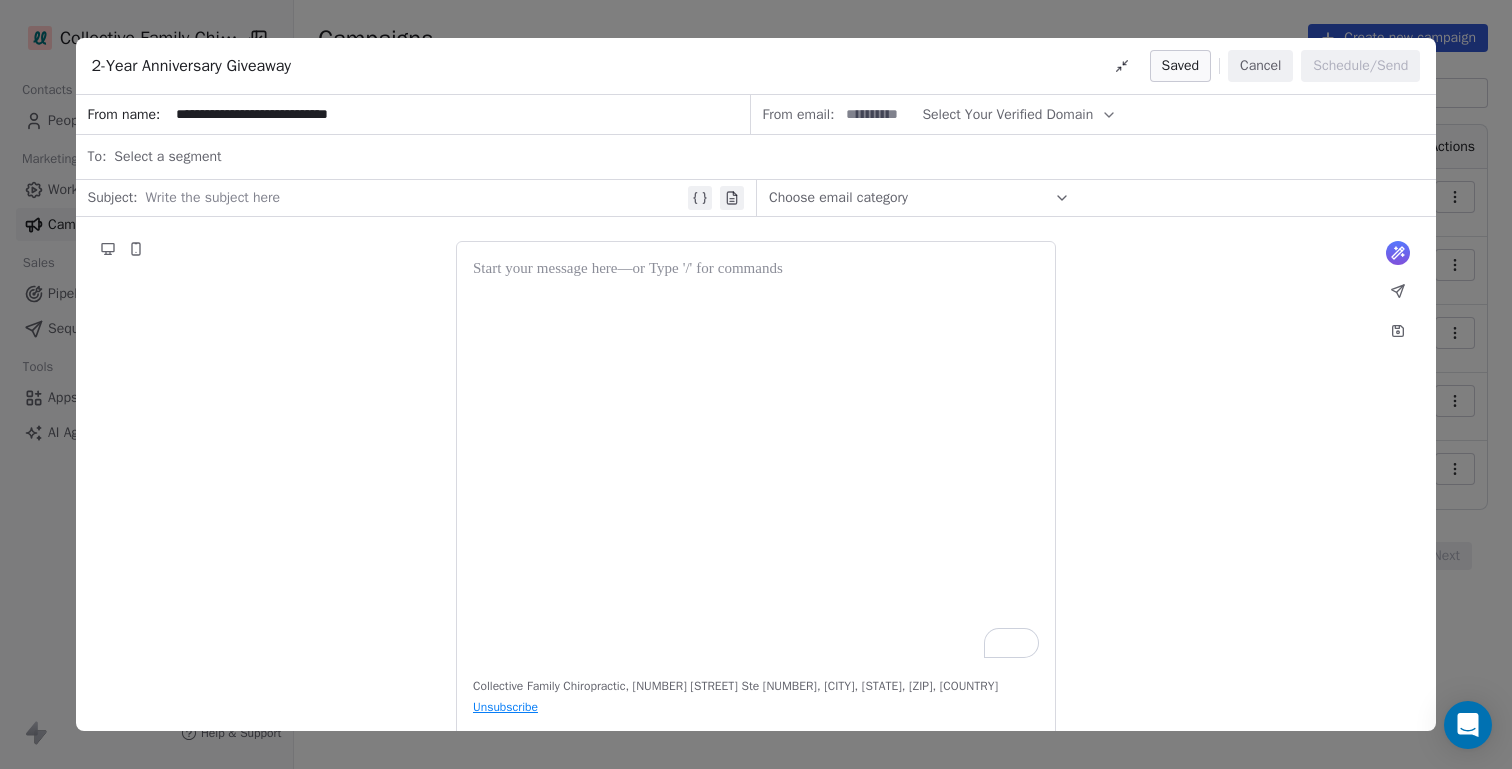 click on "Select a segment" at bounding box center [167, 157] 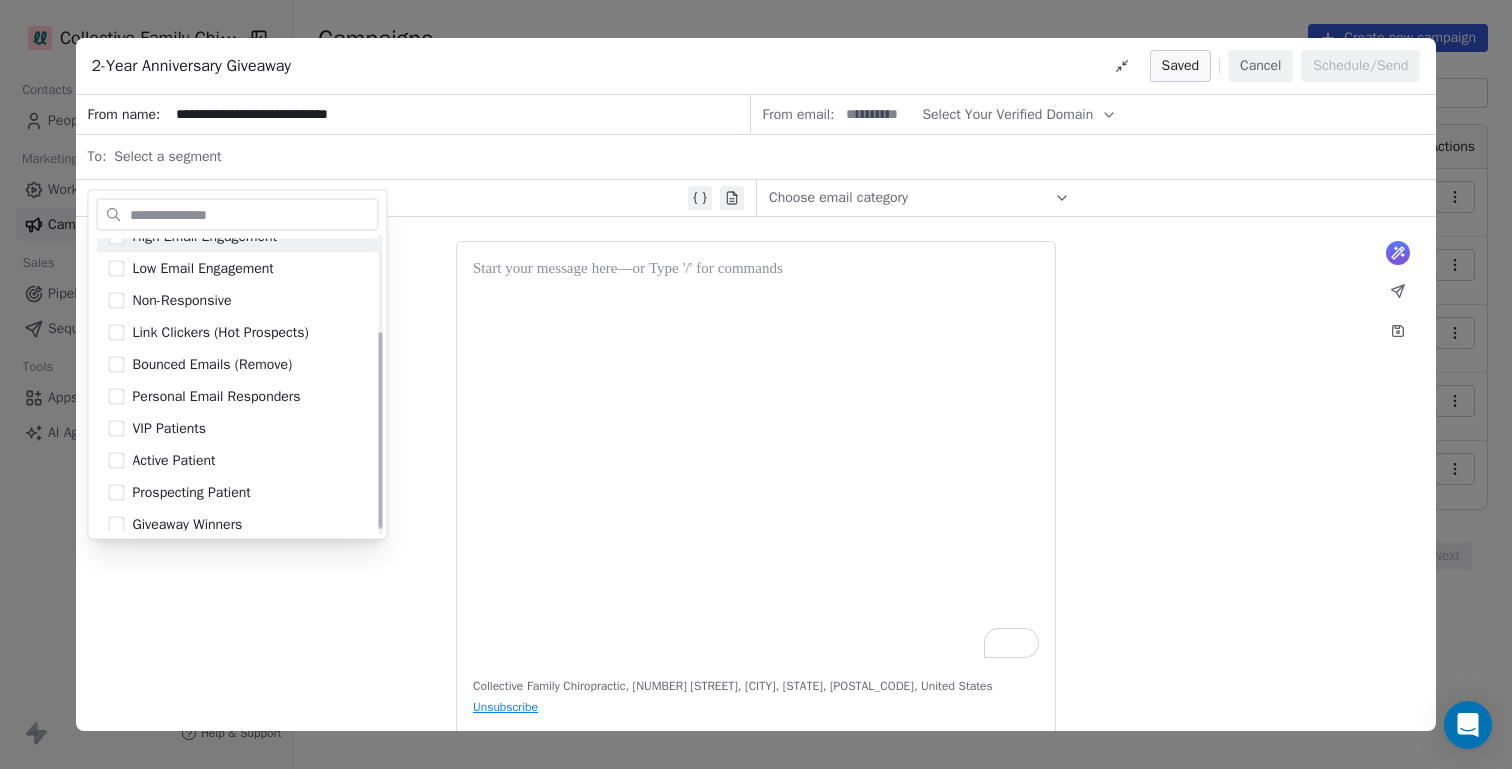 scroll, scrollTop: 156, scrollLeft: 0, axis: vertical 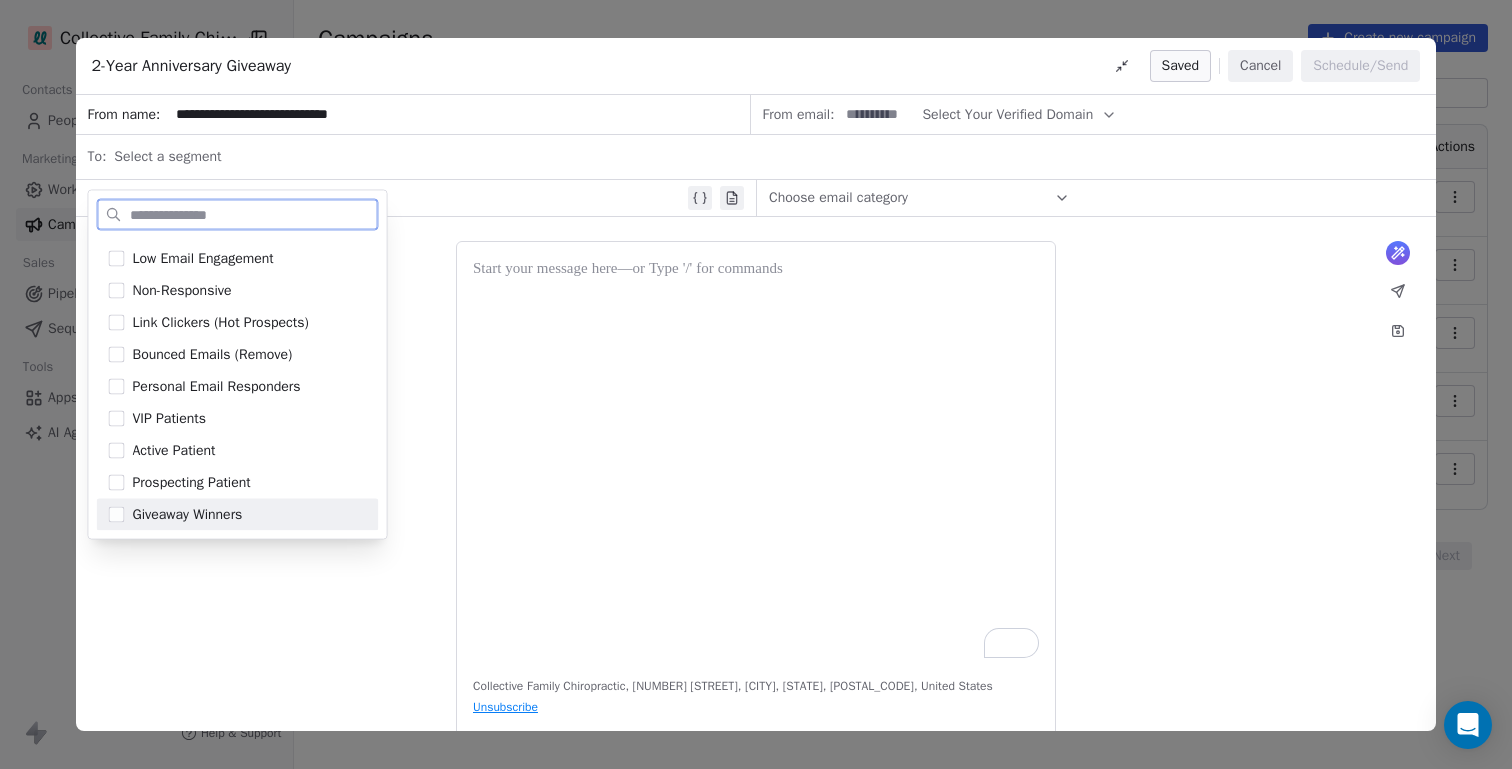 click at bounding box center (117, 515) 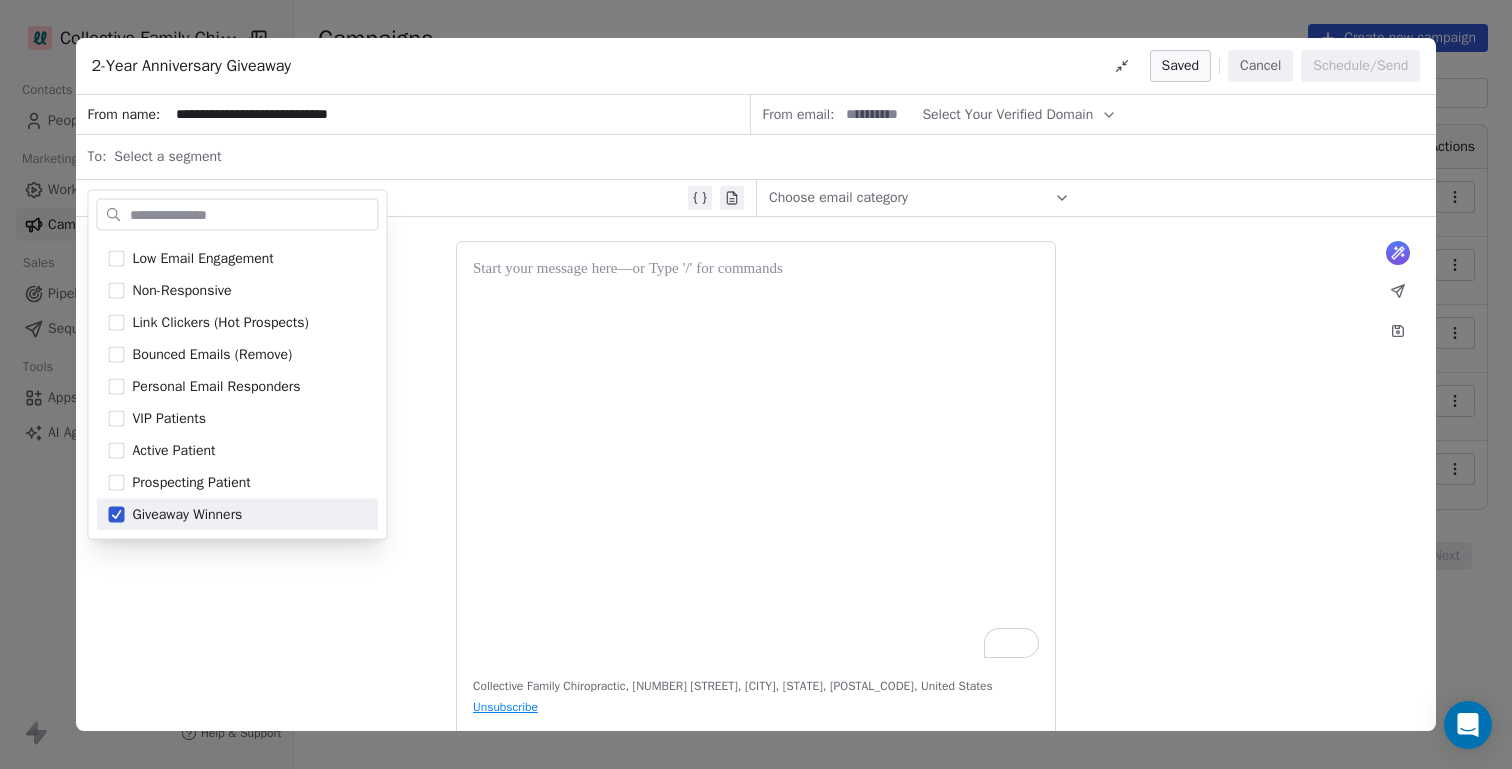 click on "What would you like to create email about? or Collective Family Chiropractic, [NUMBER] [STREET], [CITY], [STATE], [POSTAL_CODE], United States Unsubscribe" at bounding box center [756, 494] 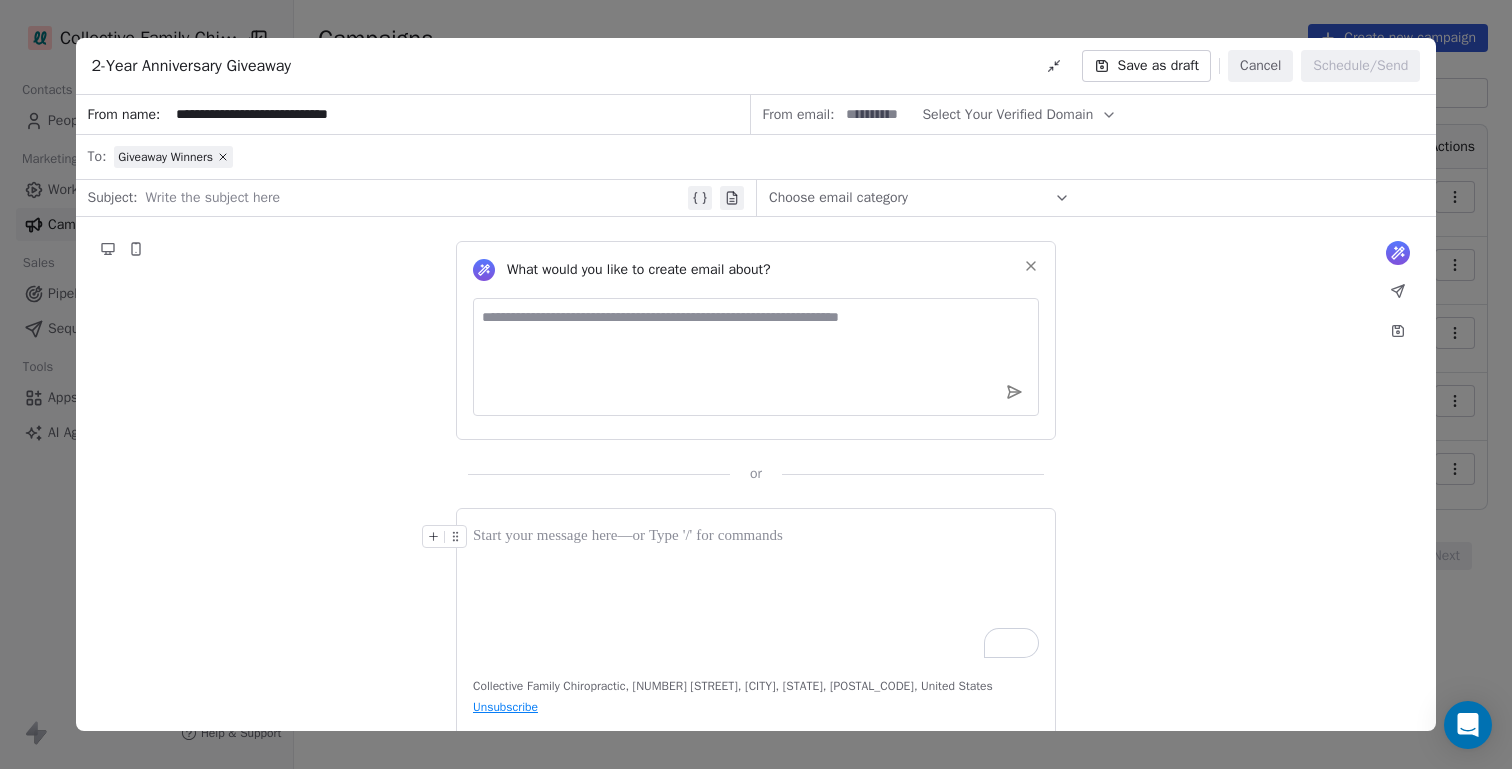 click at bounding box center (414, 198) 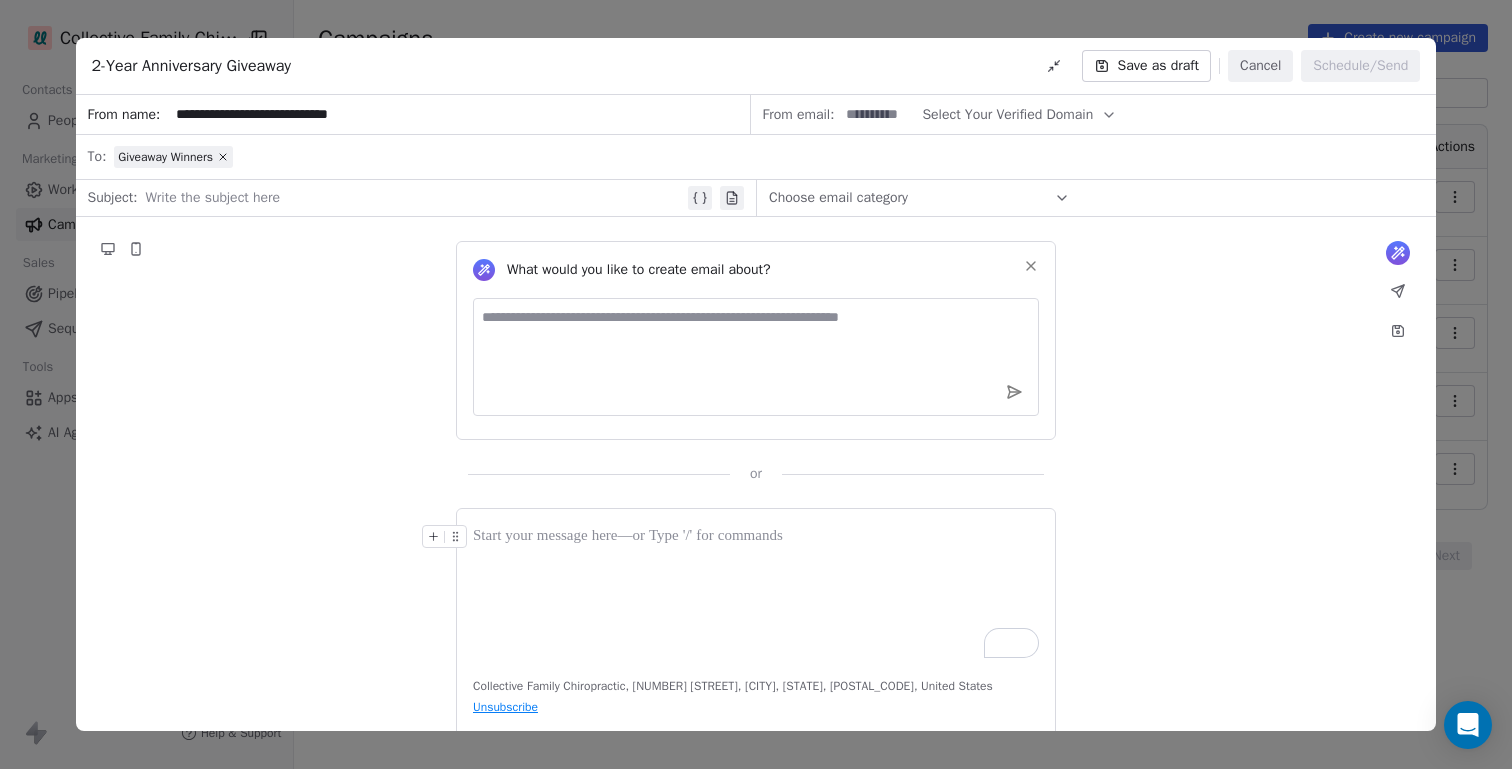 paste 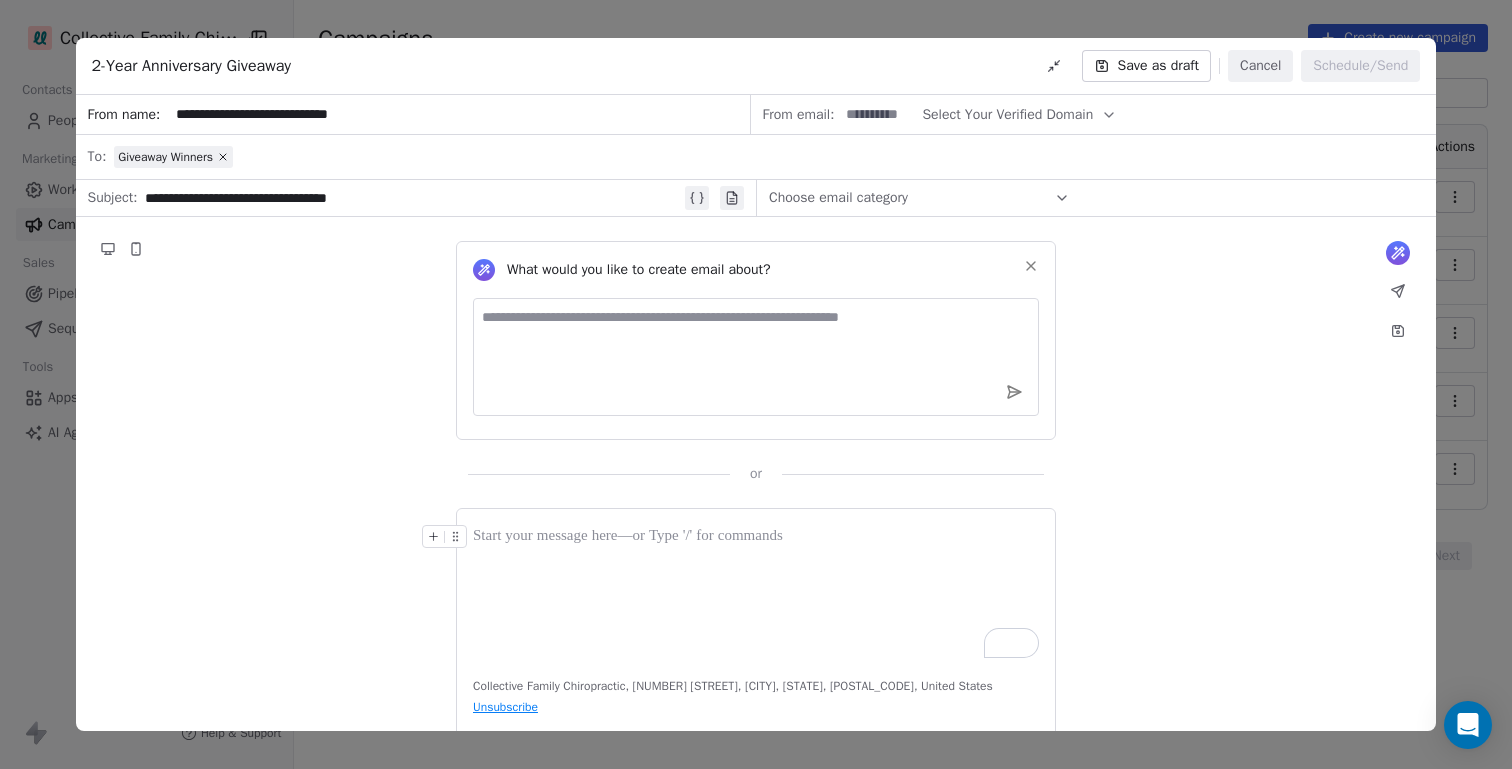 click on "What would you like to create email about? or" at bounding box center [756, 350] 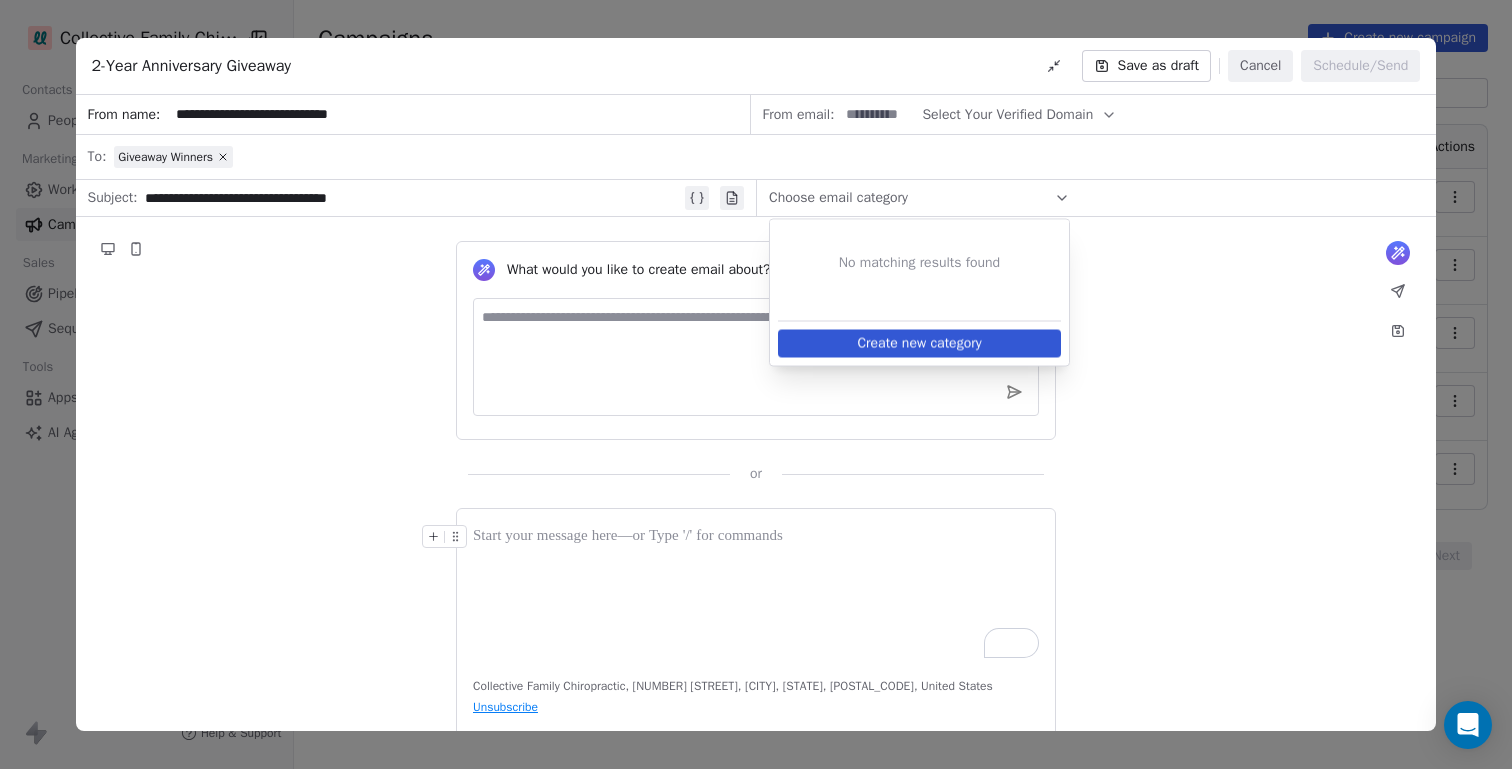 click on "Create new category" at bounding box center (919, 344) 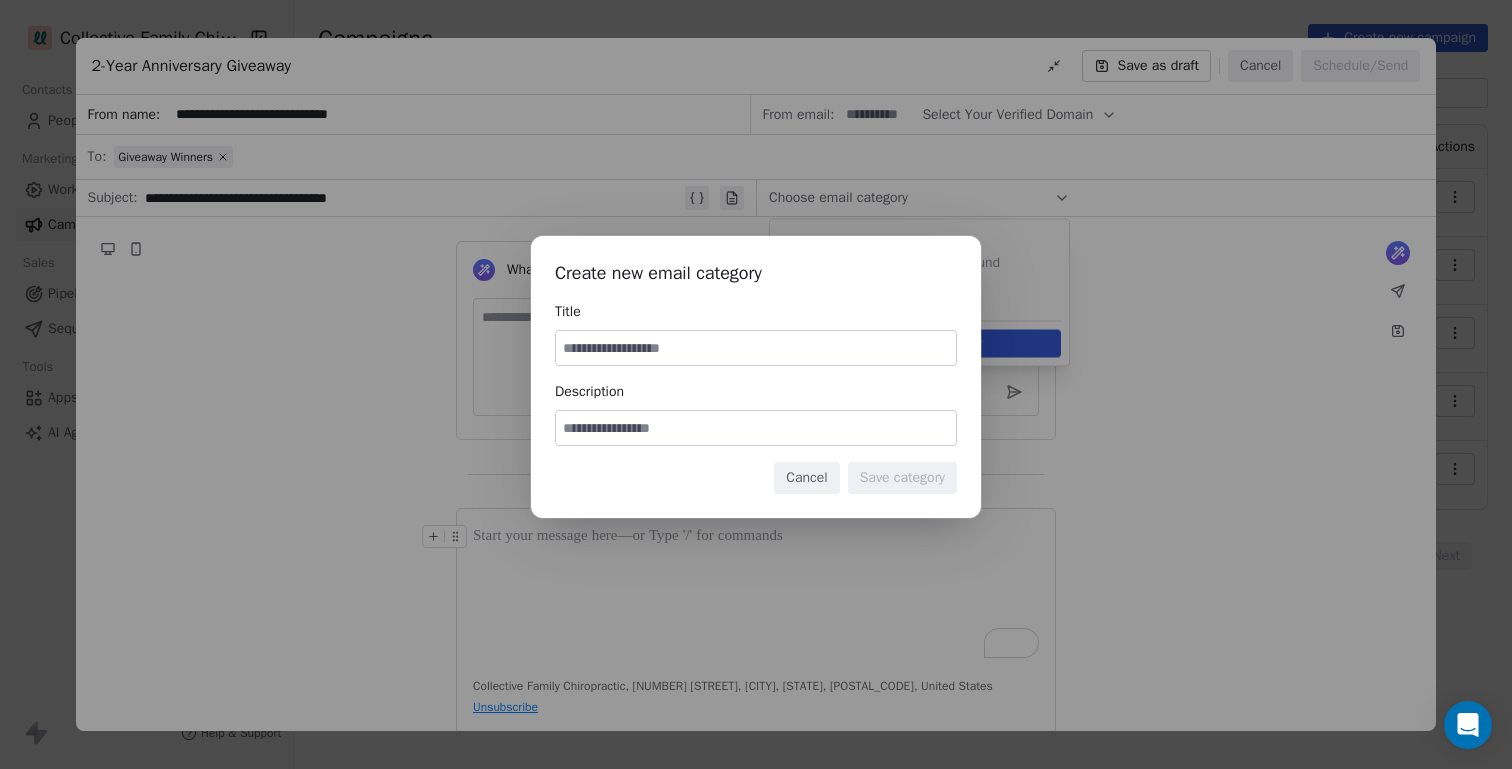 click at bounding box center (756, 348) 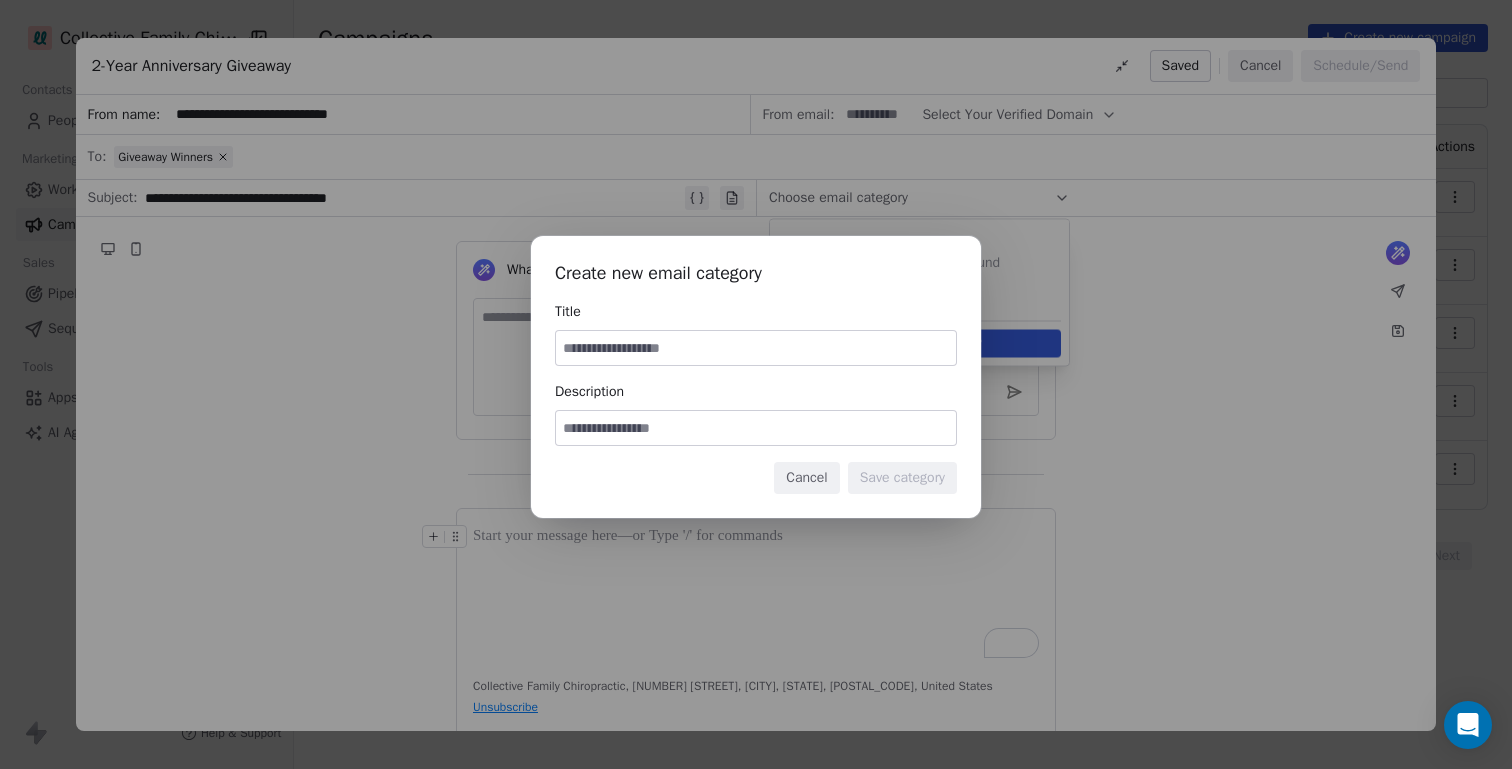click on "Cancel" at bounding box center (806, 478) 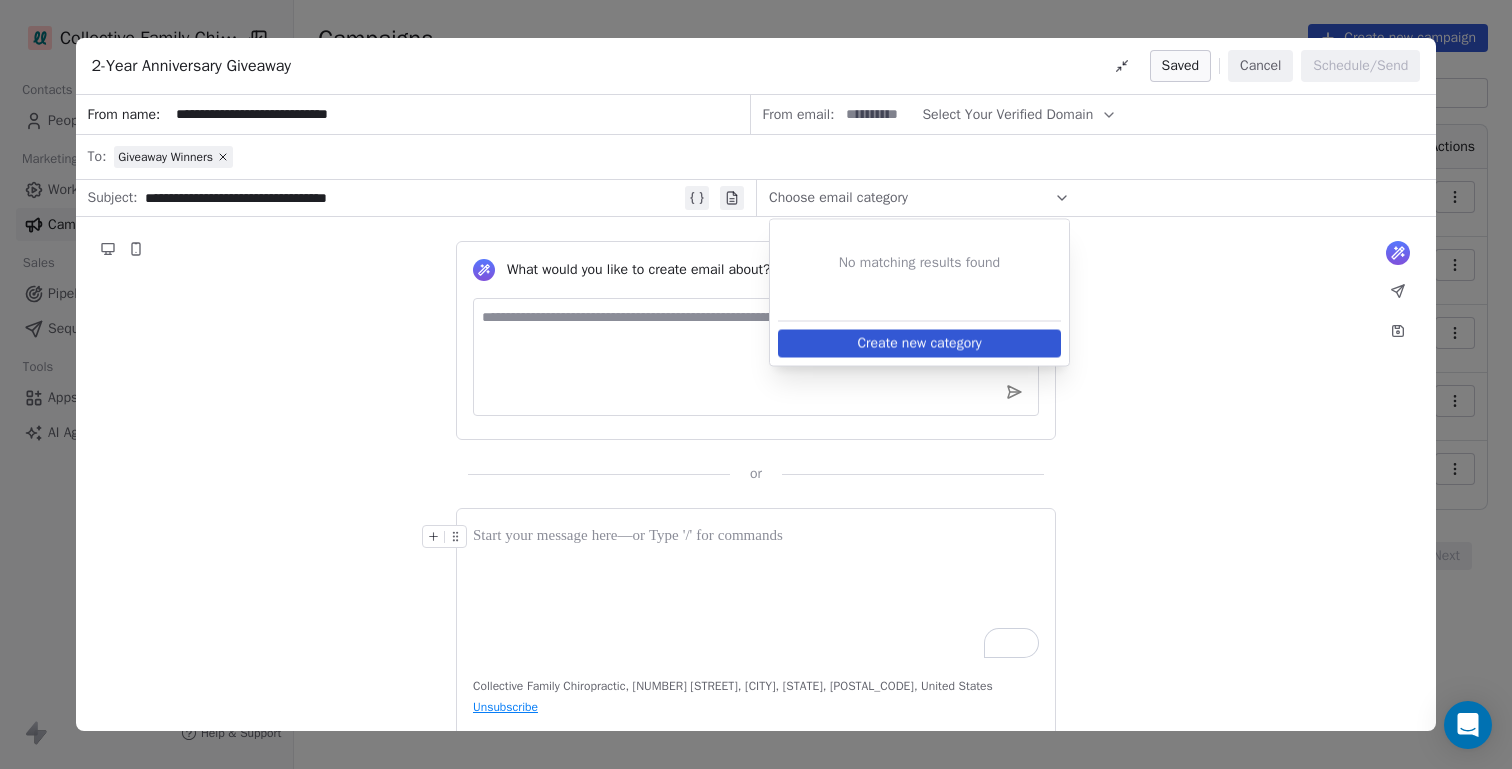 click on "What would you like to create email about? or" at bounding box center [756, 350] 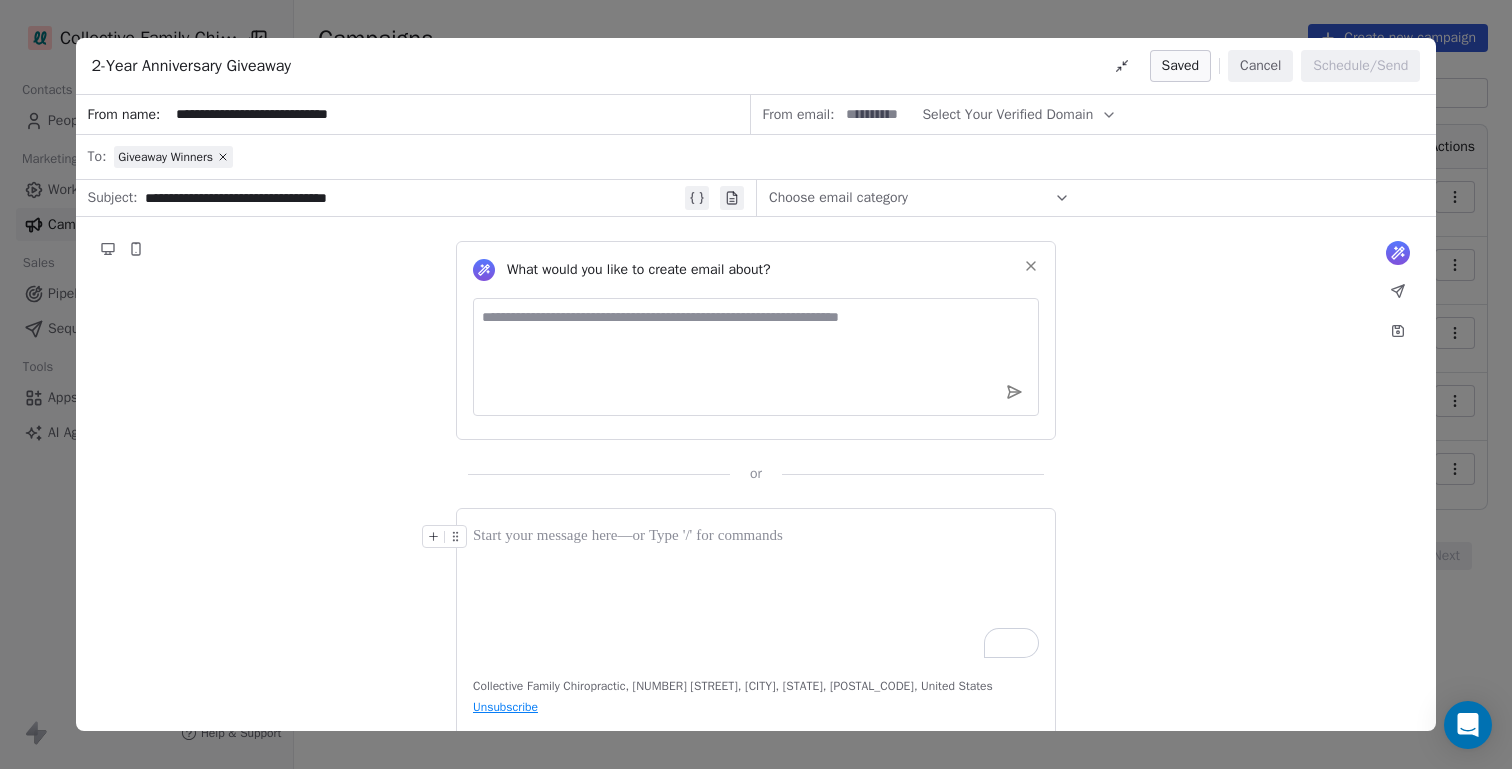 scroll, scrollTop: 15, scrollLeft: 0, axis: vertical 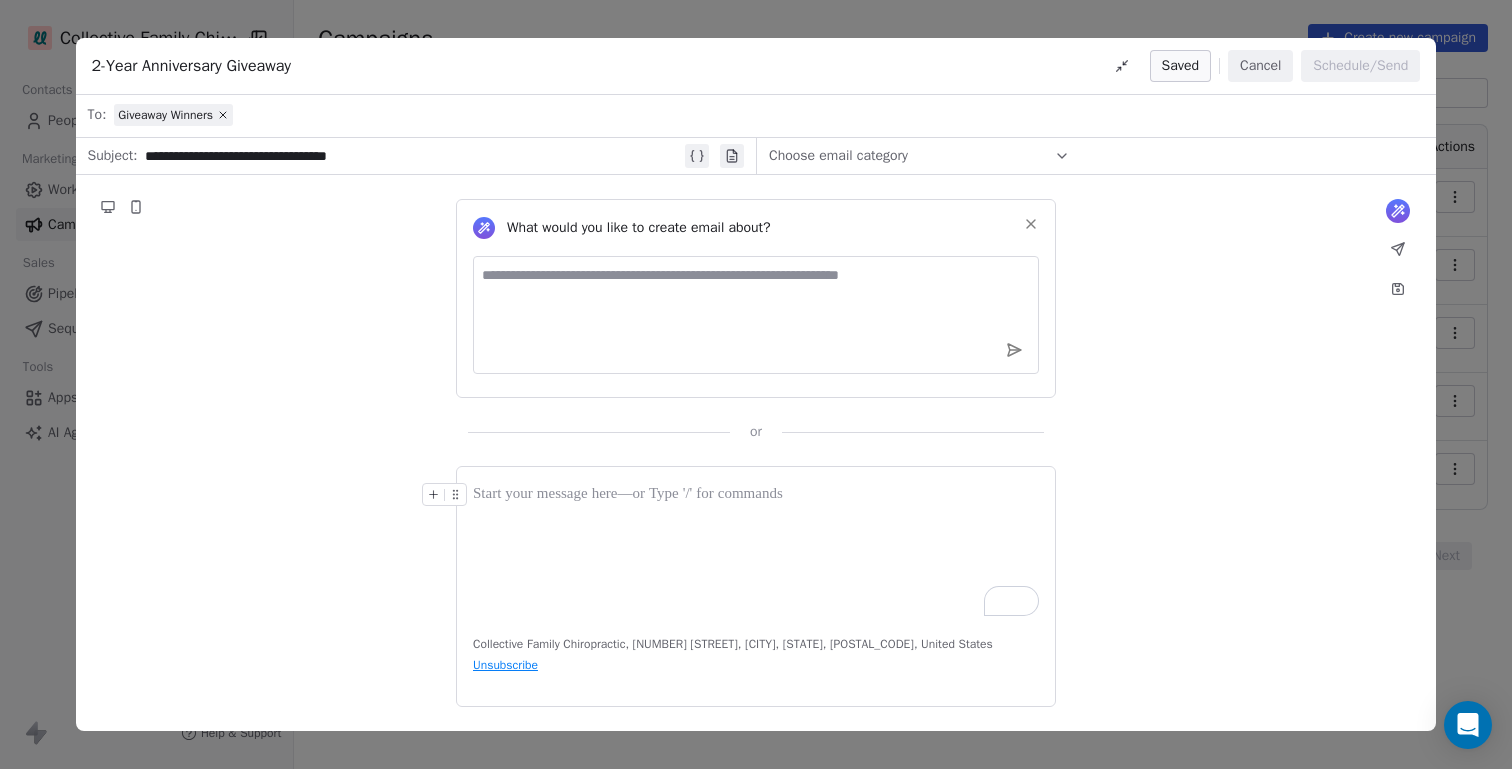 click at bounding box center (756, 549) 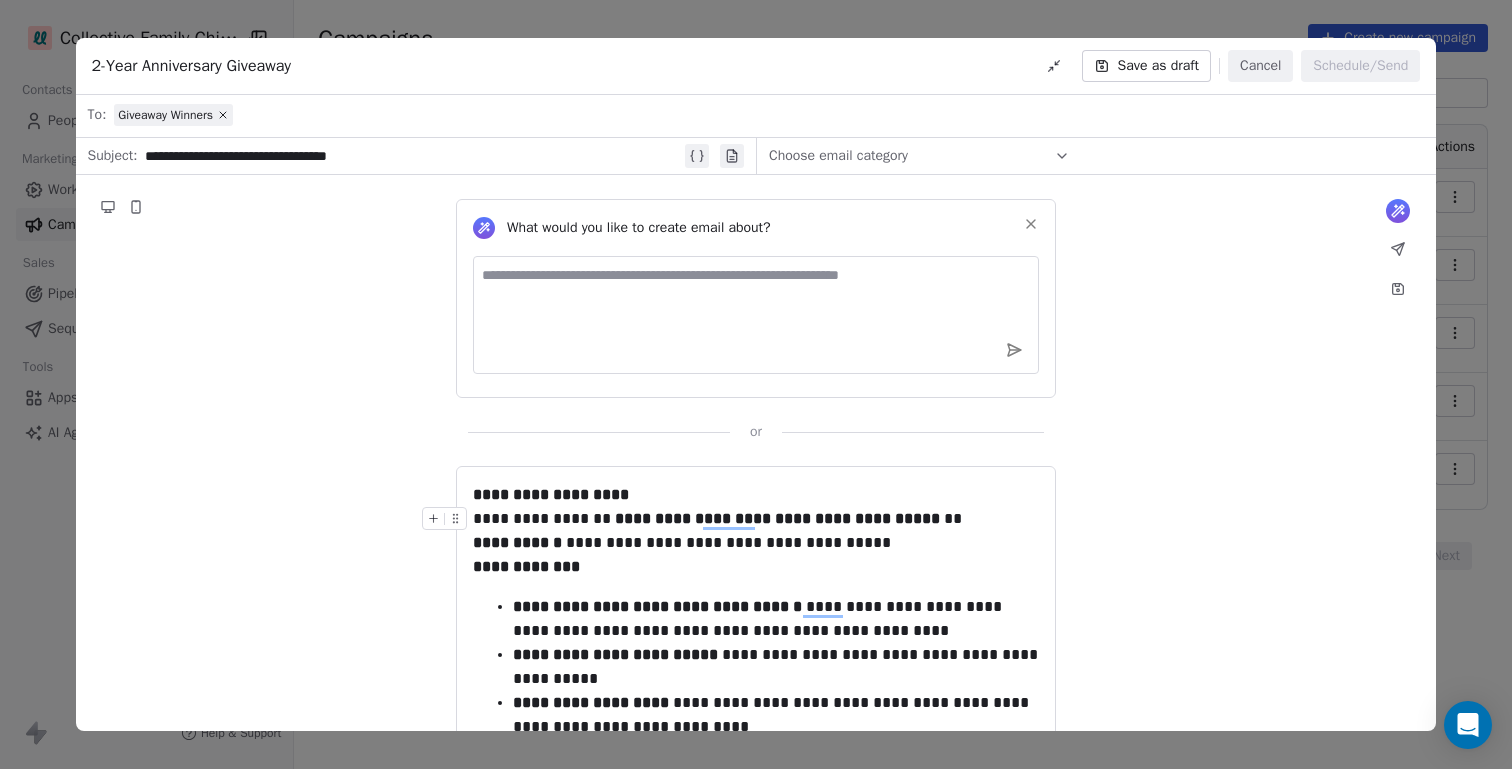 scroll, scrollTop: 0, scrollLeft: 0, axis: both 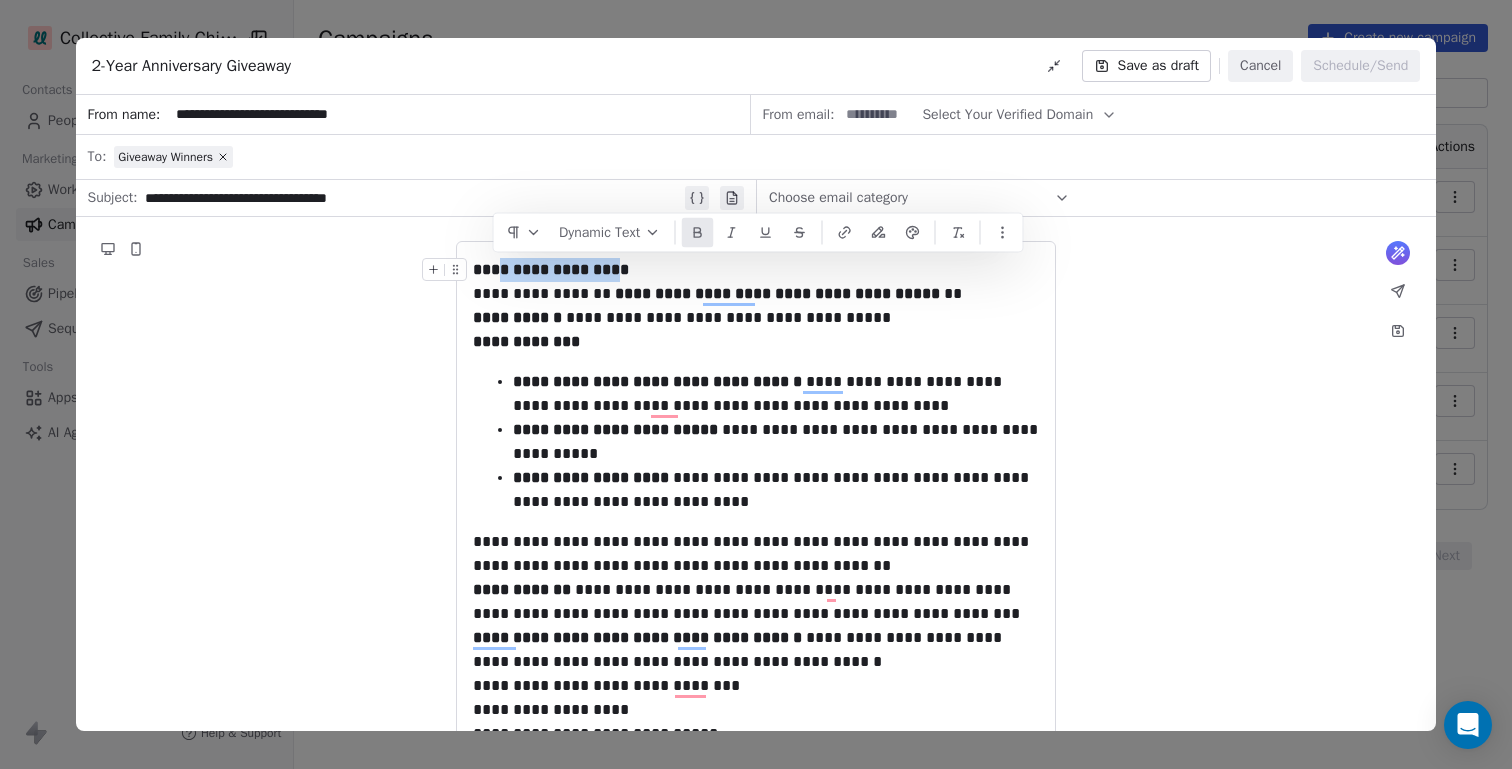 drag, startPoint x: 623, startPoint y: 273, endPoint x: 496, endPoint y: 277, distance: 127.06297 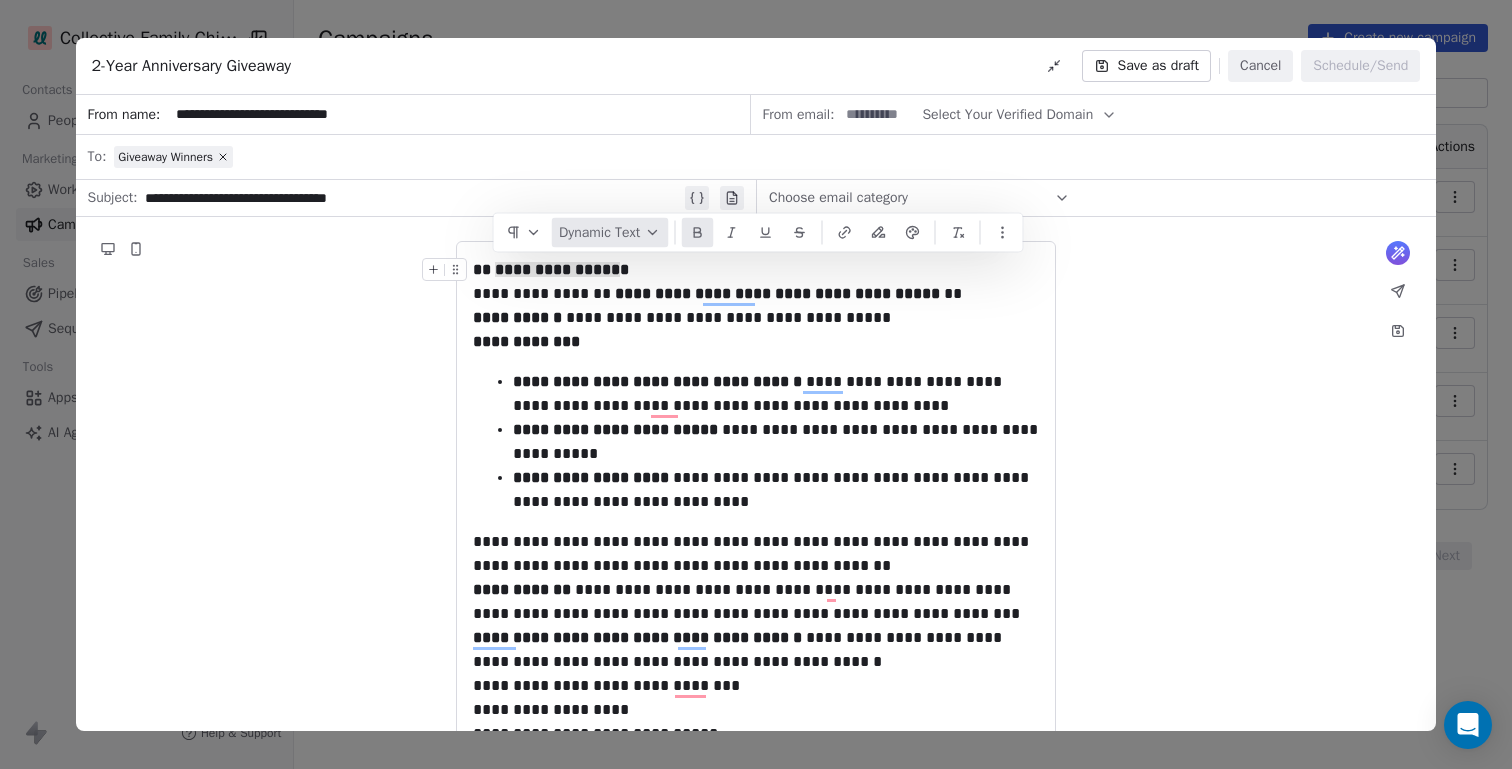 click on "Dynamic Text" at bounding box center [609, 232] 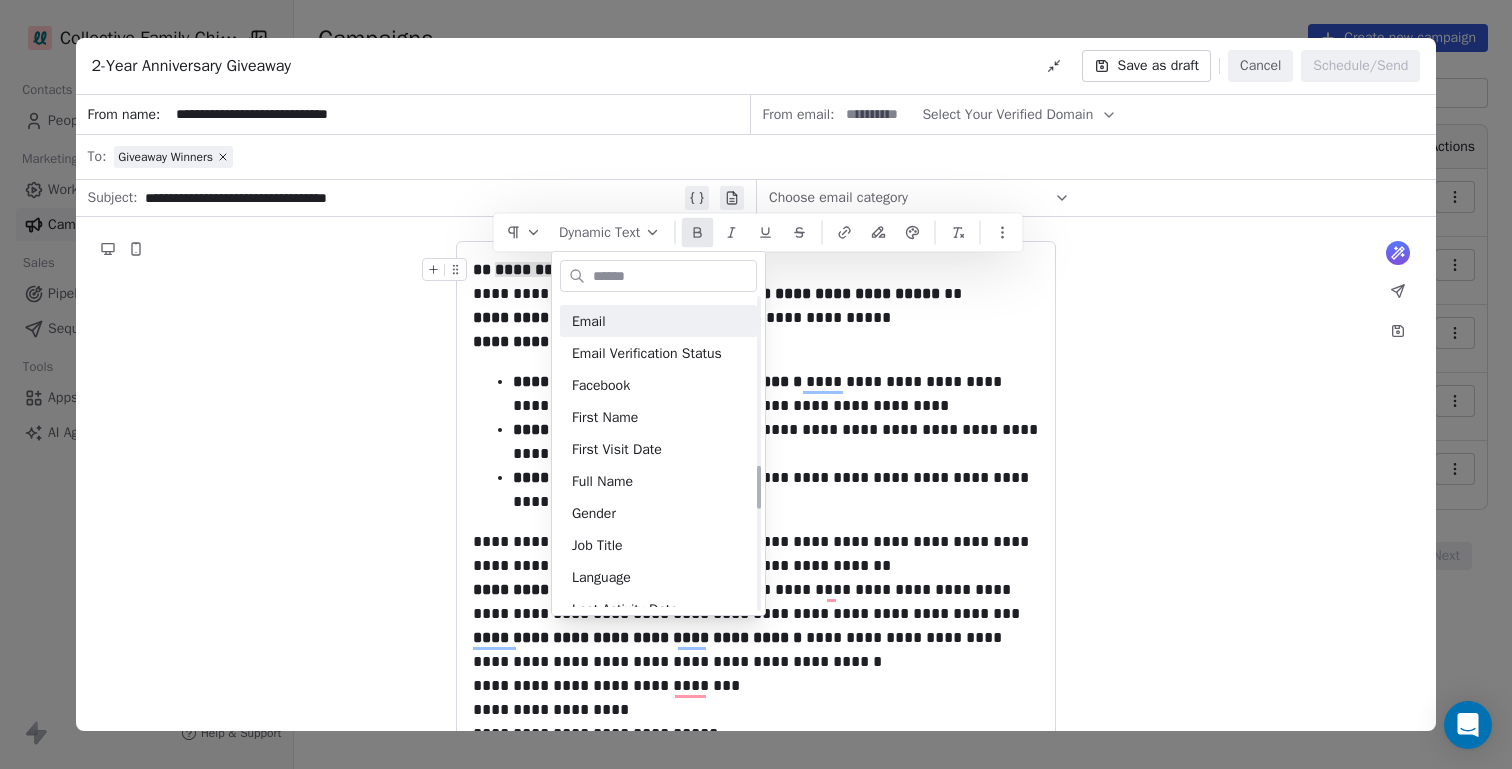 scroll, scrollTop: 1230, scrollLeft: 0, axis: vertical 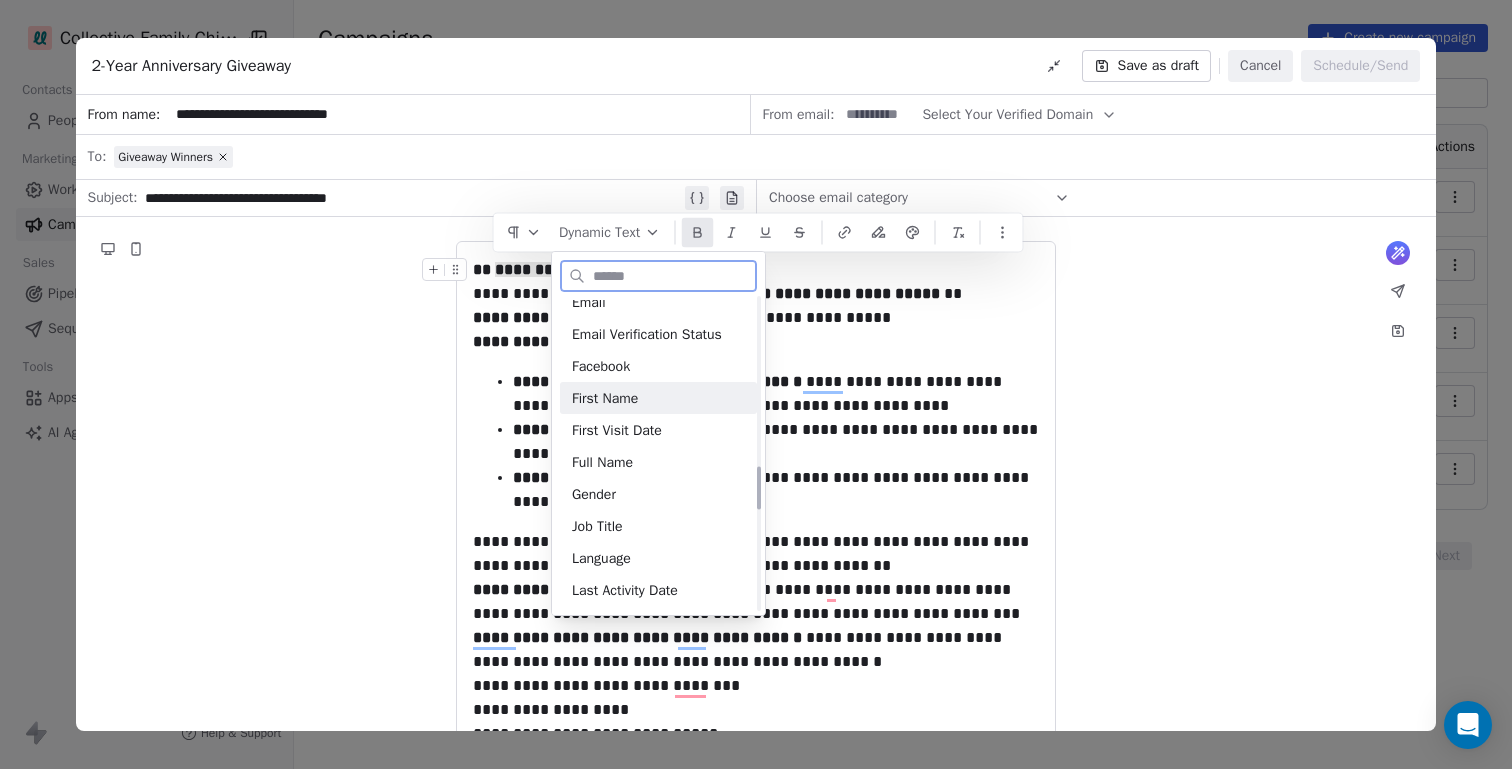 click on "First Name" at bounding box center (658, 398) 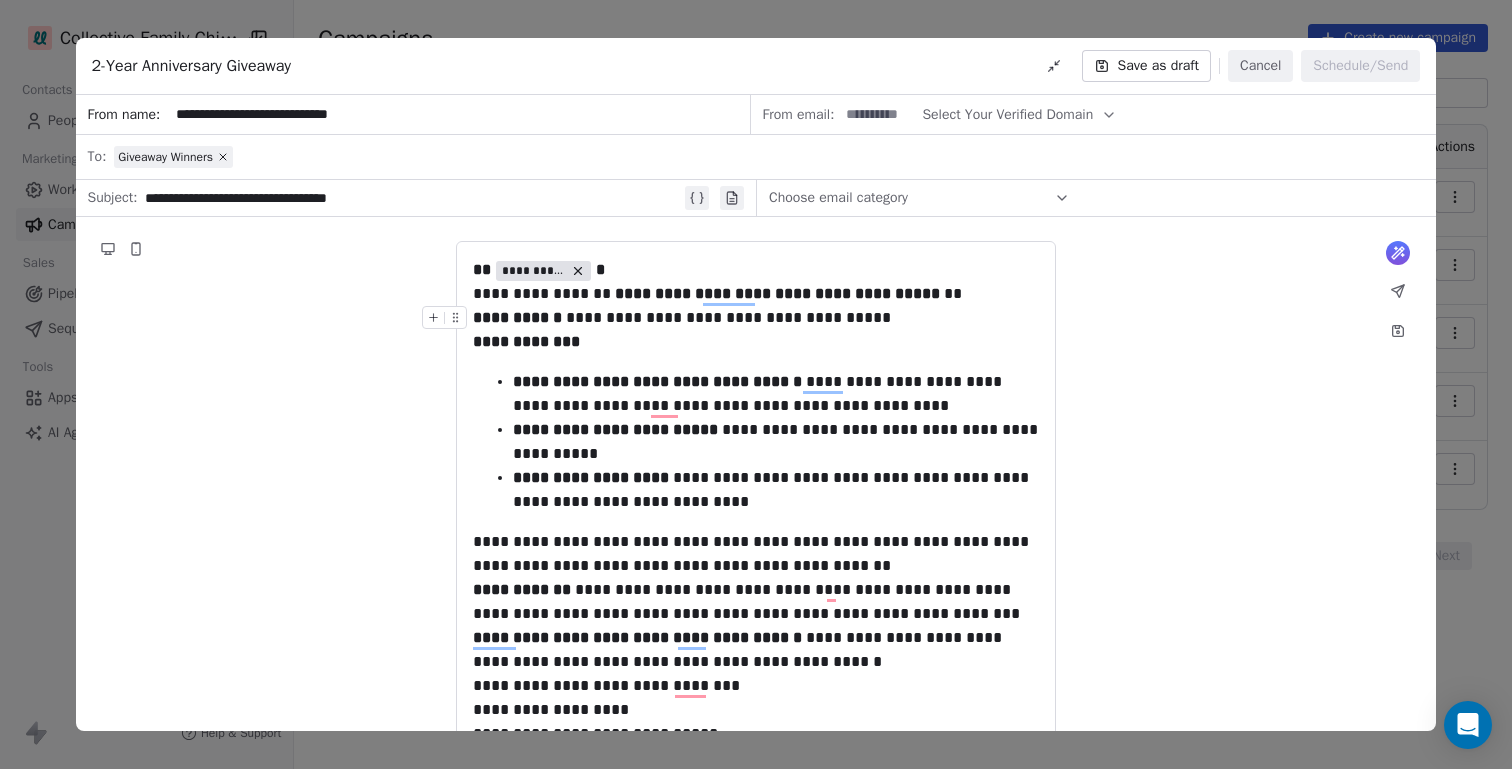 type 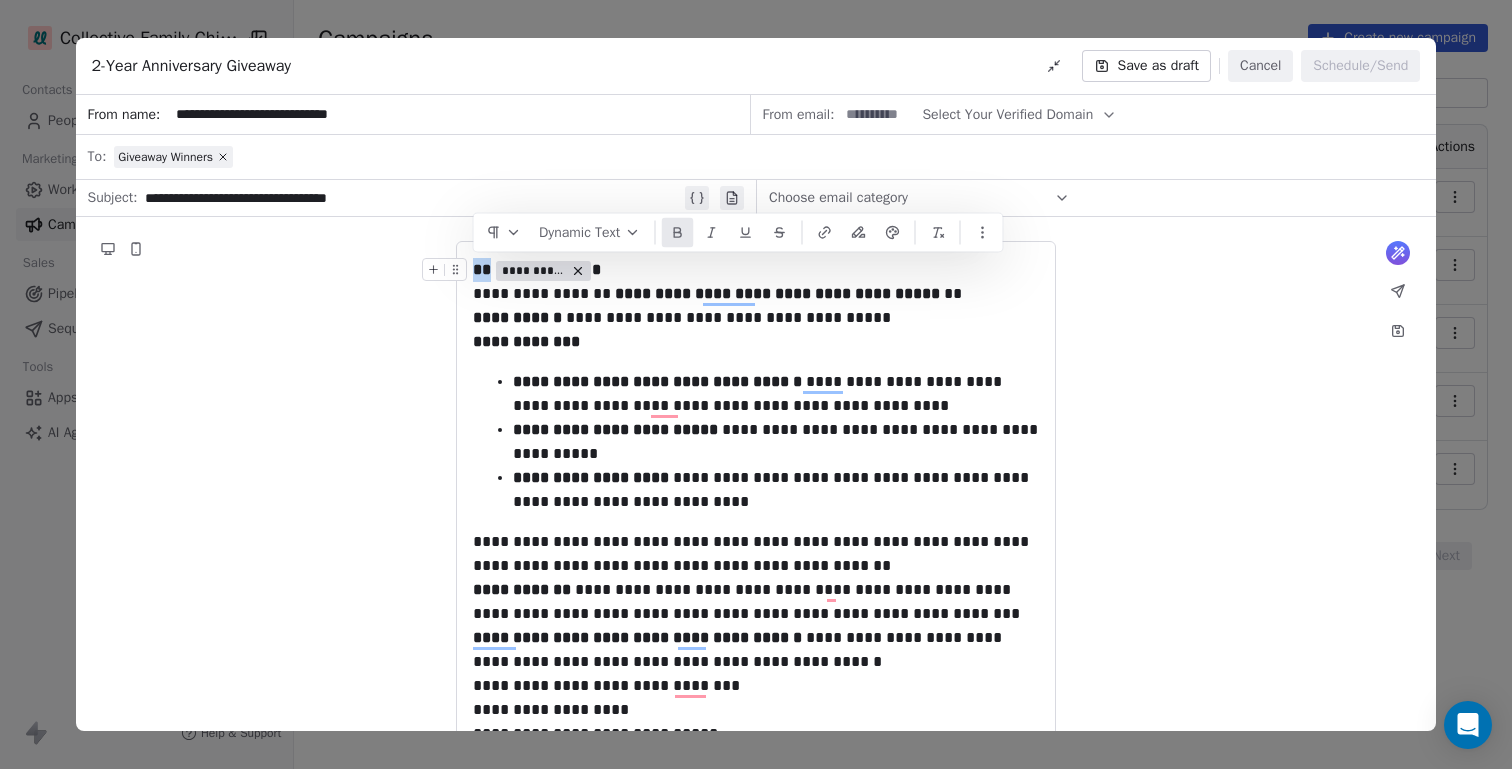 drag, startPoint x: 489, startPoint y: 269, endPoint x: 475, endPoint y: 270, distance: 14.035668 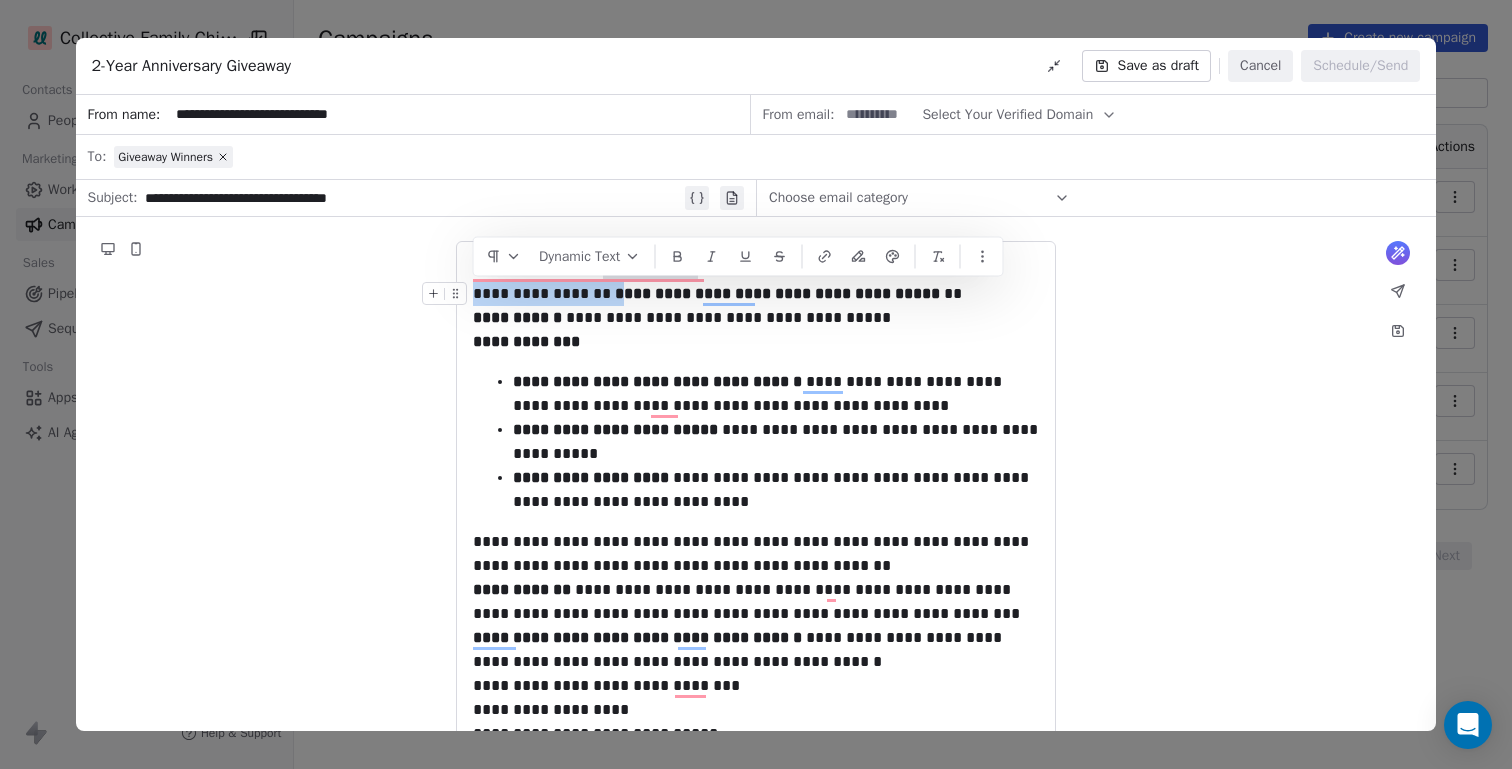 drag, startPoint x: 612, startPoint y: 297, endPoint x: 474, endPoint y: 296, distance: 138.00362 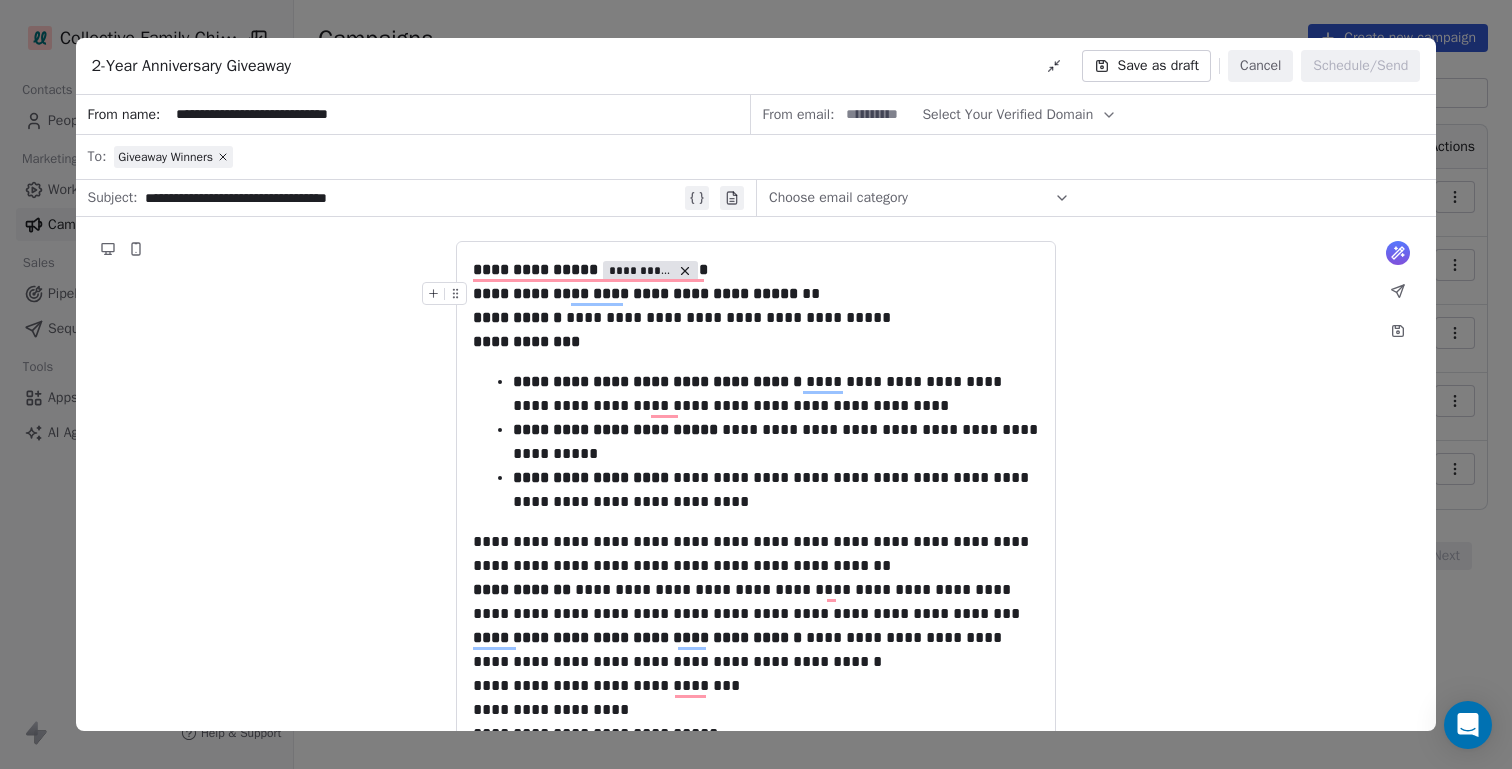 click on "**********" at bounding box center [635, 293] 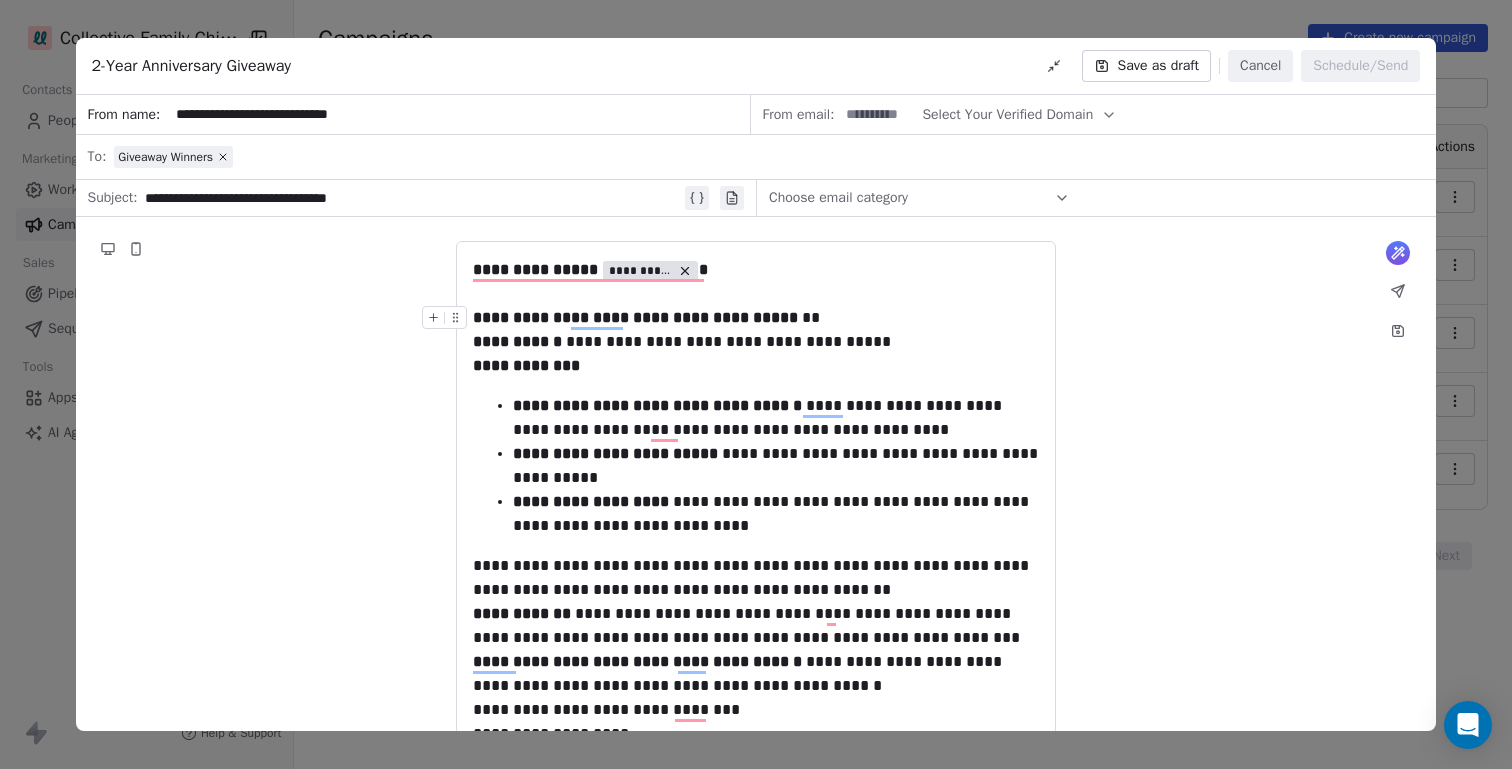 click on "**********" at bounding box center (635, 317) 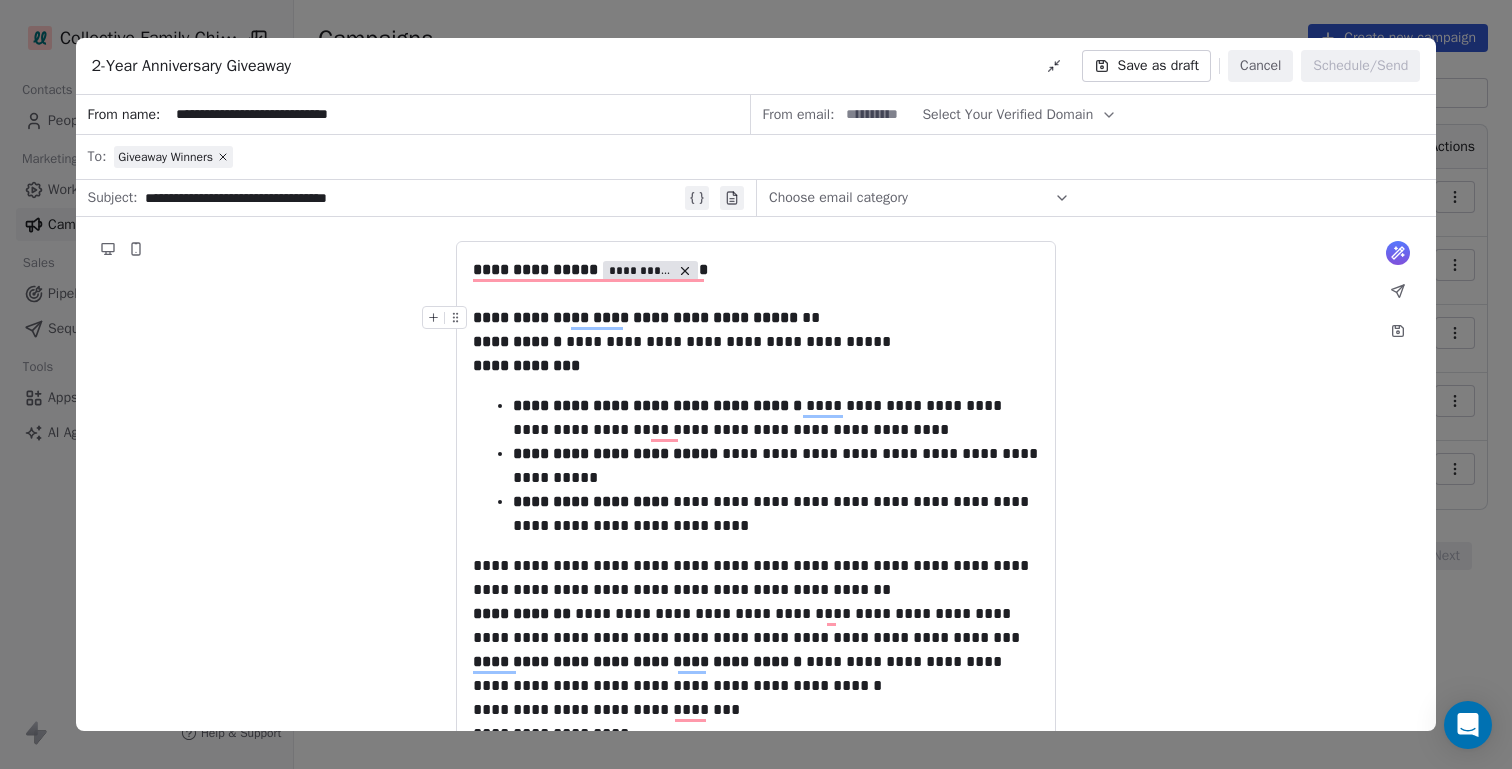 click on "**********" at bounding box center [635, 317] 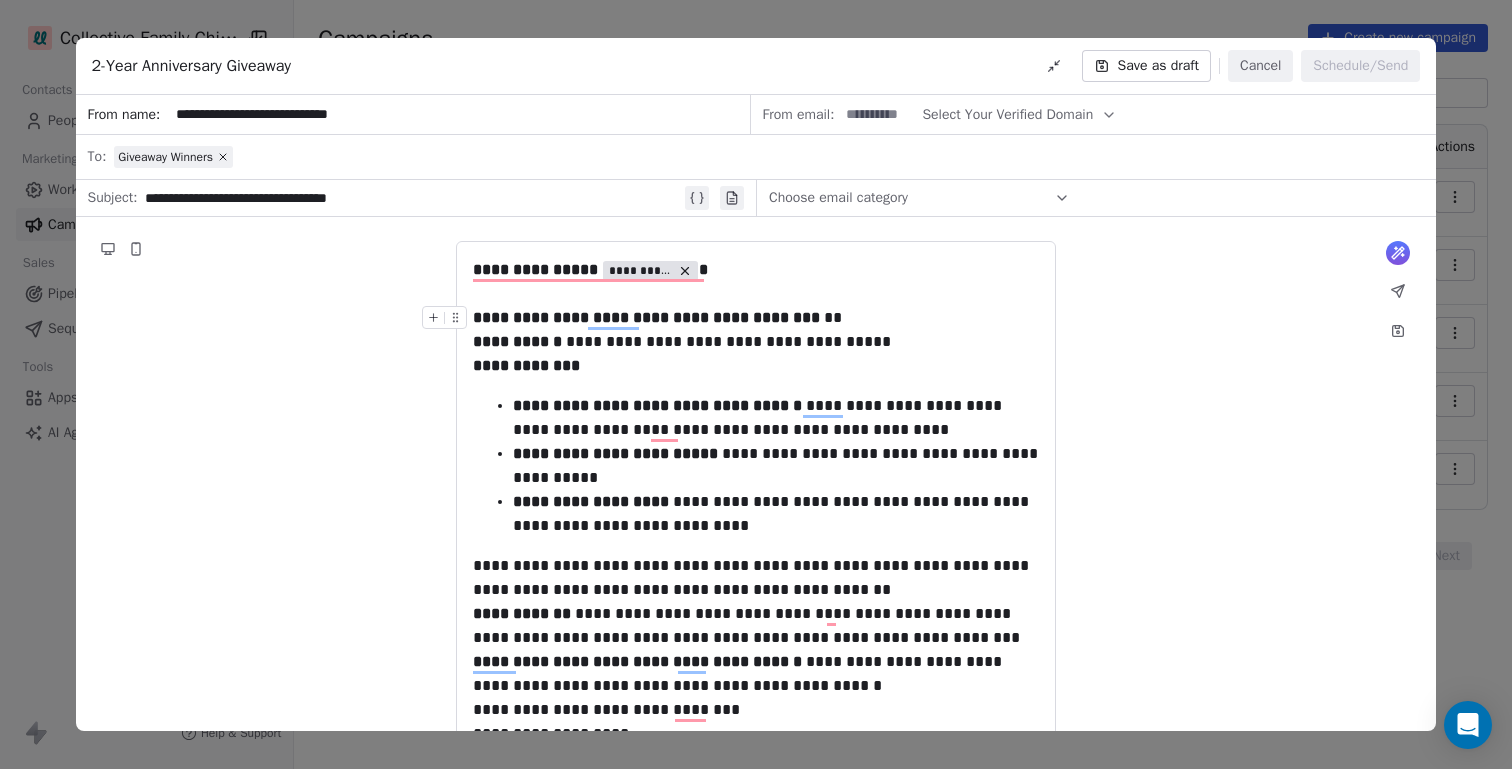 click on "**********" at bounding box center [646, 317] 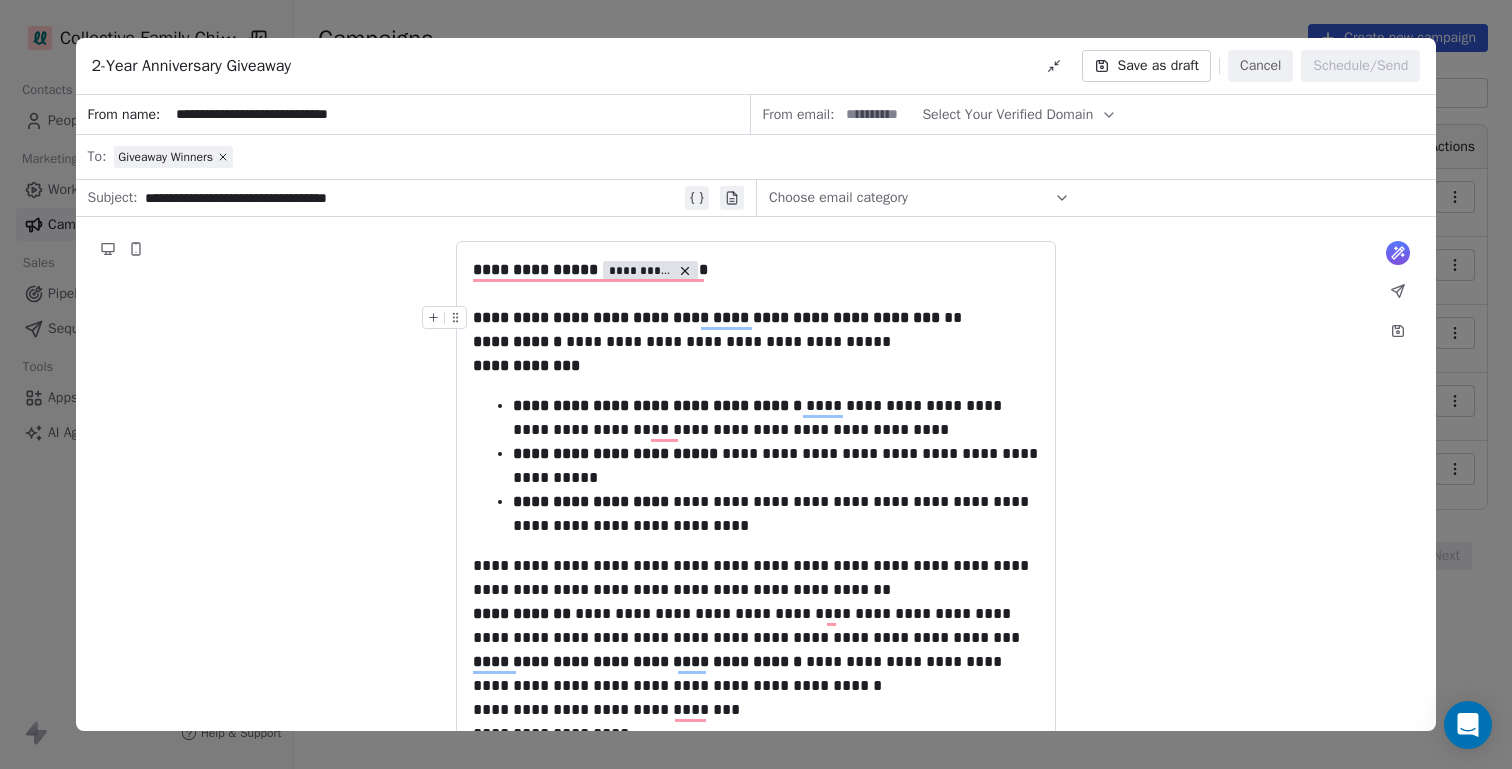 click on "**********" at bounding box center (706, 317) 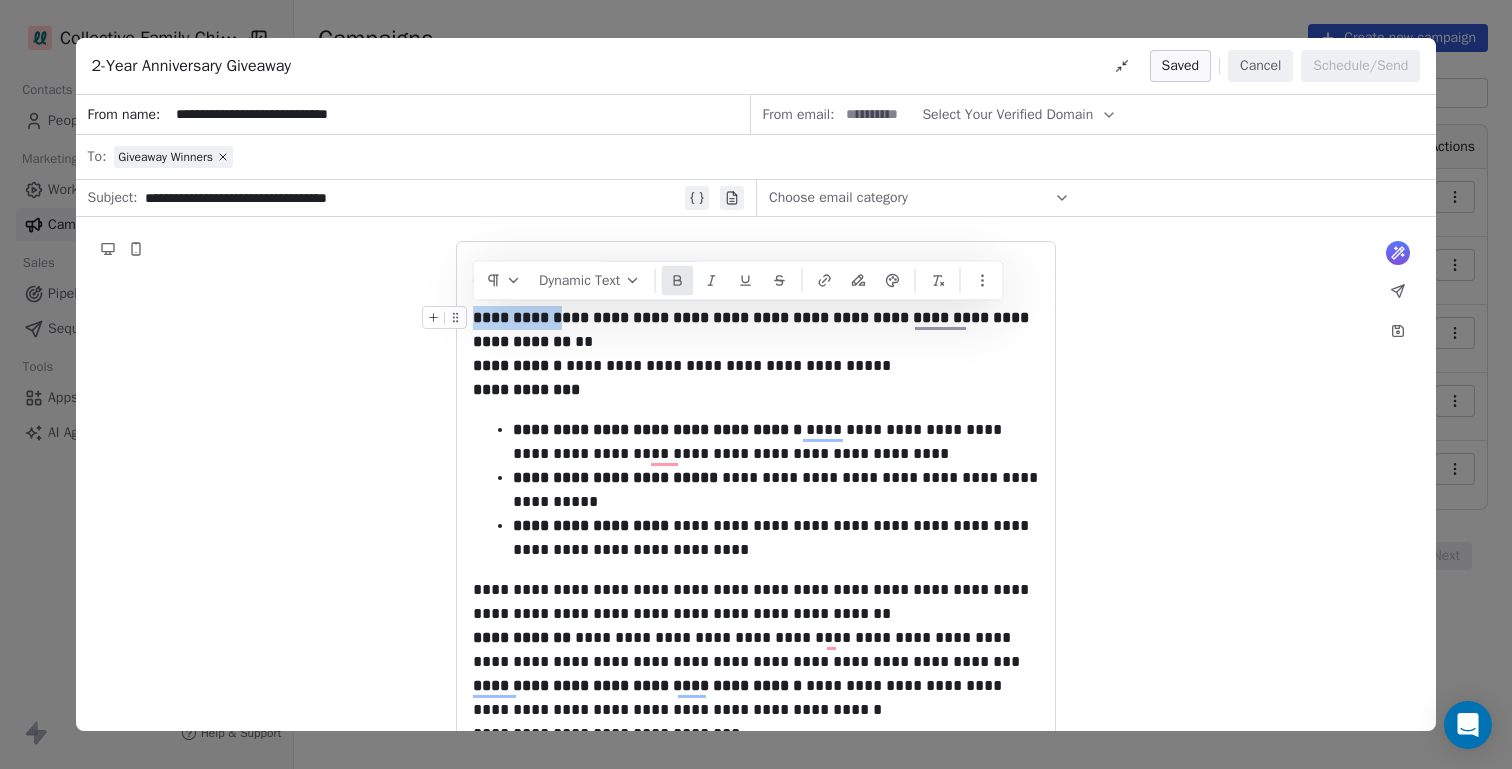 drag, startPoint x: 559, startPoint y: 317, endPoint x: 469, endPoint y: 317, distance: 90 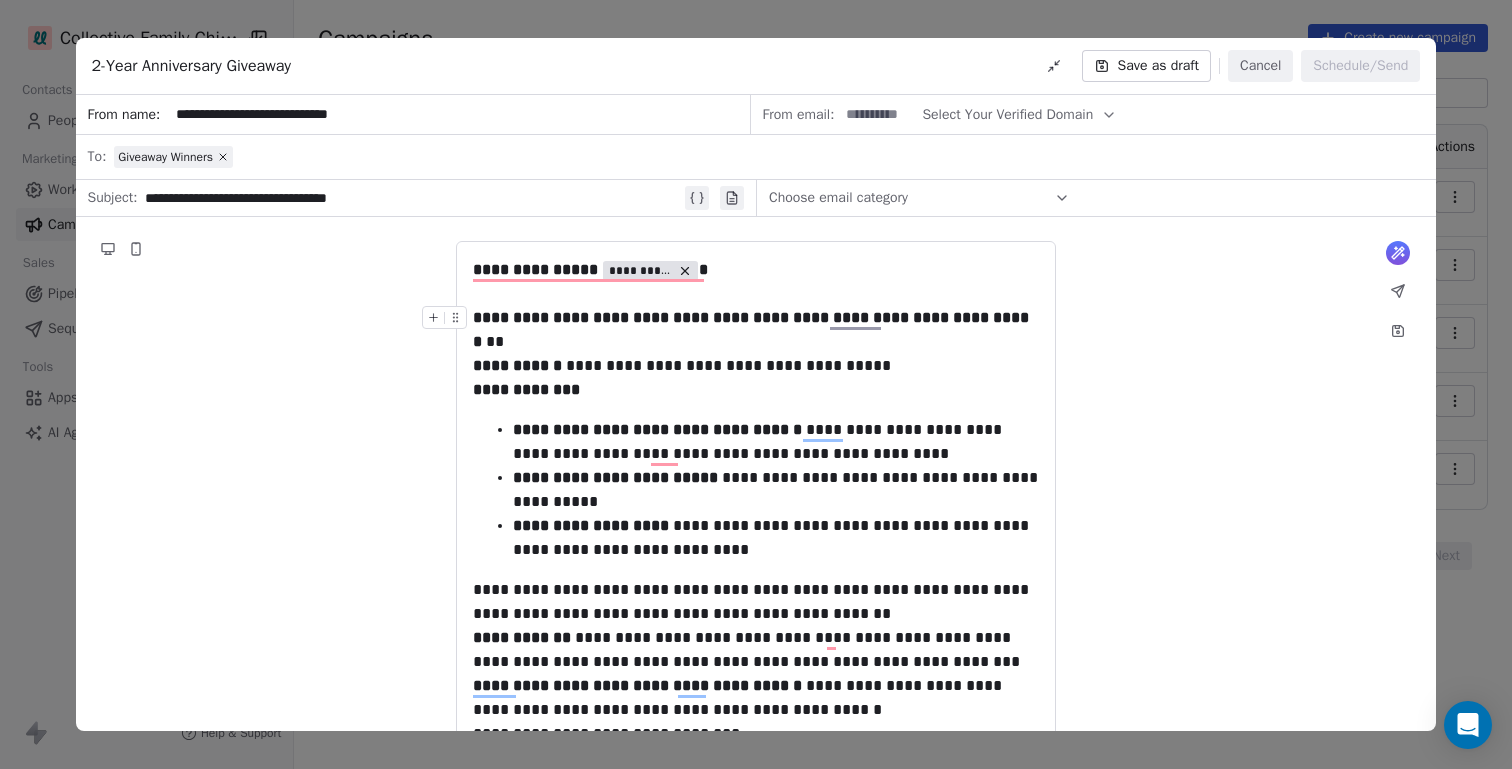 click on "**********" at bounding box center (753, 329) 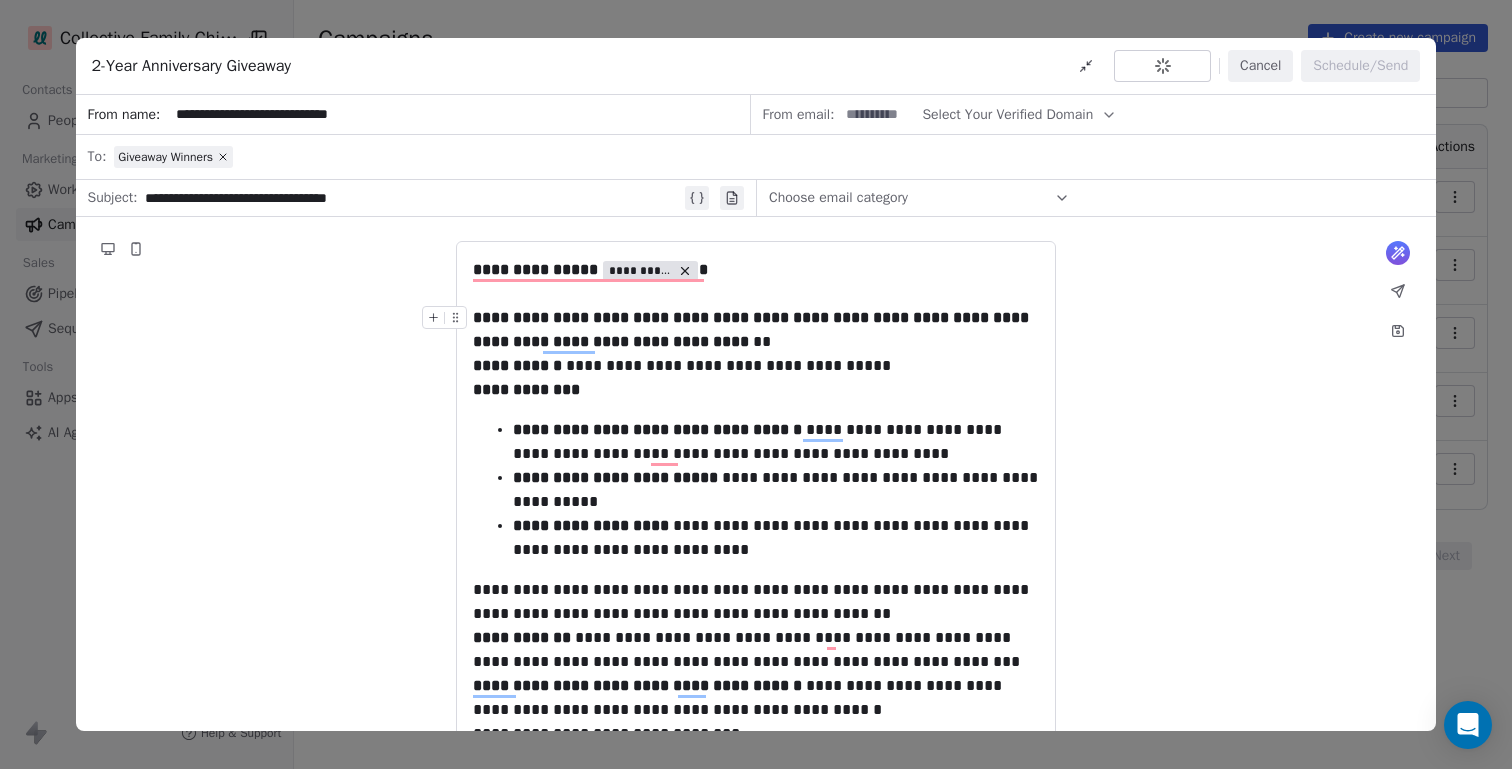click on "**********" at bounding box center [756, 330] 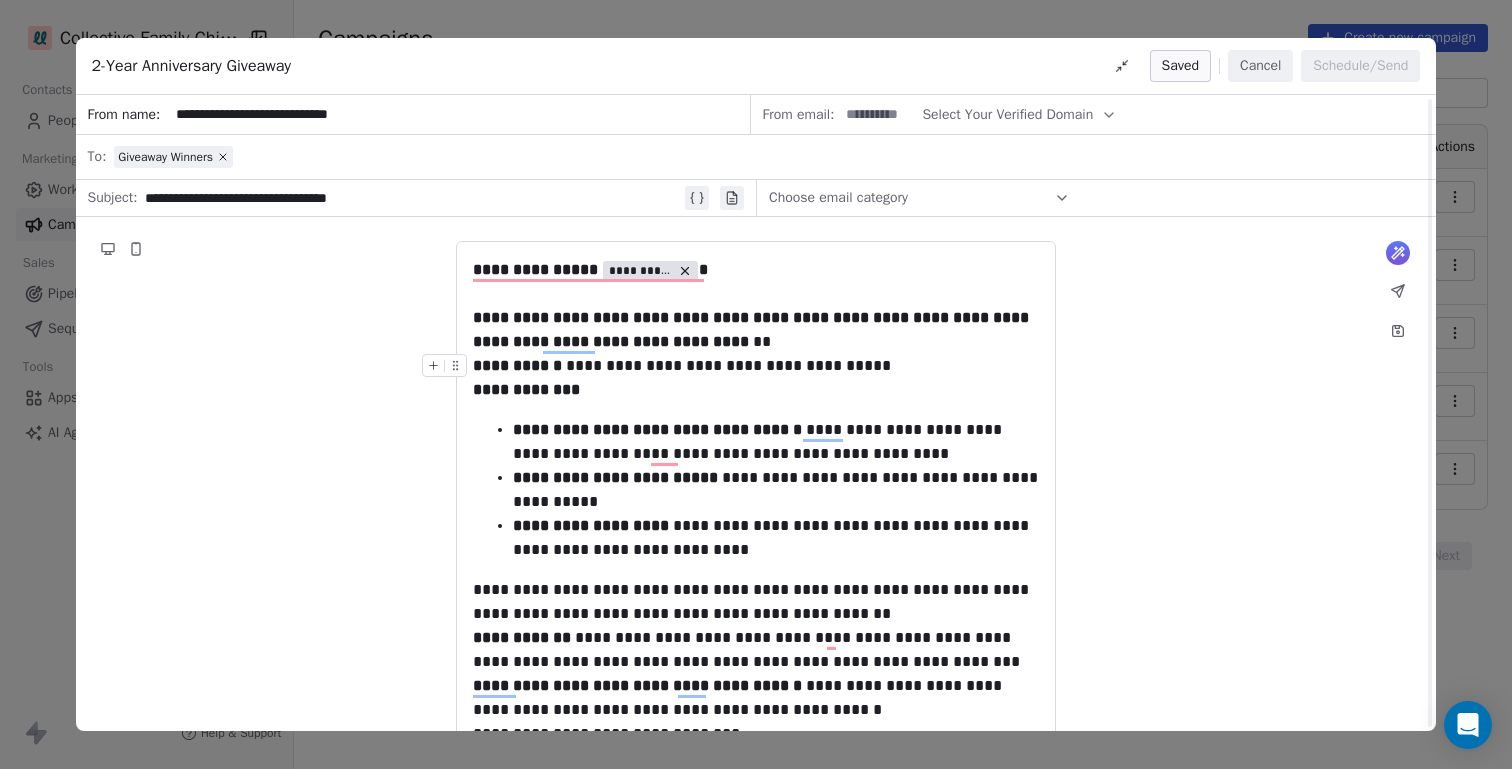 scroll, scrollTop: 36, scrollLeft: 0, axis: vertical 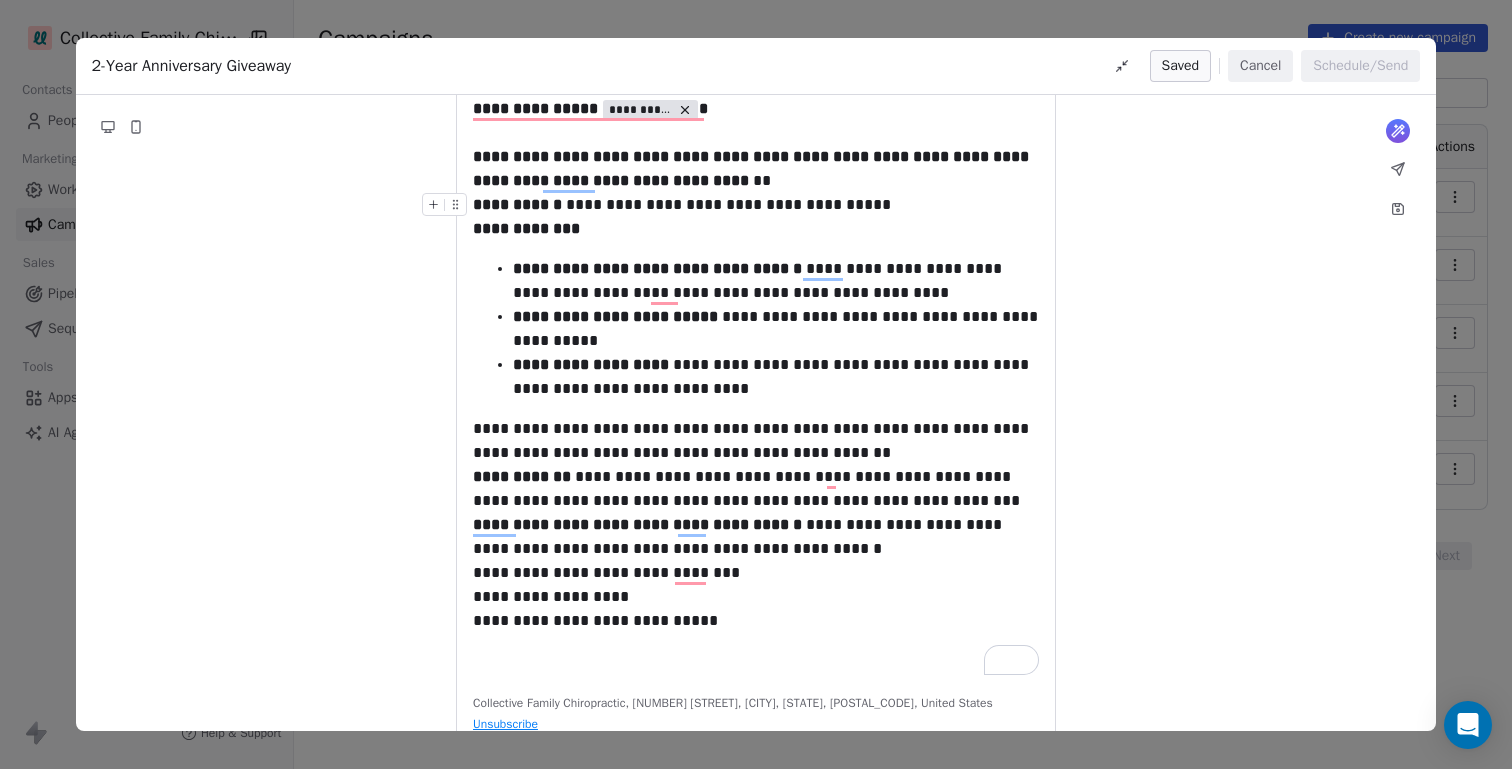 click at bounding box center (448, 210) 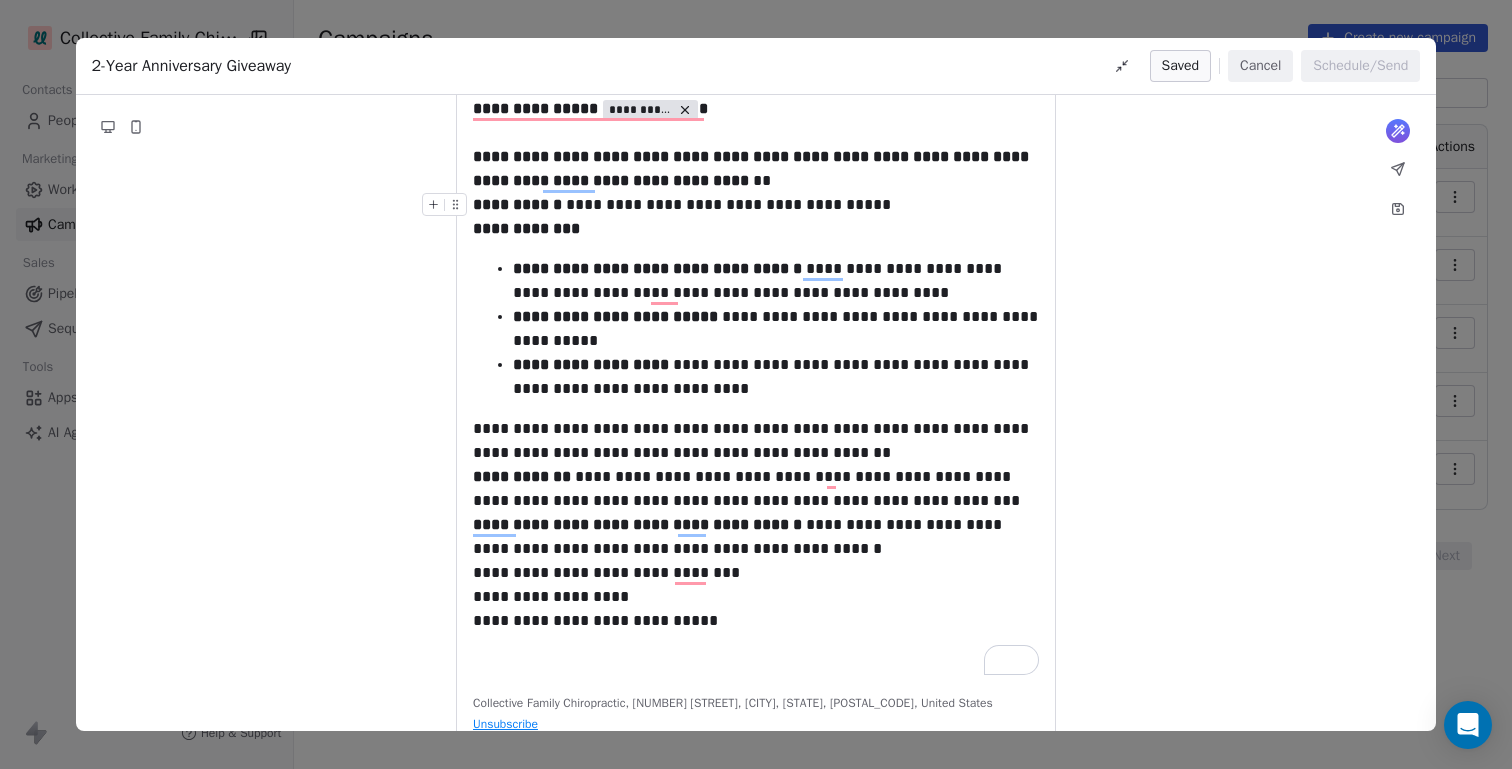 click on "**********" at bounding box center [517, 204] 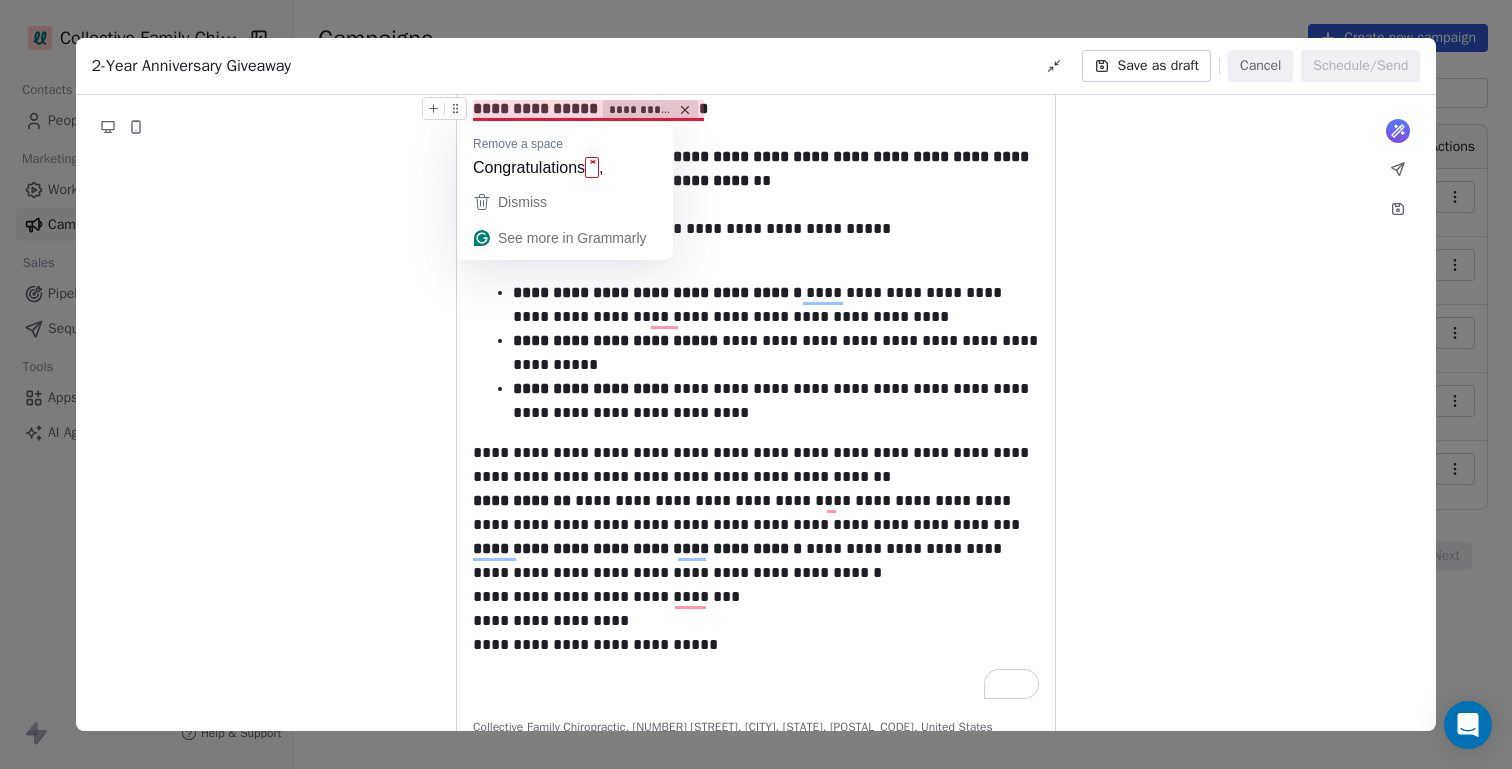click on "**********" at bounding box center (537, 108) 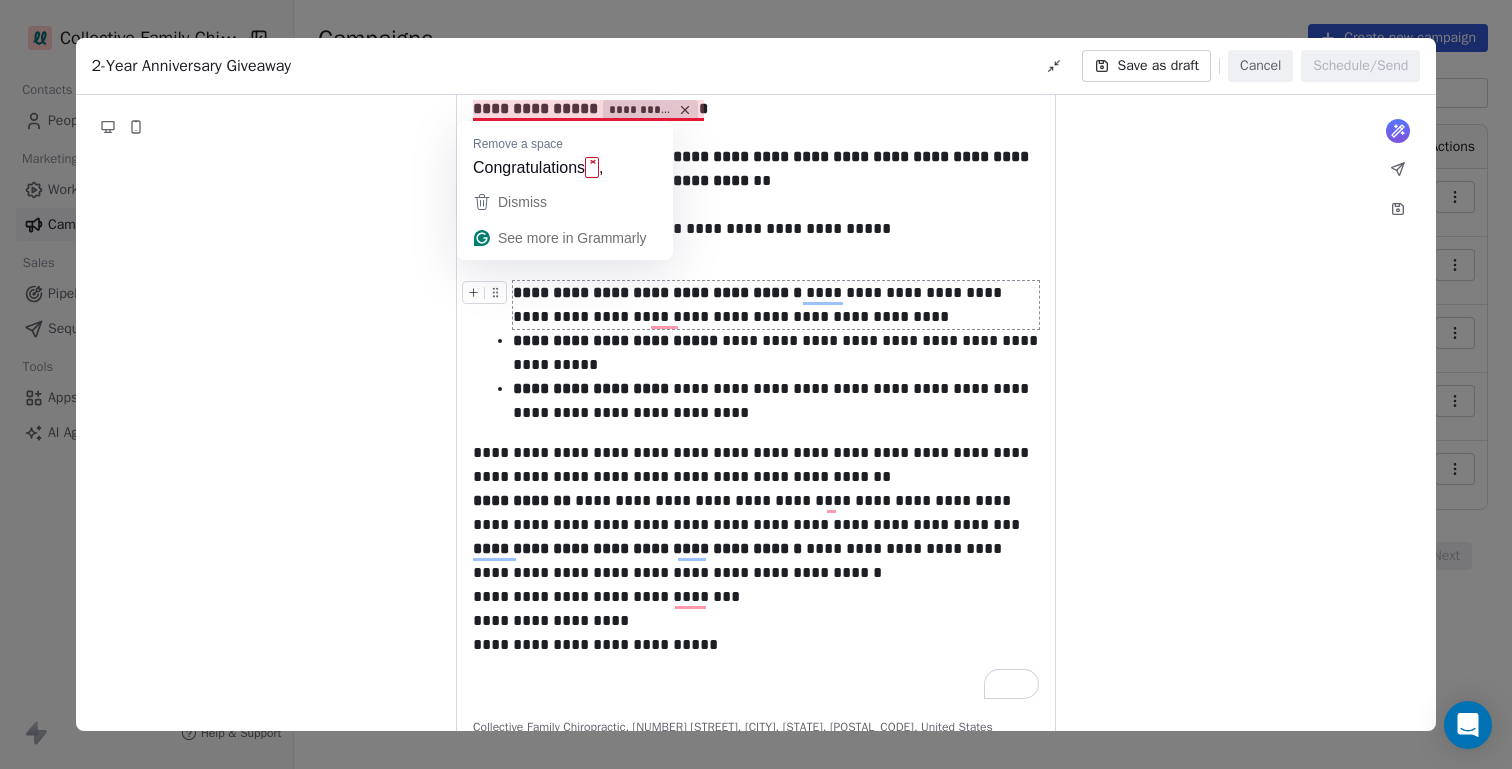 click on "**********" at bounding box center [776, 305] 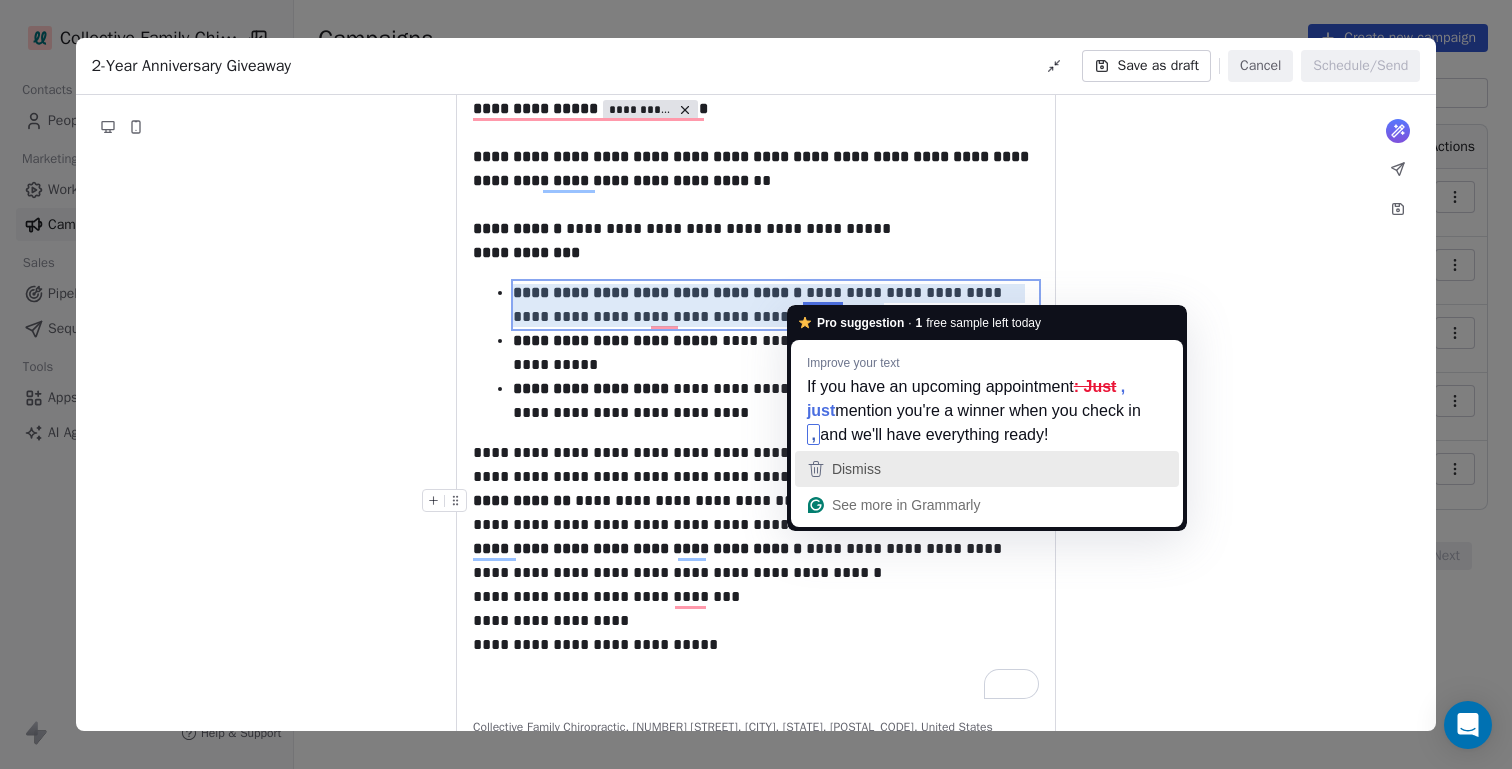 click on "Dismiss" at bounding box center (856, 469) 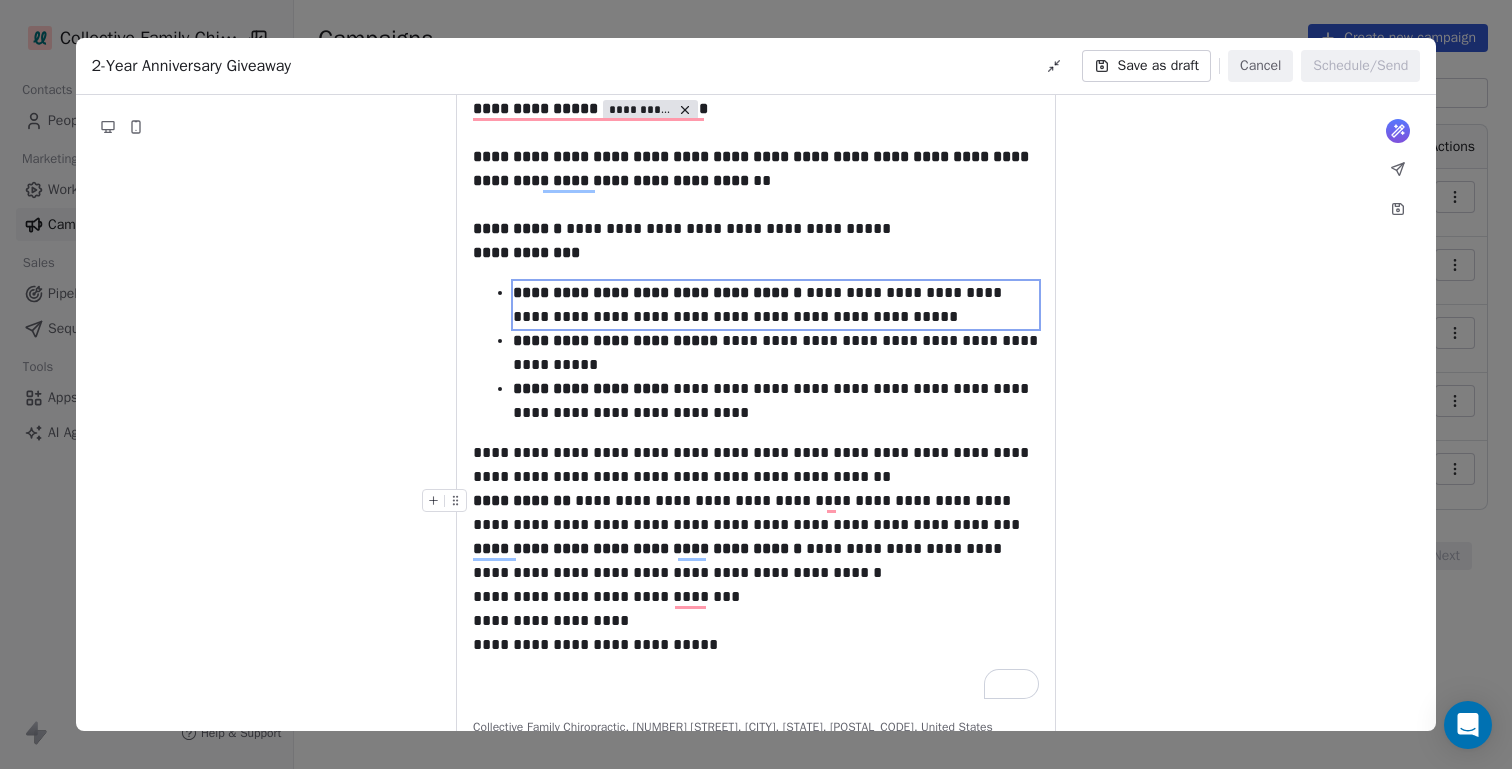 click on "**********" at bounding box center (522, 500) 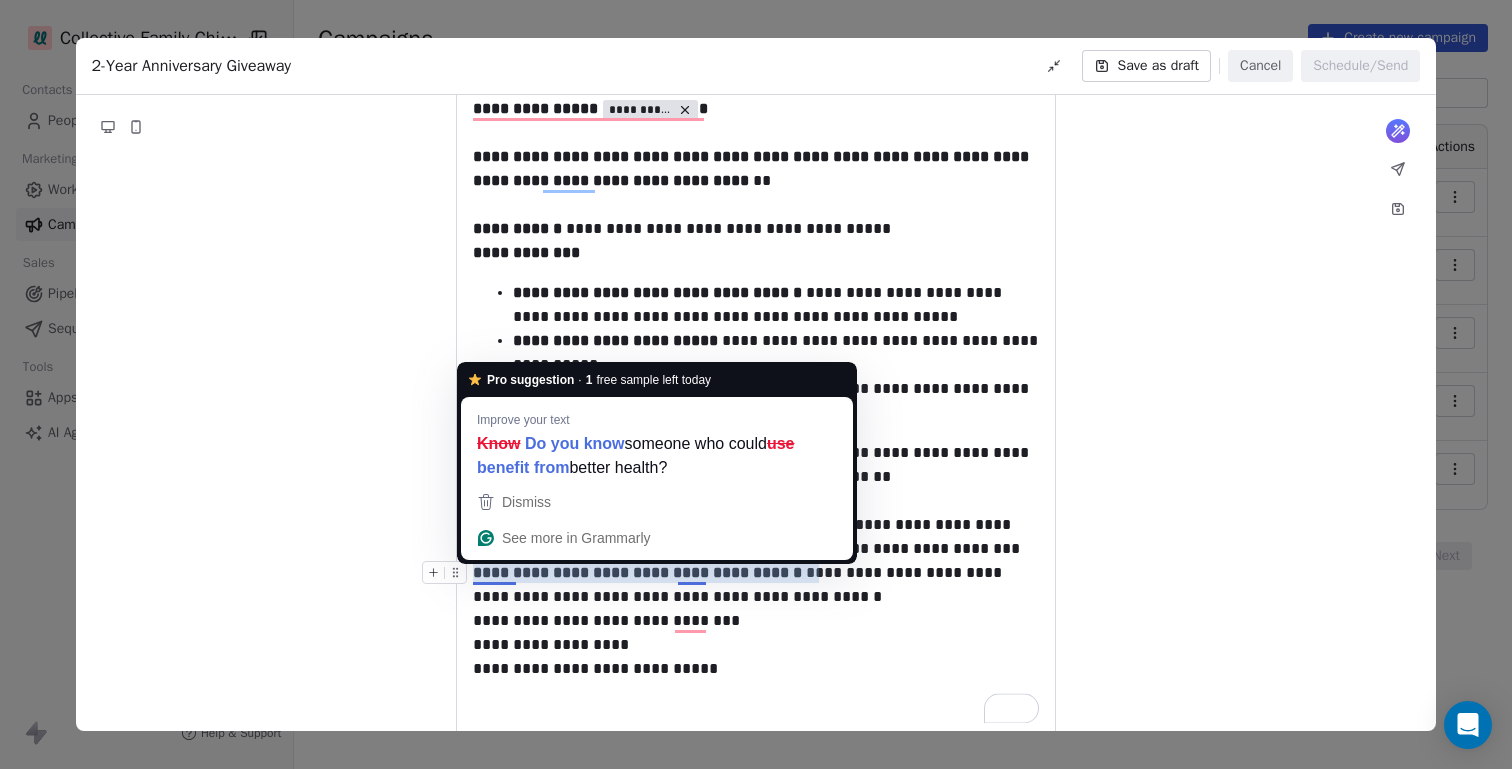 click on "**********" at bounding box center (637, 572) 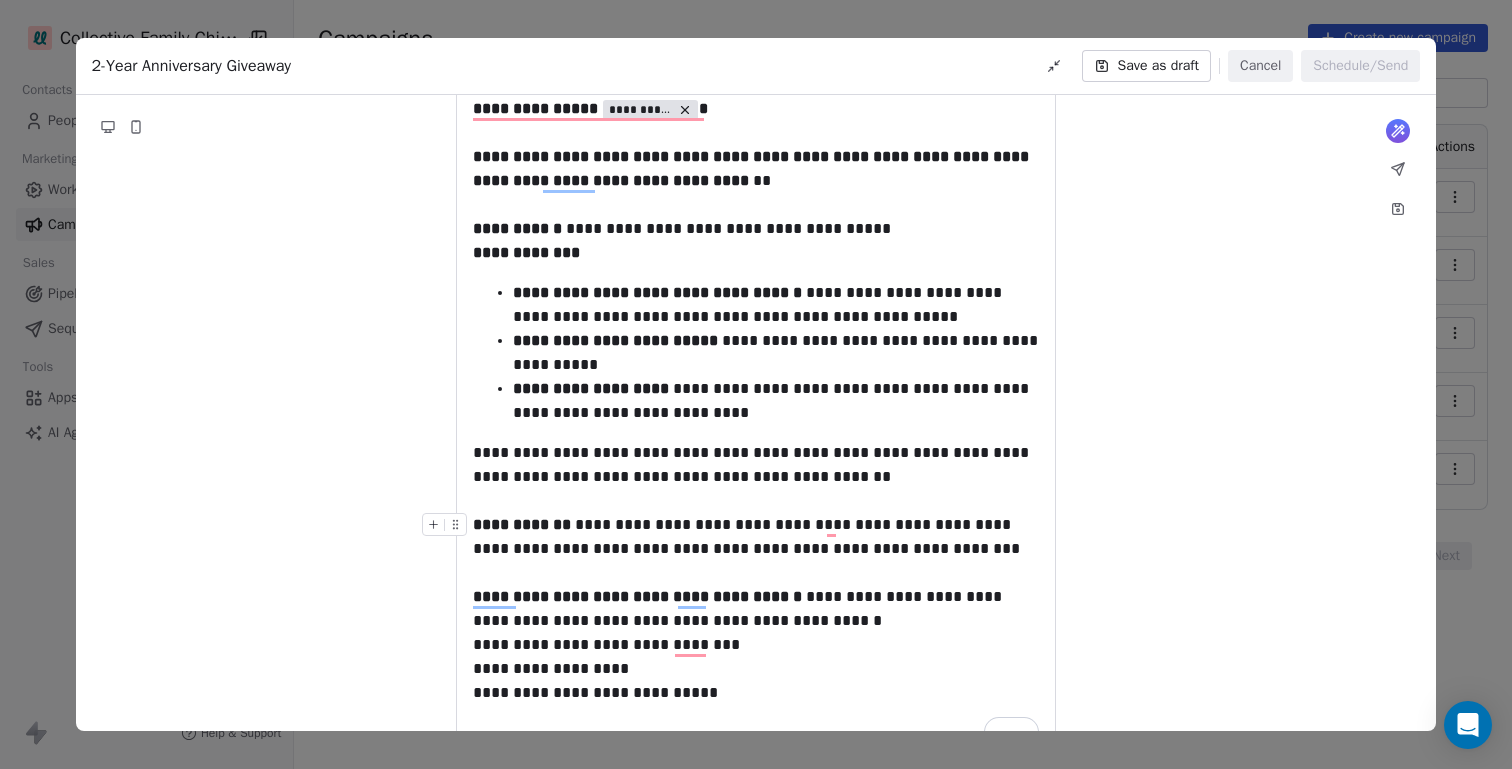 click on "**********" at bounding box center (756, 537) 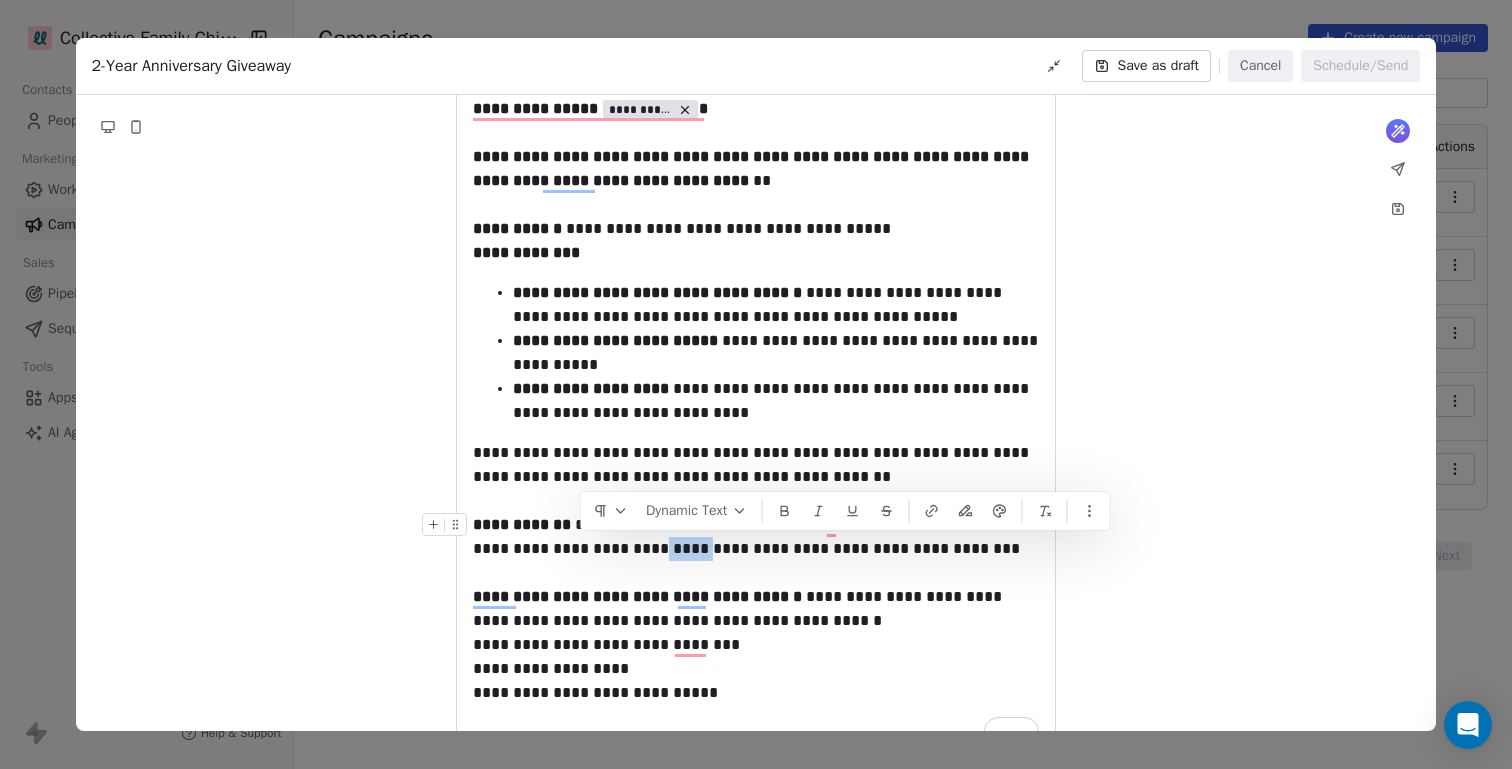 drag, startPoint x: 582, startPoint y: 549, endPoint x: 628, endPoint y: 551, distance: 46.043457 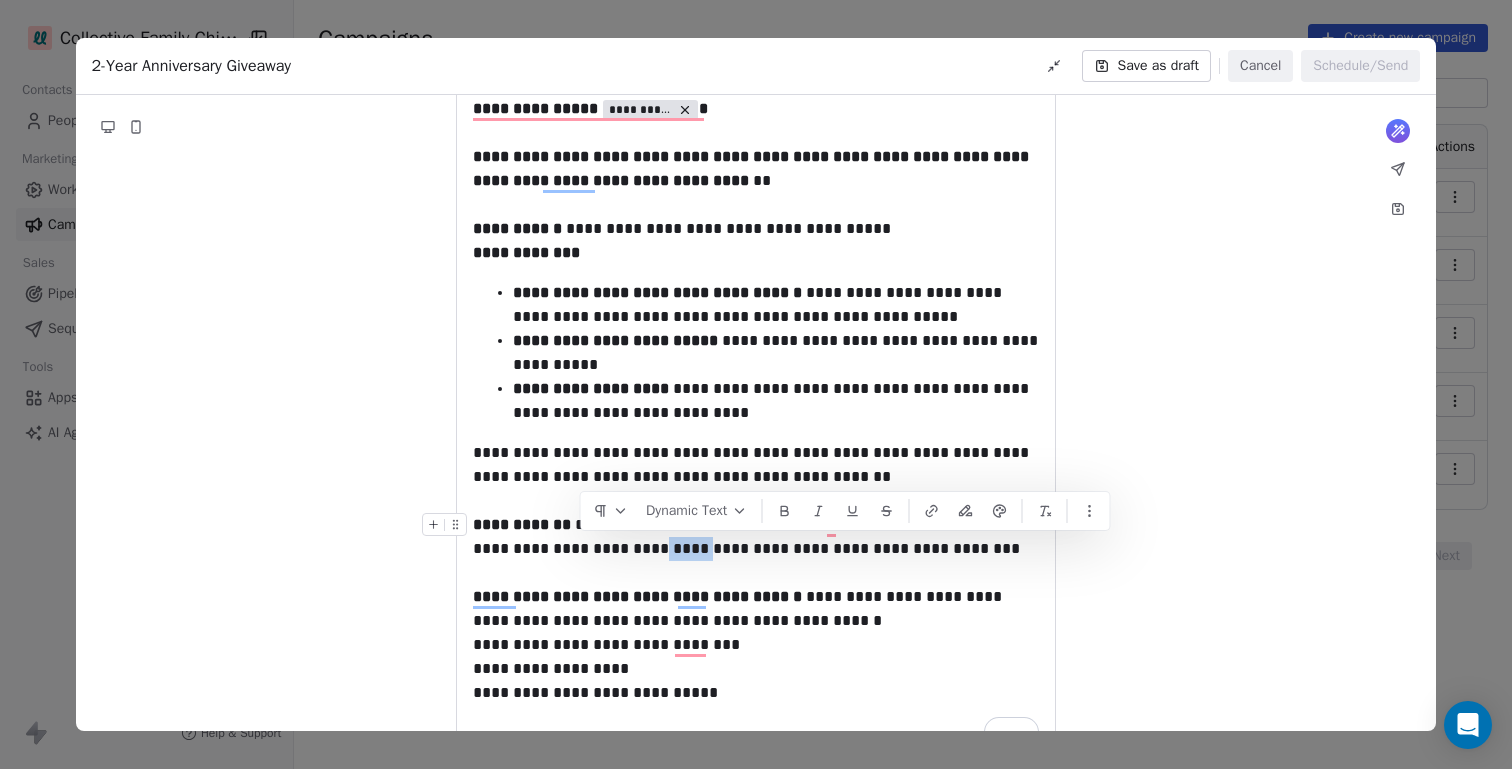 click on "**********" at bounding box center [756, 537] 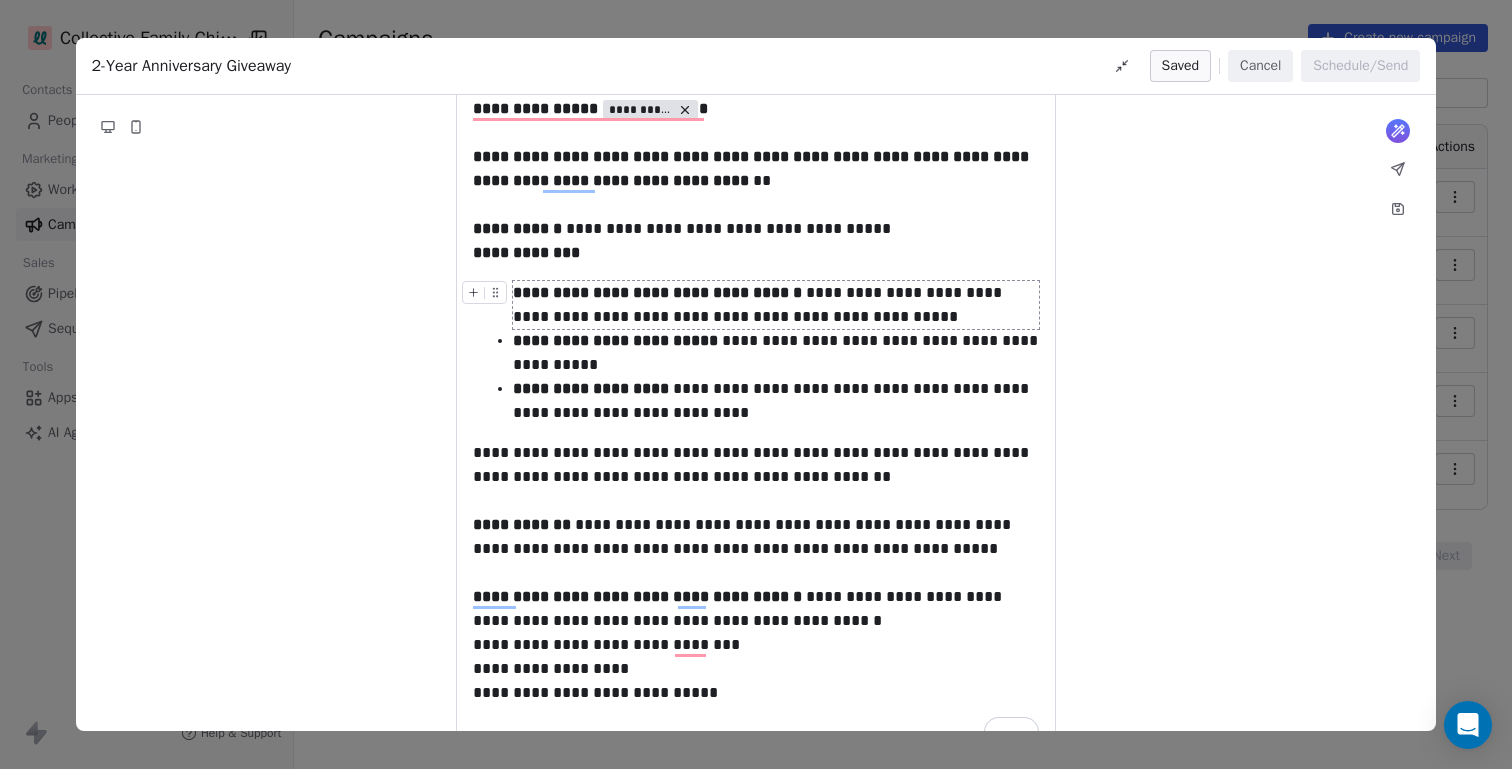 scroll, scrollTop: 168, scrollLeft: 0, axis: vertical 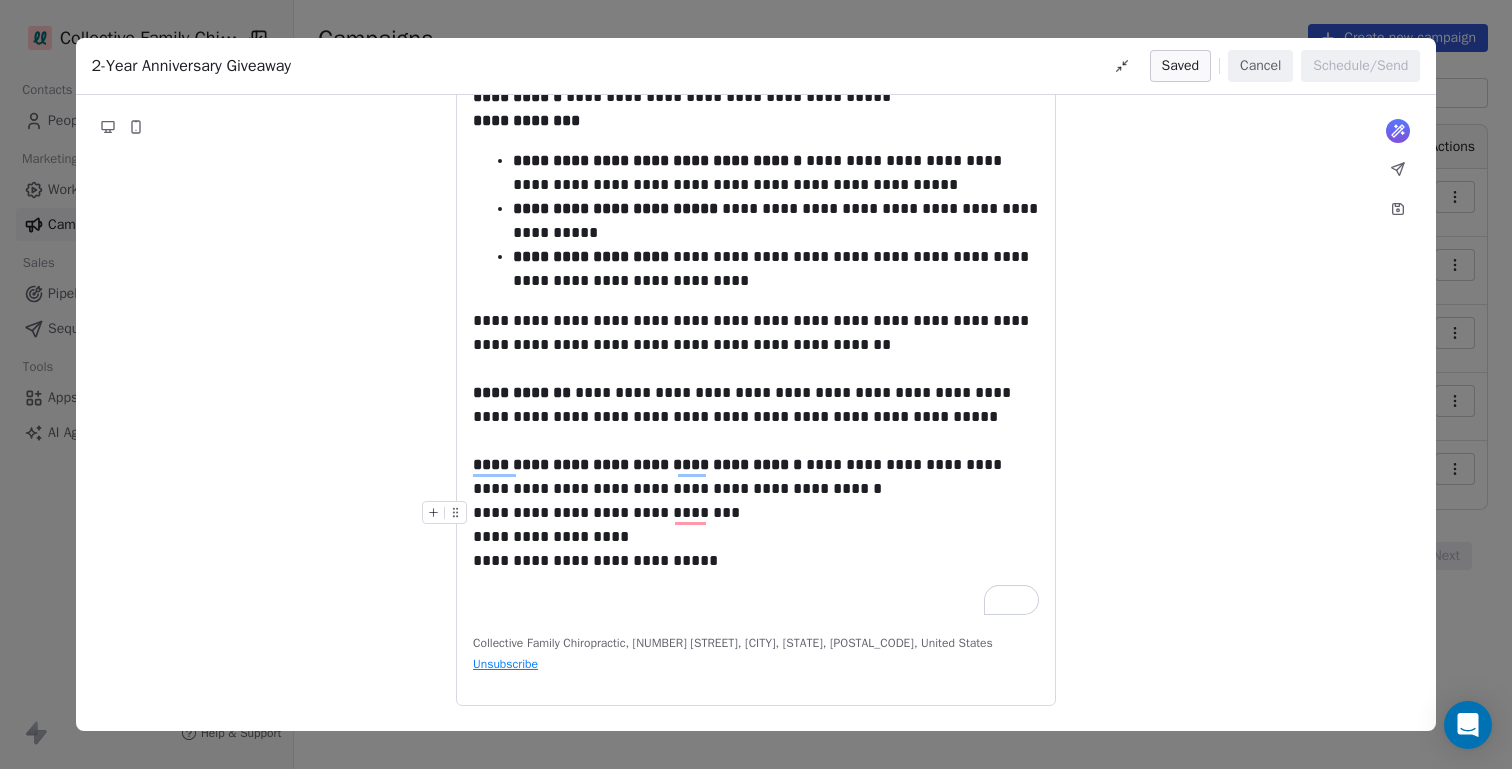 click at bounding box center [448, 518] 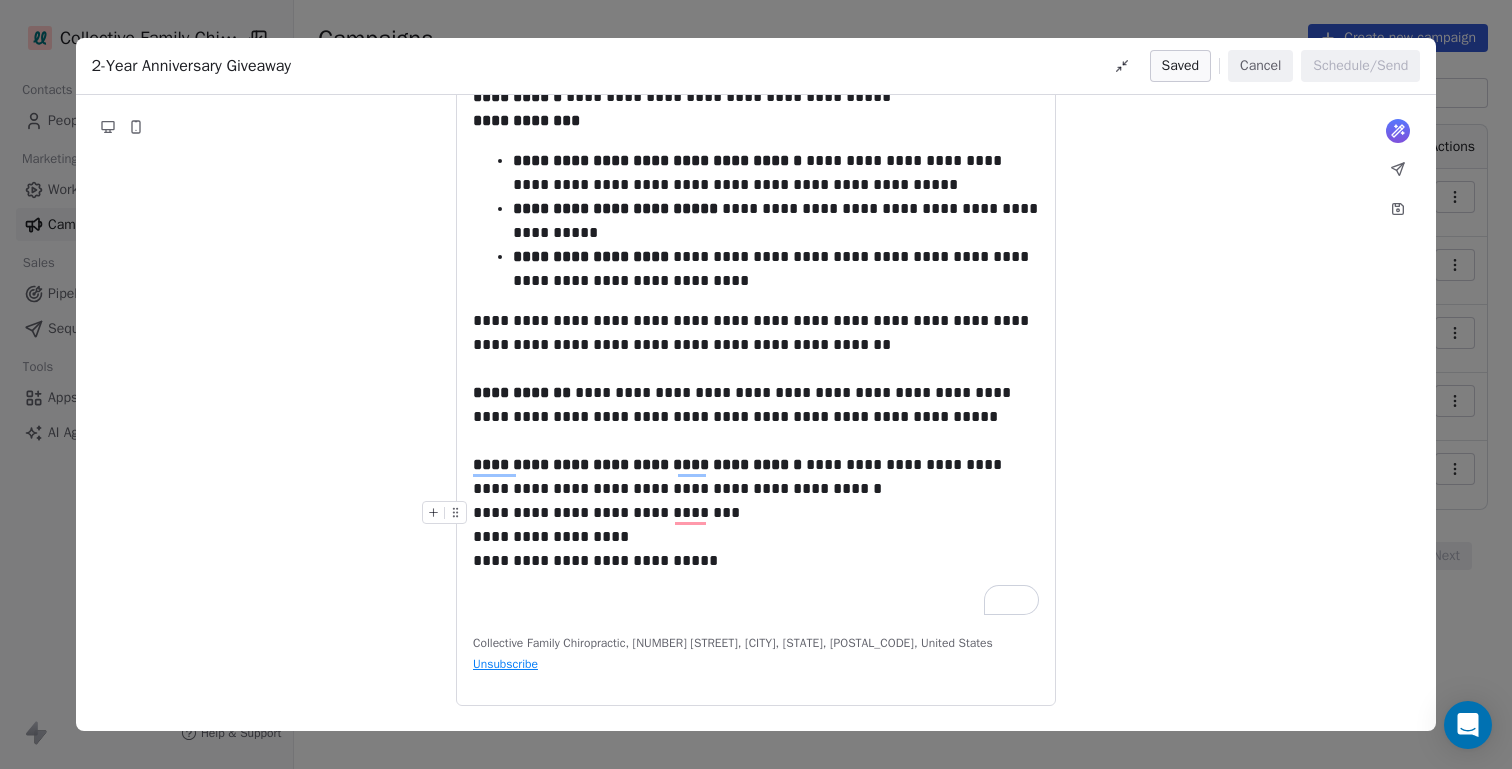click on "**********" at bounding box center (756, 513) 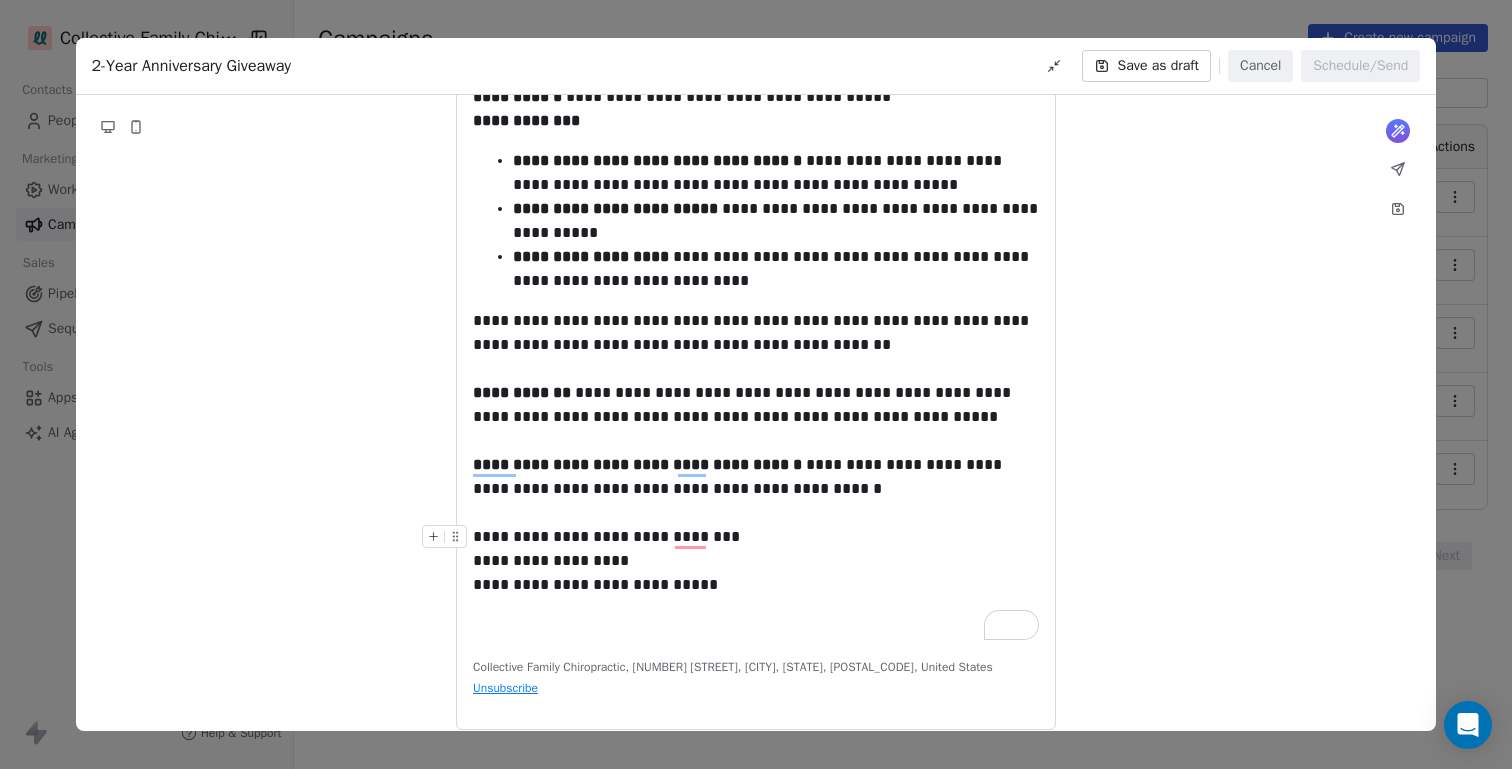 scroll, scrollTop: 293, scrollLeft: 0, axis: vertical 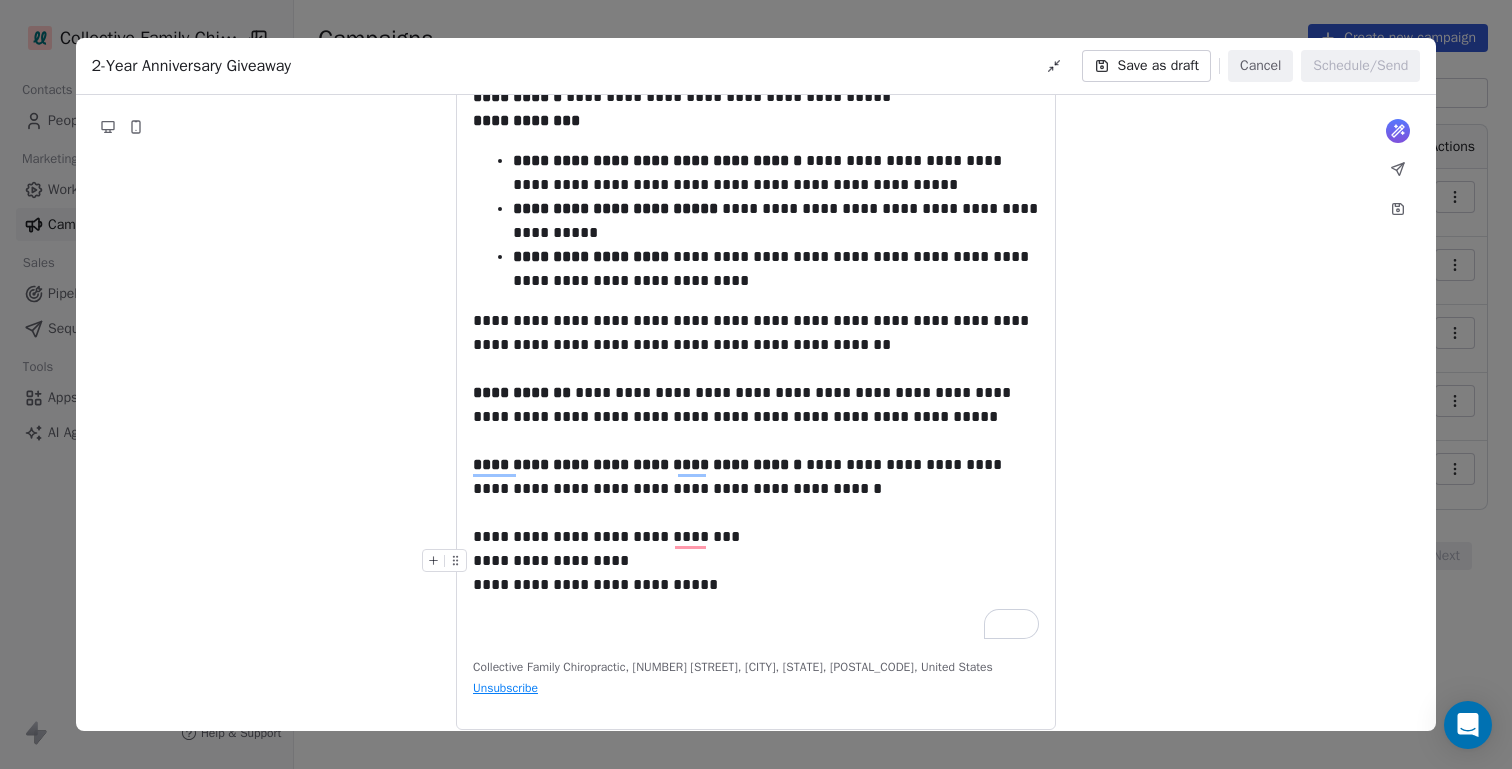 click on "**********" at bounding box center (756, 573) 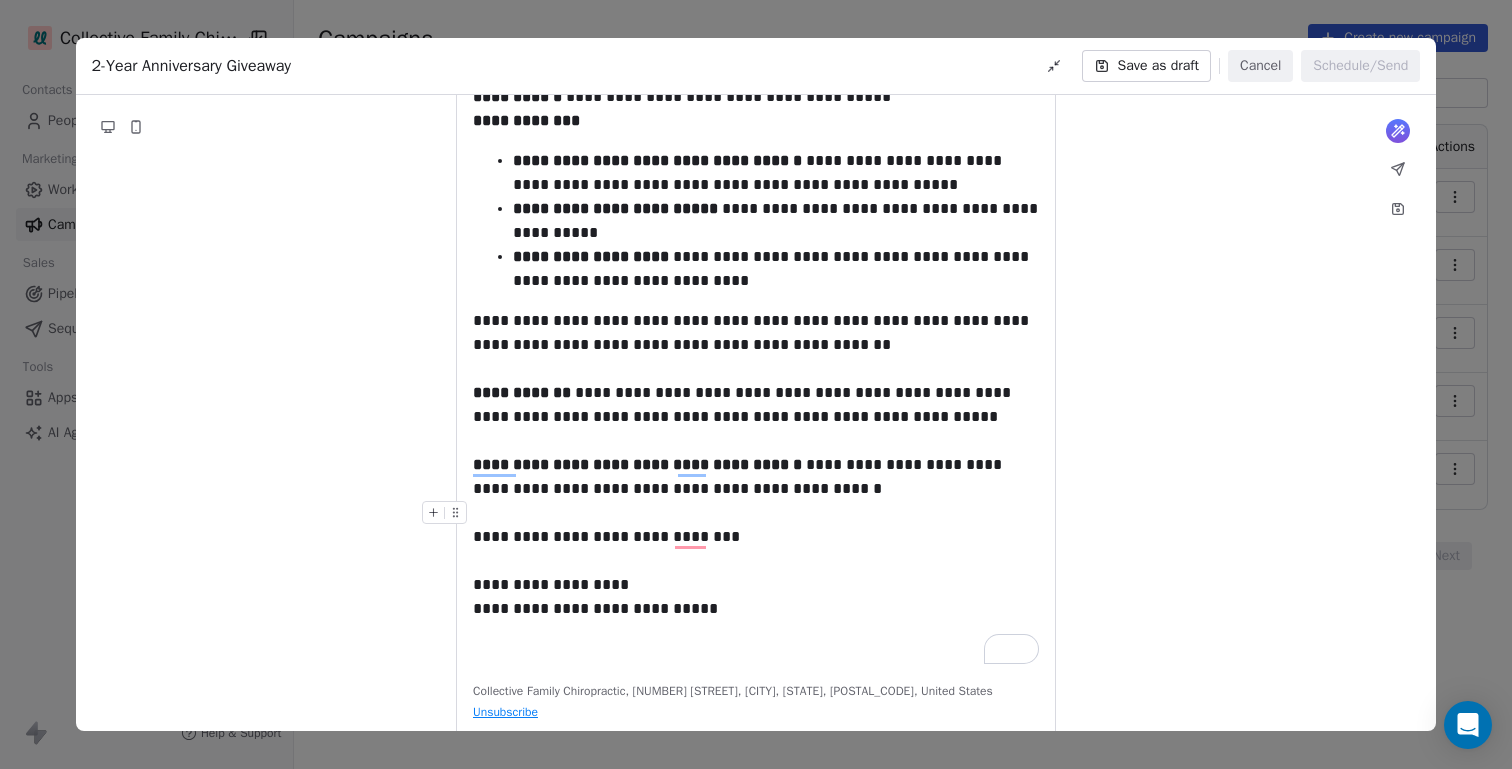scroll, scrollTop: 293, scrollLeft: 0, axis: vertical 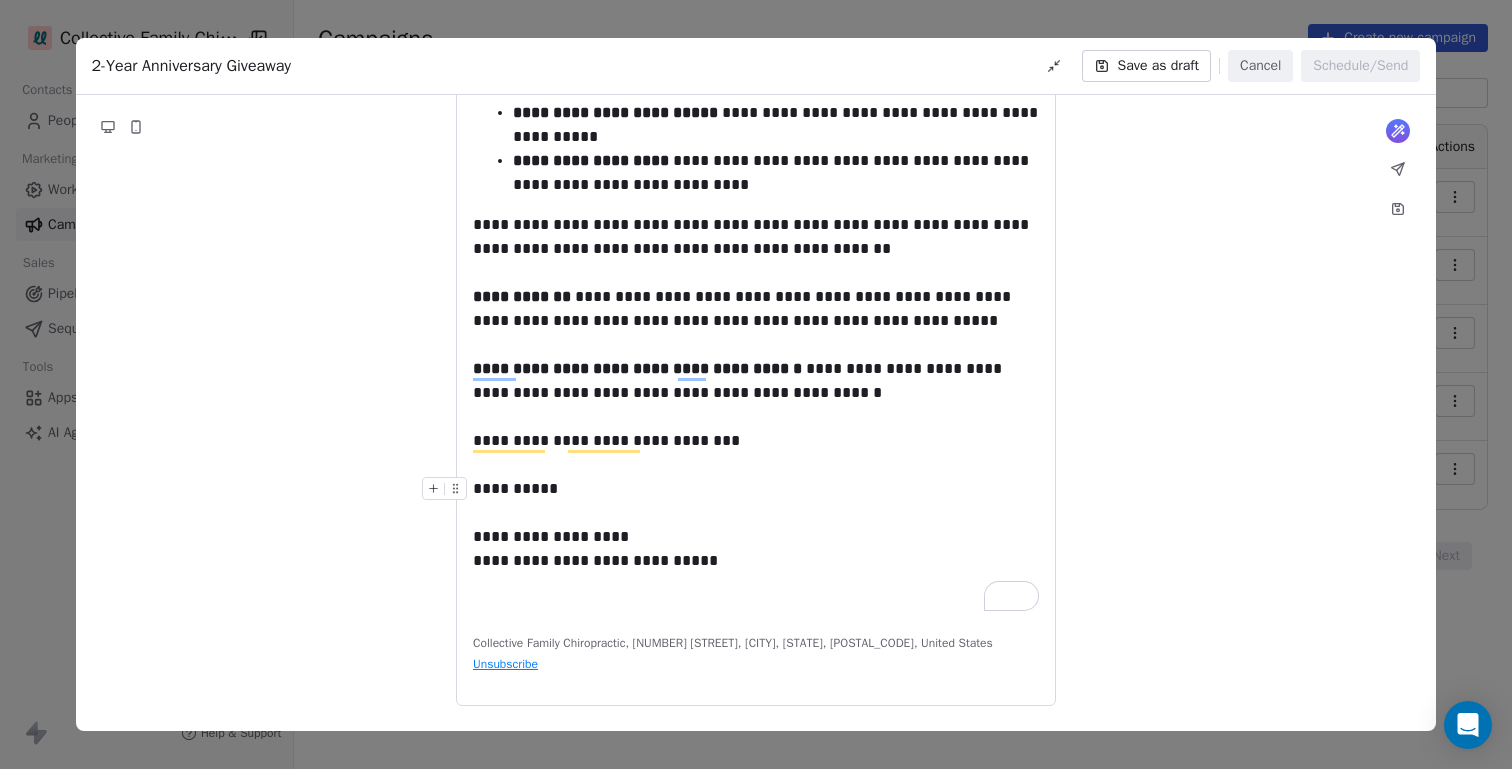 click on "**********" at bounding box center (756, 525) 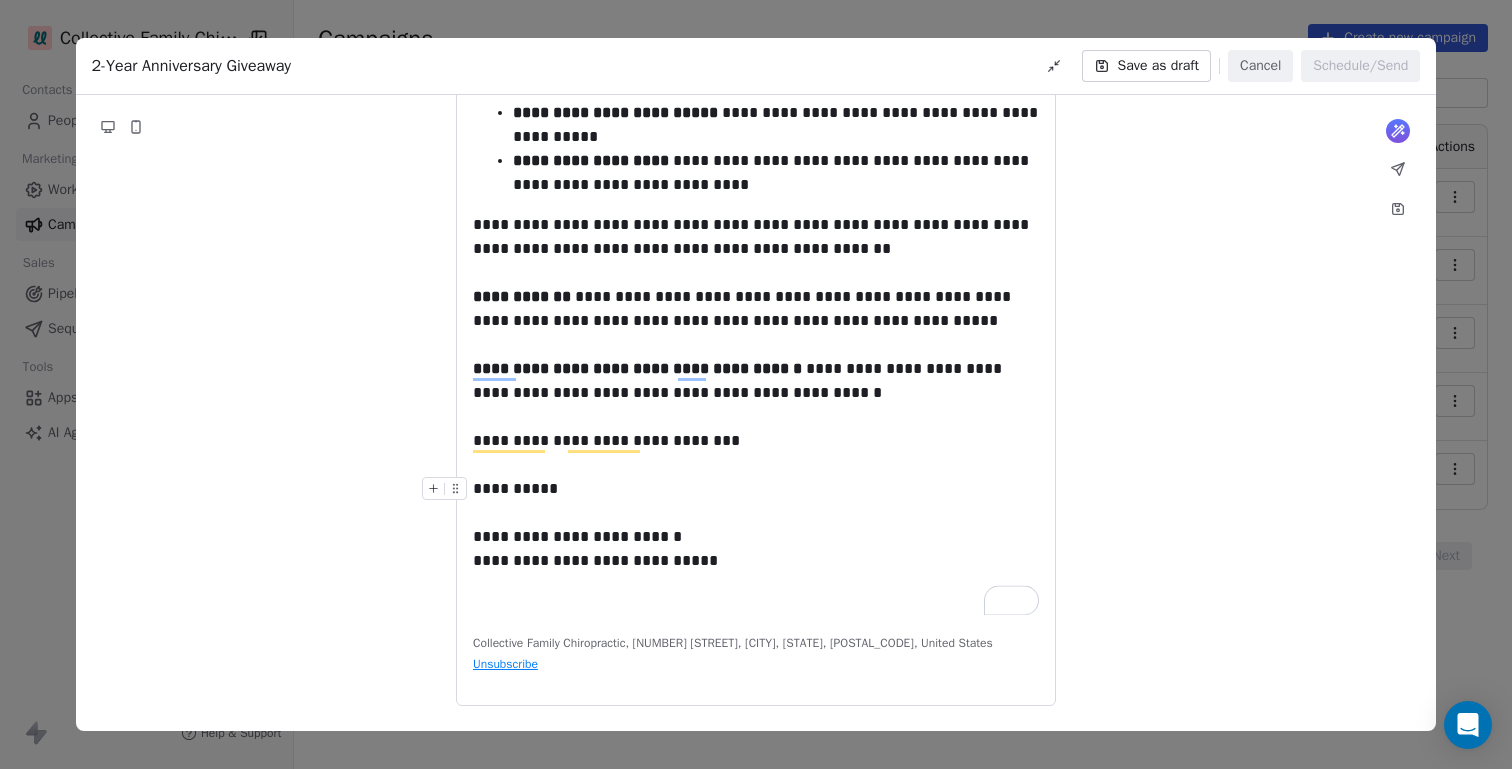 click on "**********" at bounding box center [756, 525] 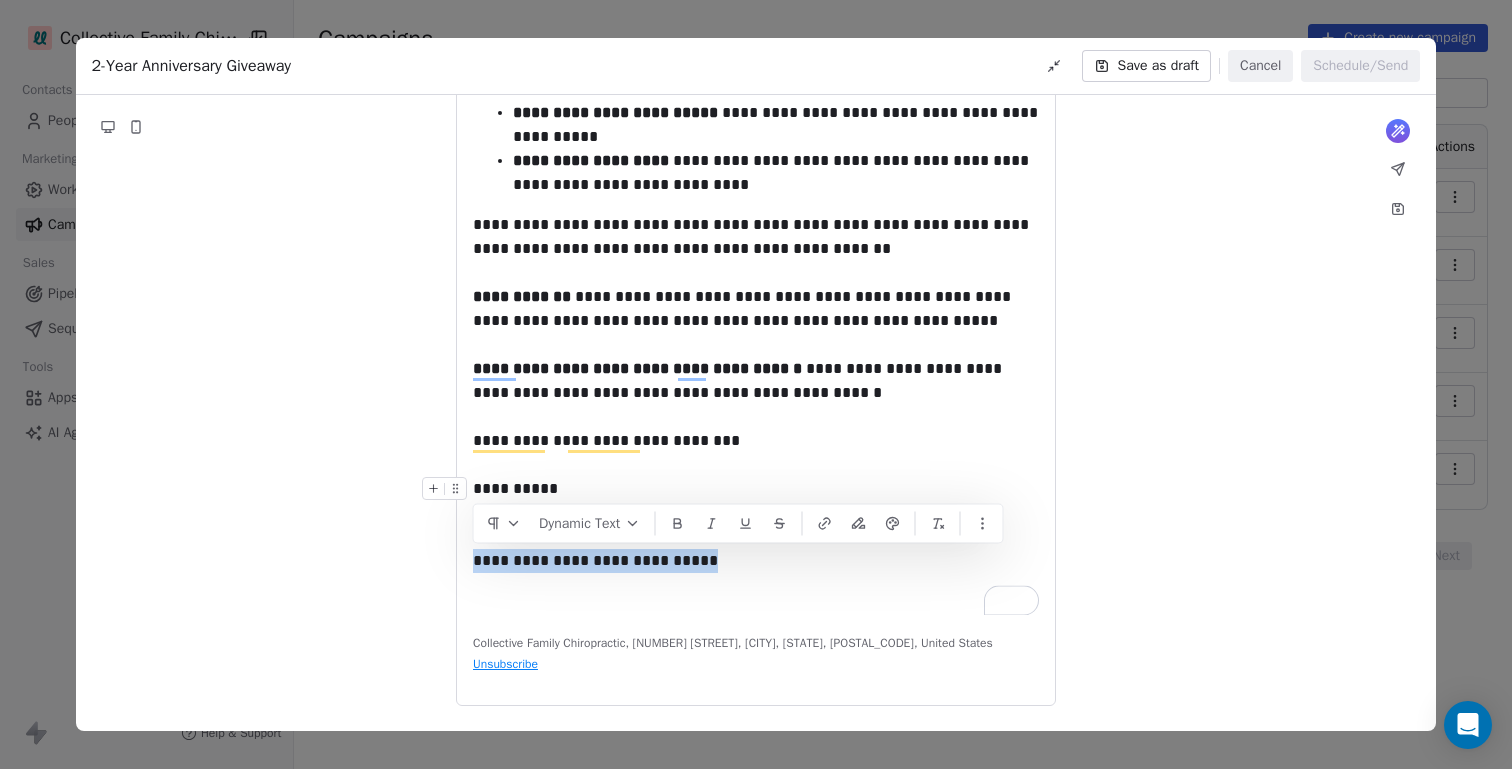 drag, startPoint x: 474, startPoint y: 566, endPoint x: 706, endPoint y: 562, distance: 232.03448 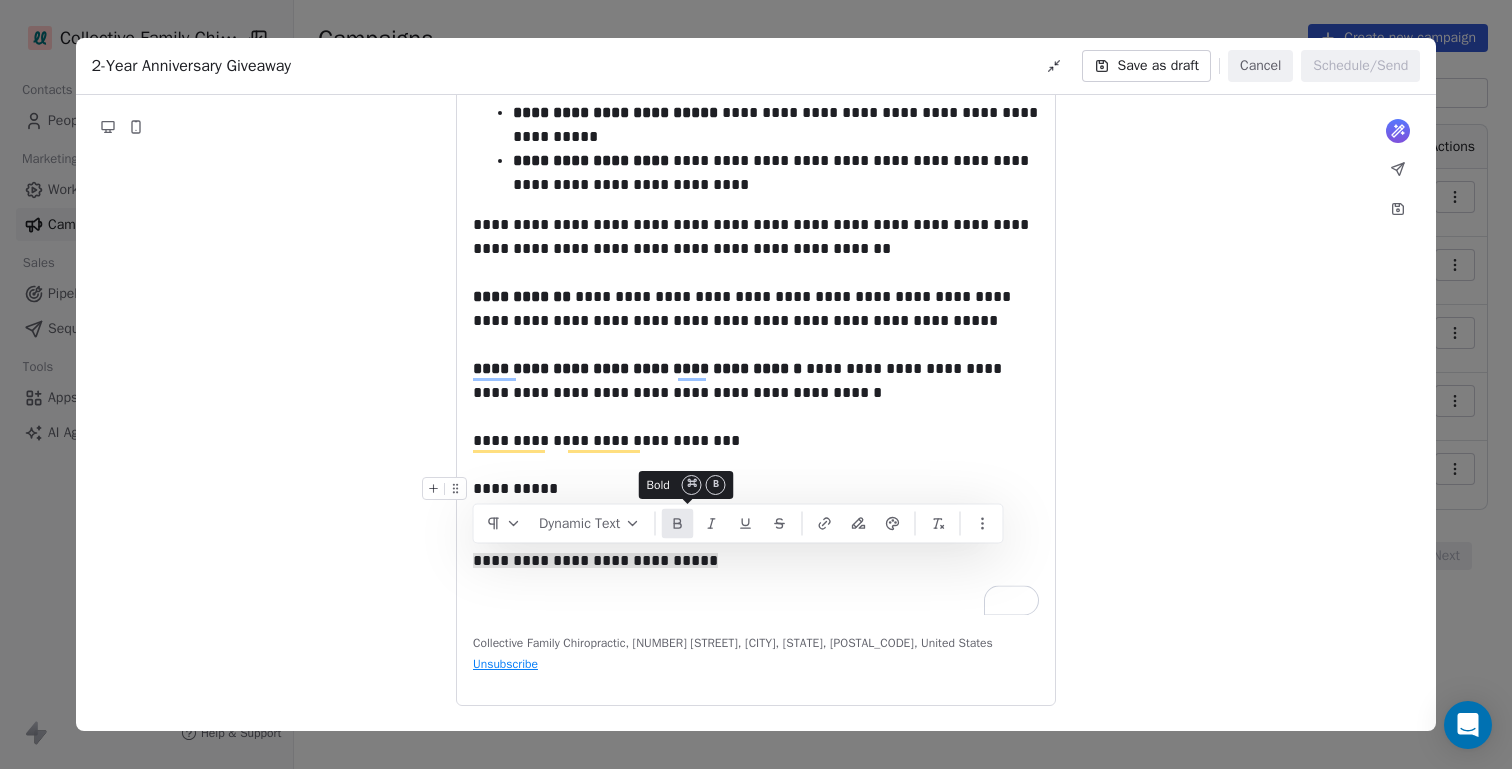 click 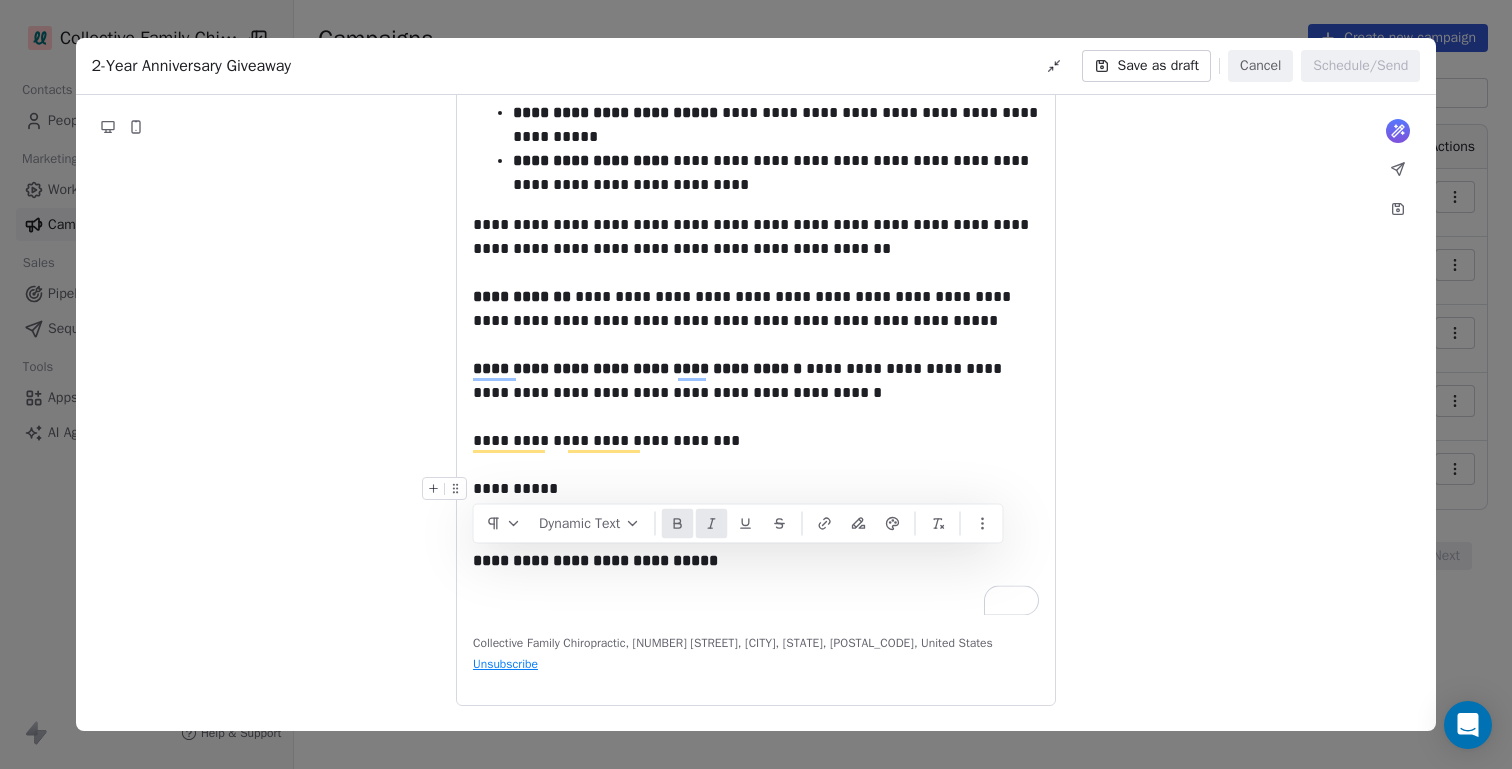 click at bounding box center (711, 523) 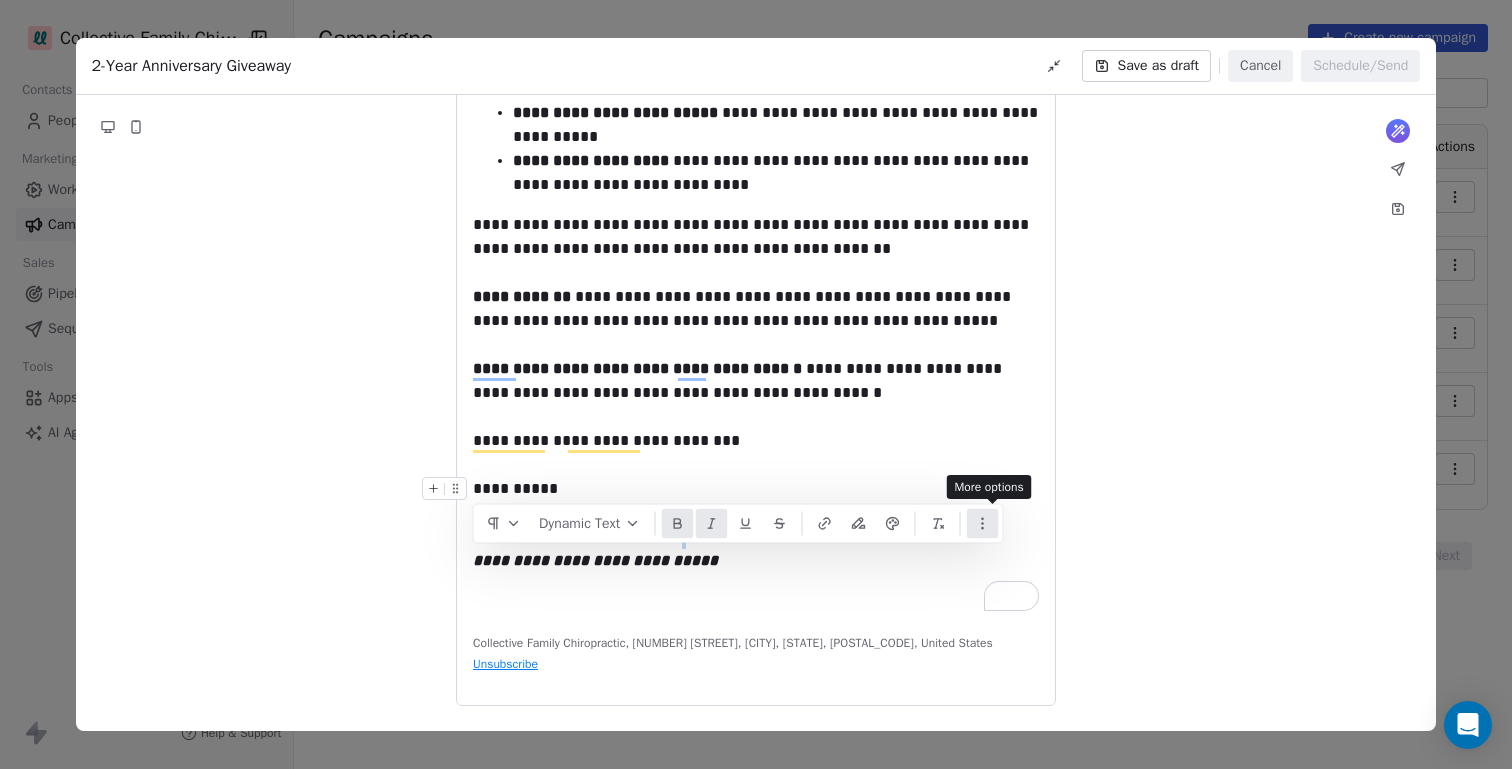 click 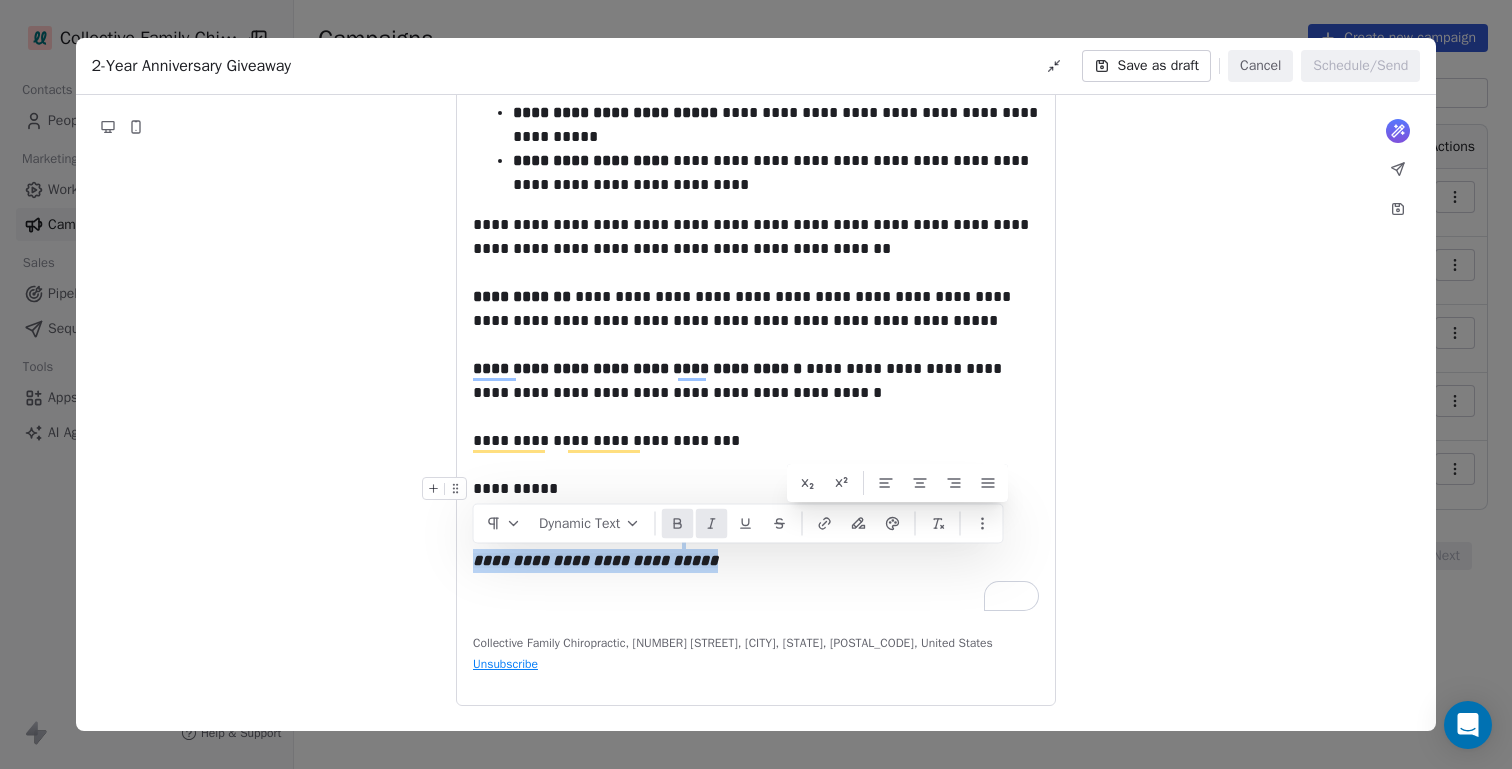 click on "**********" at bounding box center [756, 242] 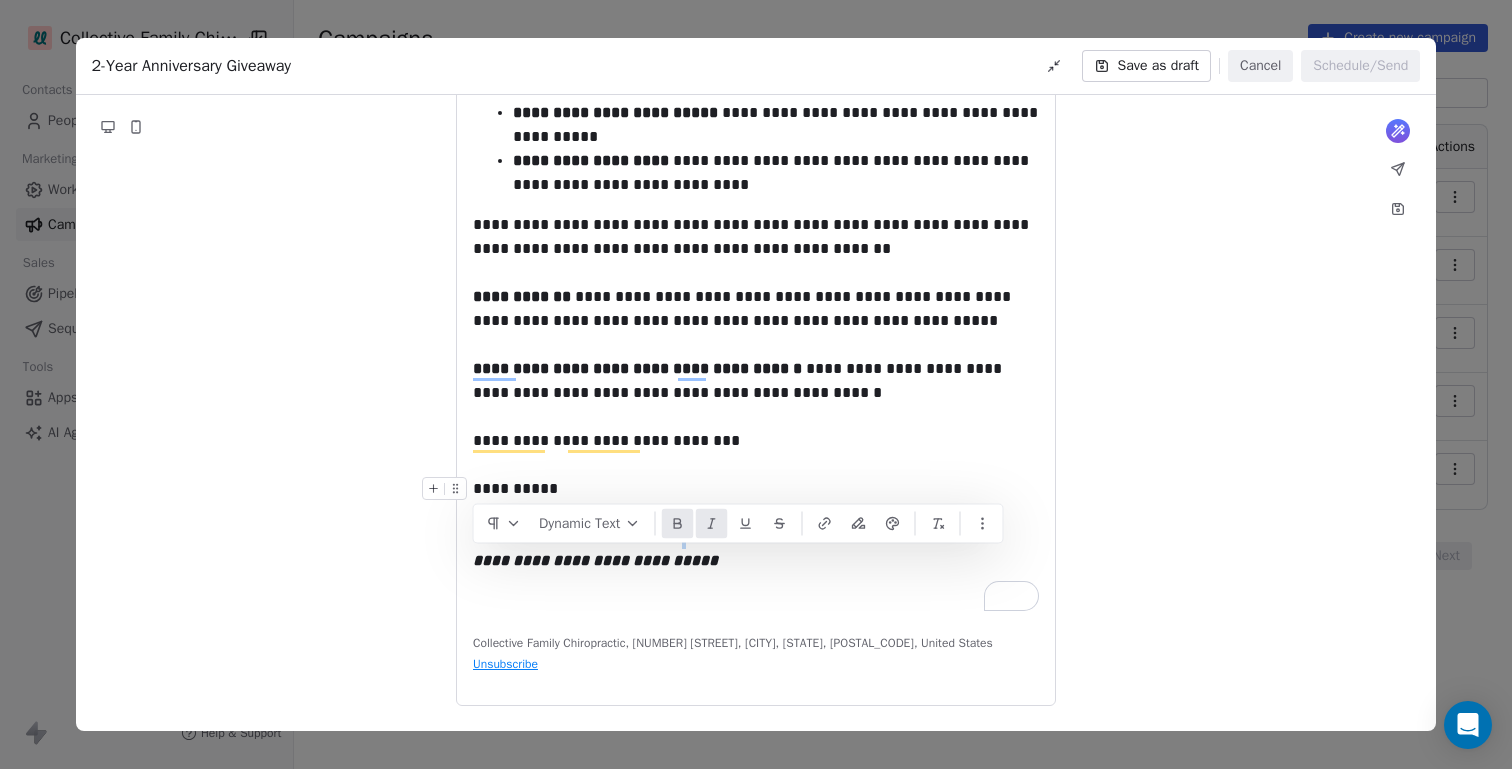 click on "**********" at bounding box center [756, 242] 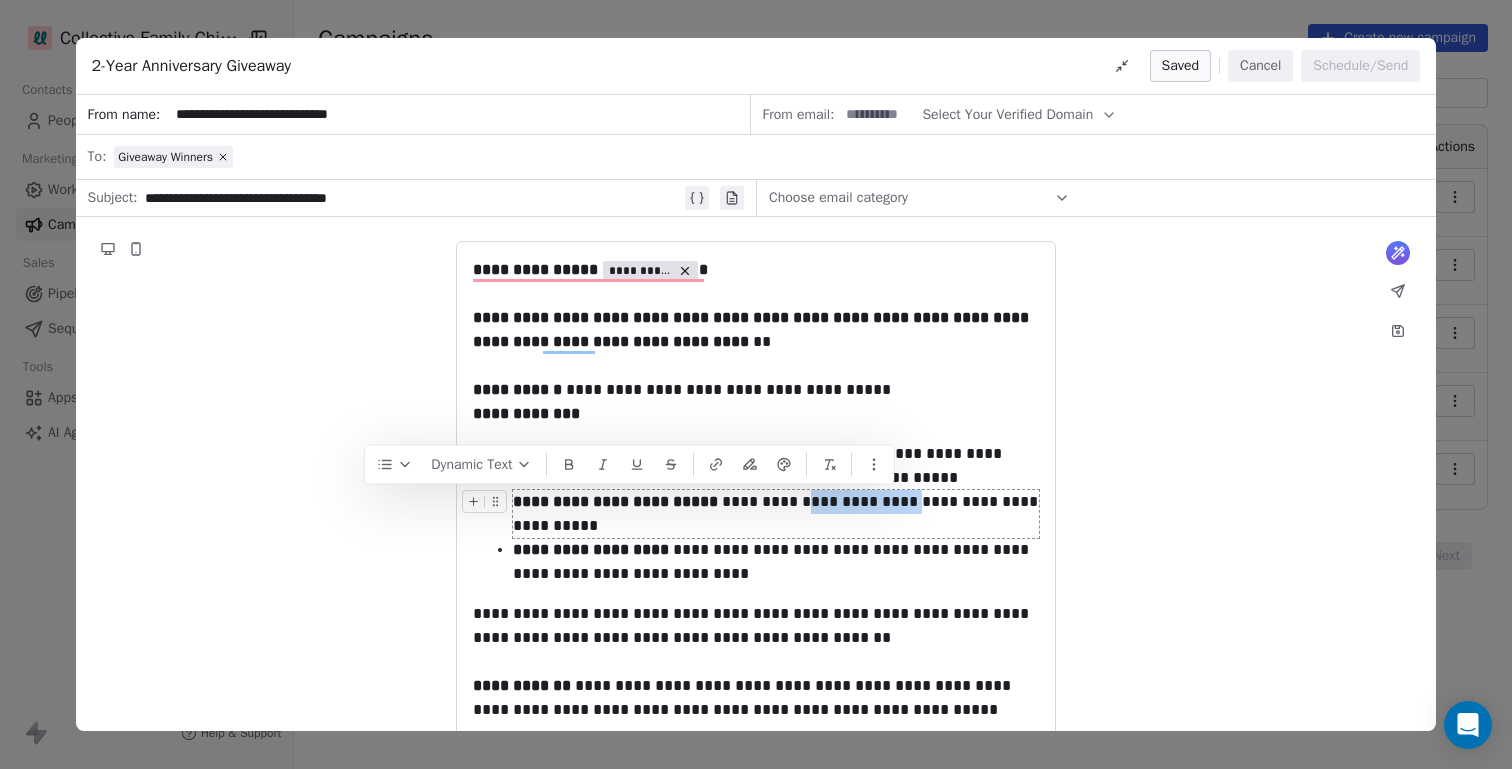 drag, startPoint x: 779, startPoint y: 506, endPoint x: 896, endPoint y: 512, distance: 117.15375 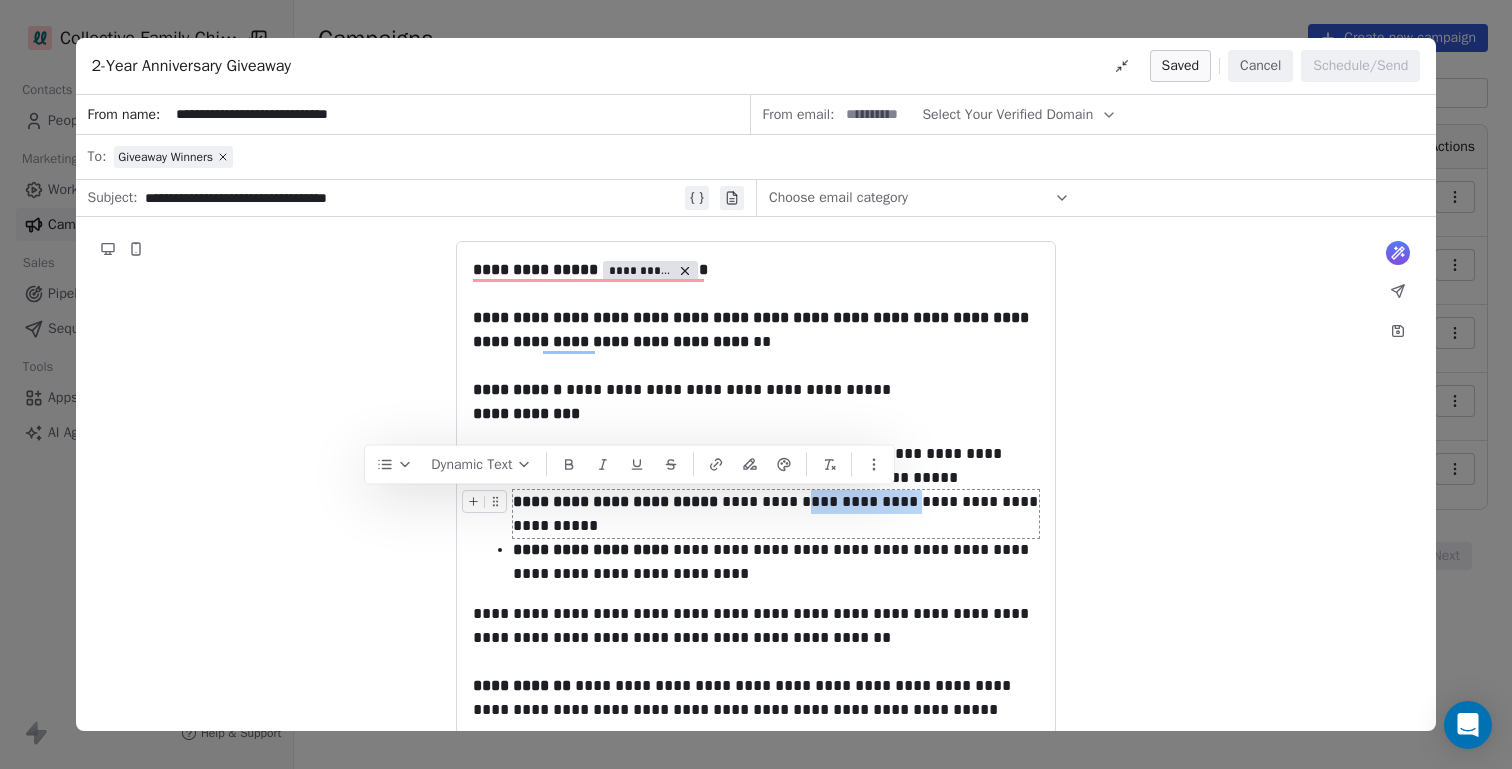 click on "**********" at bounding box center [776, 514] 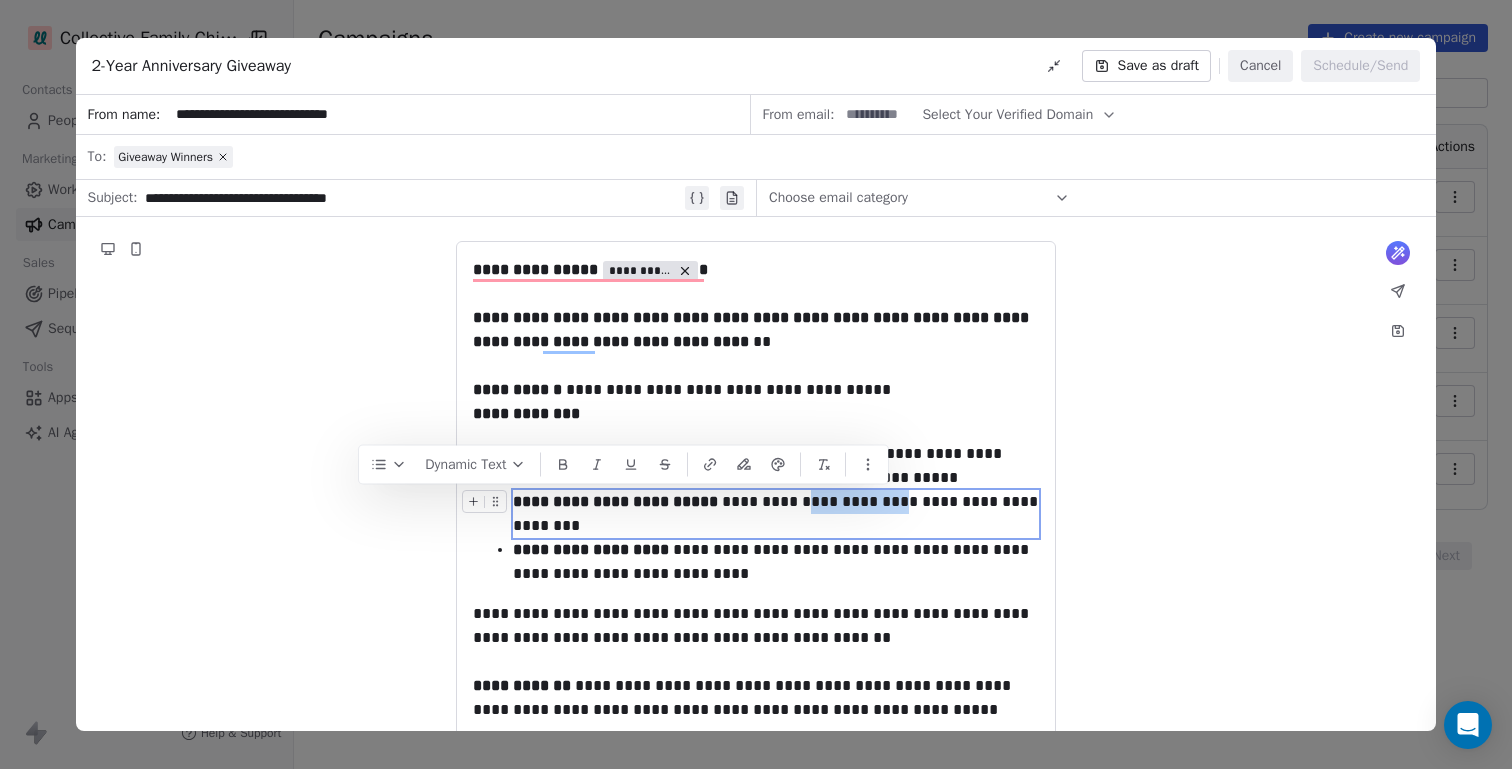 drag, startPoint x: 780, startPoint y: 503, endPoint x: 887, endPoint y: 508, distance: 107.11676 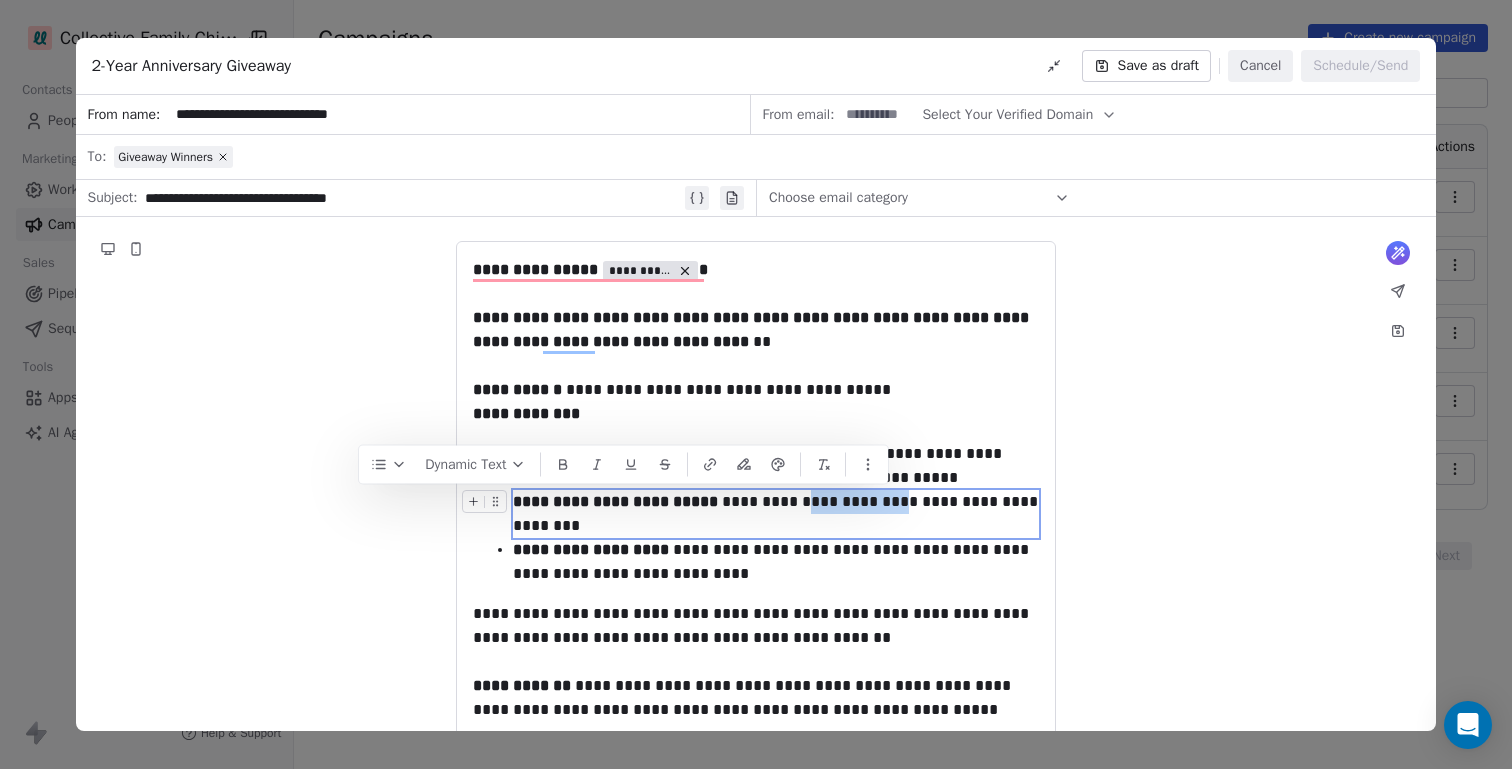 click on "**********" at bounding box center (776, 514) 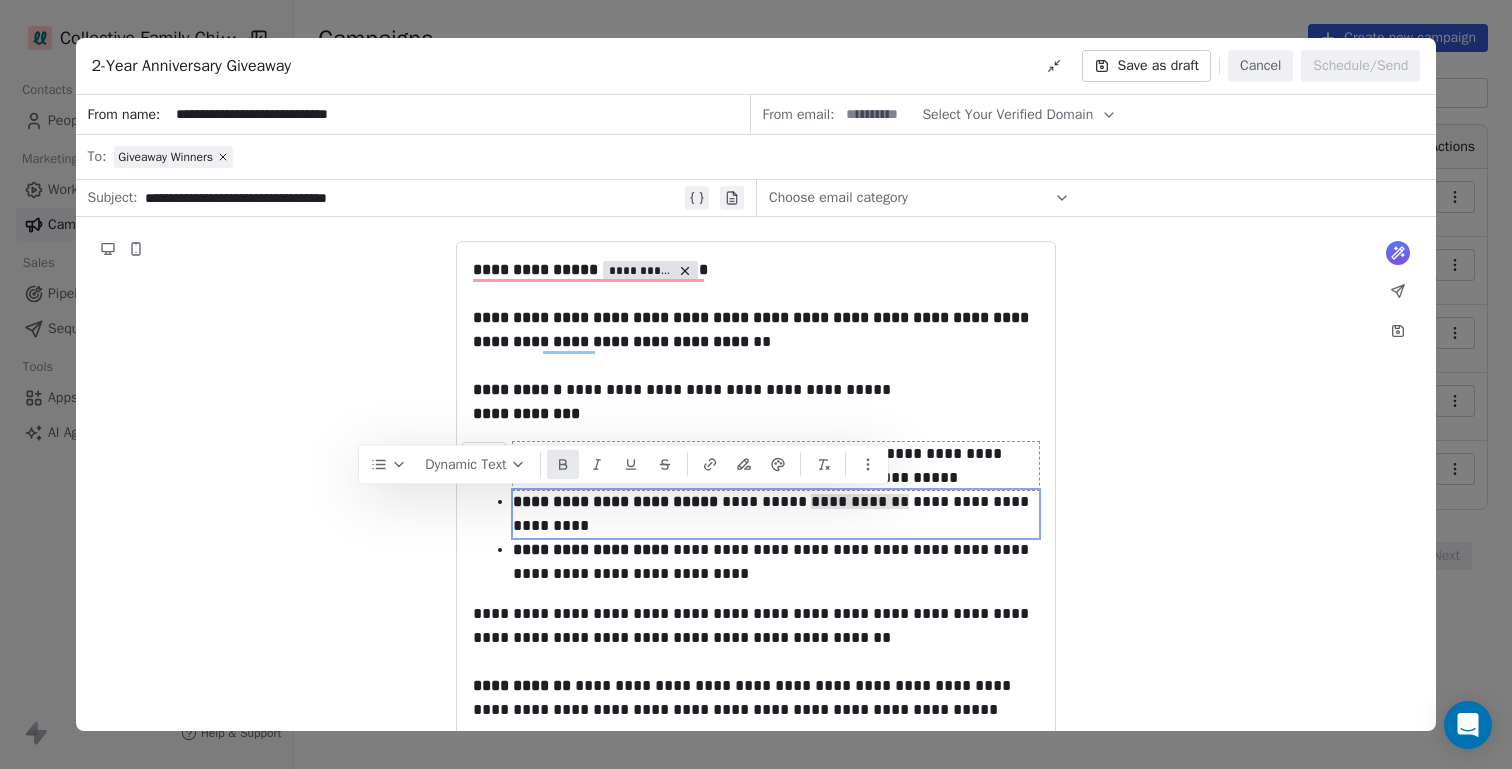 click 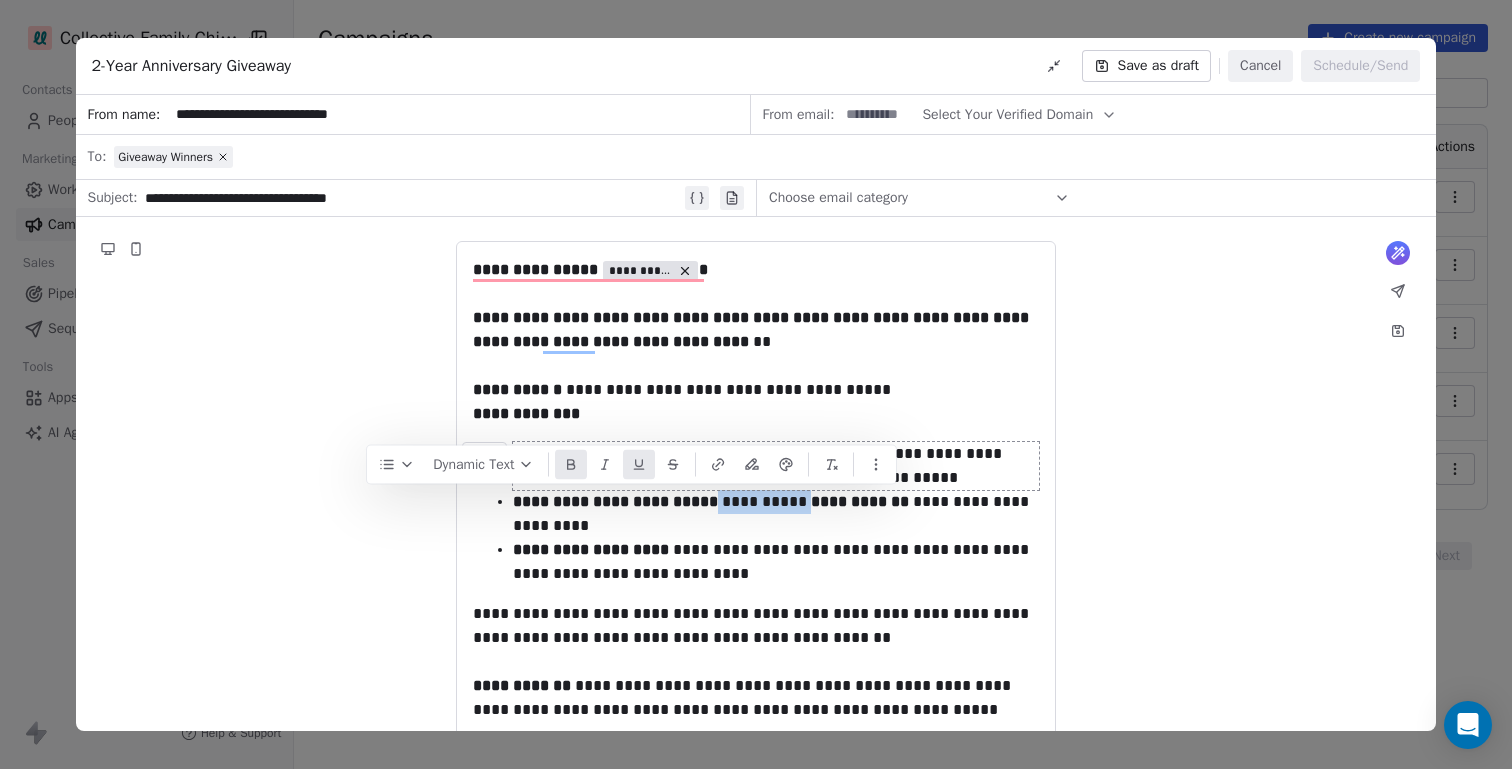 click 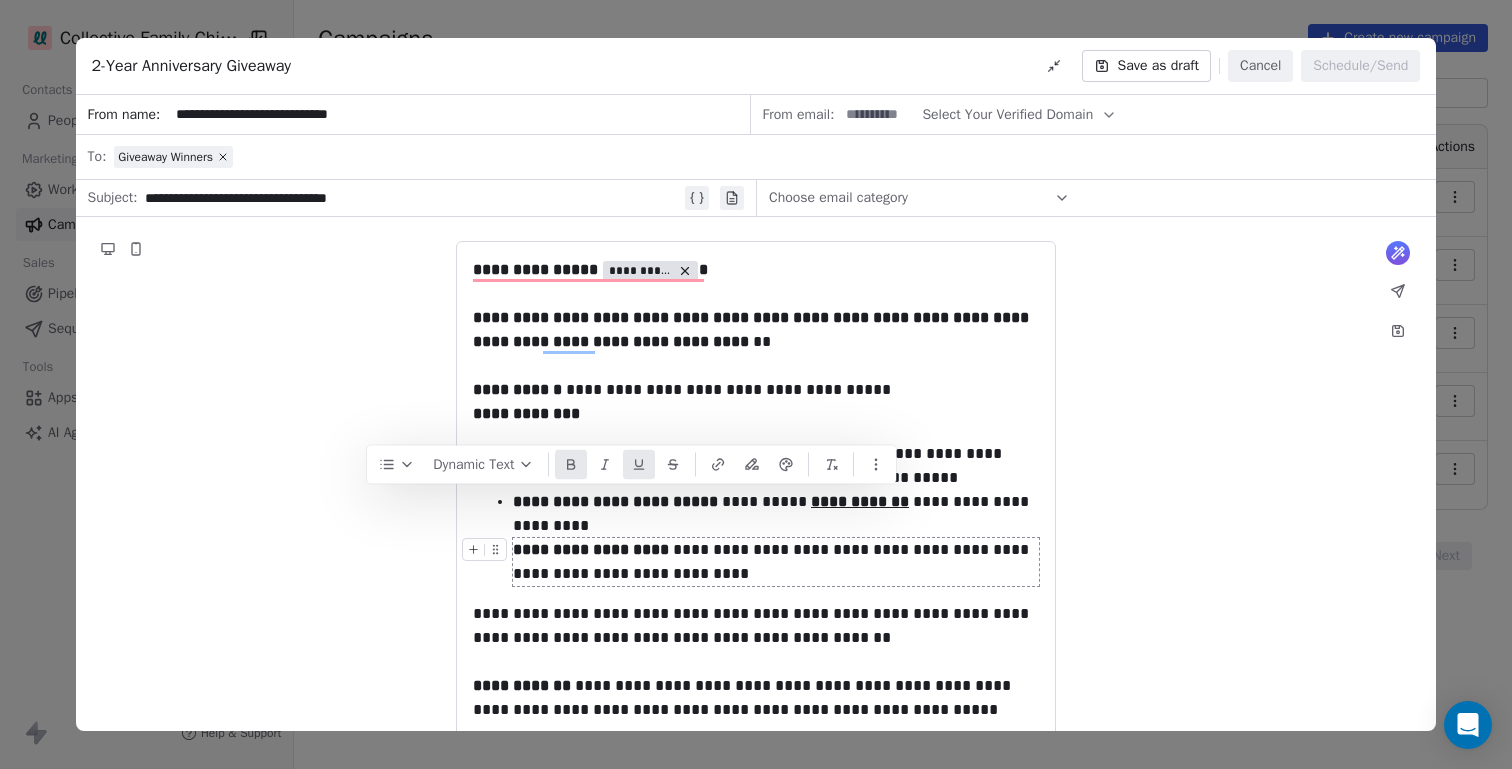 click on "**********" at bounding box center (776, 562) 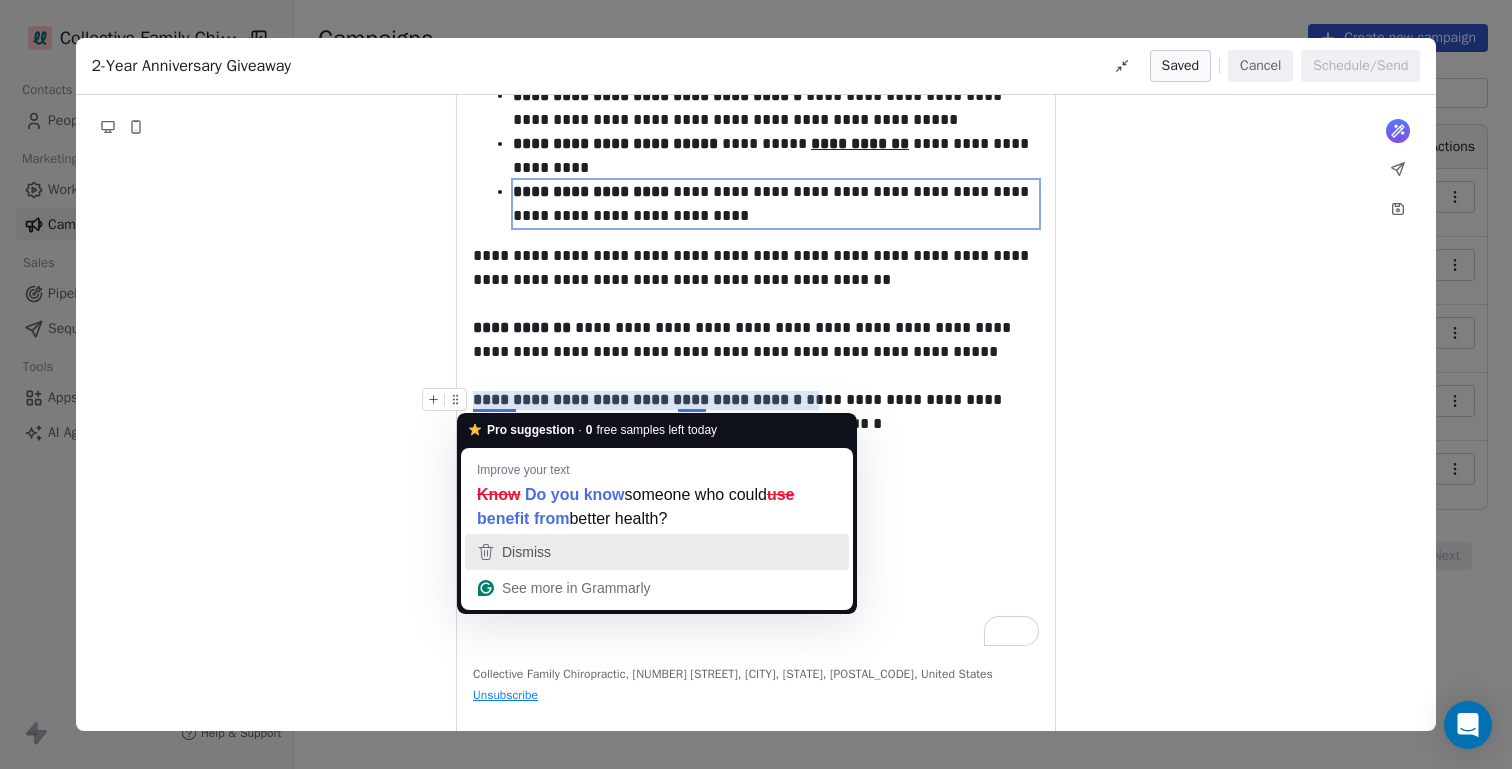 click on "Dismiss" at bounding box center (657, 552) 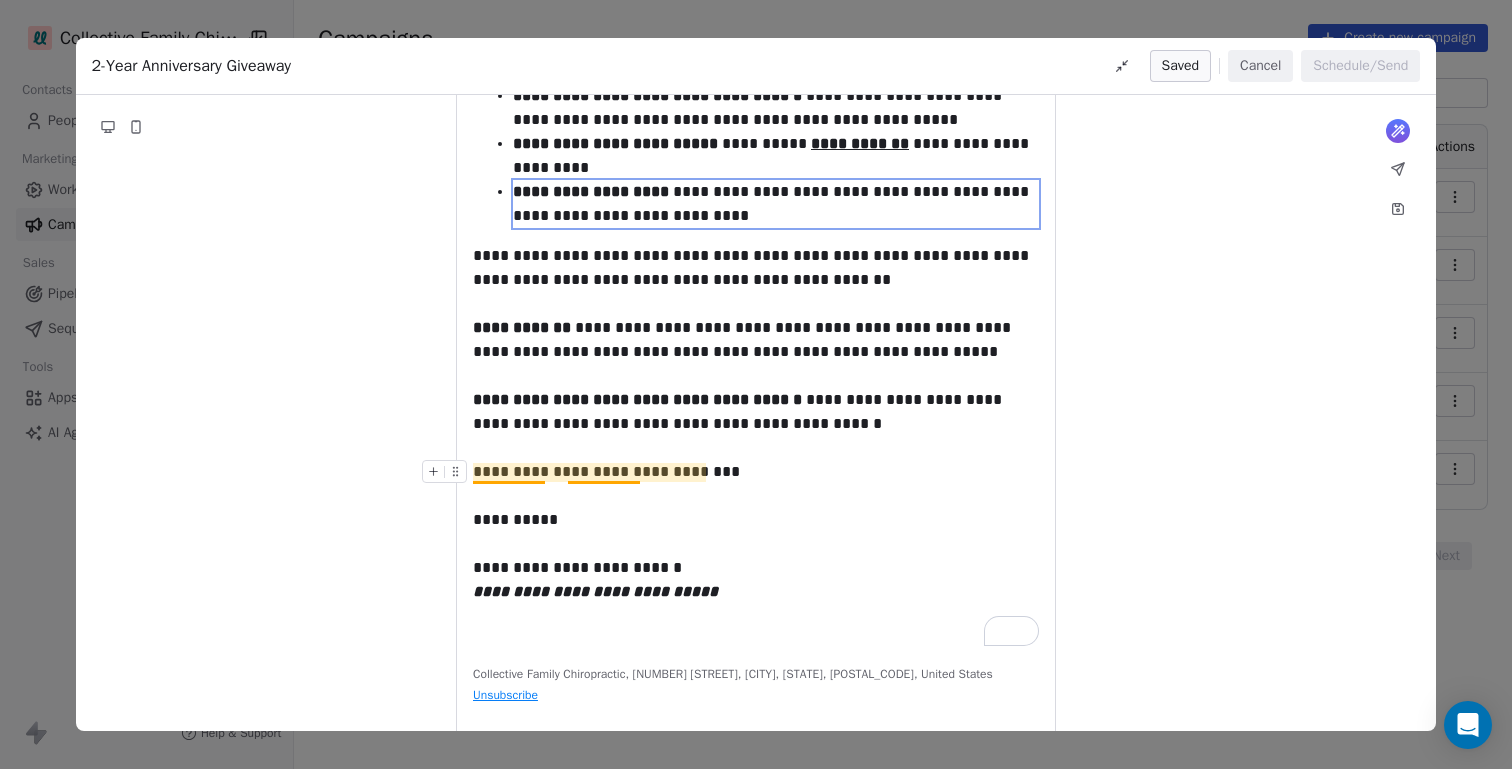 click on "**********" at bounding box center [756, 472] 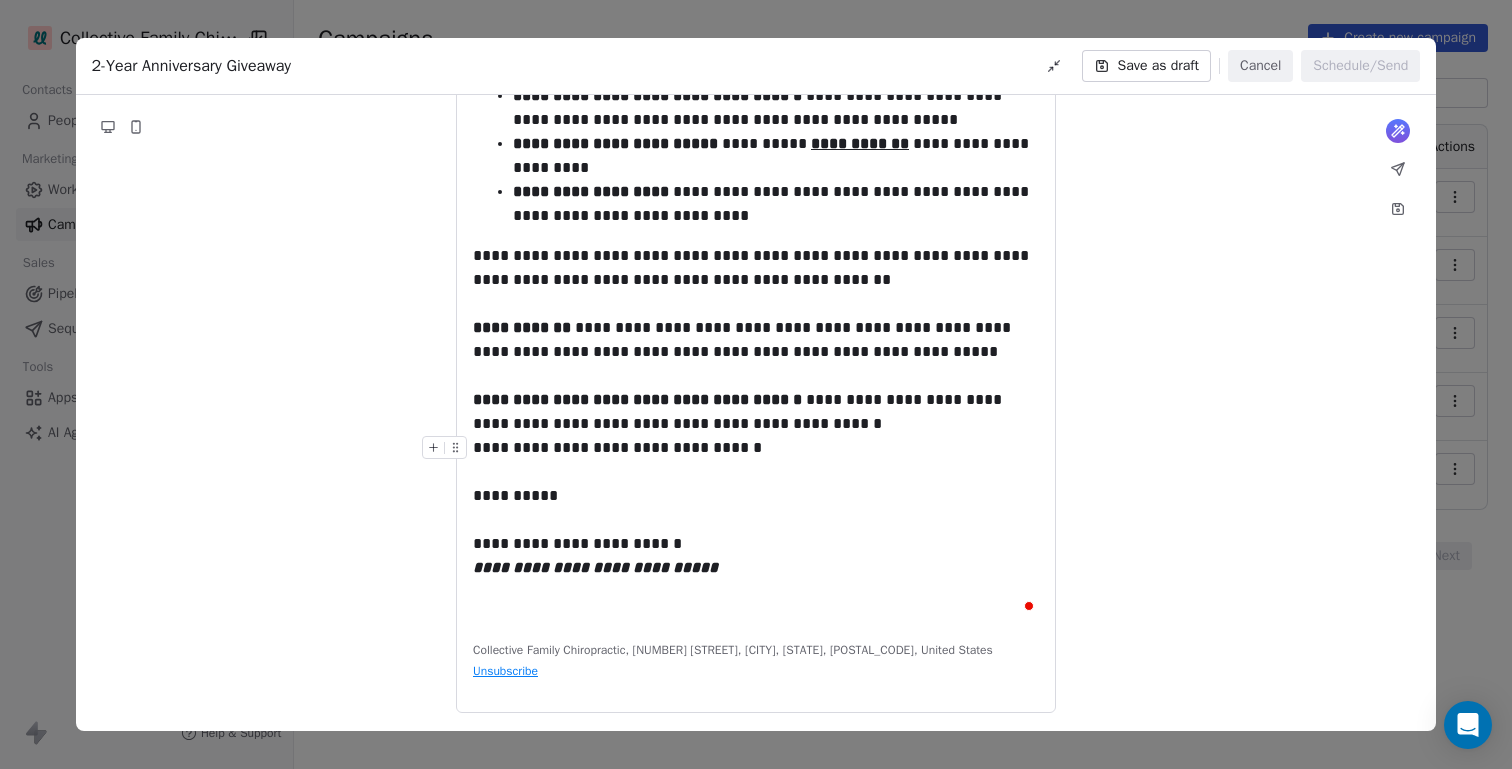 scroll, scrollTop: 353, scrollLeft: 0, axis: vertical 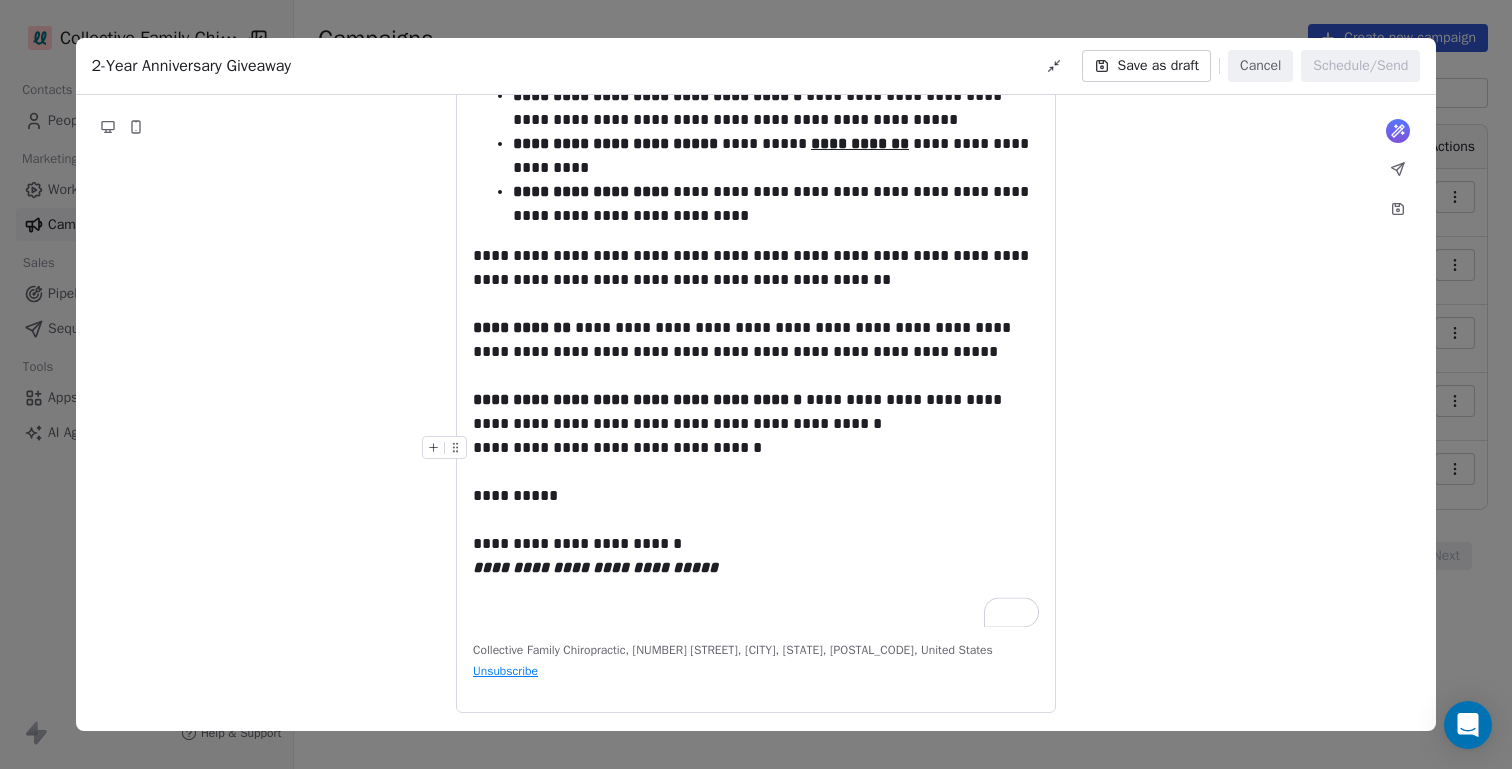 click on "**********" at bounding box center [756, 448] 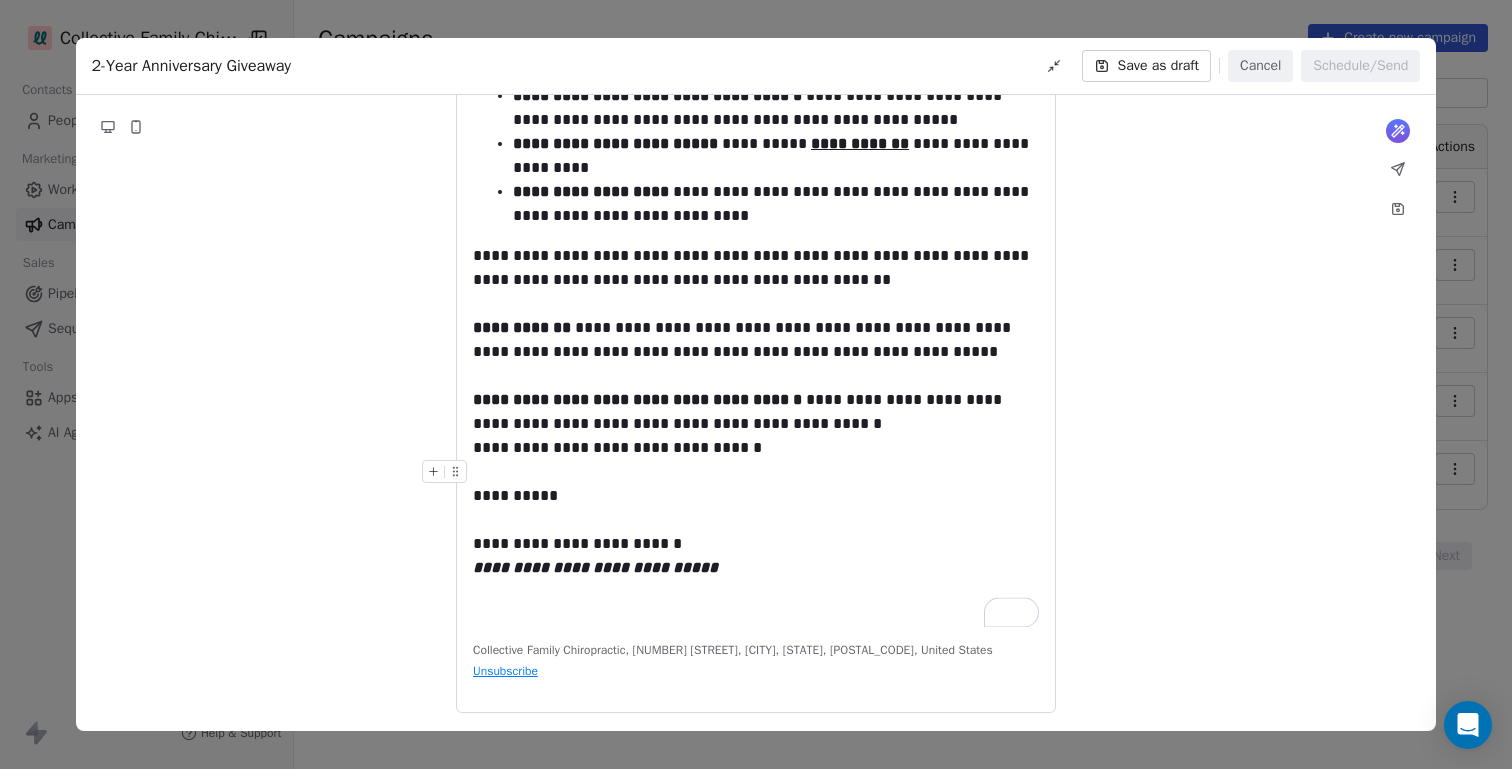 scroll, scrollTop: 349, scrollLeft: 0, axis: vertical 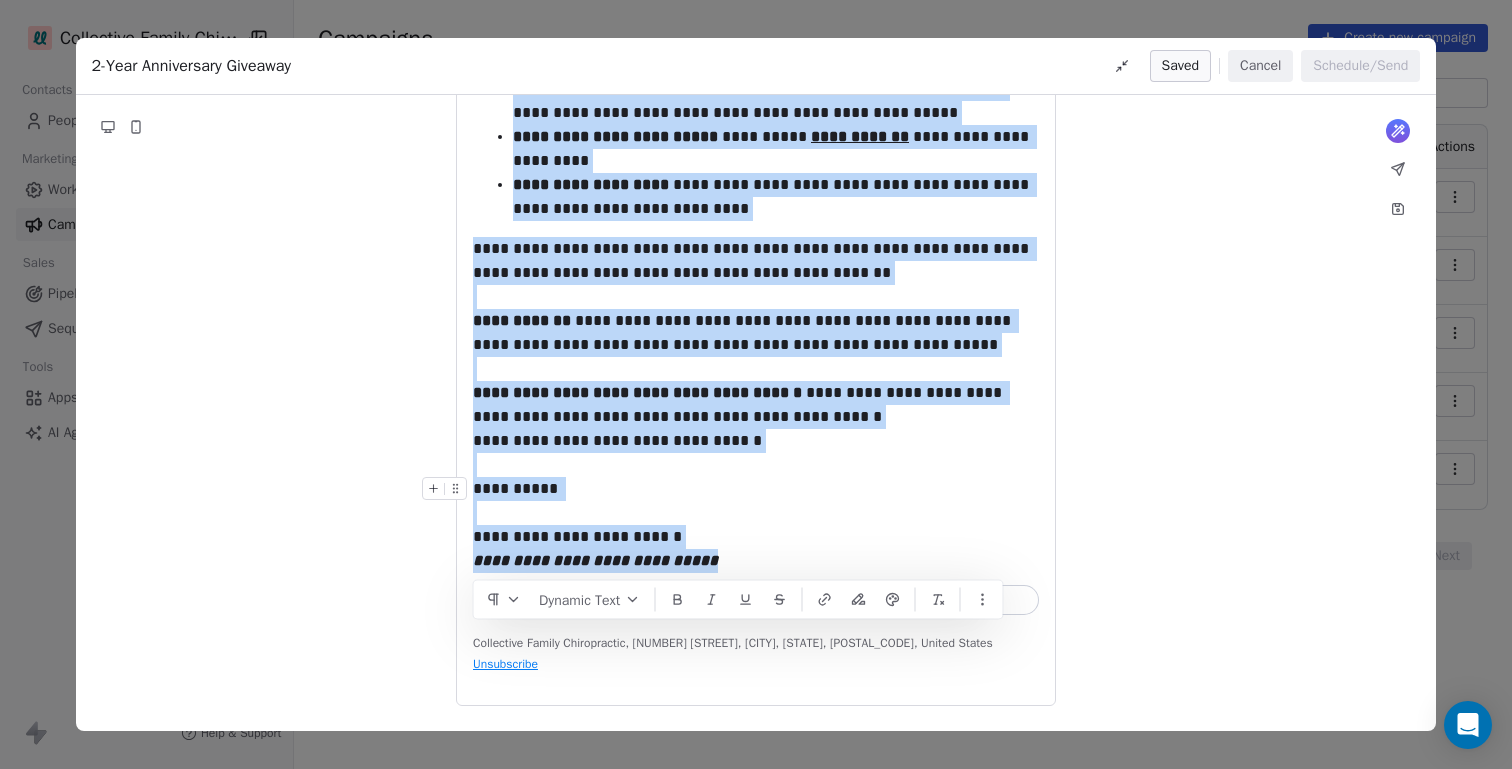 drag, startPoint x: 475, startPoint y: 270, endPoint x: 726, endPoint y: 562, distance: 385.05194 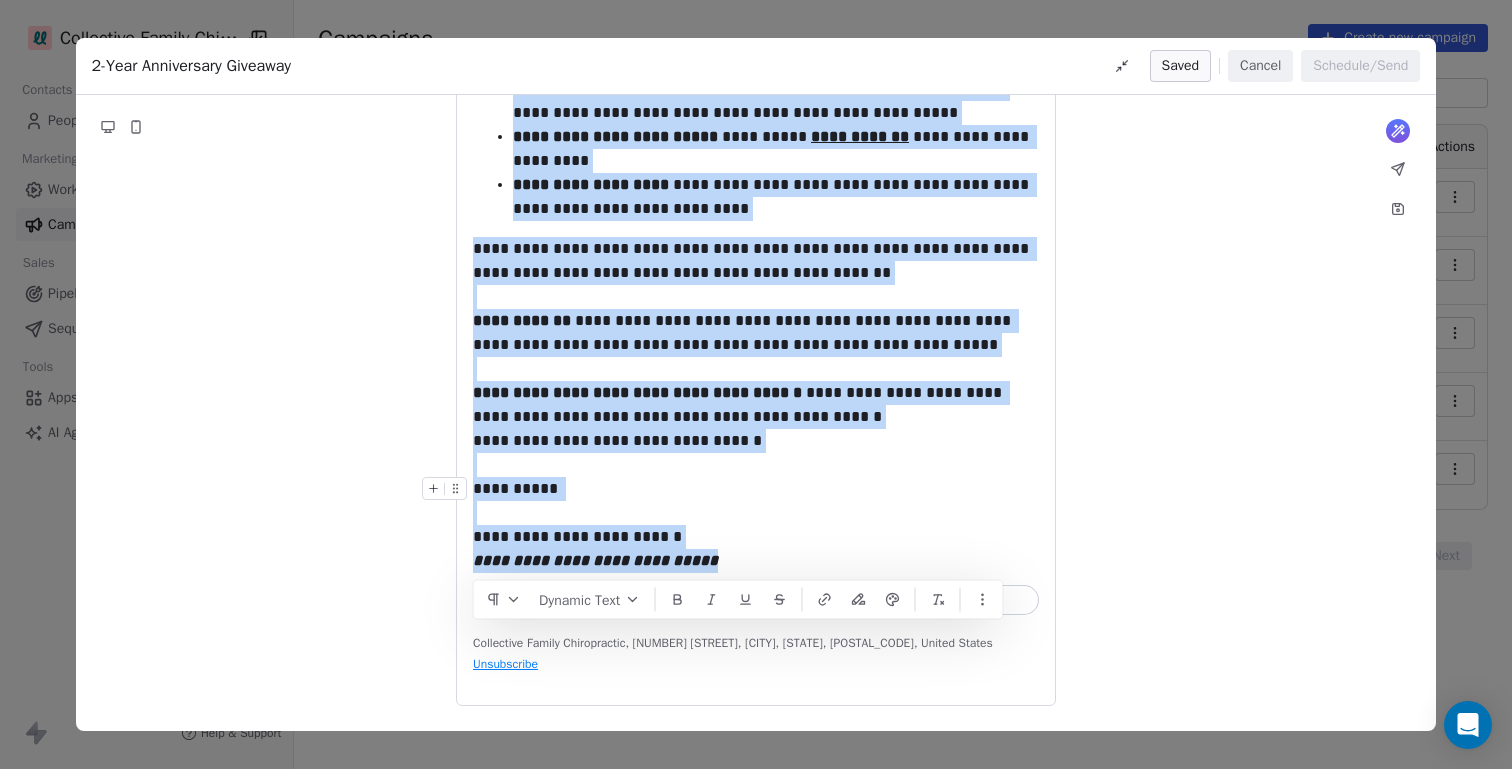 copy on "**********" 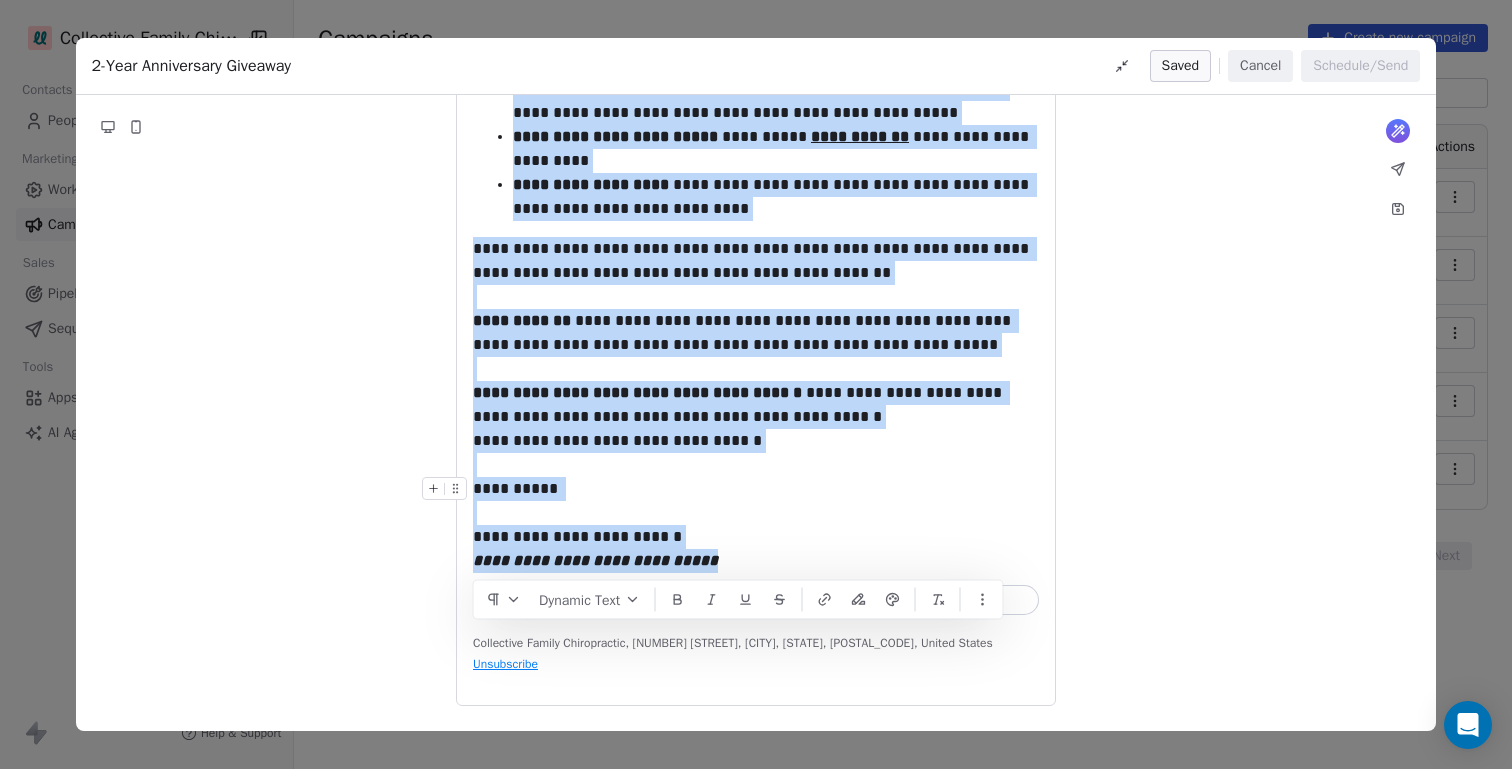 copy on "**********" 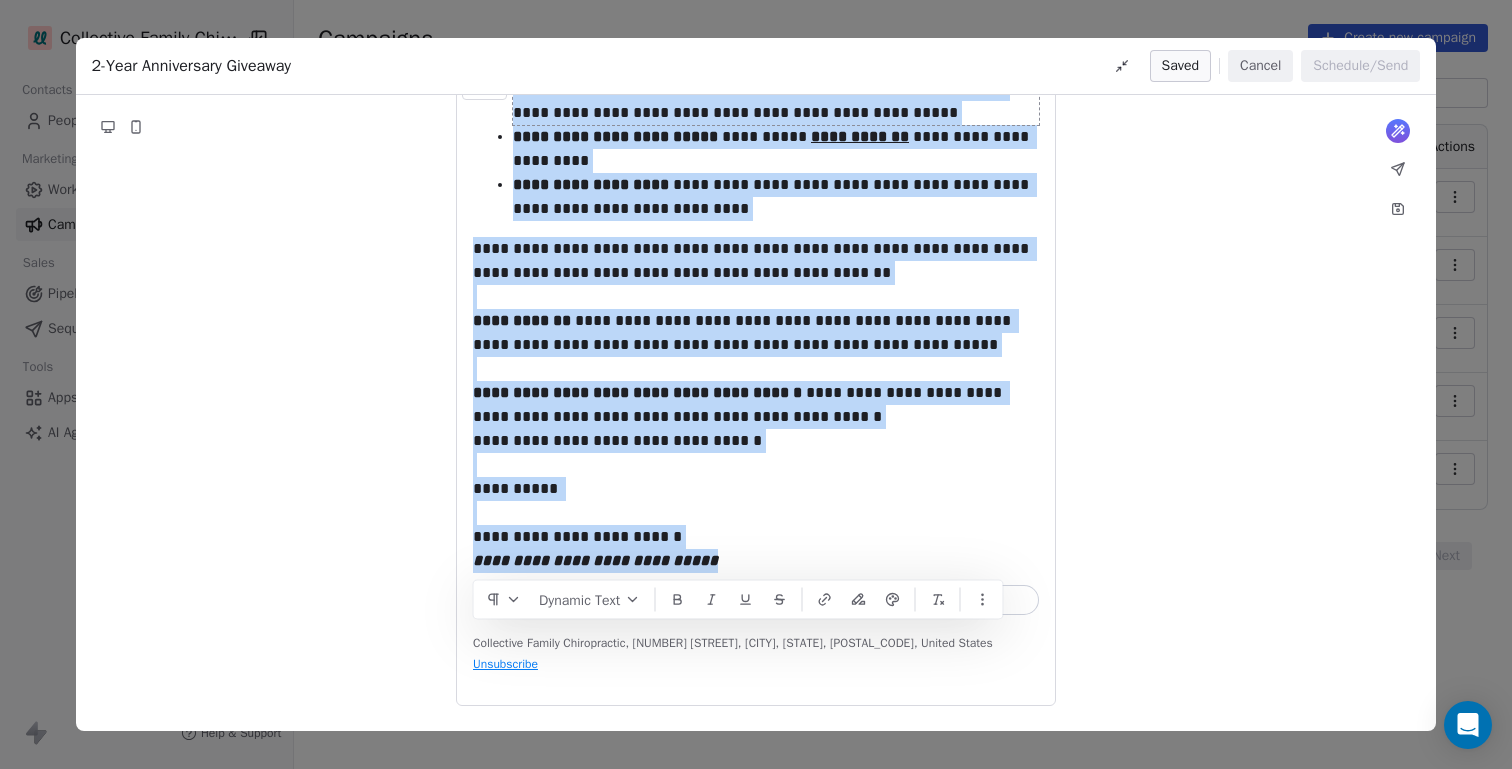click on "Cancel" at bounding box center [1260, 66] 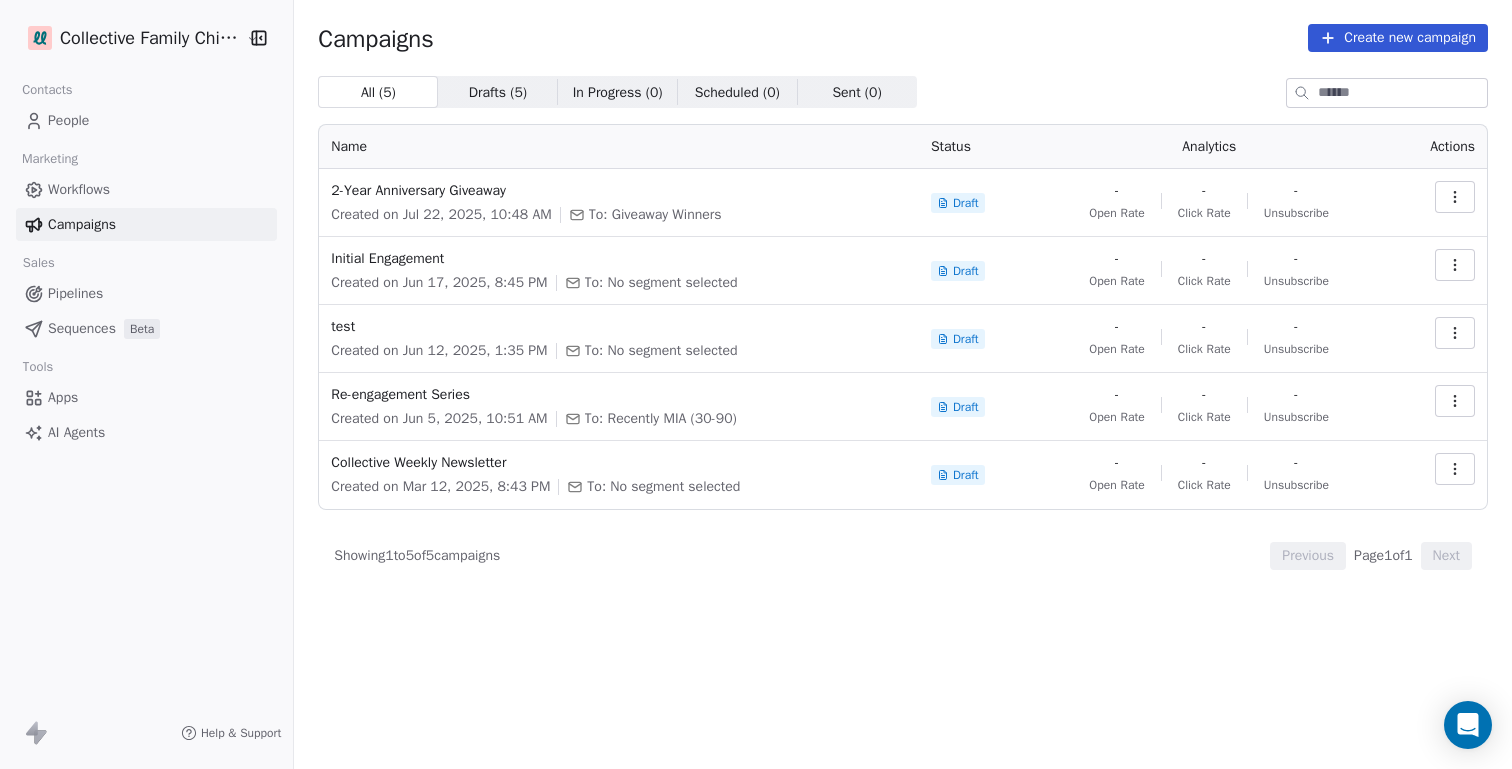 click on "People" at bounding box center [68, 120] 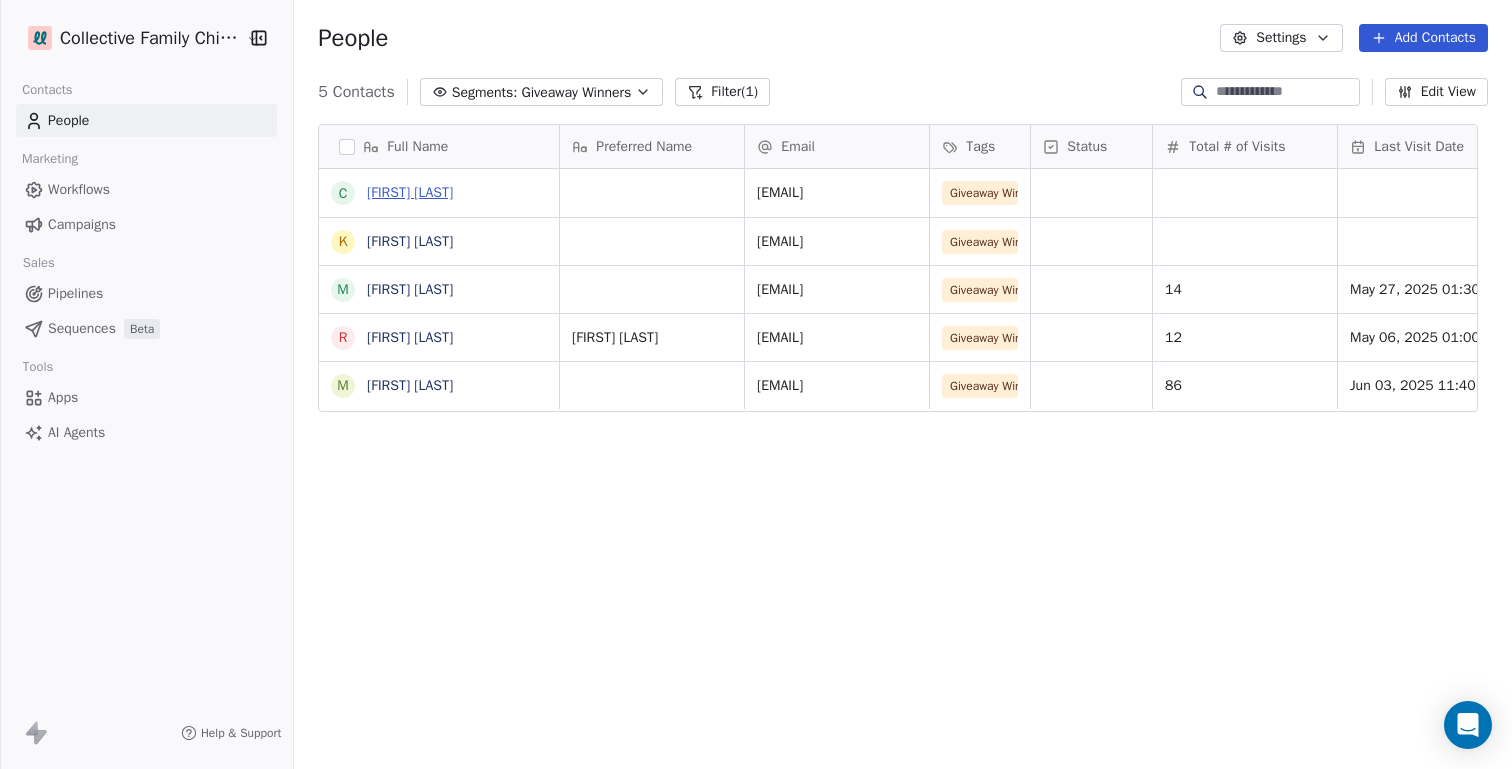 click on "[FIRST] [LAST]" at bounding box center [410, 192] 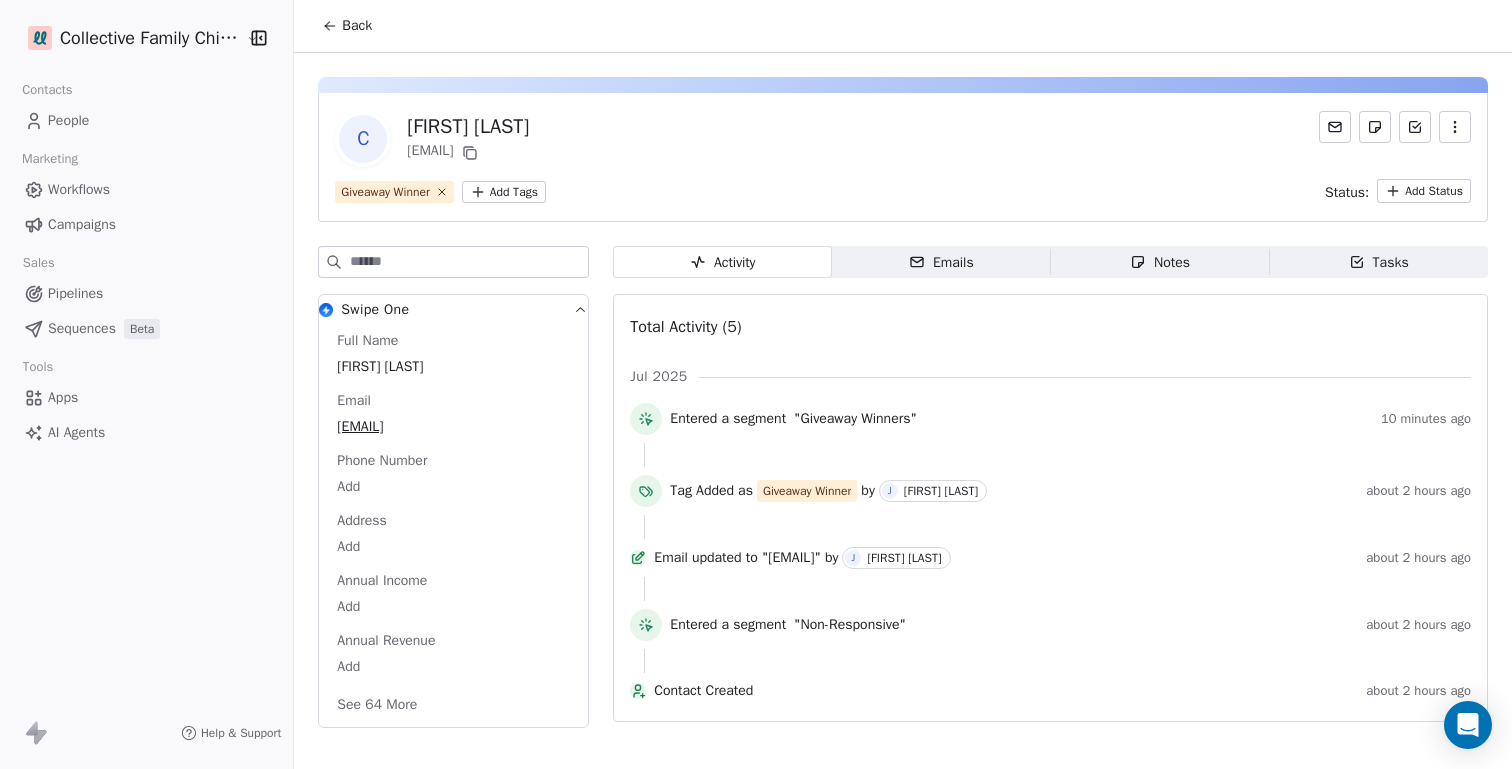 click on "Emails" at bounding box center [941, 262] 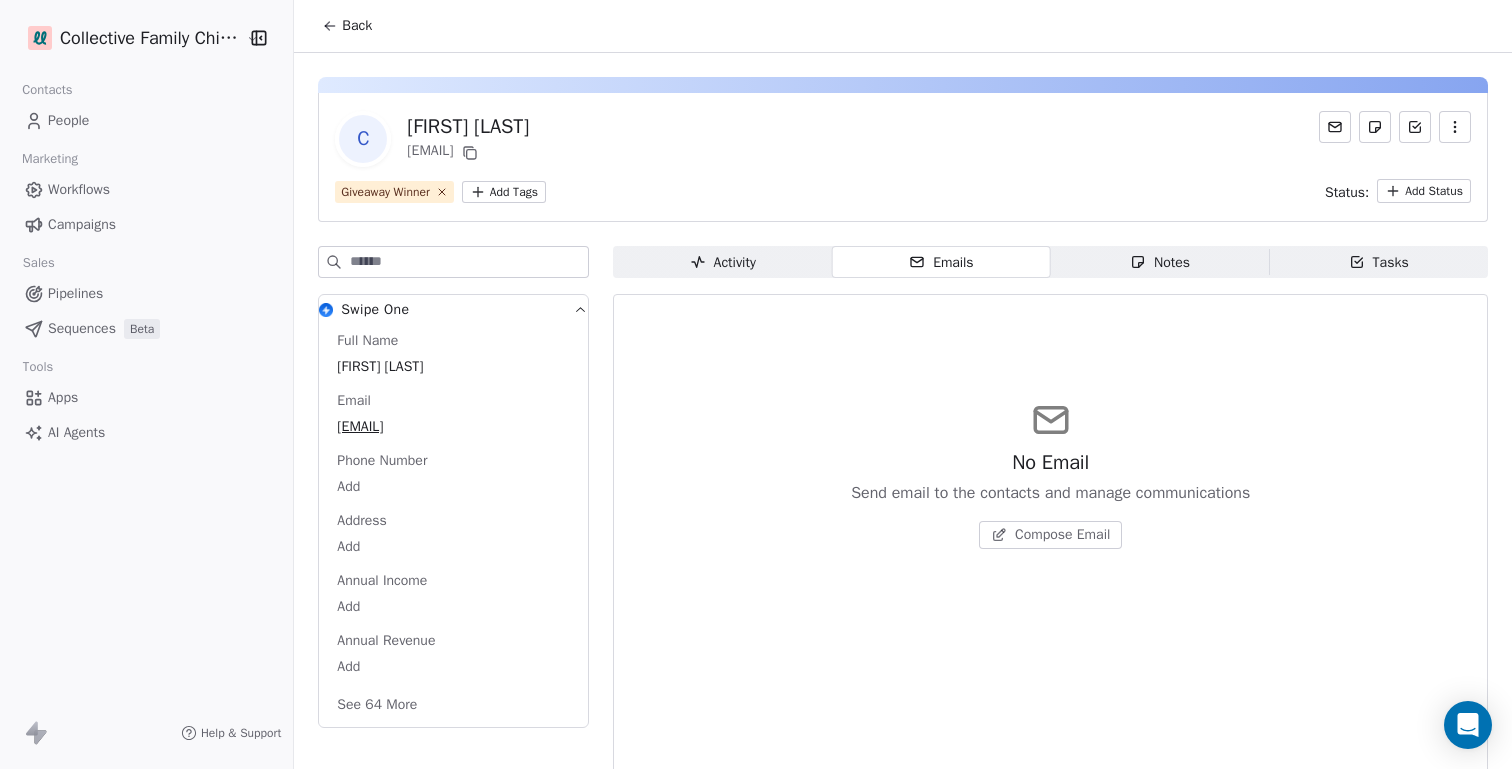 click on "Compose Email" at bounding box center (1062, 535) 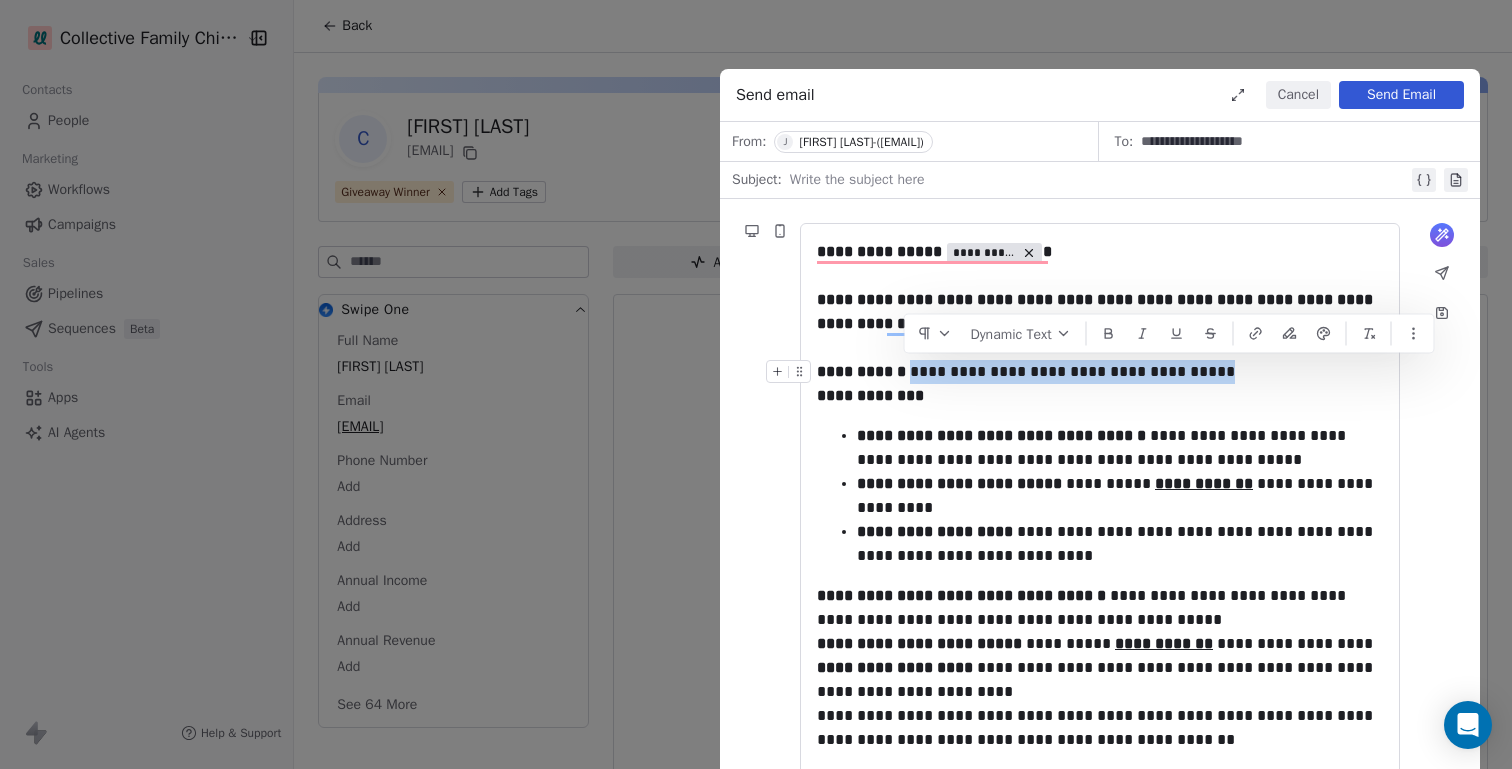 drag, startPoint x: 906, startPoint y: 374, endPoint x: 1182, endPoint y: 380, distance: 276.06522 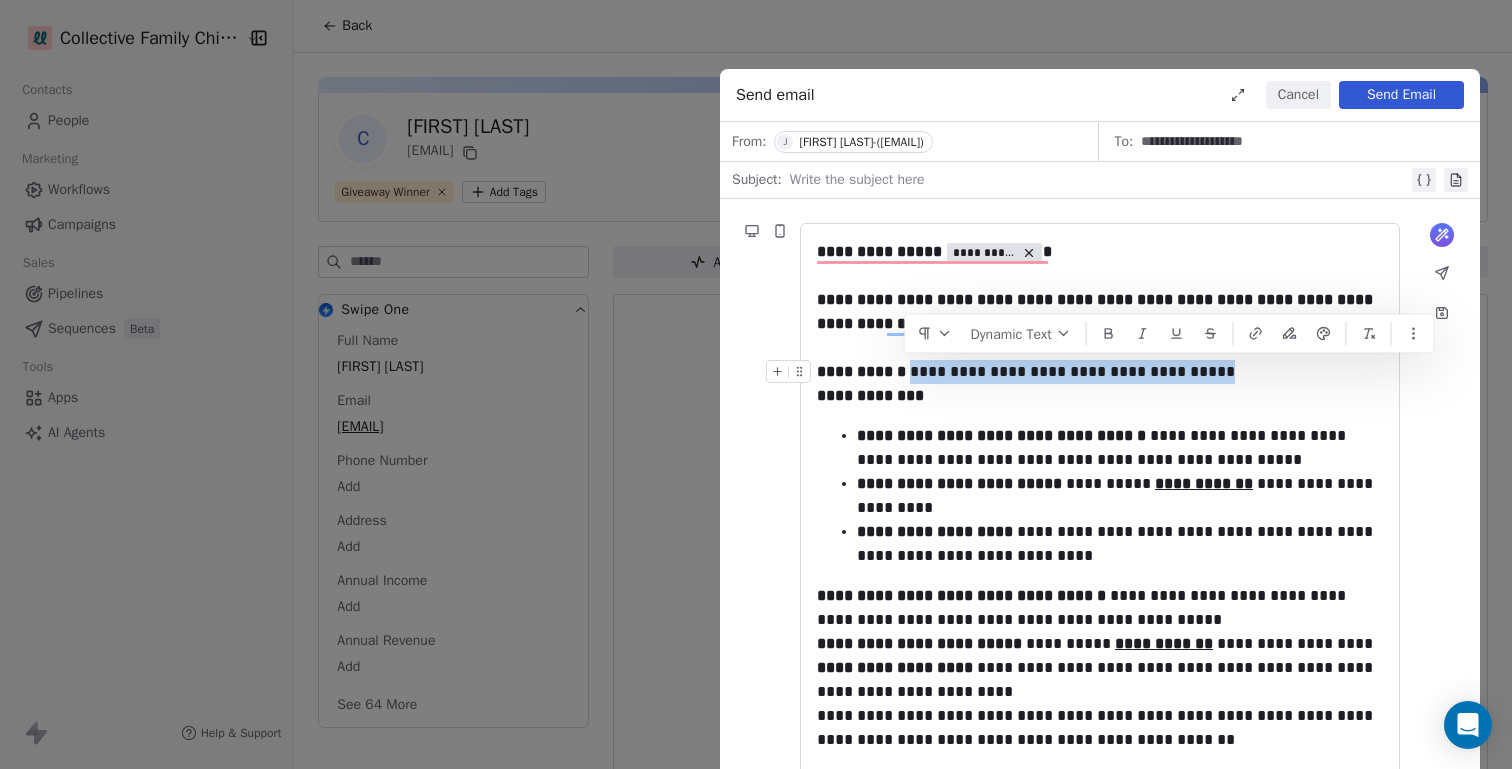 click on "**********" at bounding box center [1100, 372] 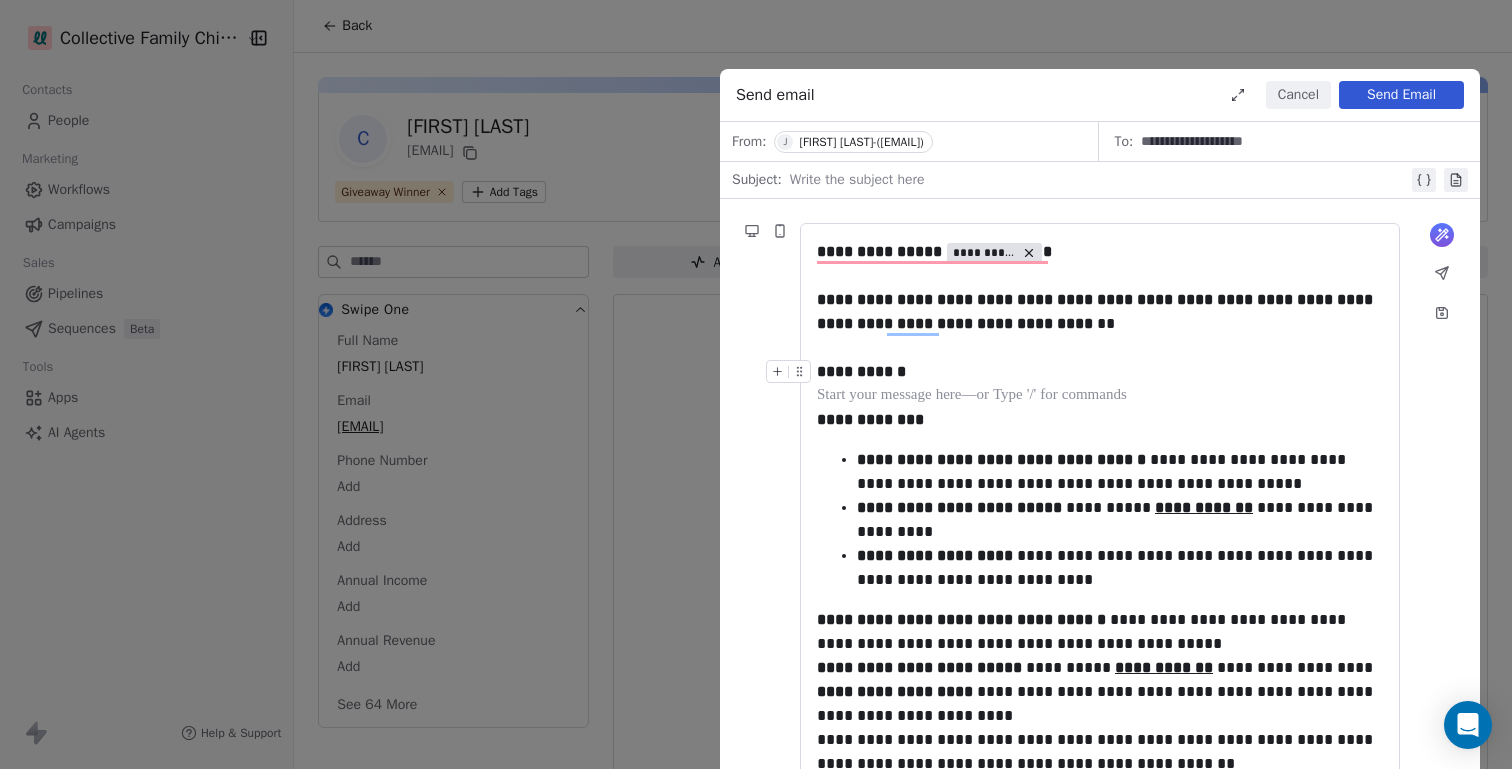 type 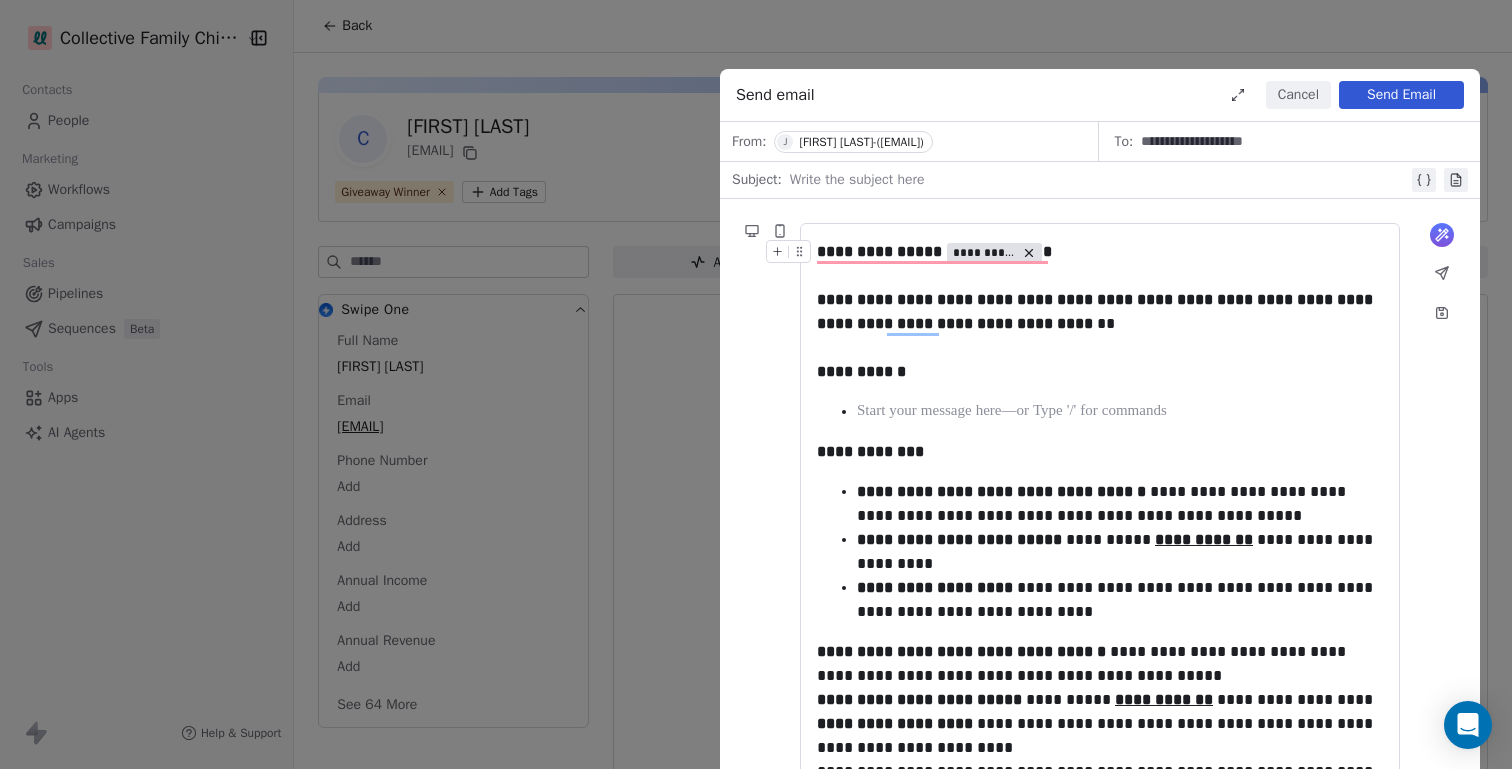 click at bounding box center (1099, 180) 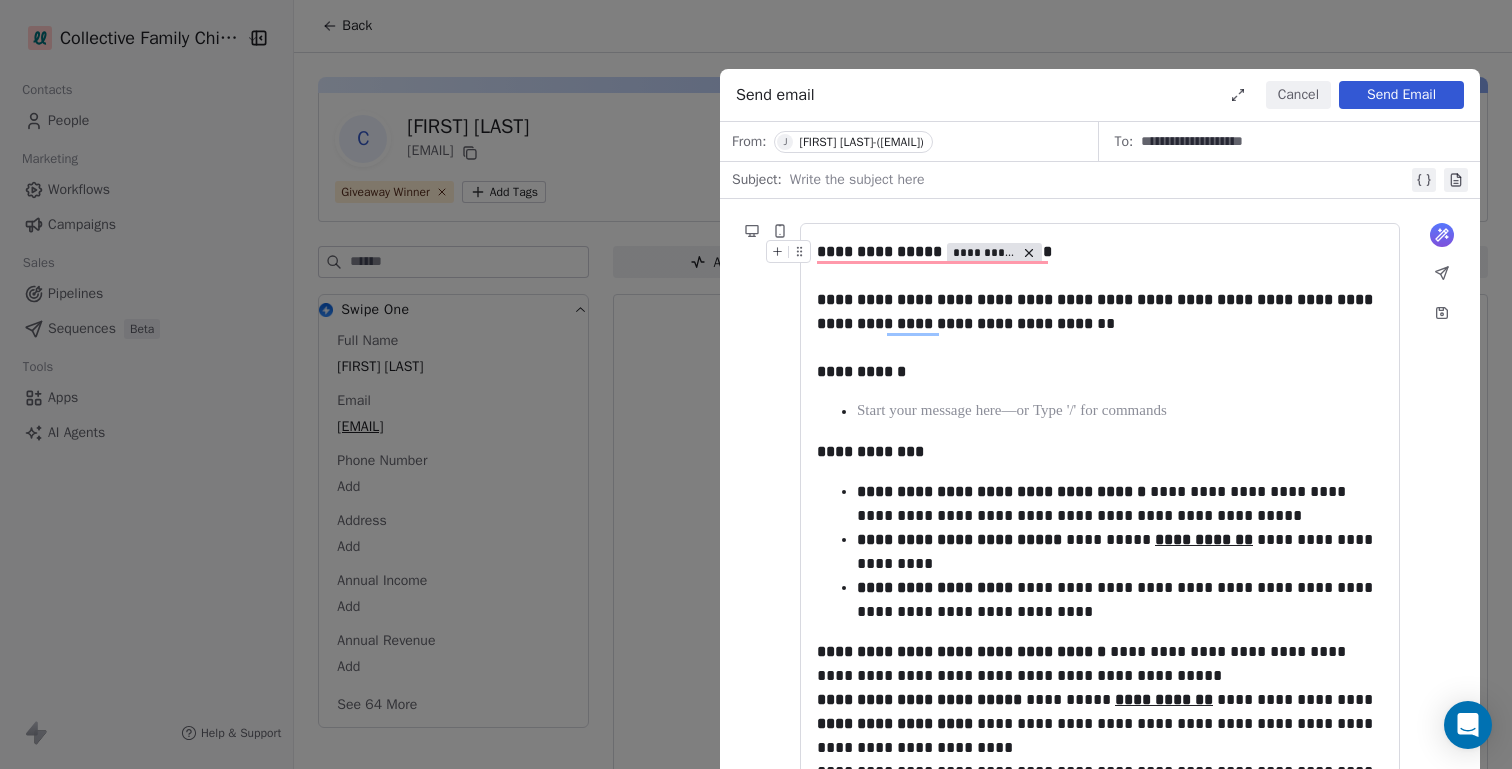 type 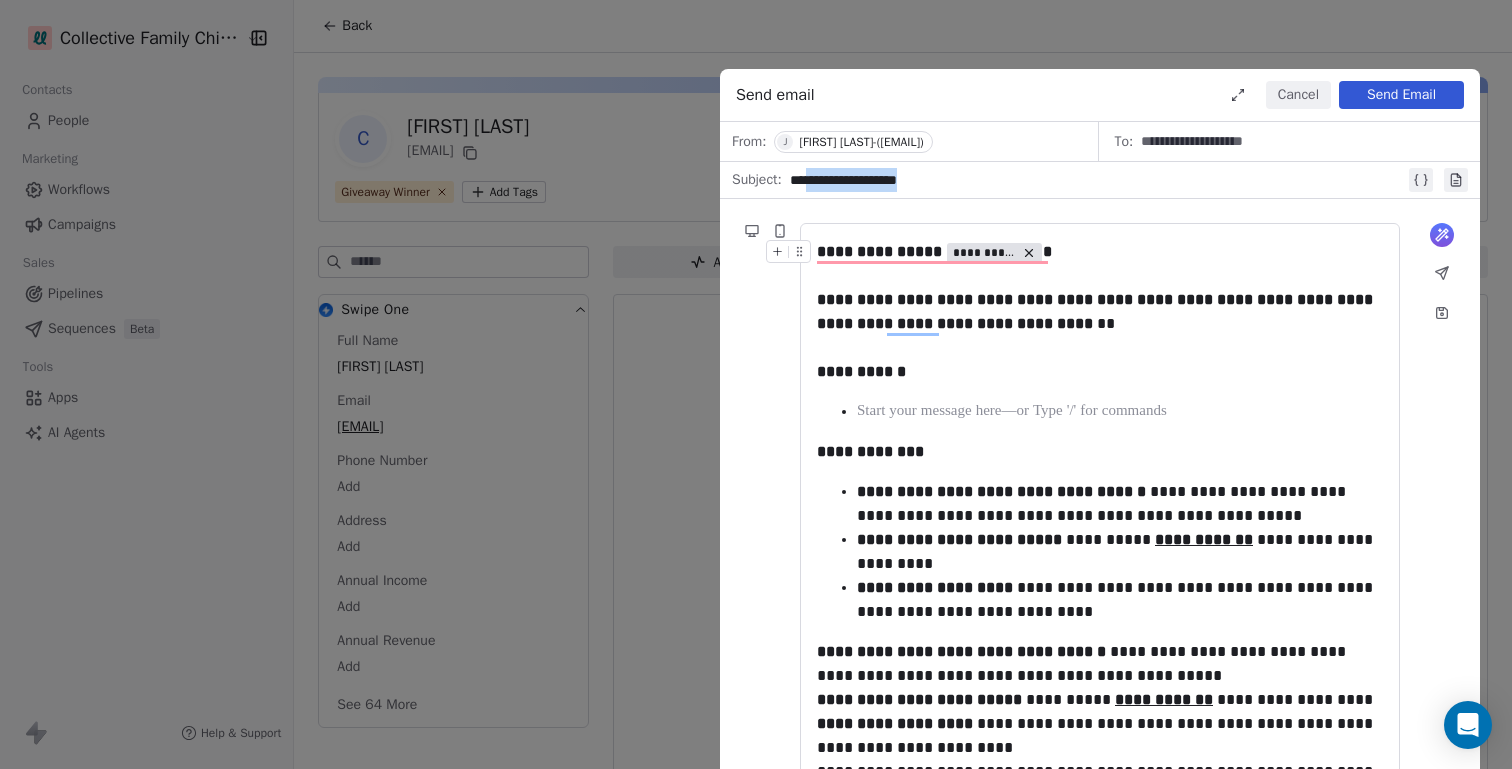 drag, startPoint x: 818, startPoint y: 179, endPoint x: 948, endPoint y: 181, distance: 130.01538 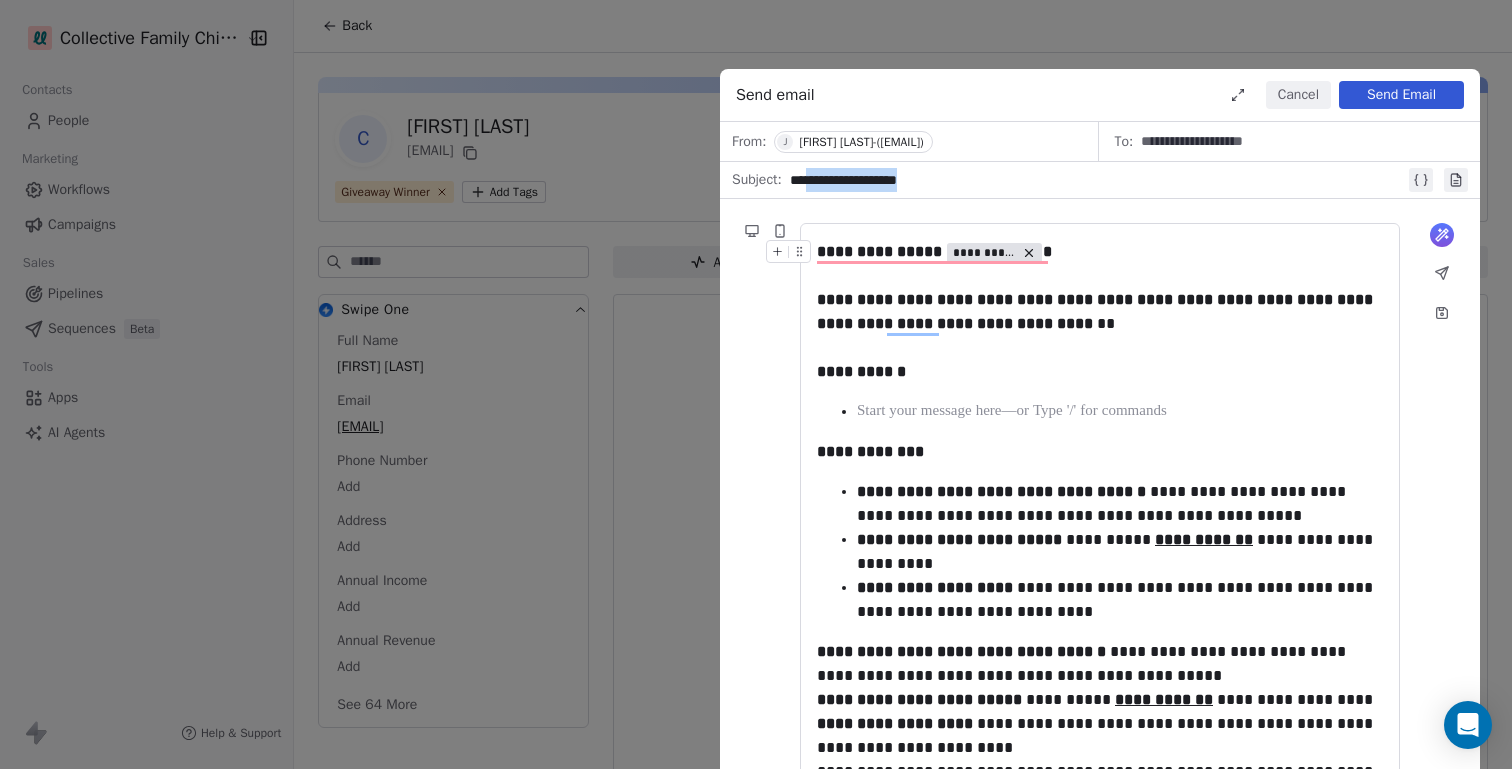 click on "**********" at bounding box center (1097, 180) 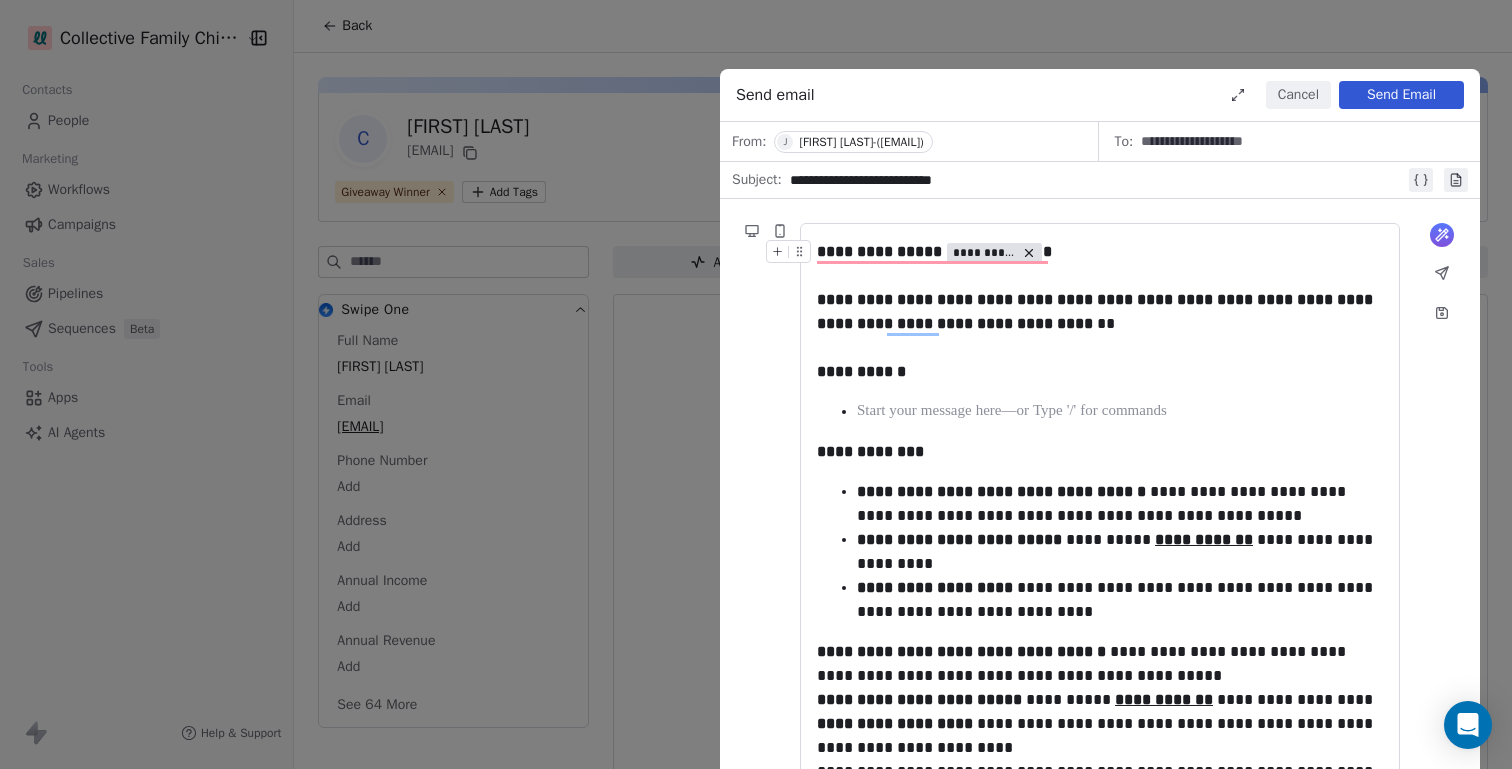 click on "**********" at bounding box center [1097, 180] 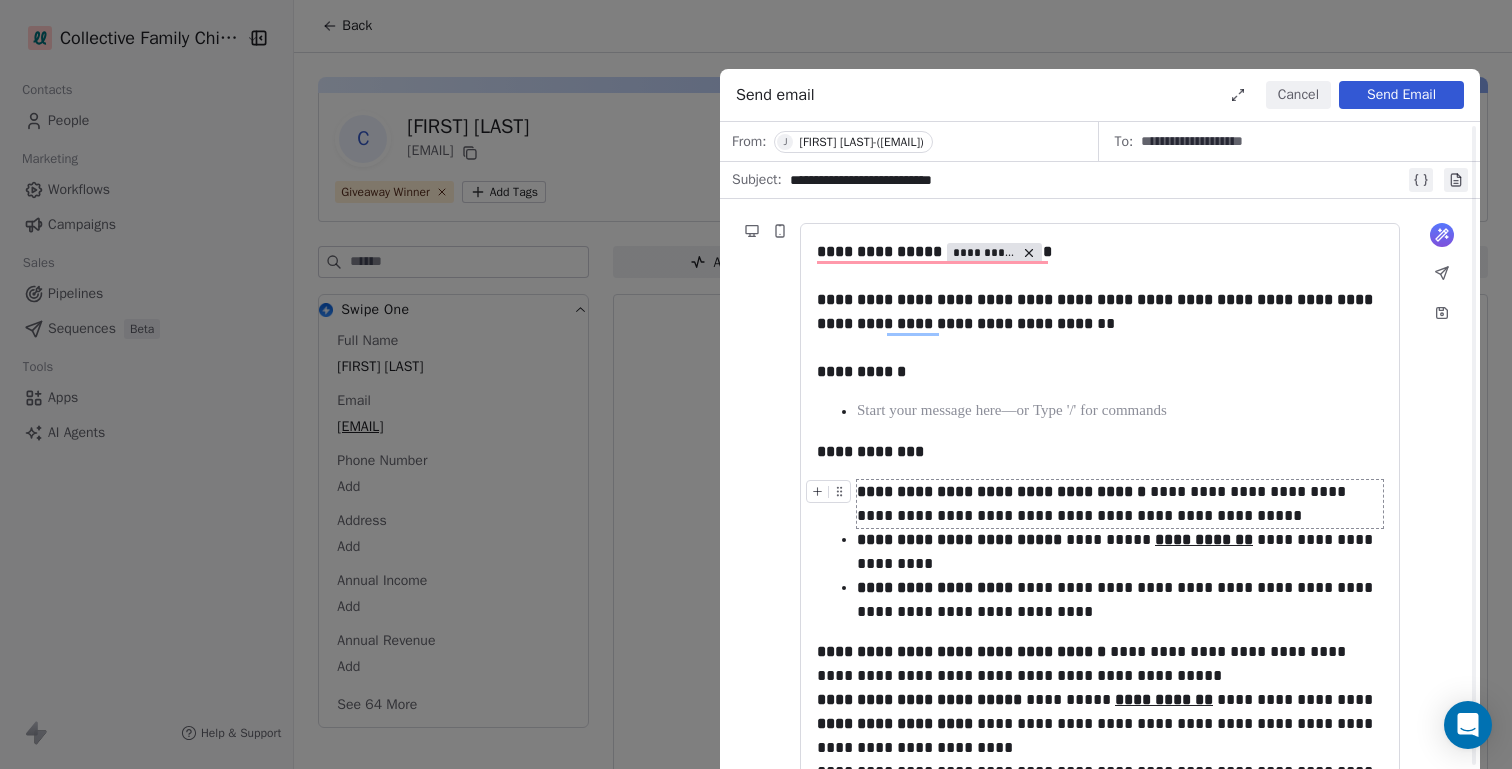 scroll, scrollTop: 368, scrollLeft: 0, axis: vertical 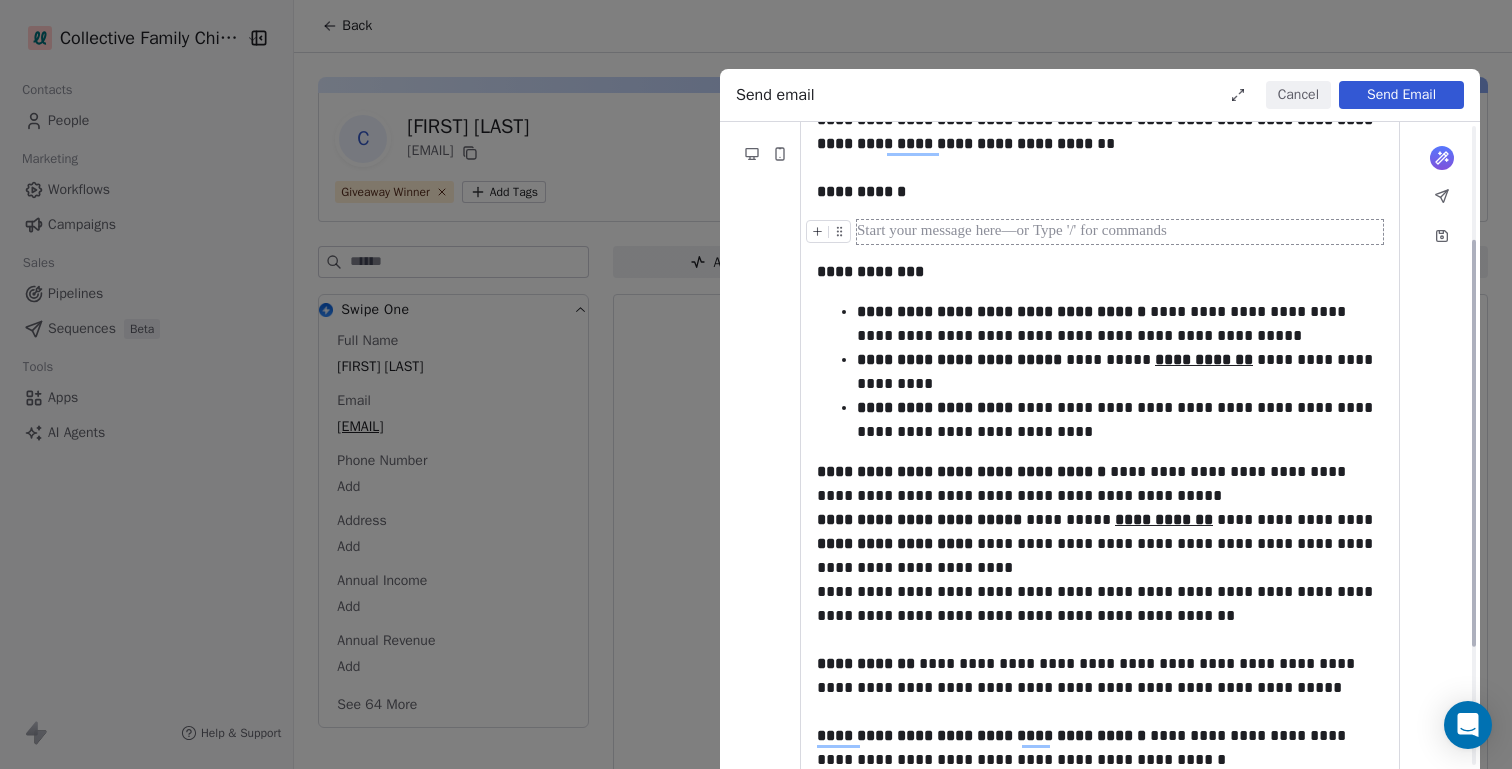 click at bounding box center (1120, 232) 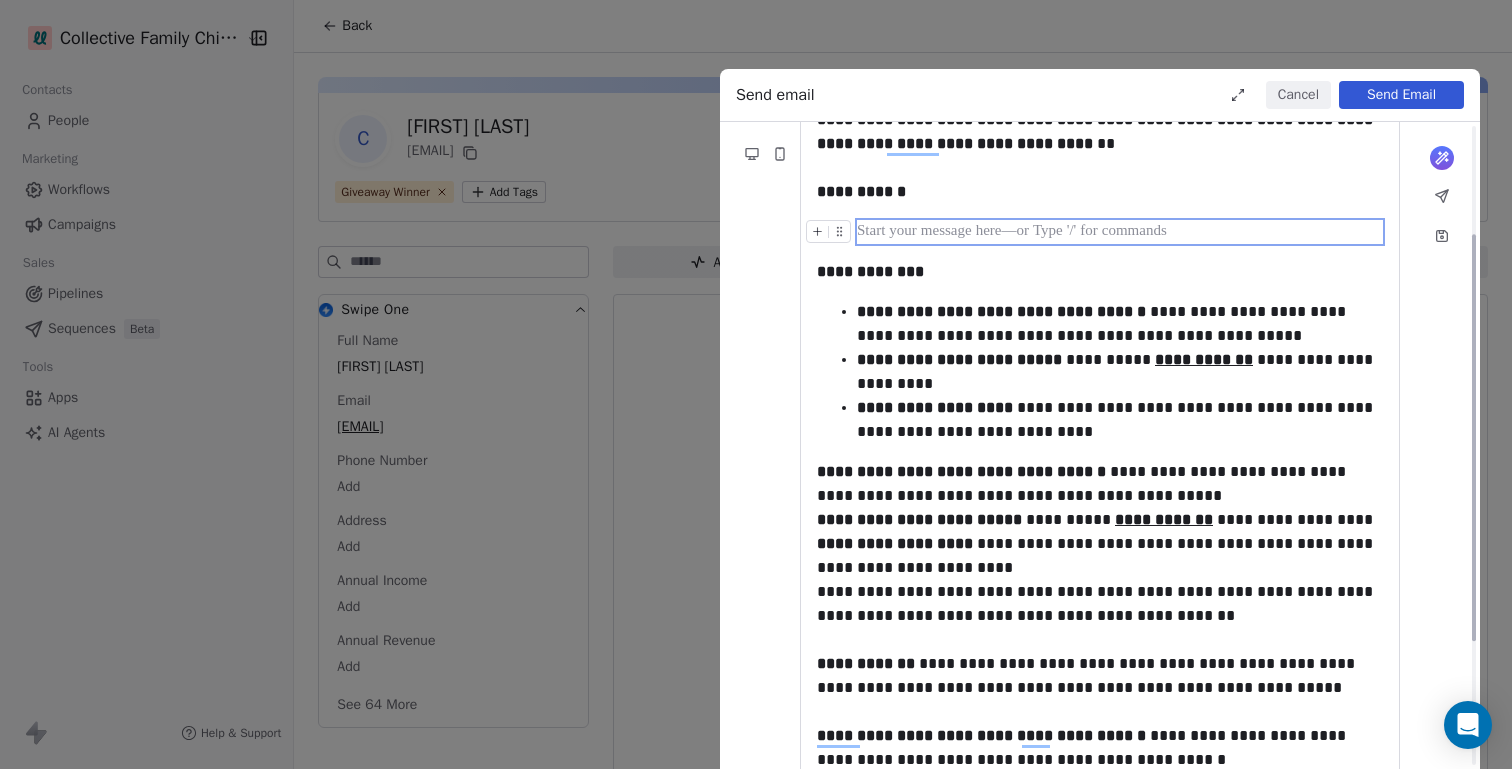 scroll, scrollTop: 0, scrollLeft: 0, axis: both 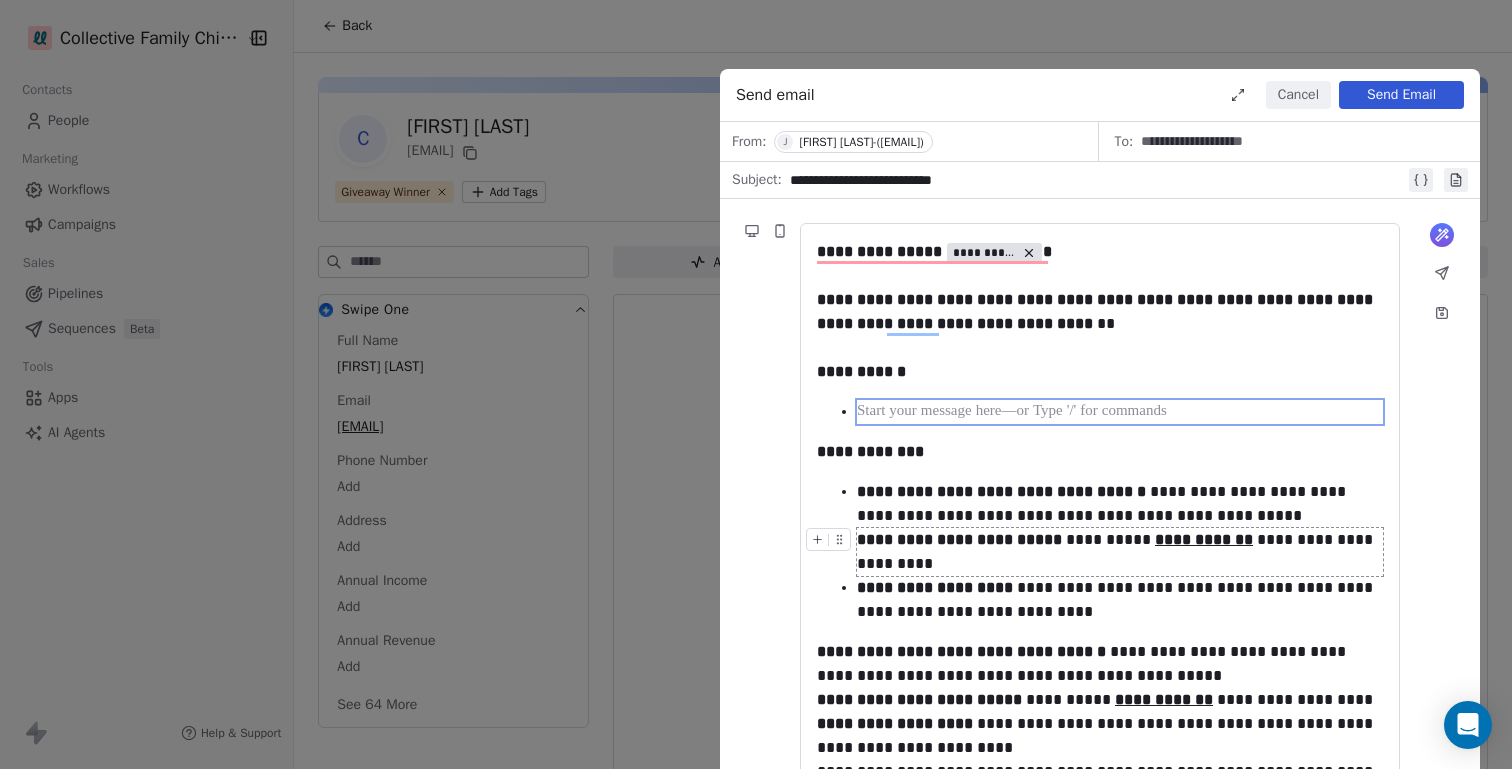 click on "**********" at bounding box center [1097, 180] 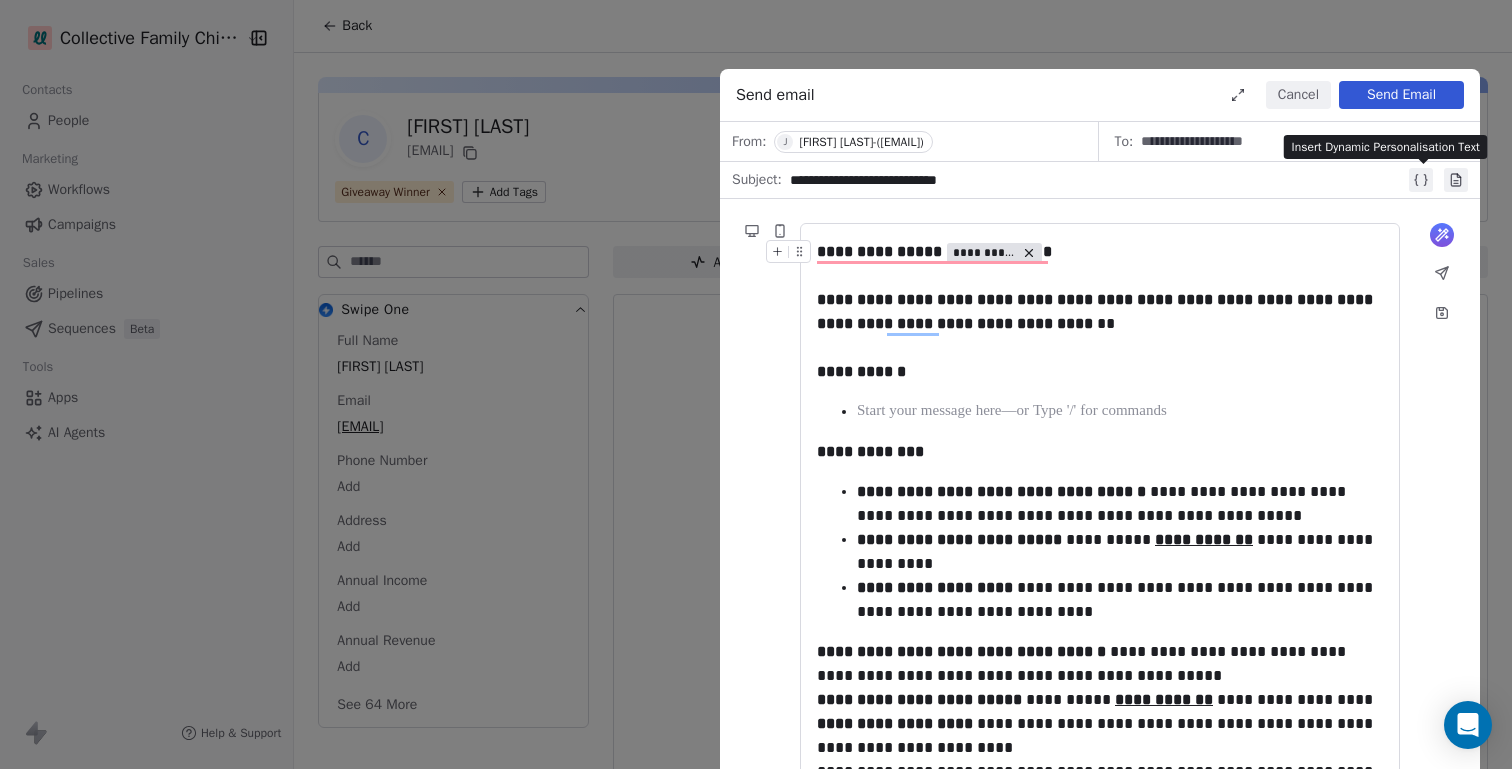 click 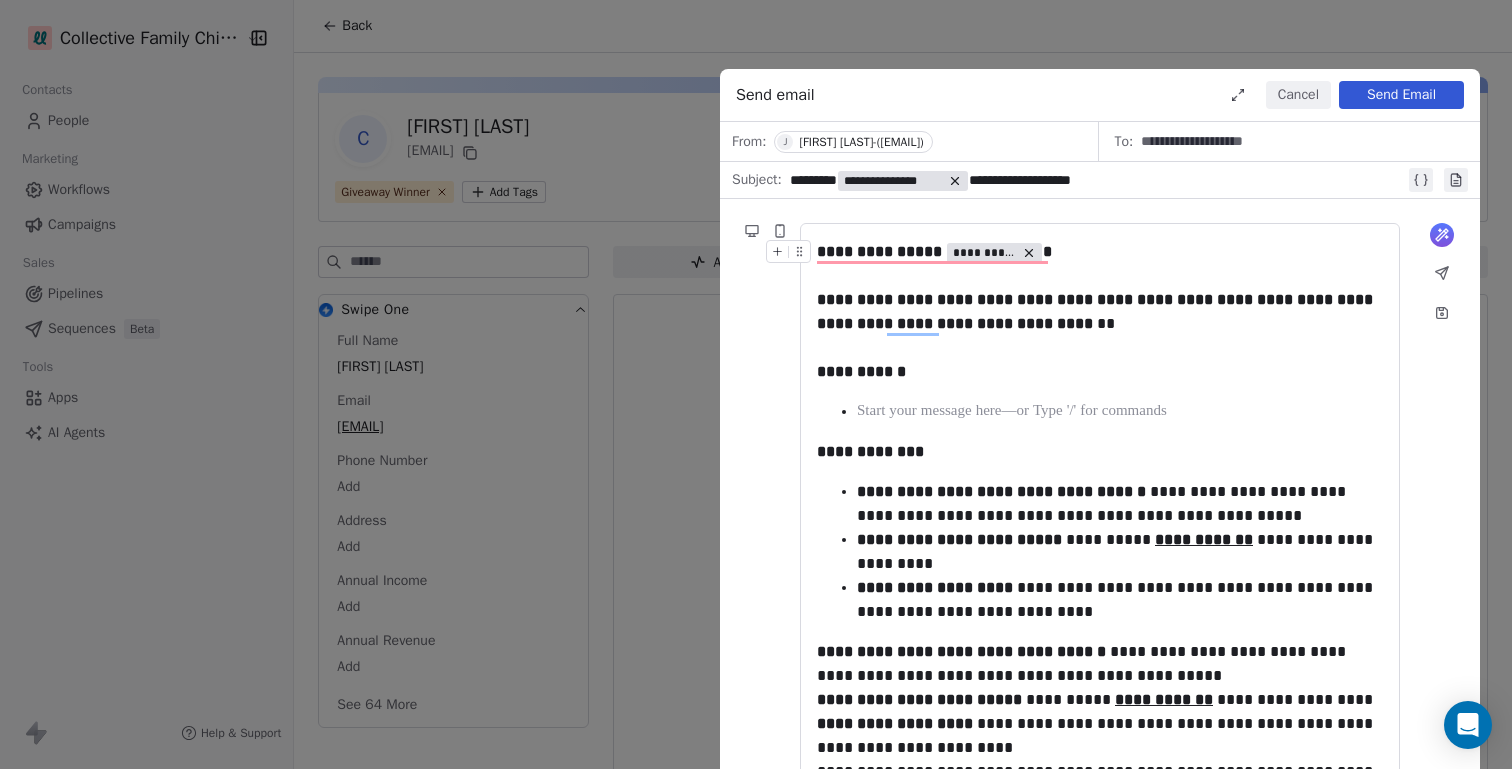 click on "**********" at bounding box center [893, 181] 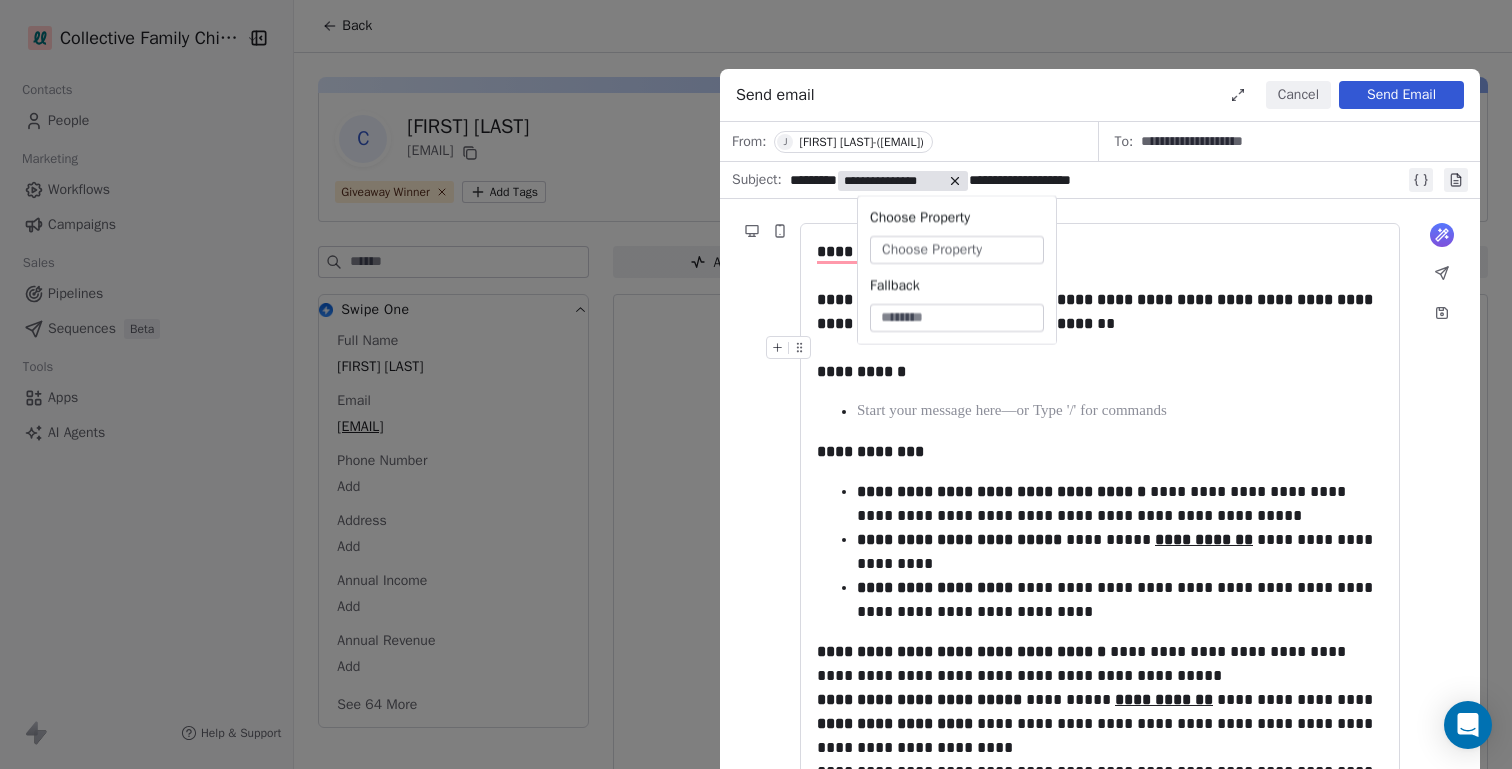 click on "Choose Property" at bounding box center [932, 250] 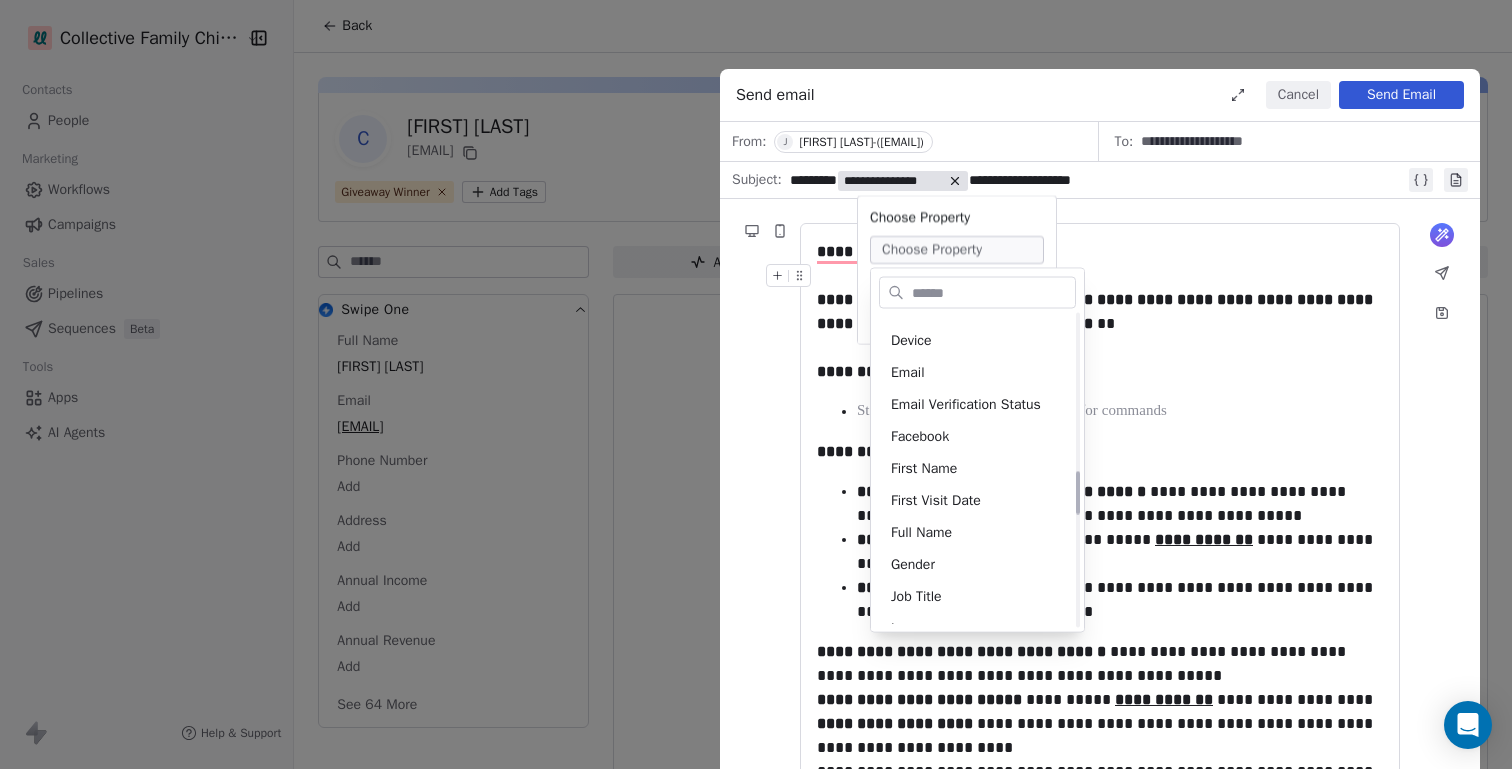 scroll, scrollTop: 1204, scrollLeft: 0, axis: vertical 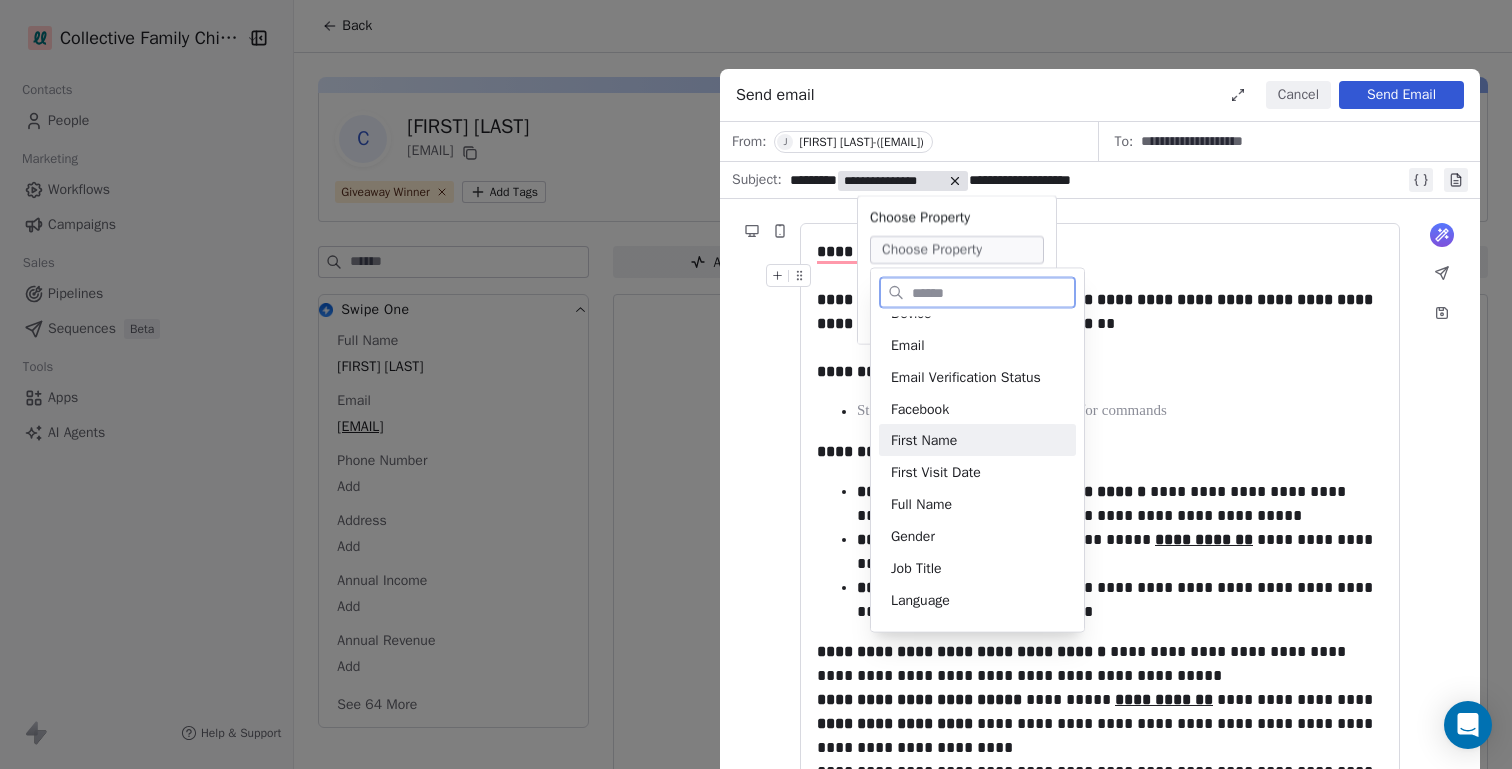 click on "First Name" at bounding box center (977, 441) 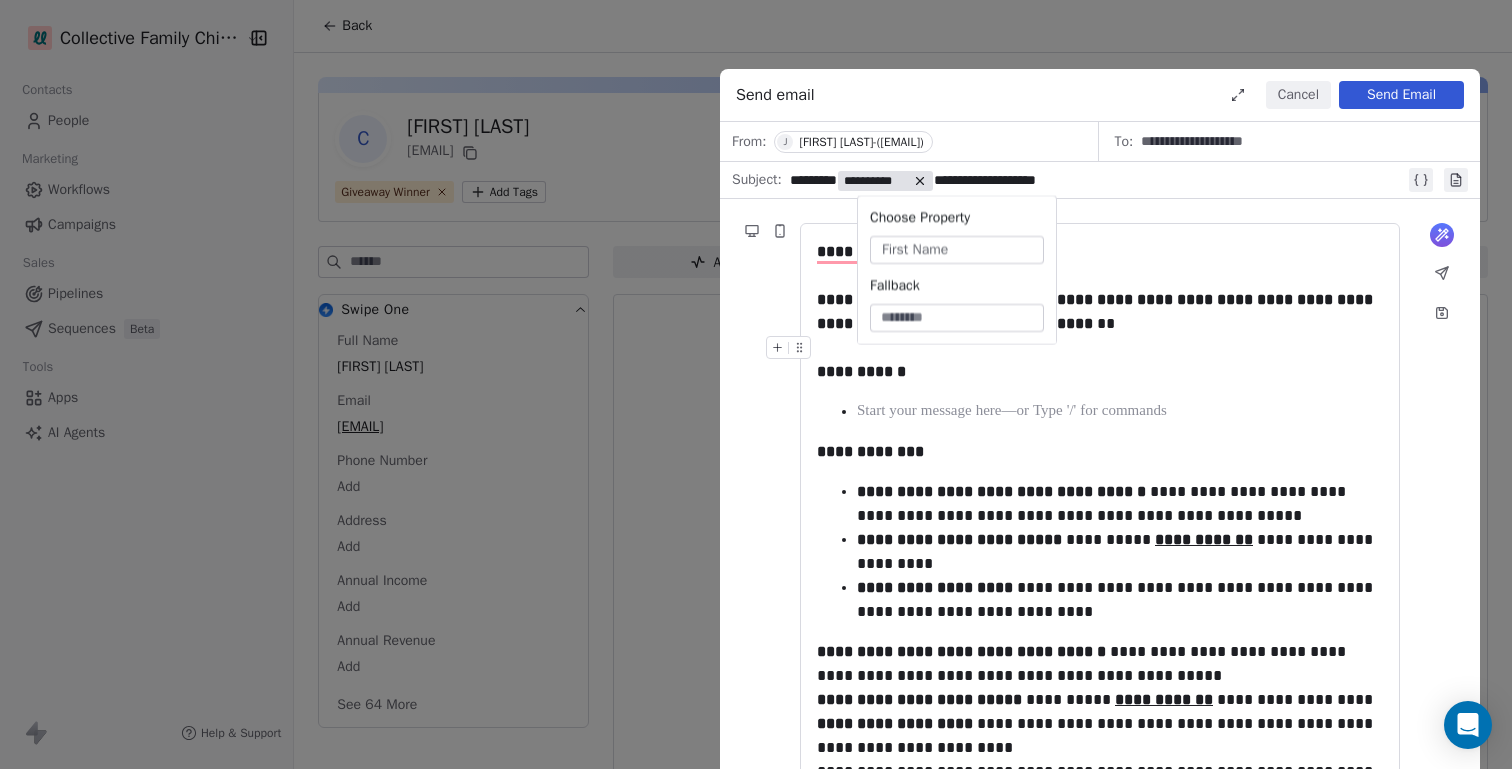 click on "**********" at bounding box center [1097, 180] 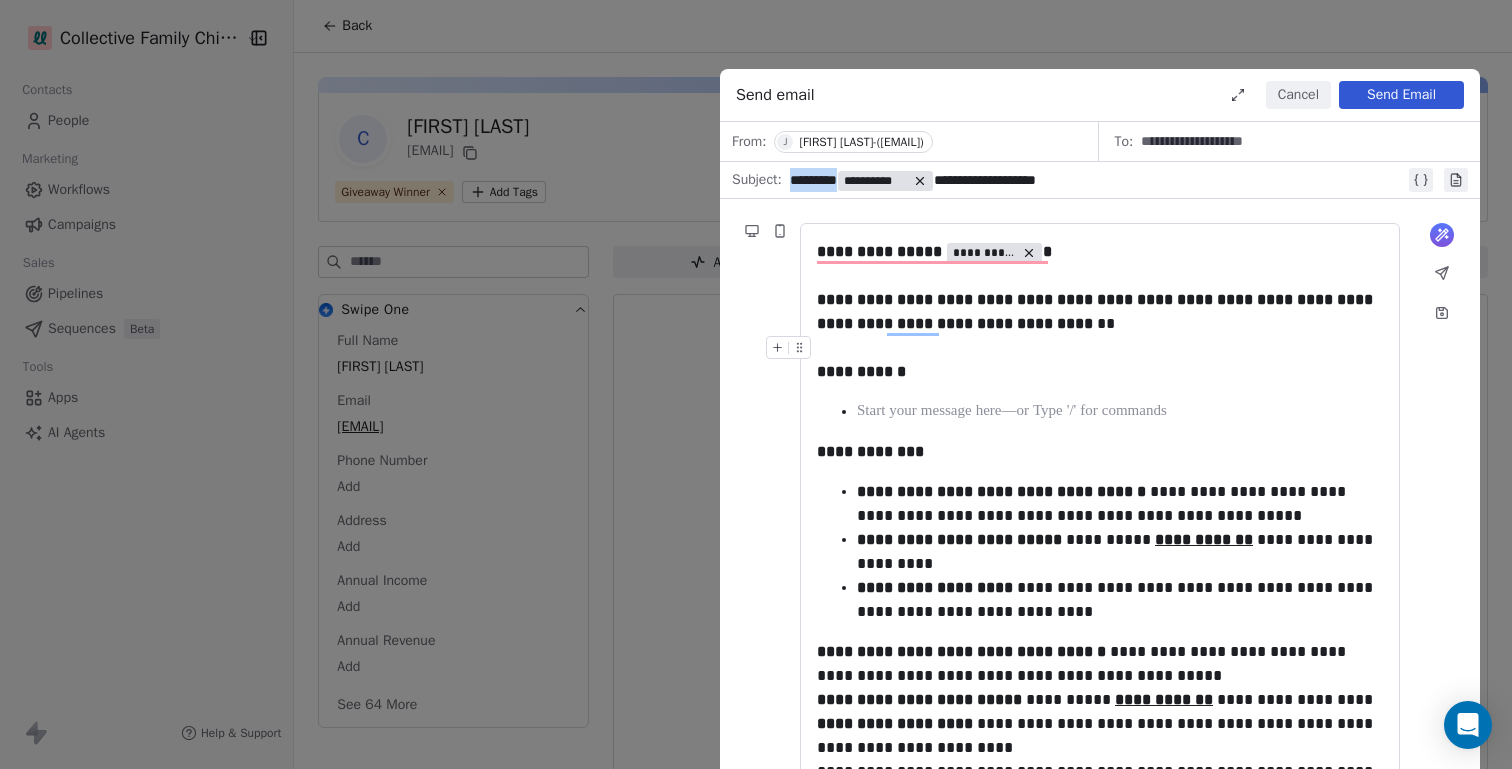 drag, startPoint x: 855, startPoint y: 179, endPoint x: 791, endPoint y: 172, distance: 64.381676 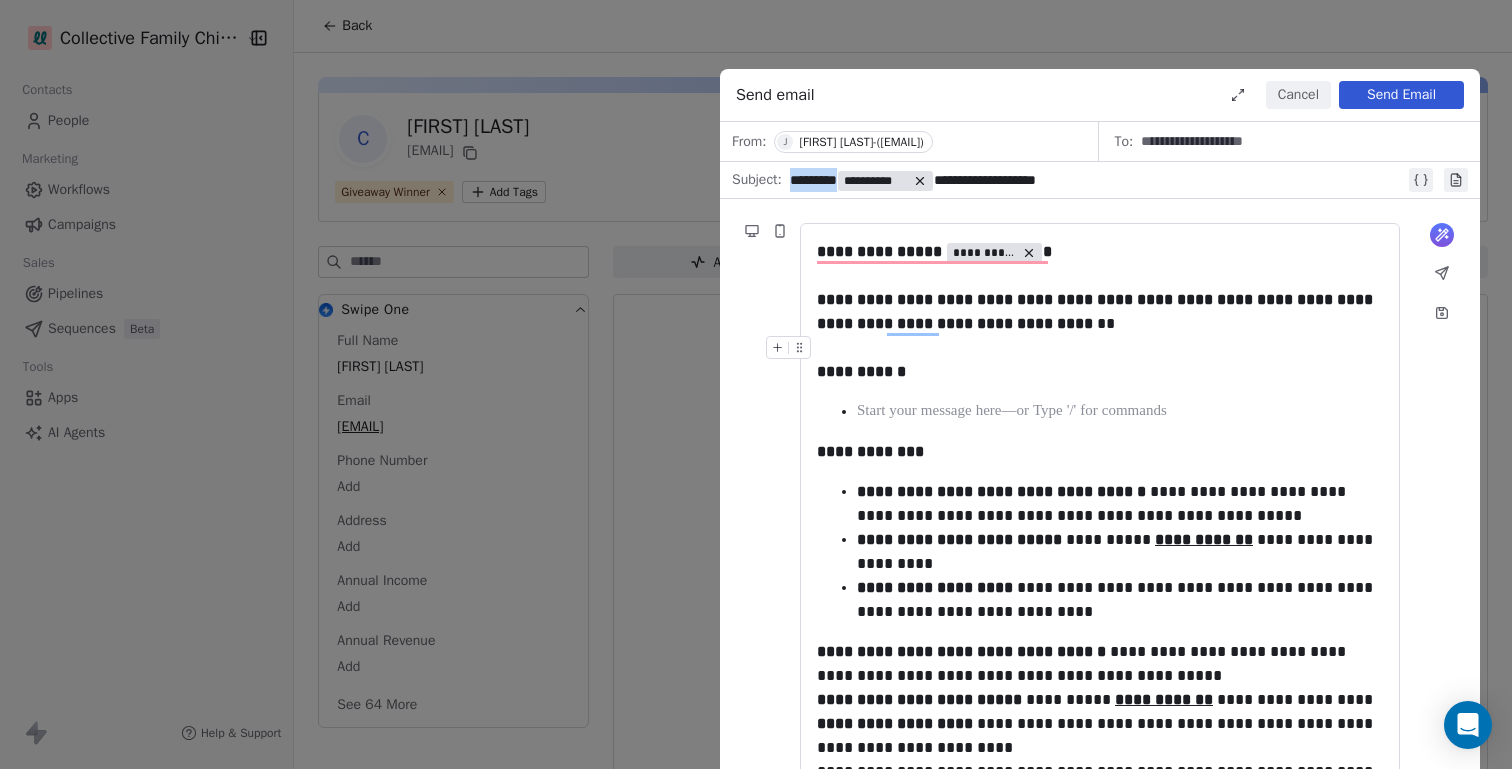 click on "**********" at bounding box center [1109, 180] 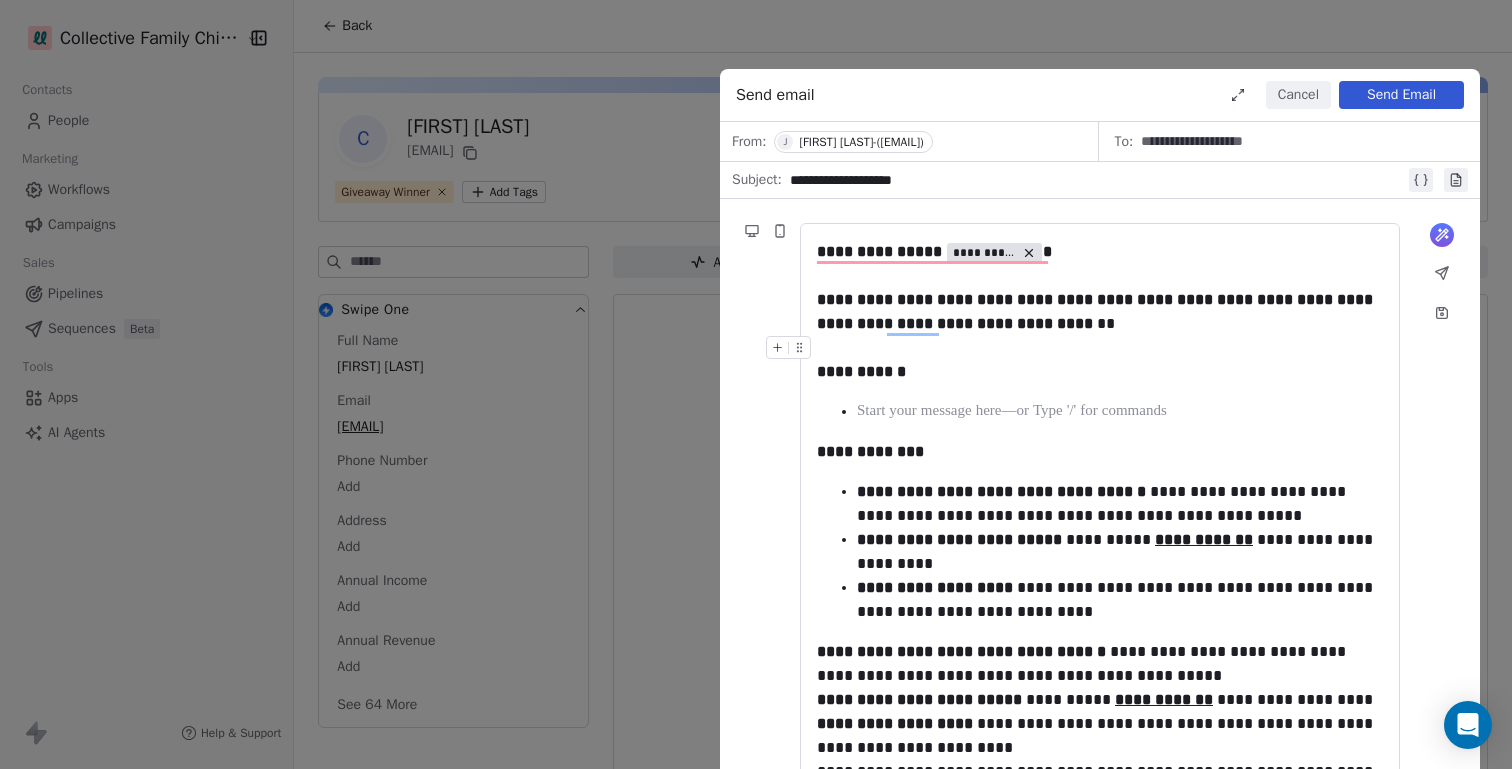click 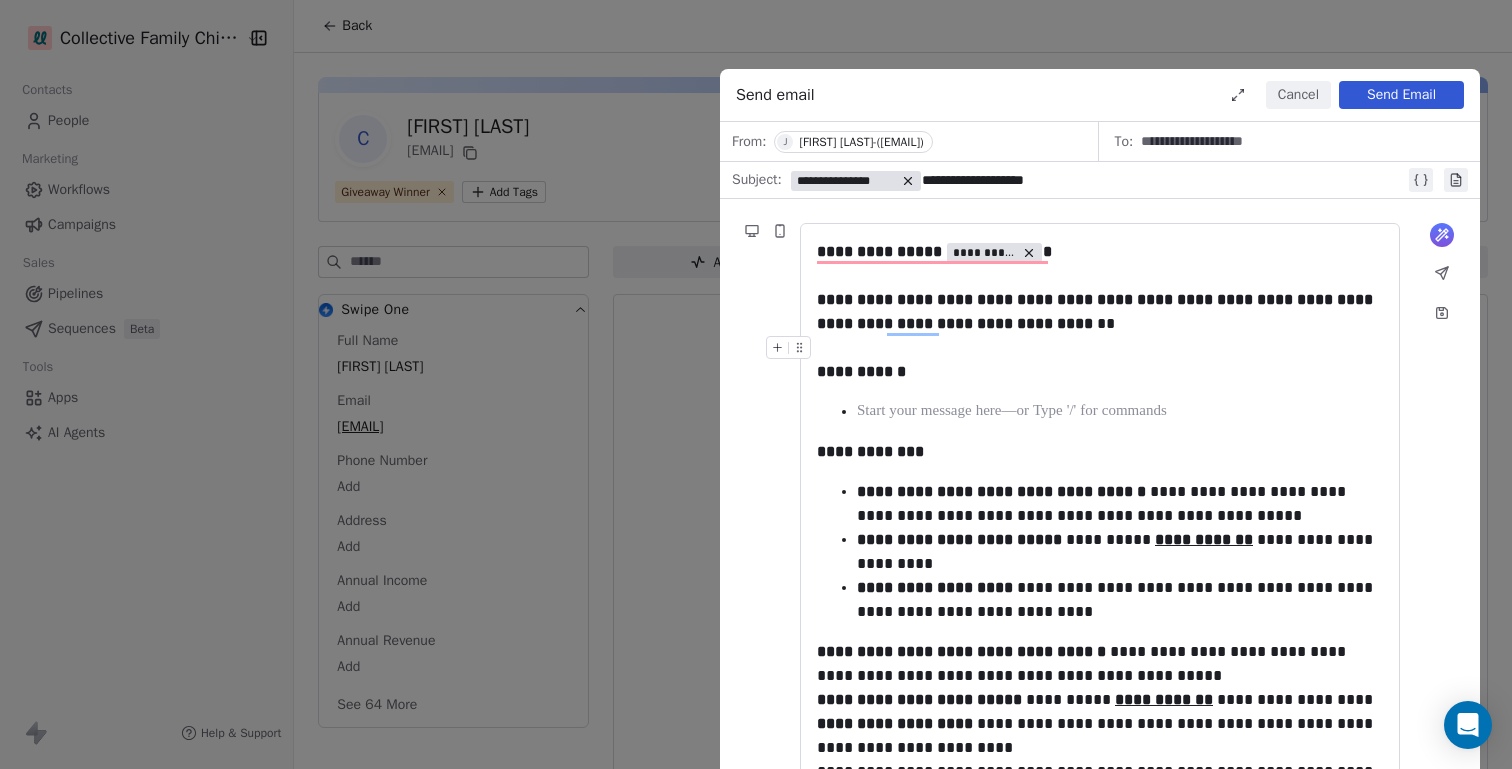 click on "**********" at bounding box center [846, 181] 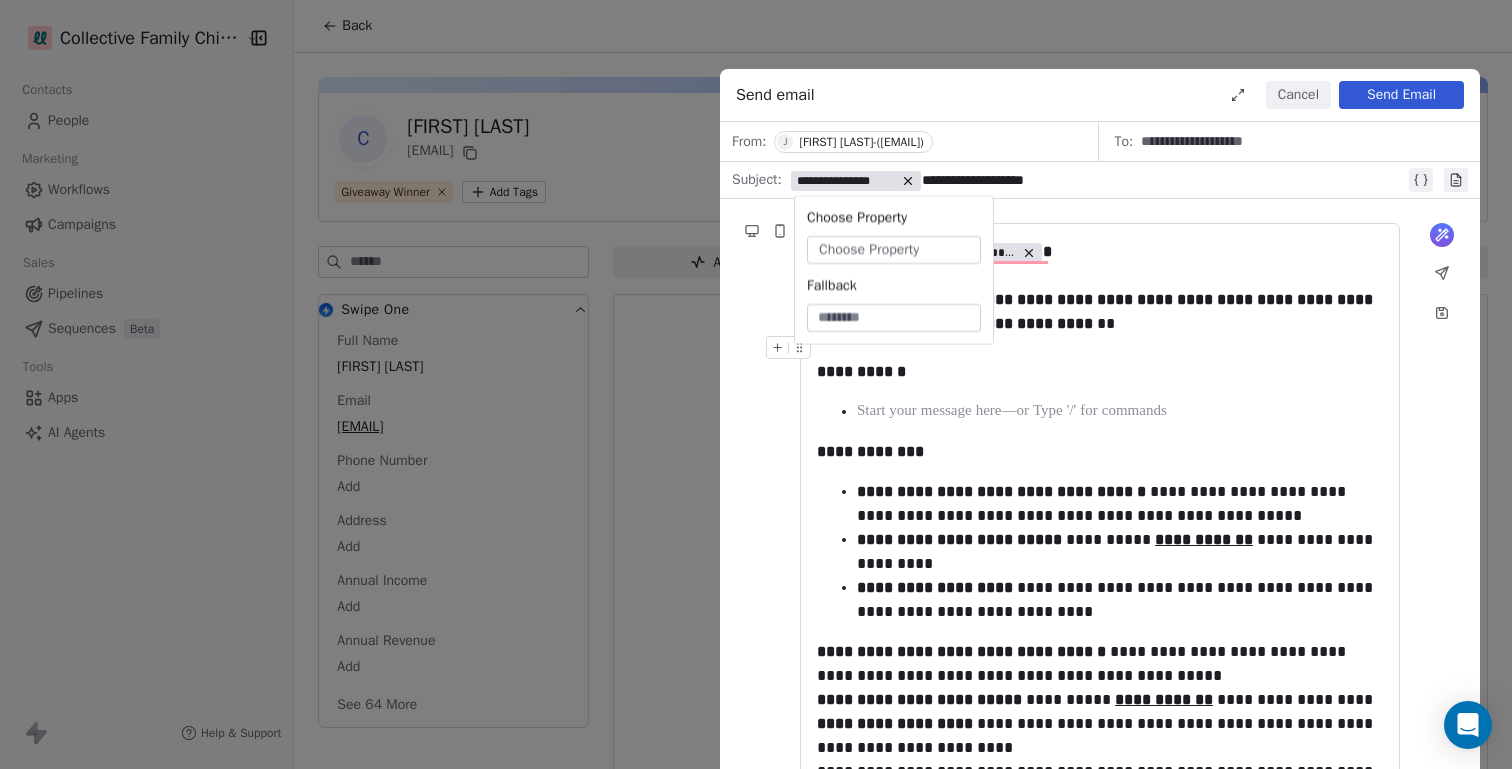 click on "Choose Property" at bounding box center (869, 250) 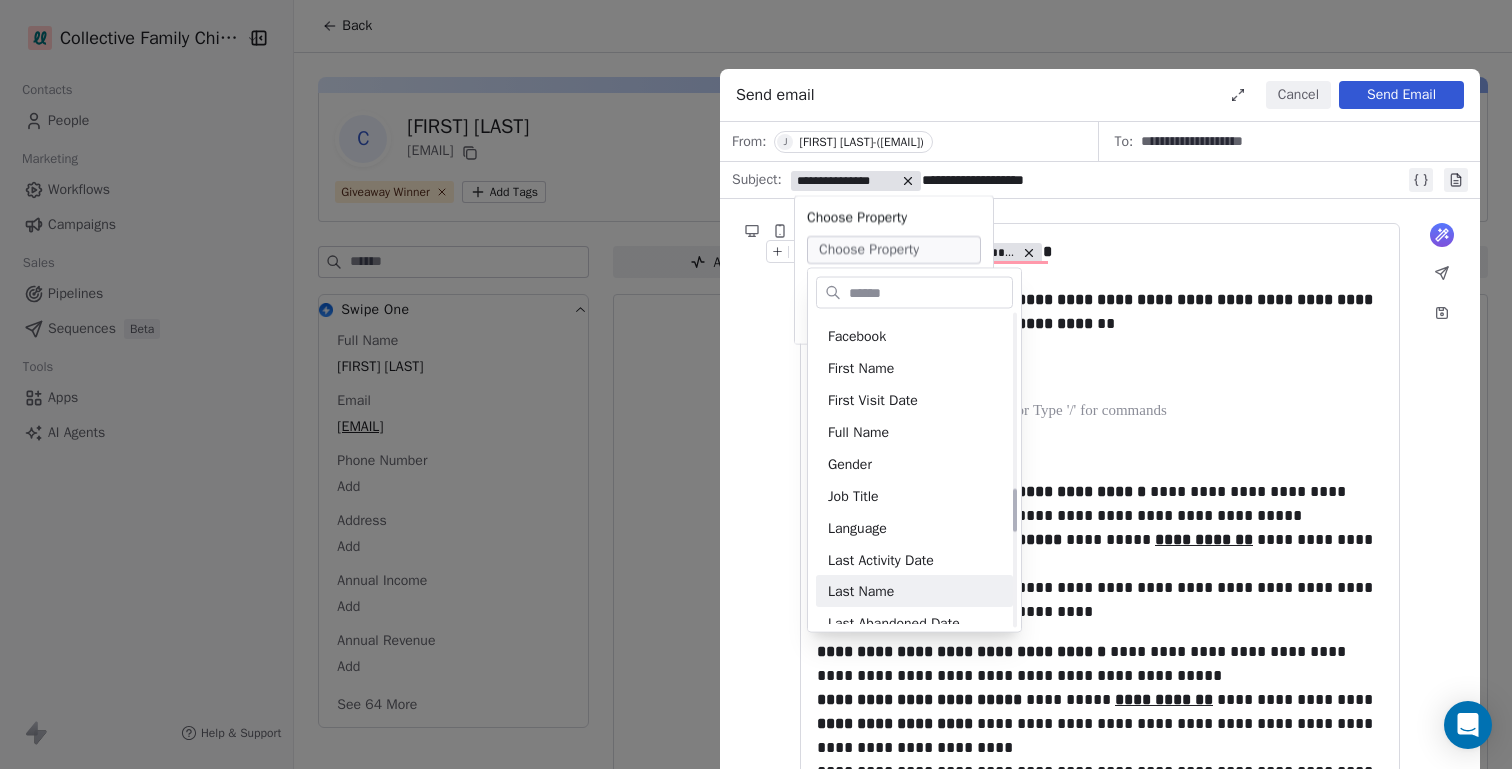 scroll, scrollTop: 1271, scrollLeft: 0, axis: vertical 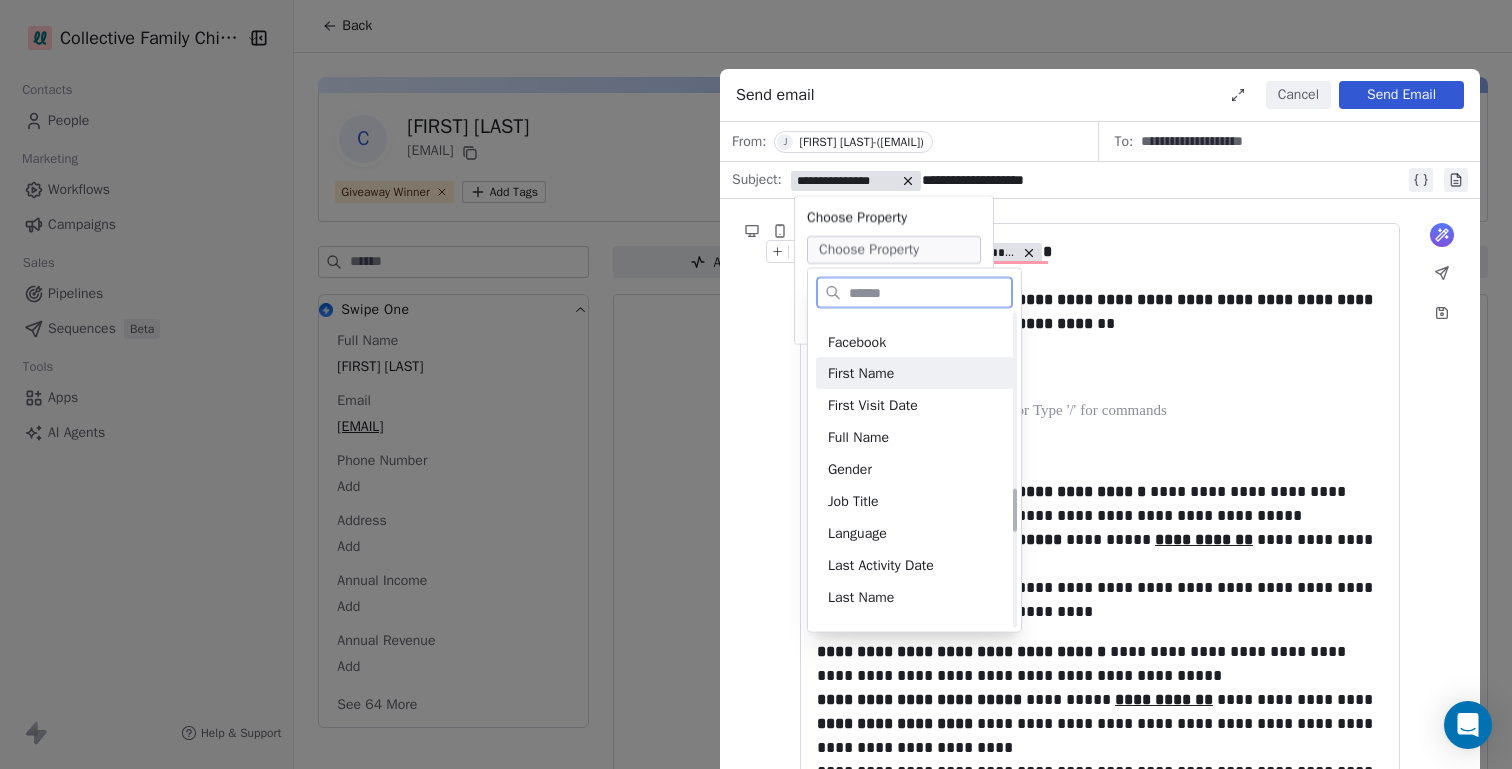 click on "First Name" at bounding box center (914, 374) 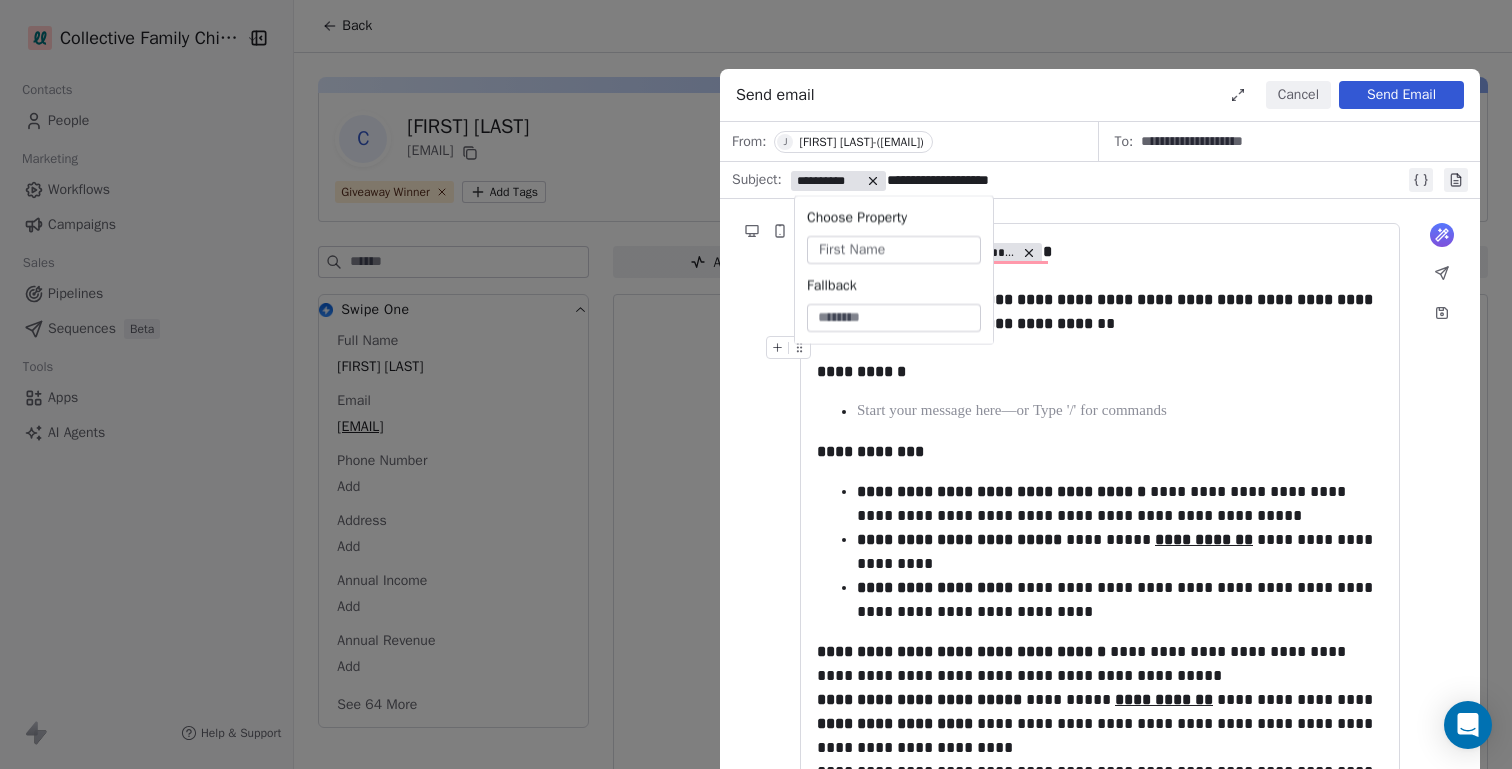 click on "**********" at bounding box center (1097, 180) 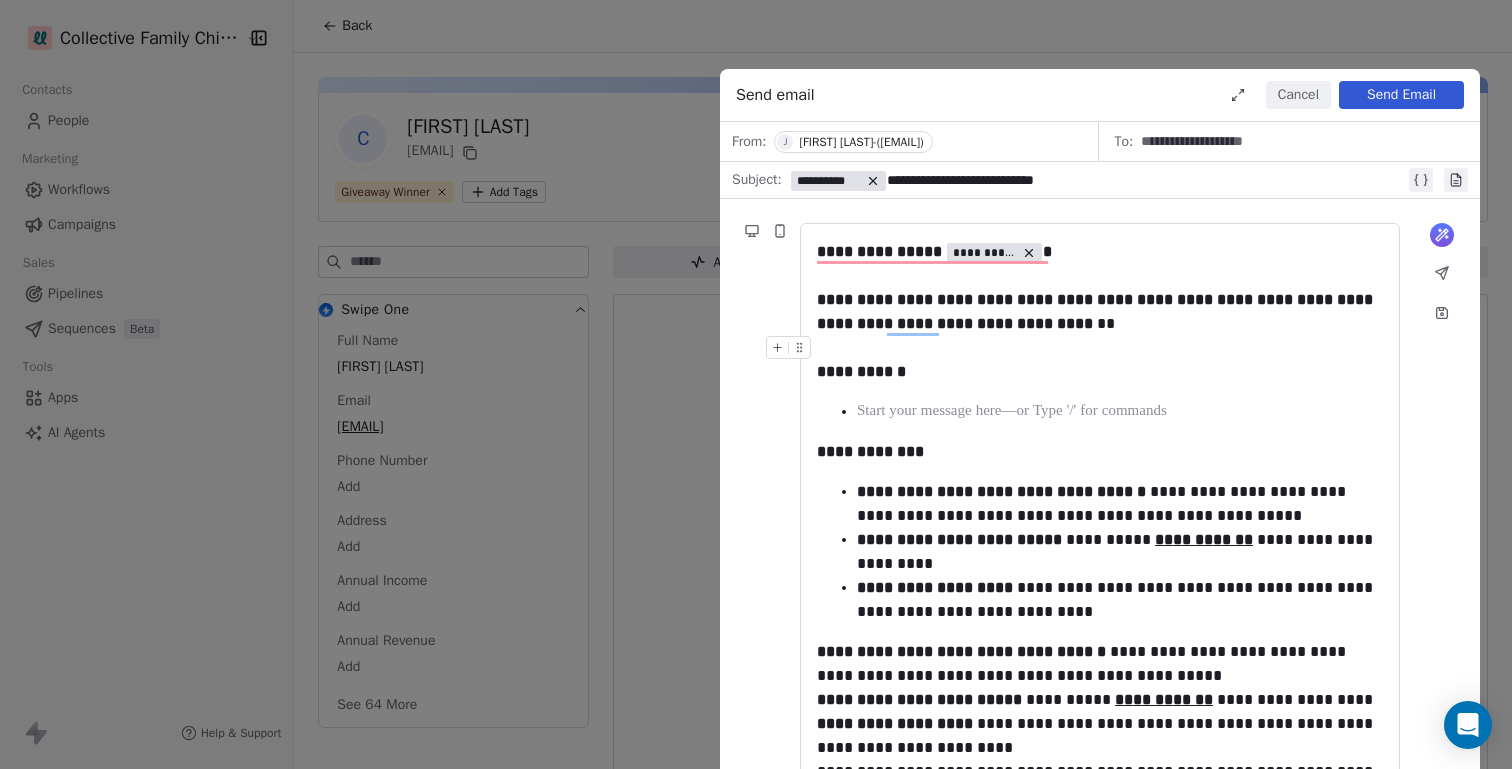 click on "**********" at bounding box center (1097, 180) 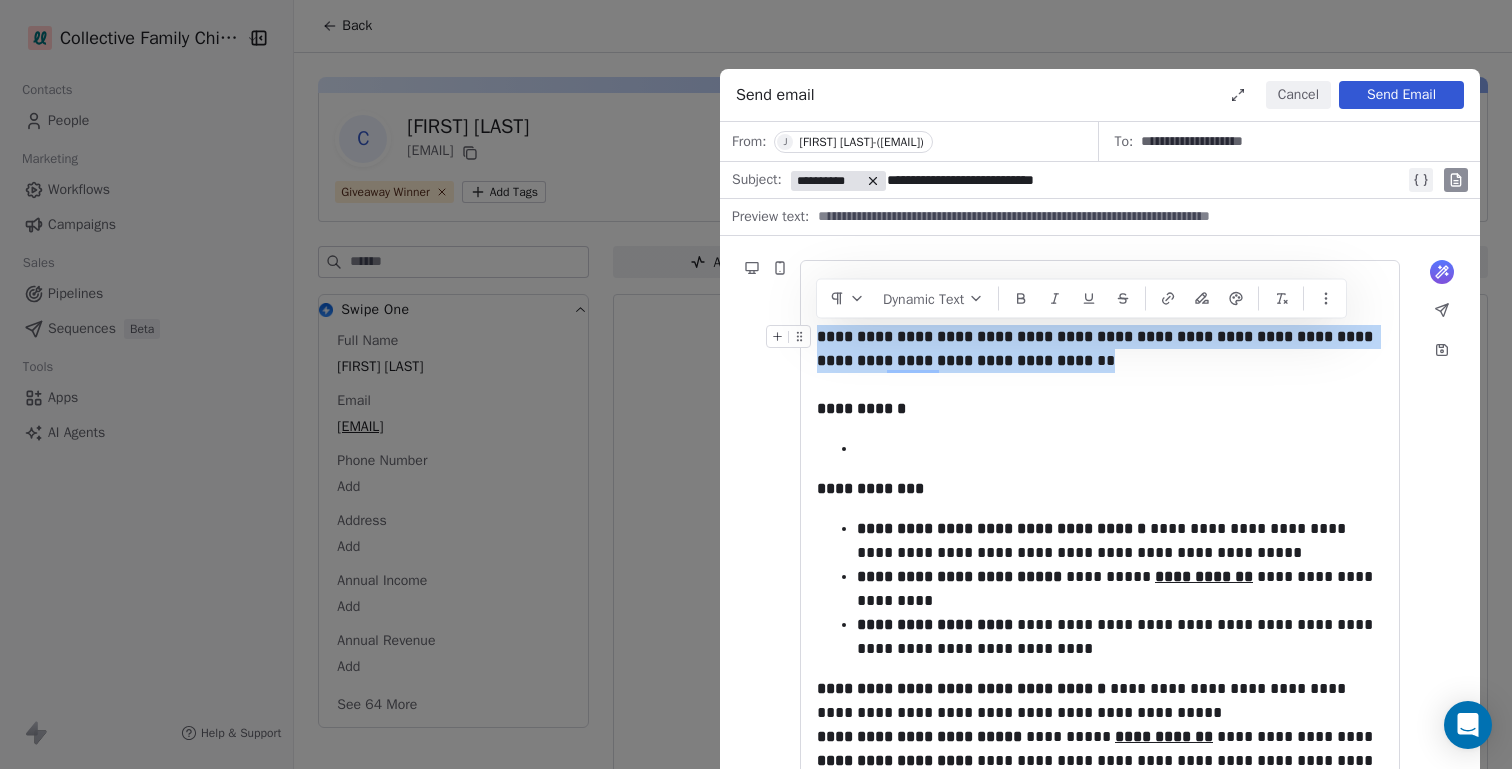 drag, startPoint x: 819, startPoint y: 337, endPoint x: 1198, endPoint y: 362, distance: 379.82364 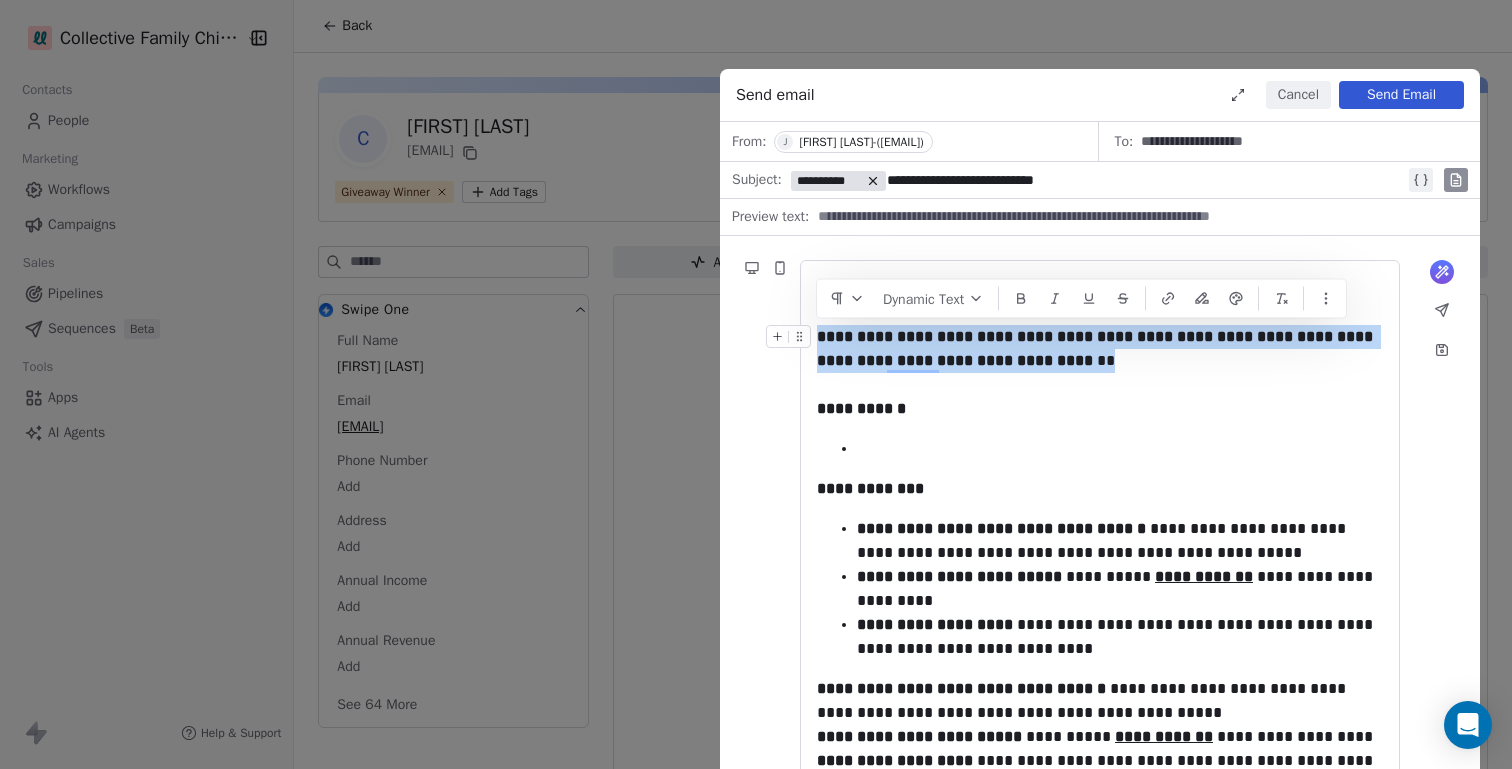 click on "**********" at bounding box center [1100, 349] 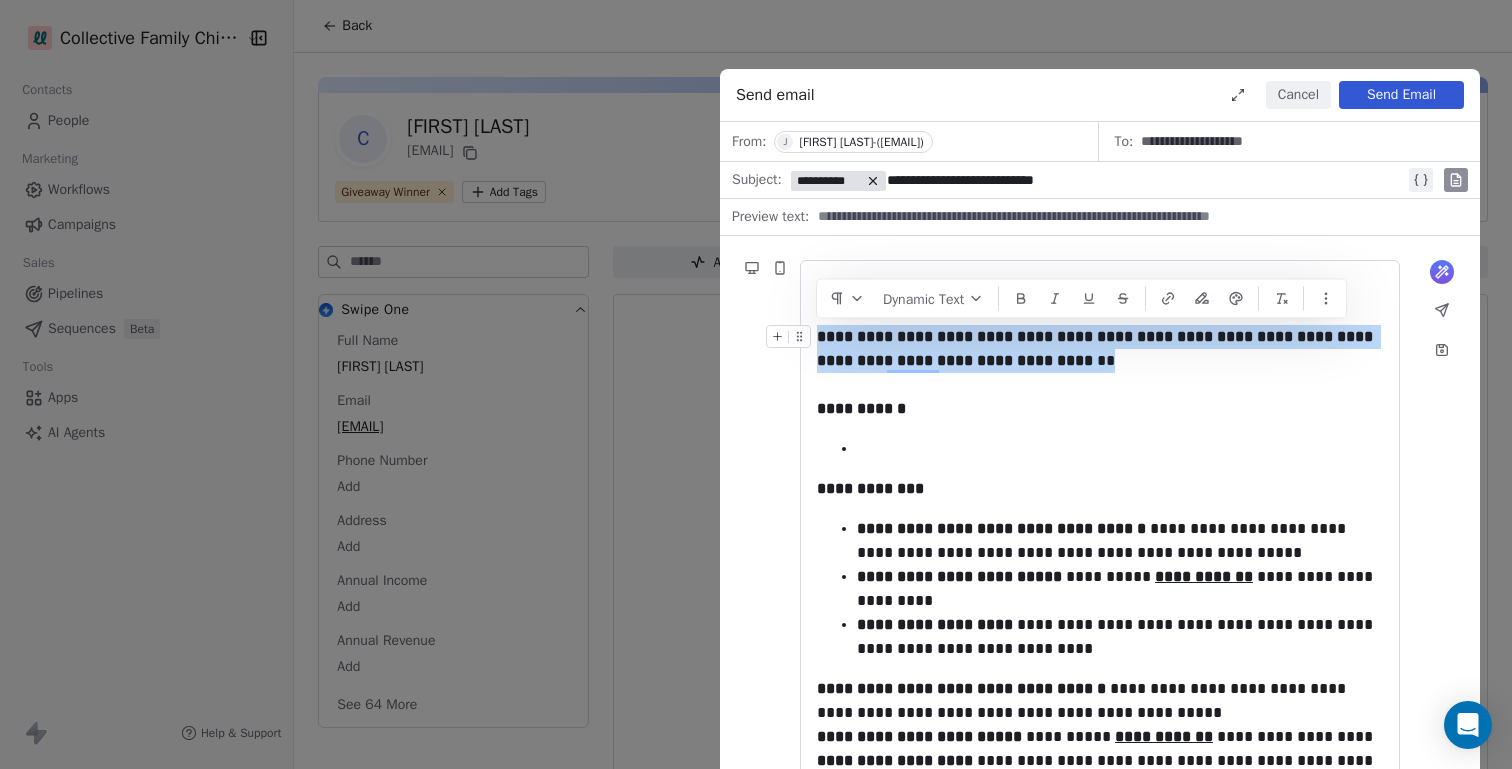 copy on "**********" 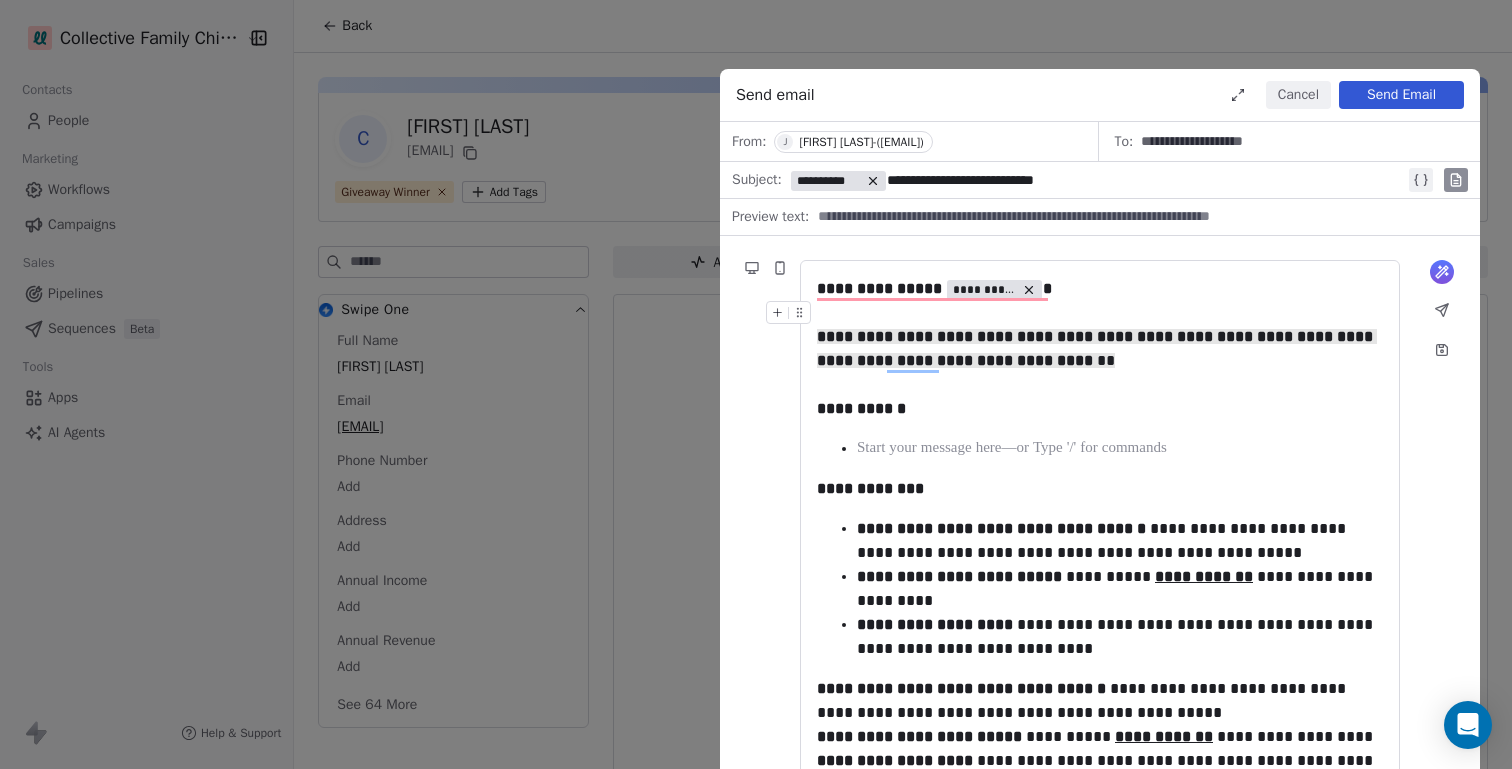 click at bounding box center [1137, 217] 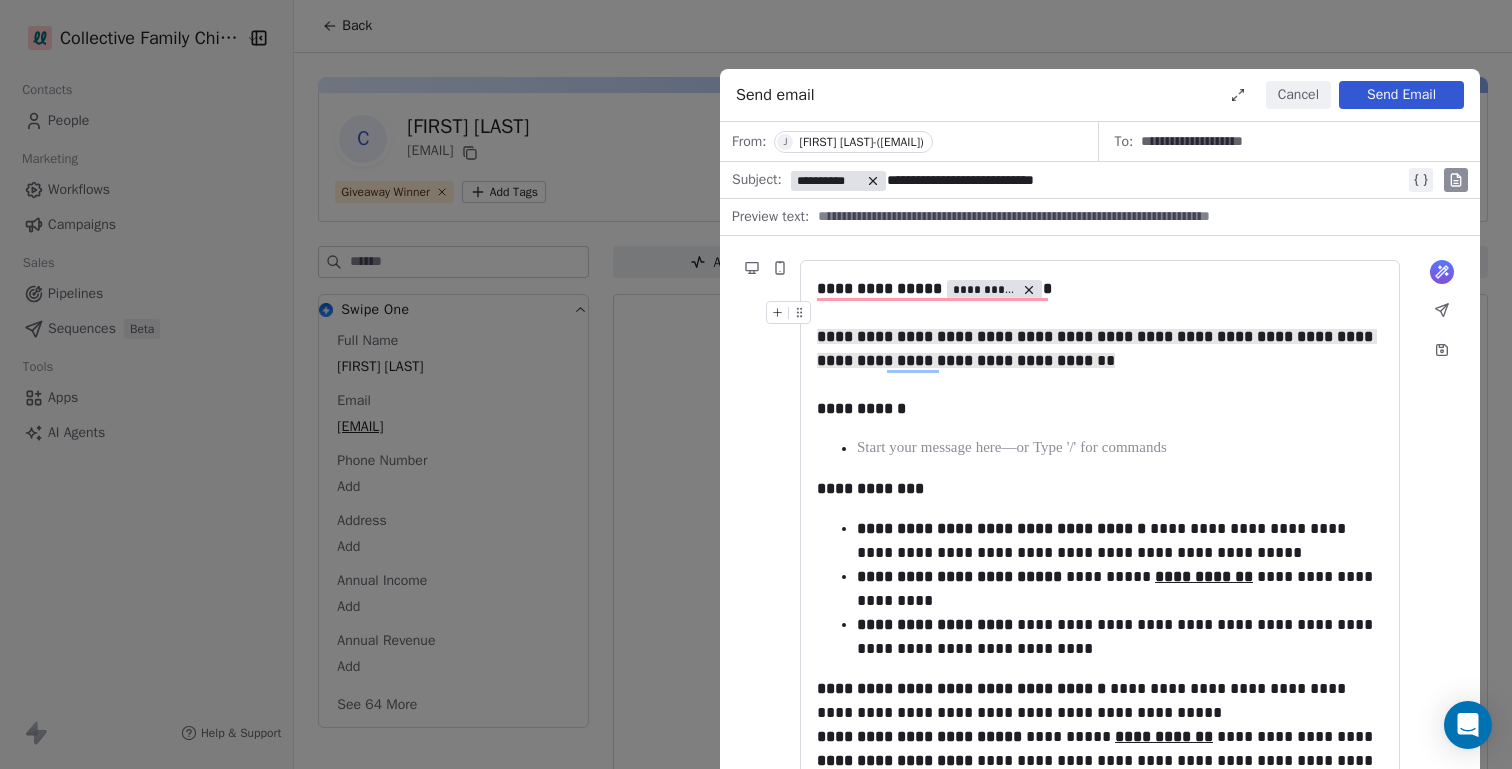 paste on "**********" 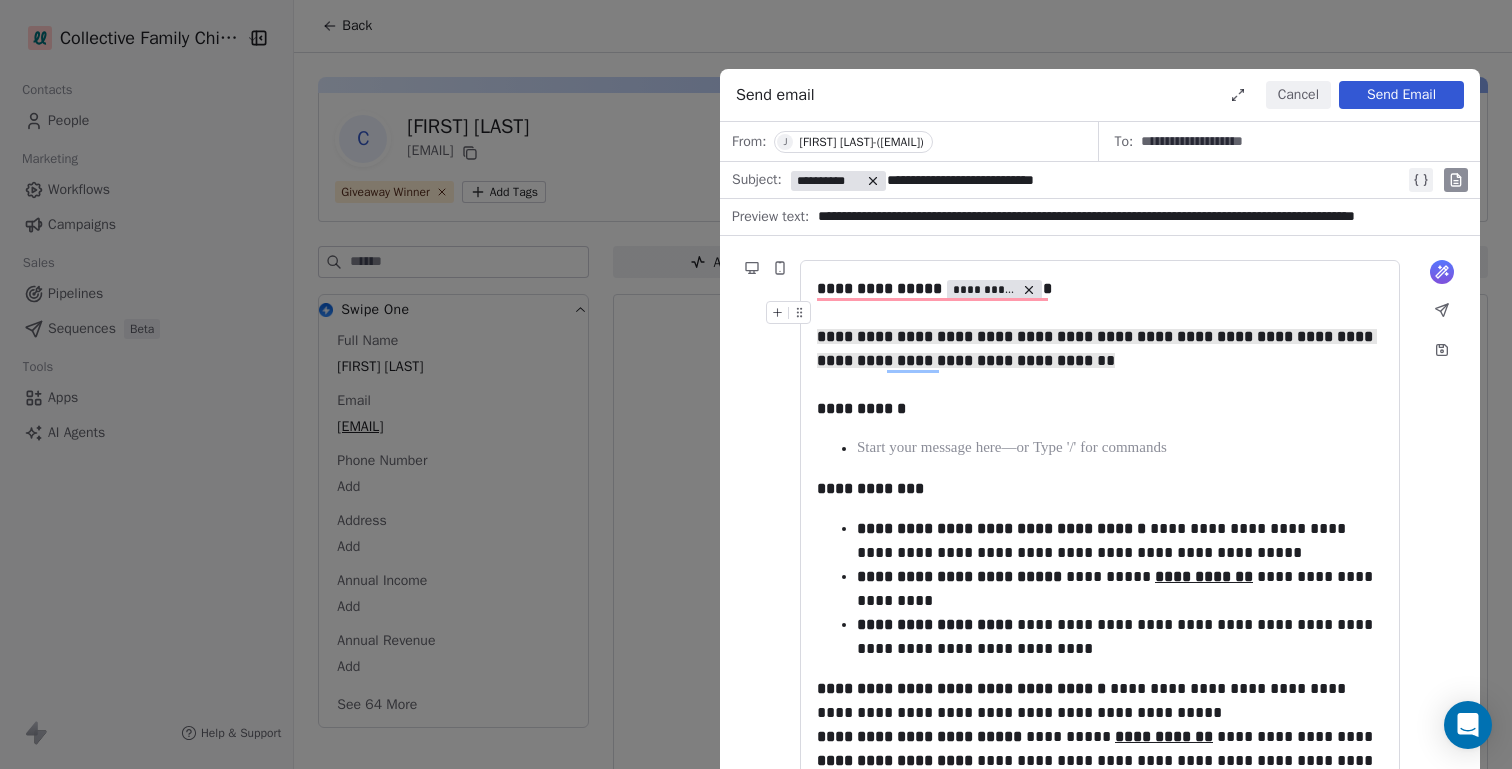 scroll, scrollTop: 0, scrollLeft: 90, axis: horizontal 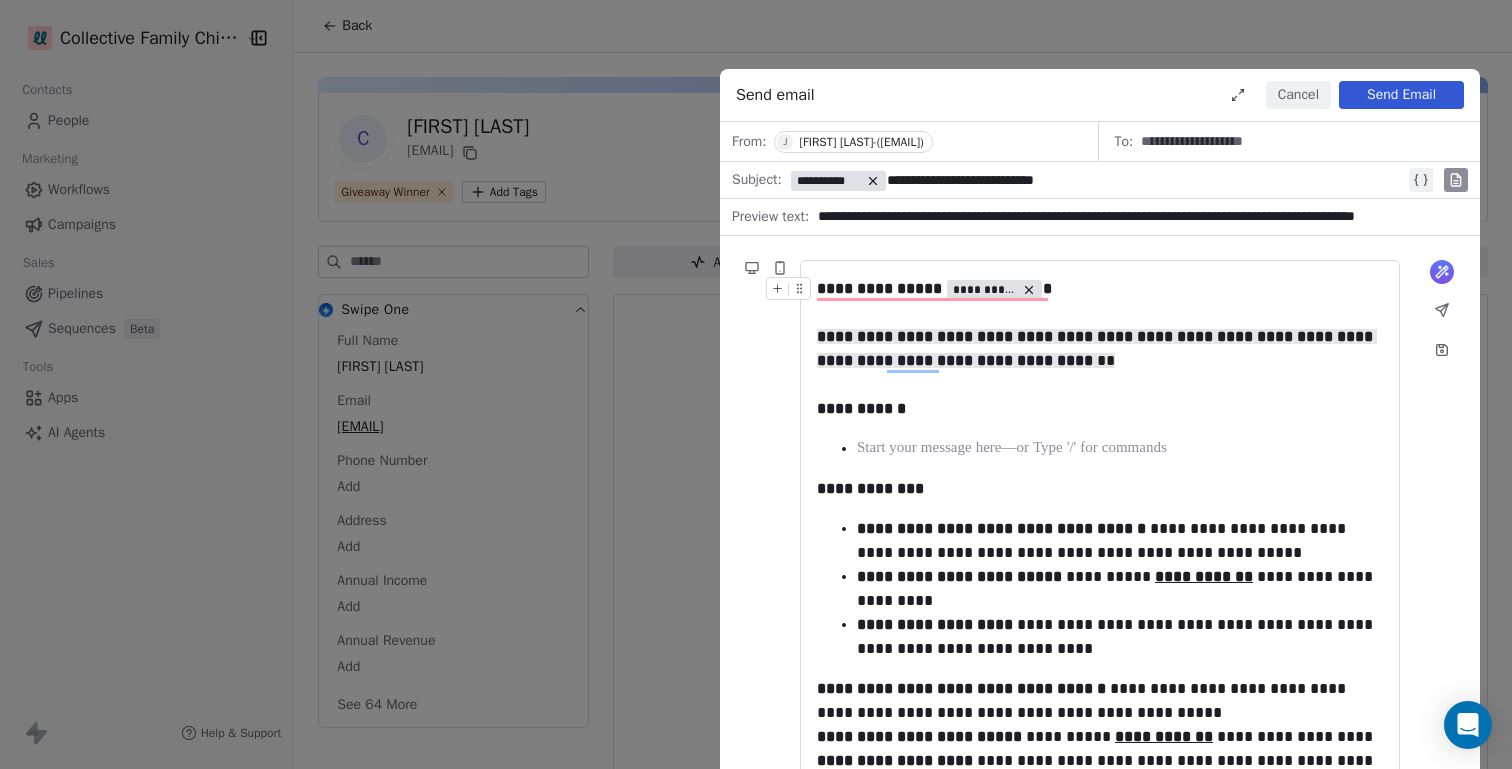 type on "**********" 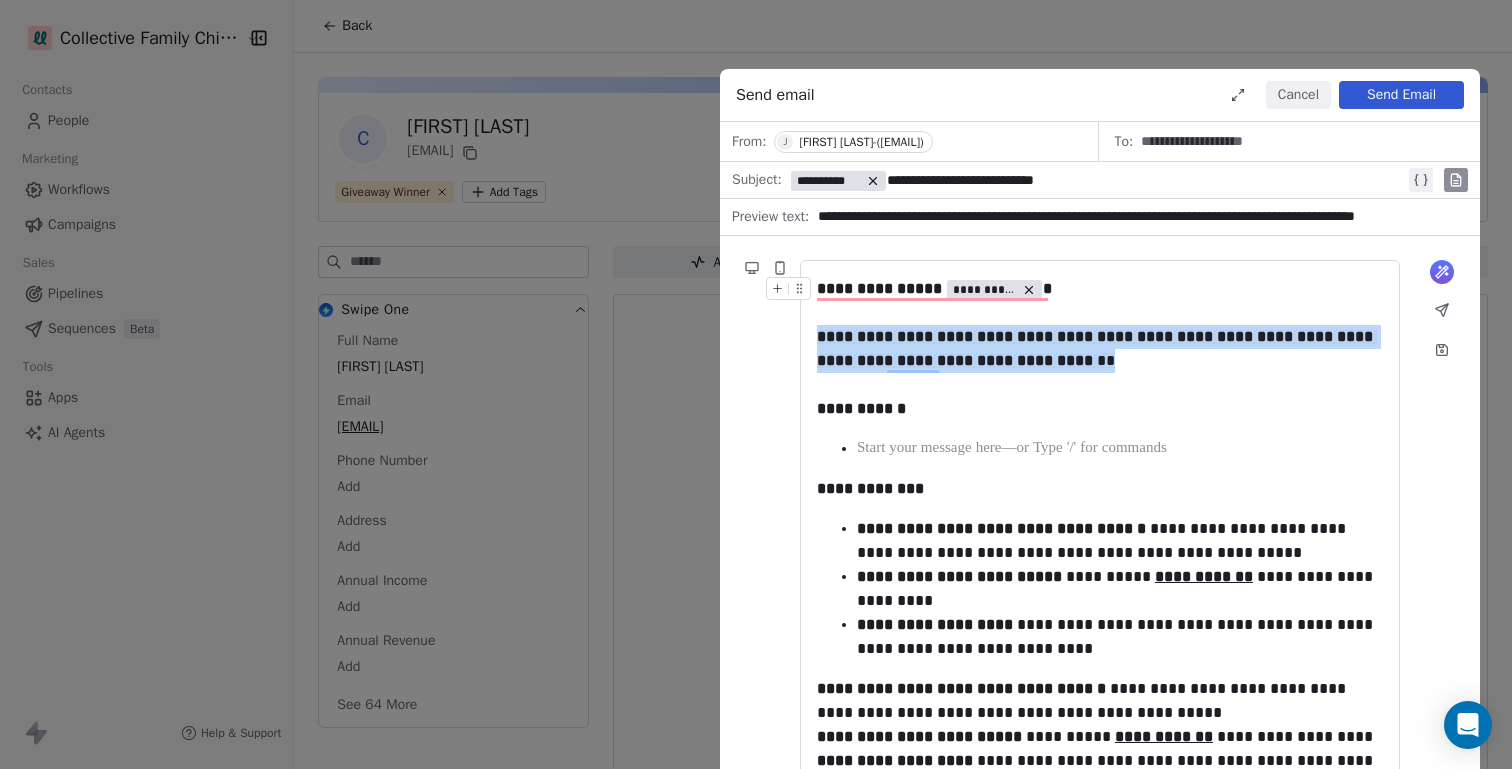 click on "**********" at bounding box center (1100, 289) 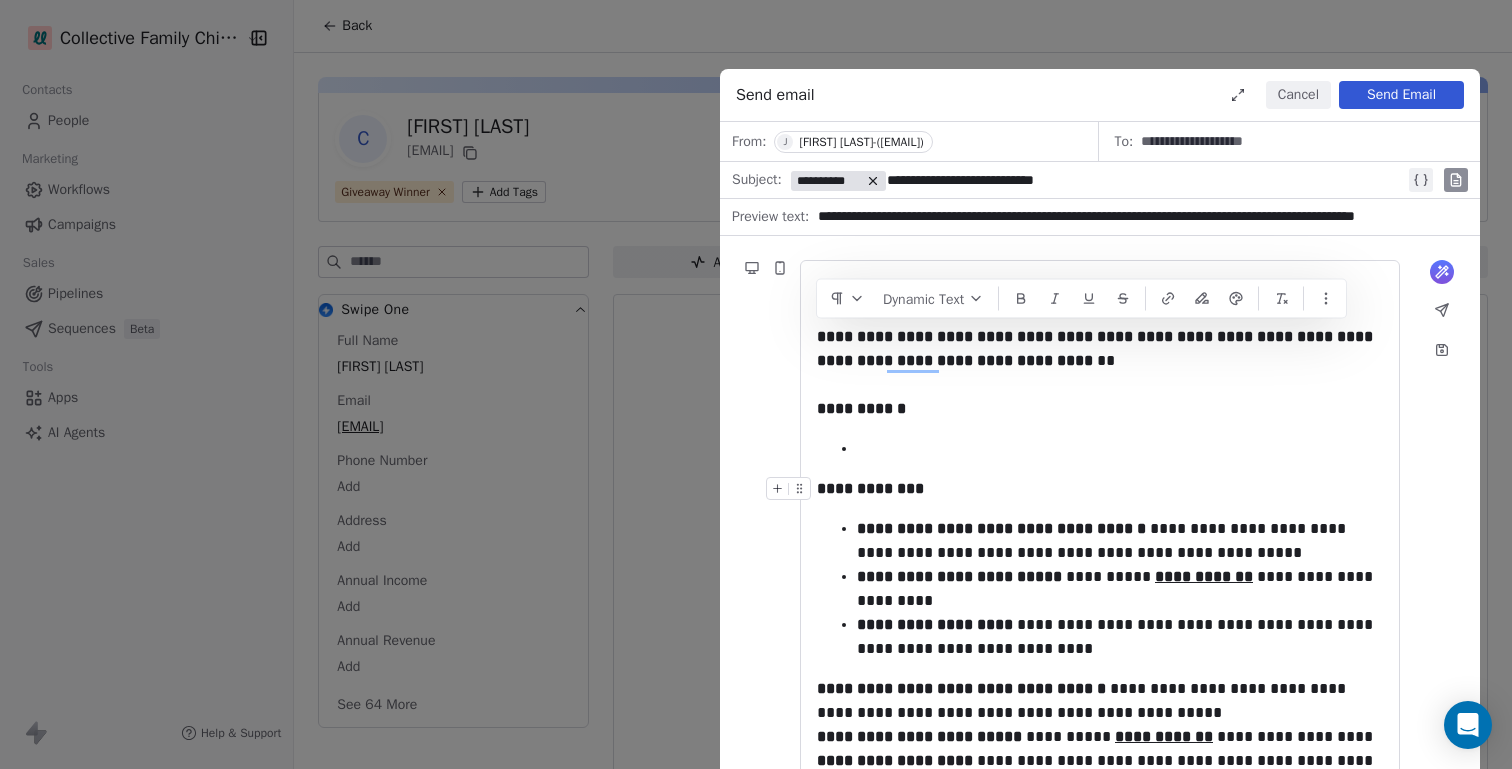 click on "**********" at bounding box center (1100, 722) 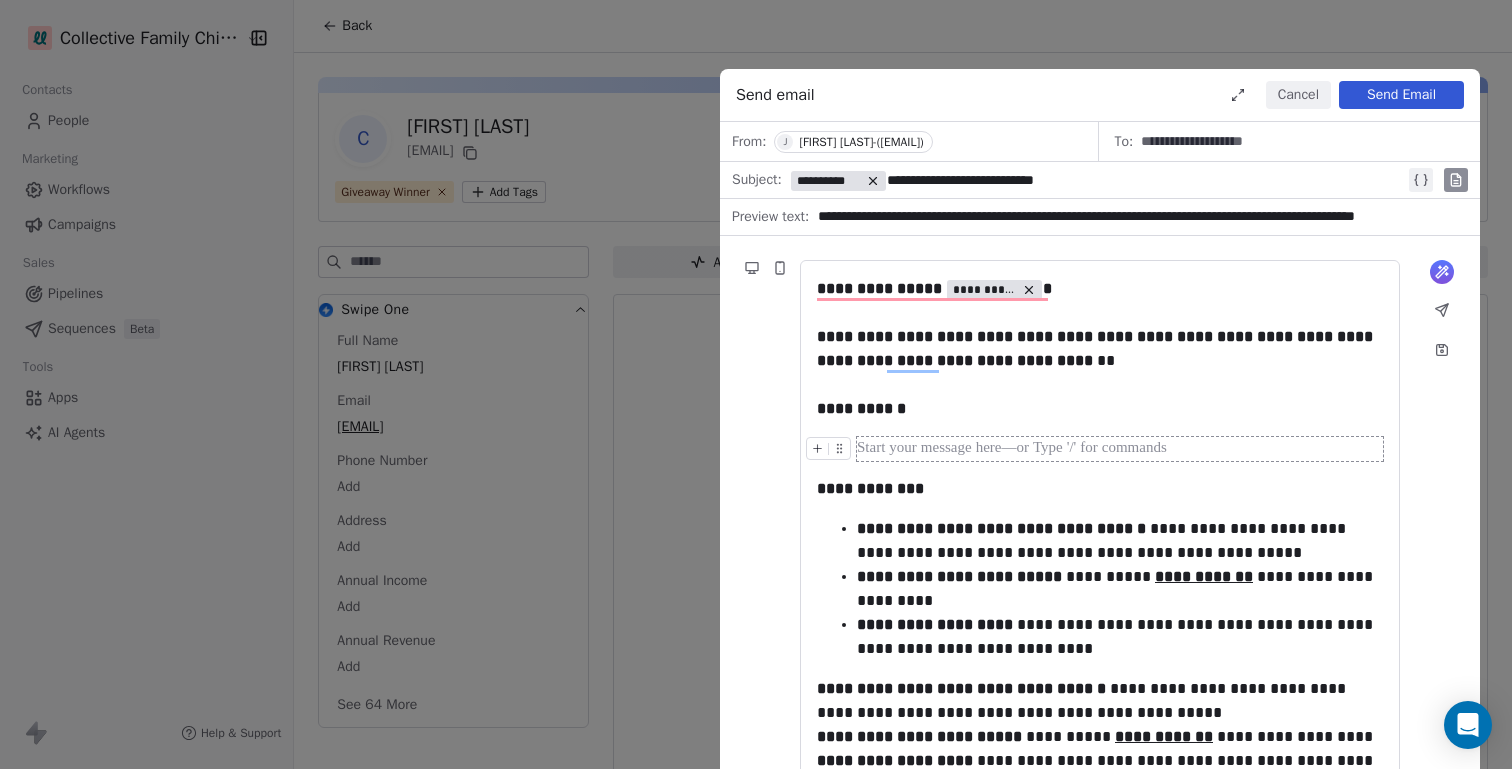 click at bounding box center [1120, 449] 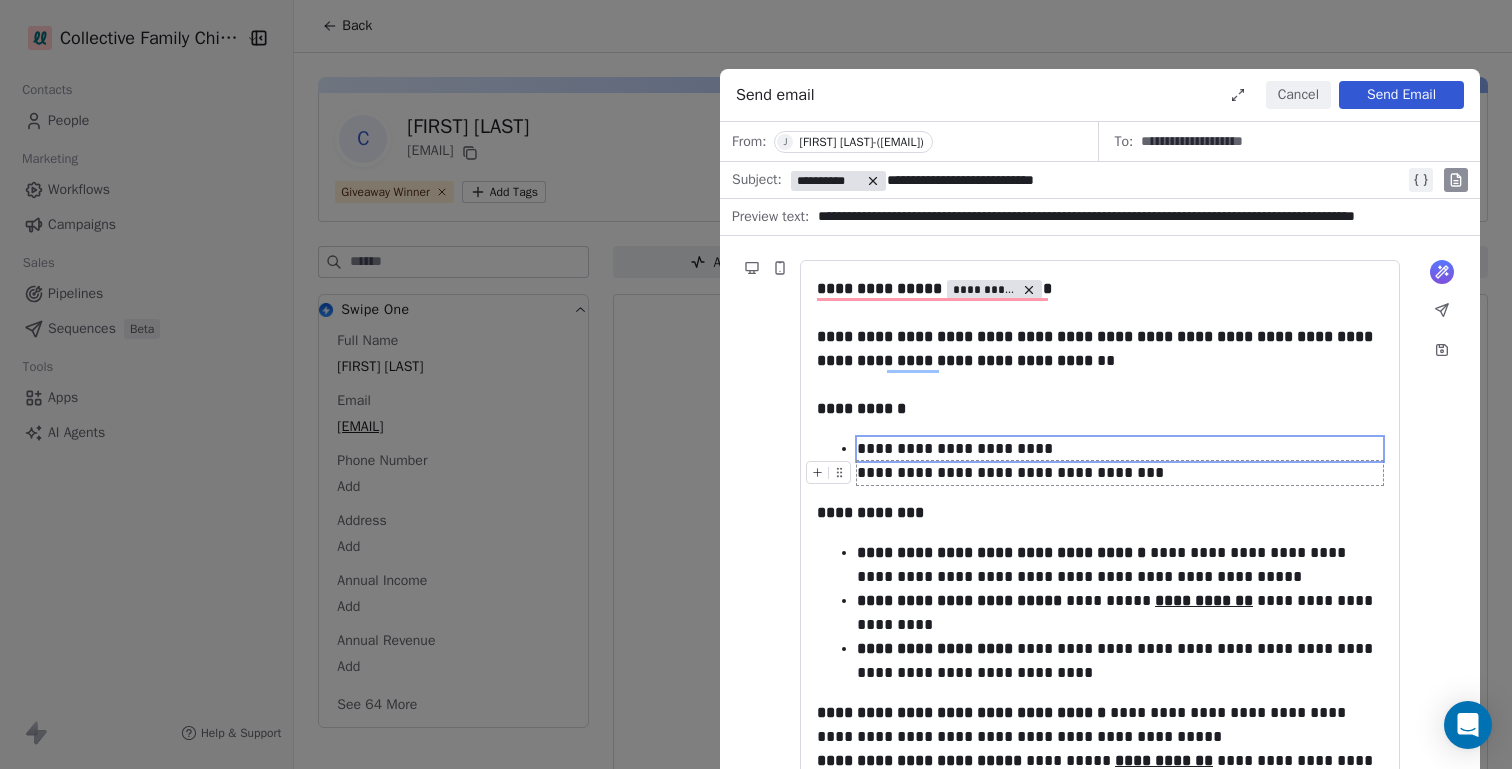 click on "**********" at bounding box center (1120, 473) 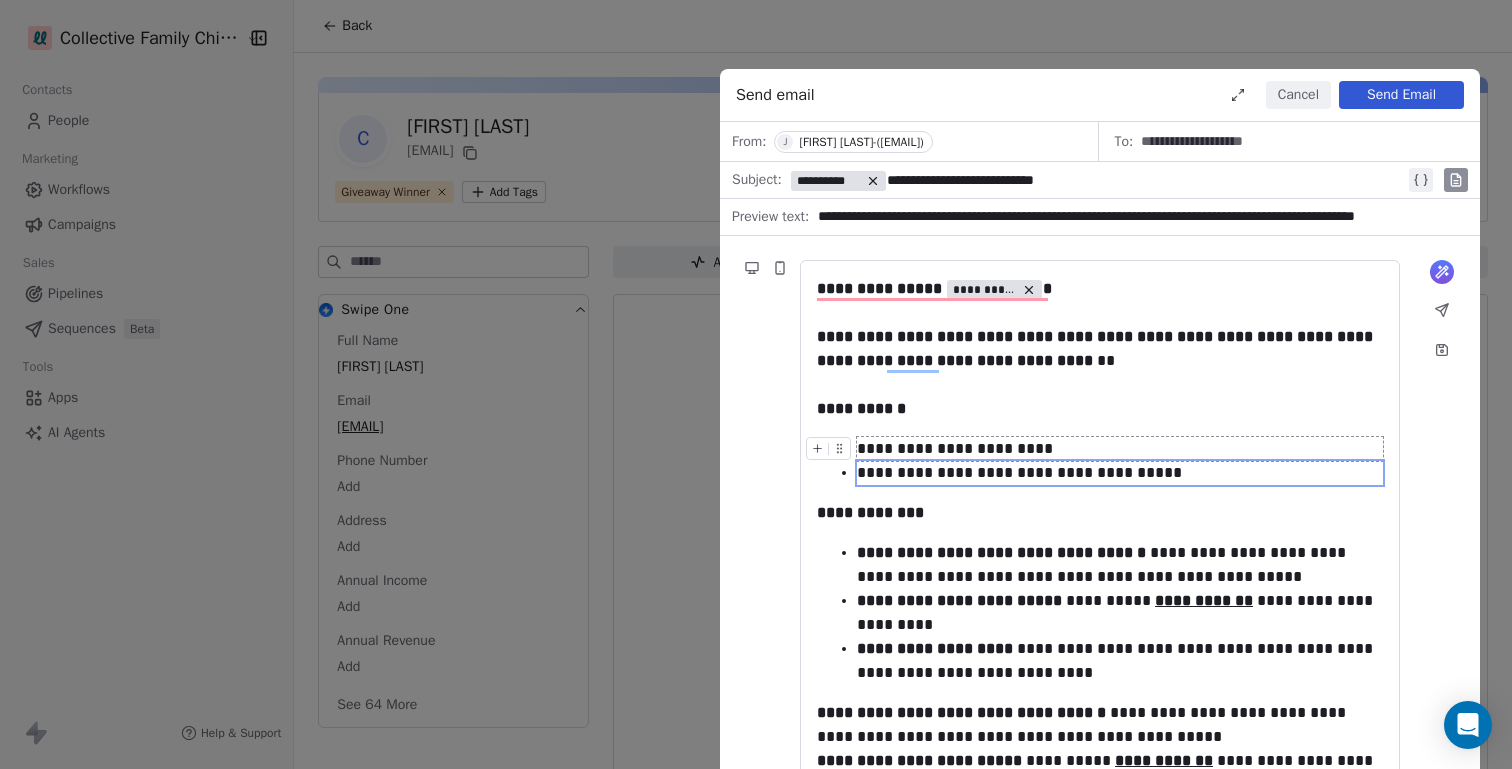 click on "**********" at bounding box center [1120, 449] 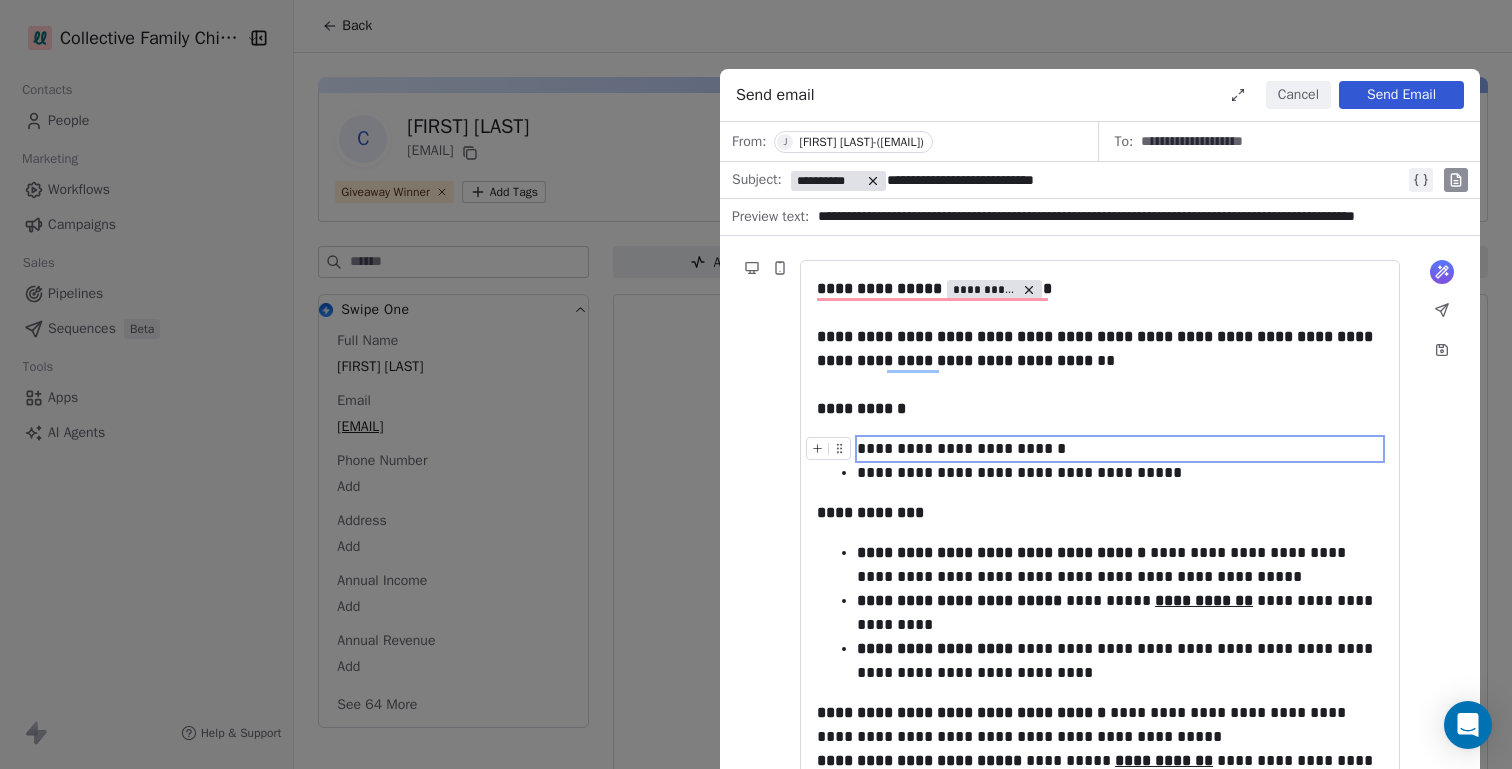 click on "**********" at bounding box center (1120, 449) 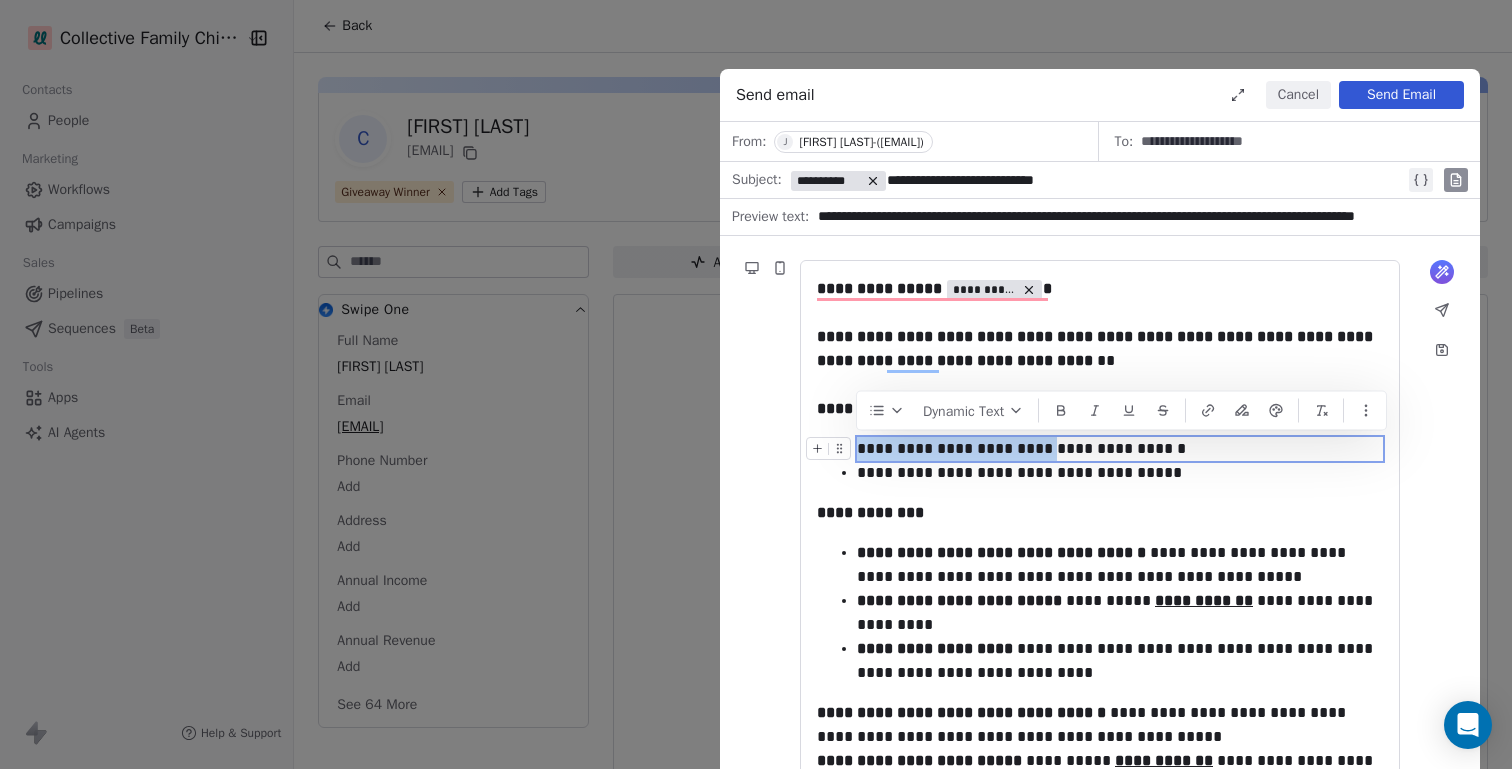 drag, startPoint x: 859, startPoint y: 449, endPoint x: 1035, endPoint y: 454, distance: 176.07101 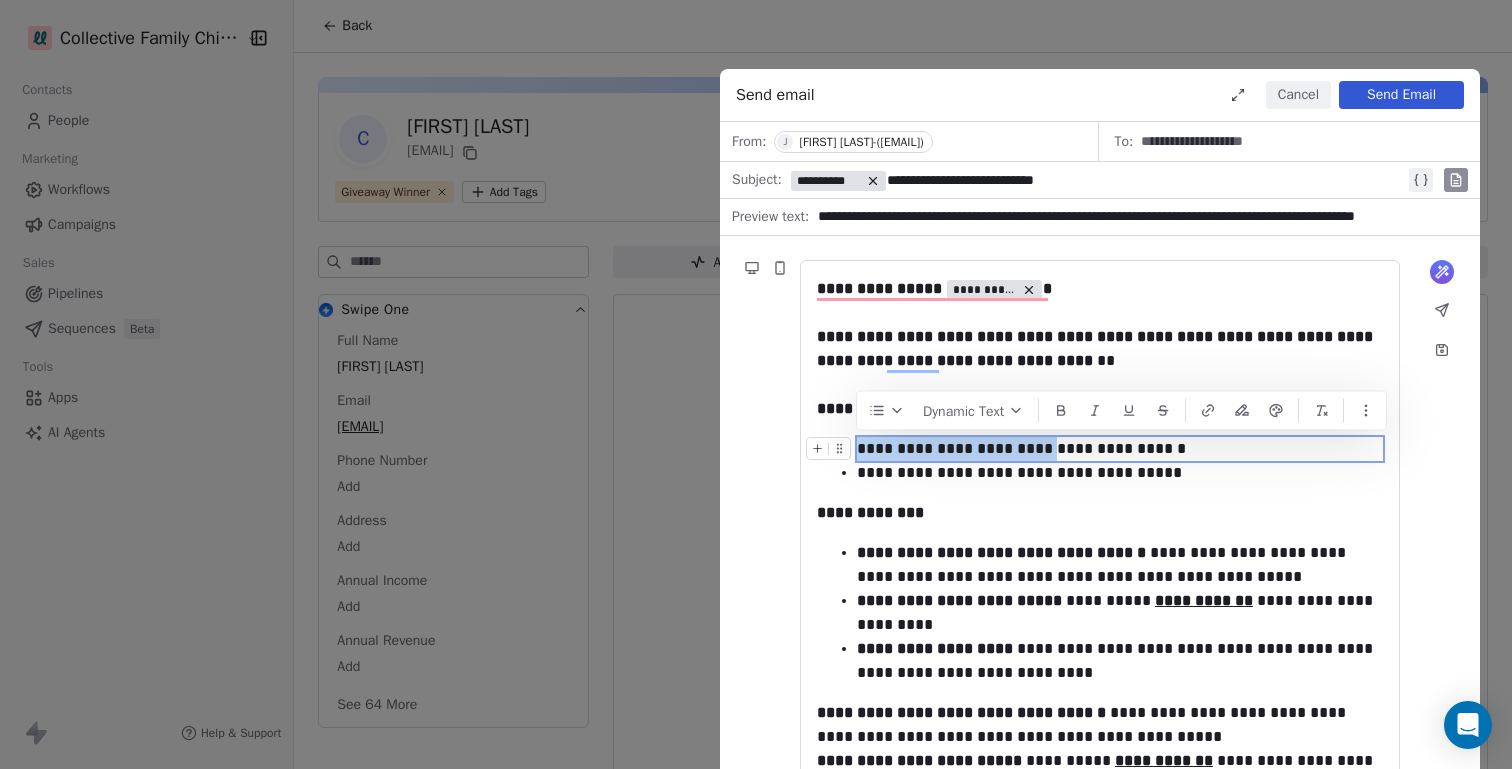 click on "**********" at bounding box center [1120, 449] 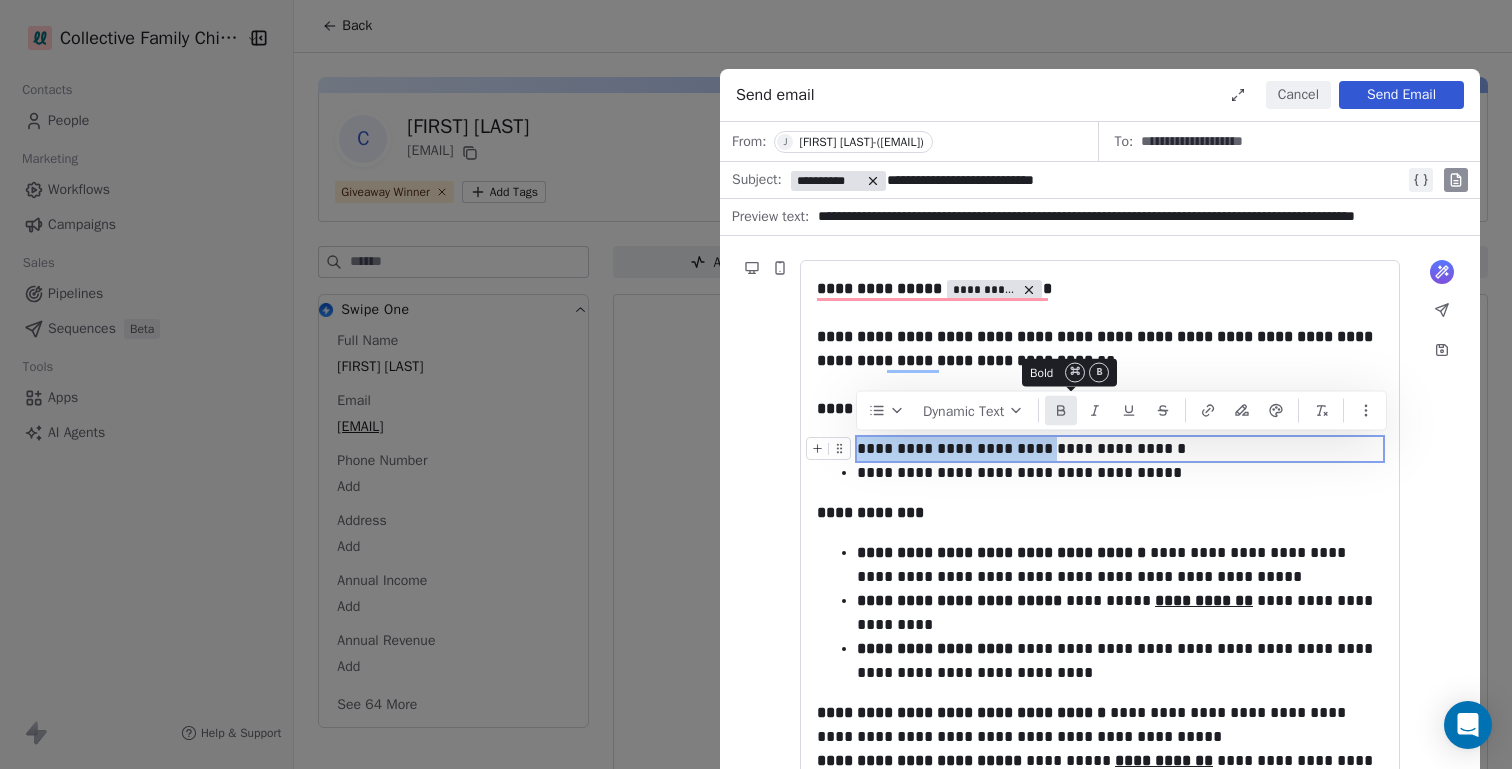 click 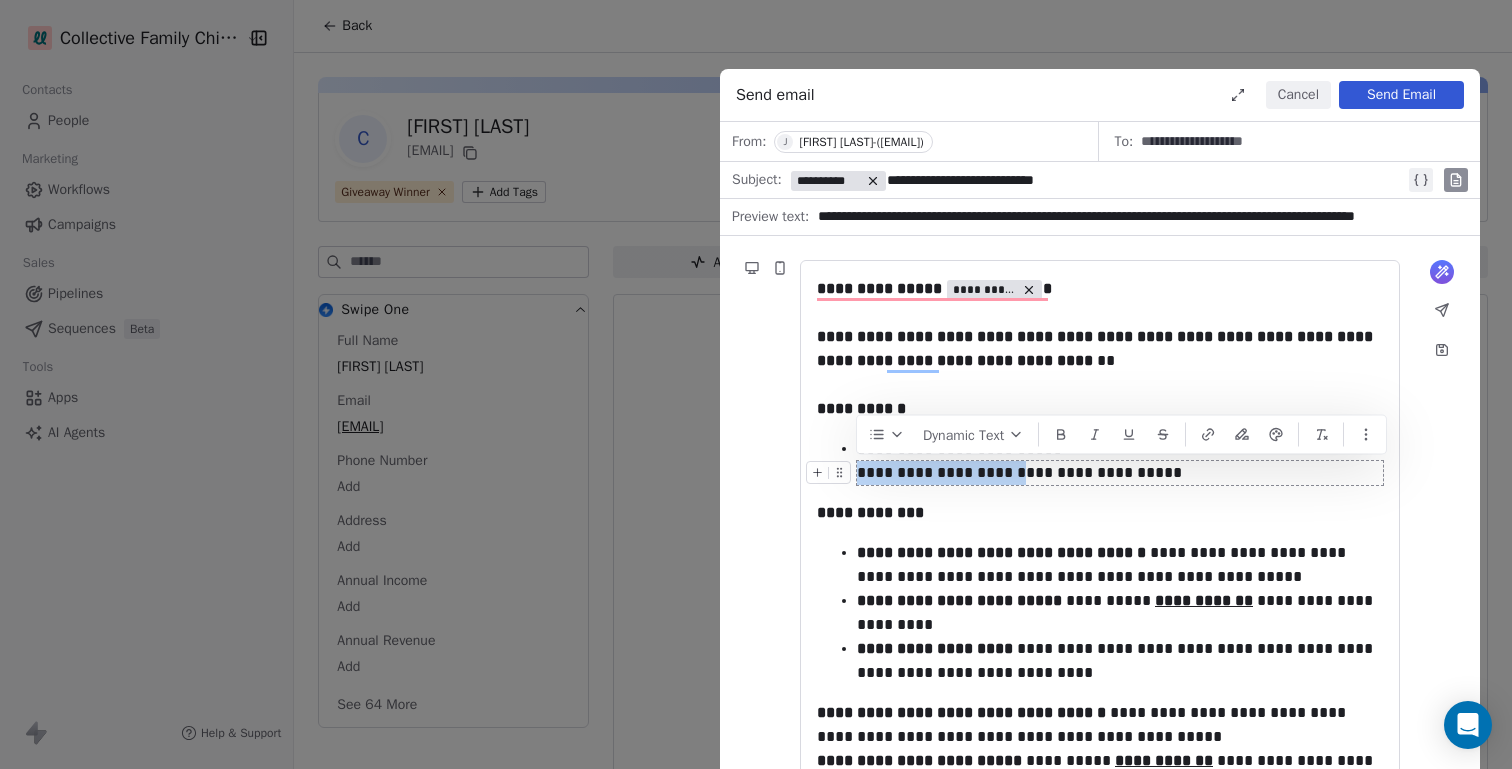 drag, startPoint x: 860, startPoint y: 477, endPoint x: 1013, endPoint y: 483, distance: 153.1176 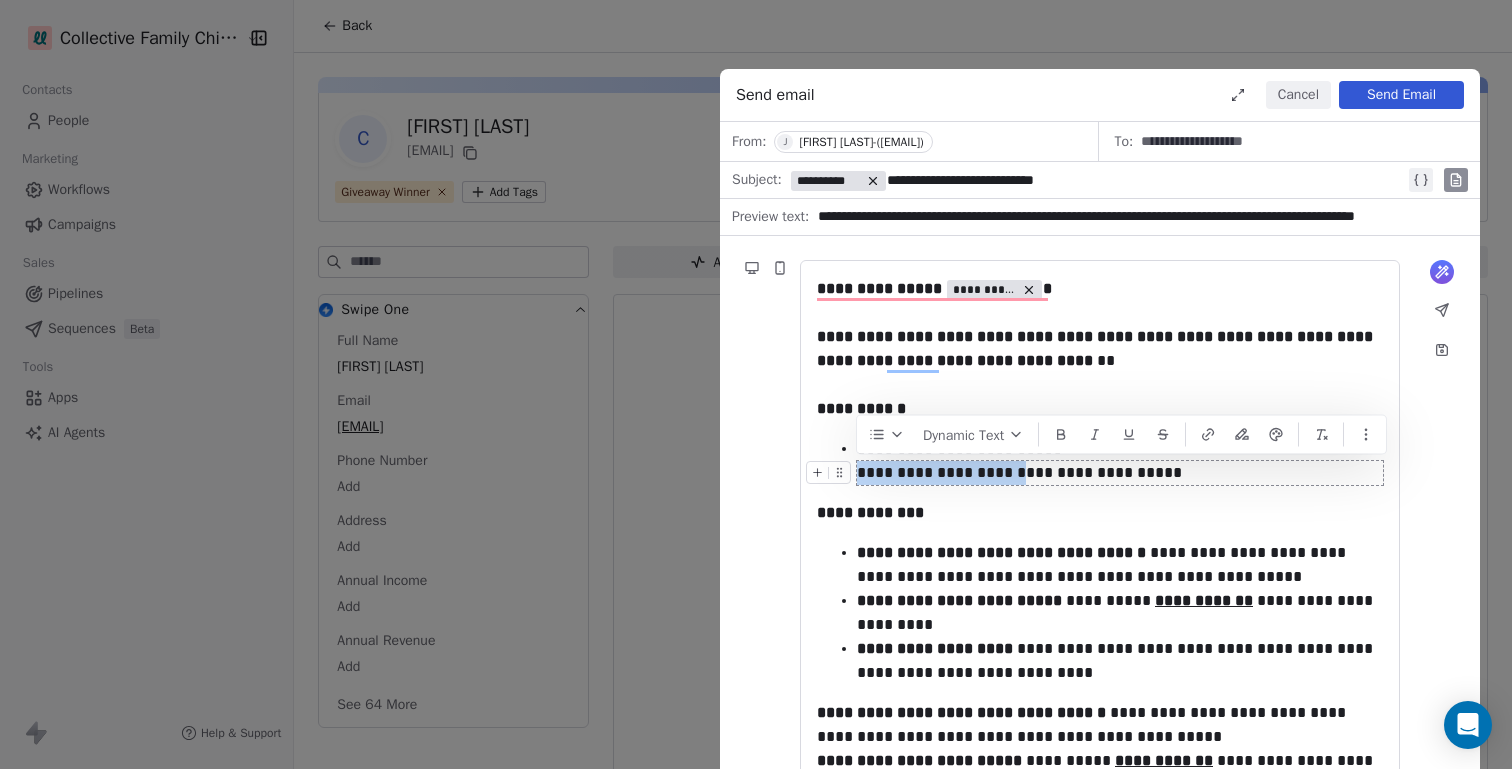 click on "**********" at bounding box center (1120, 473) 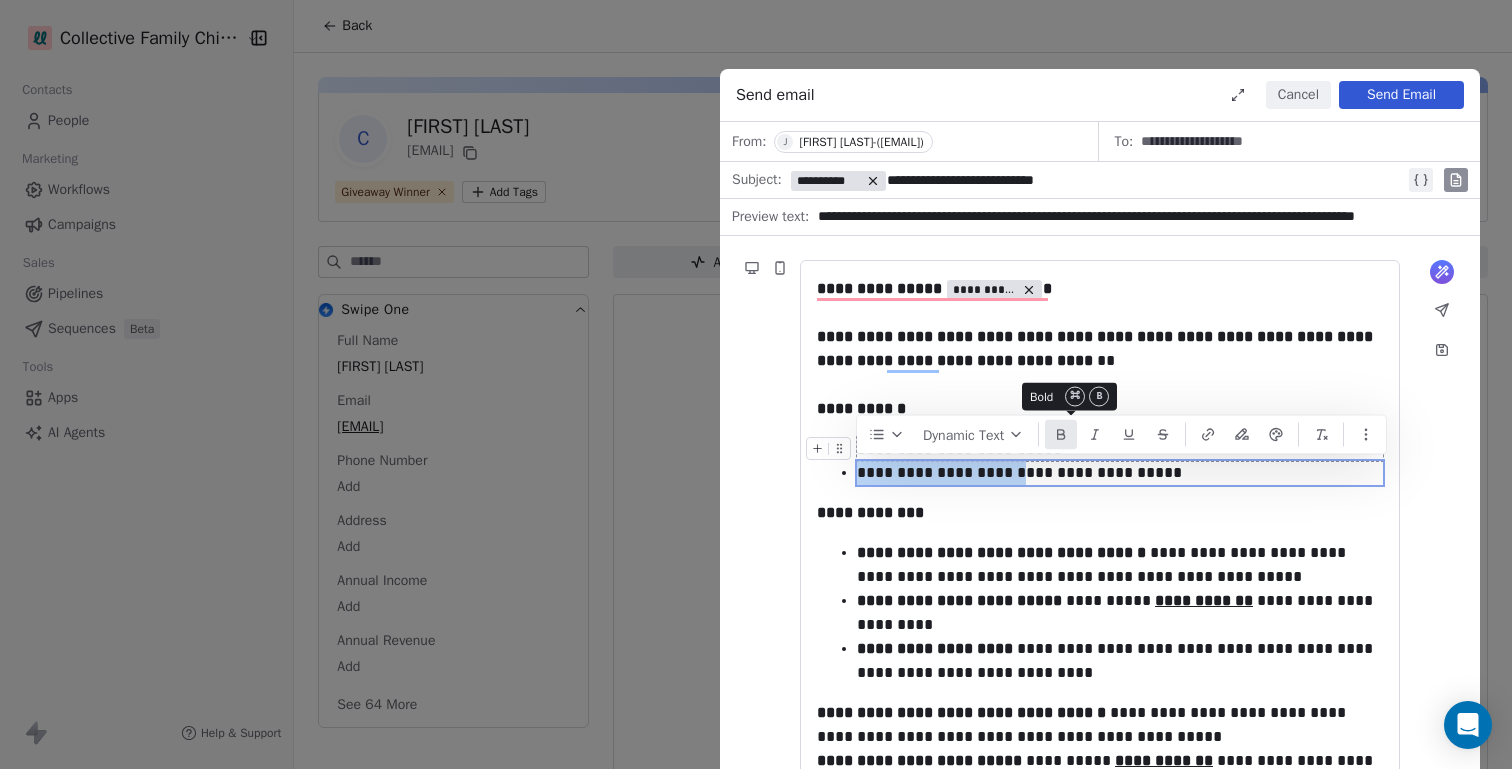 click 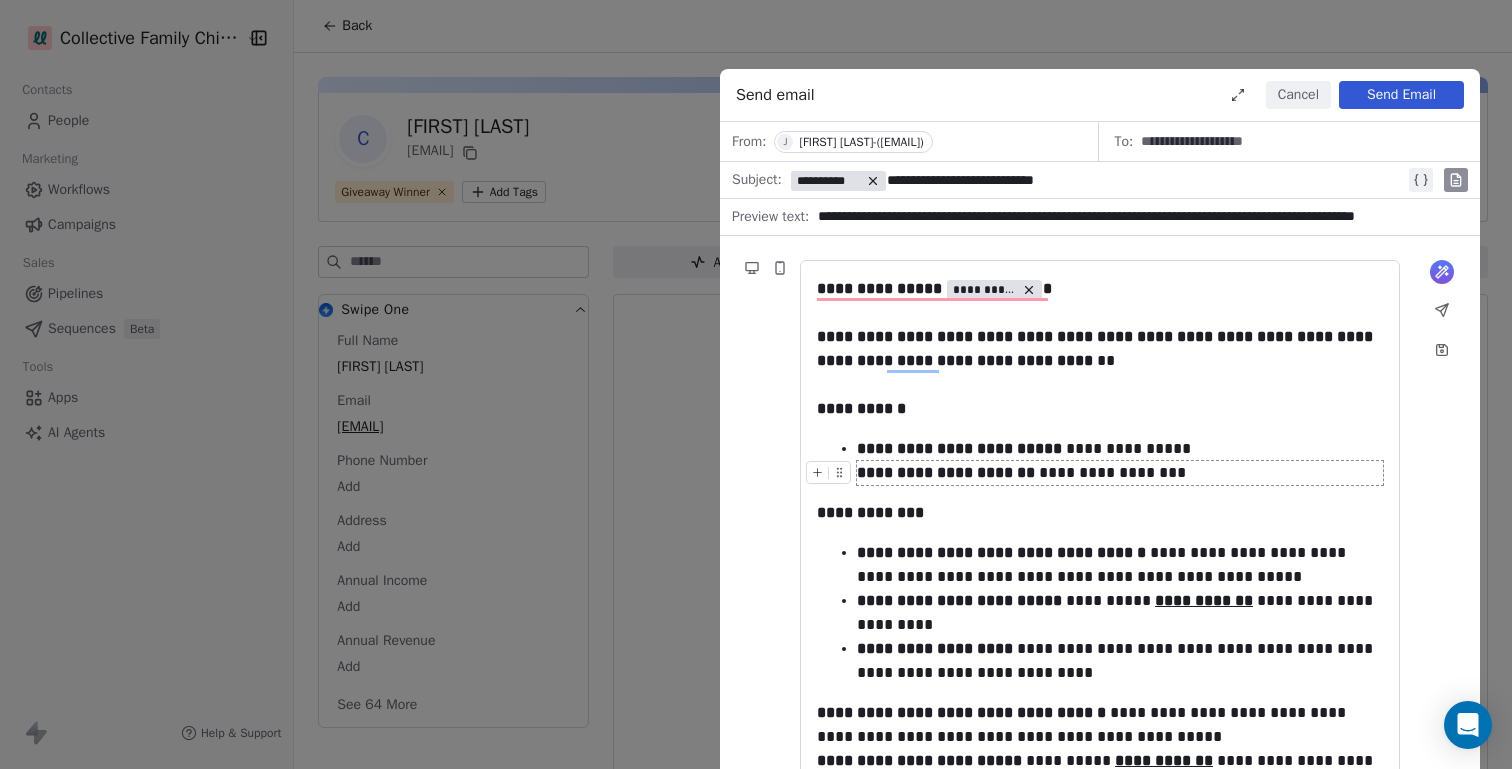 click on "**********" at bounding box center (1120, 473) 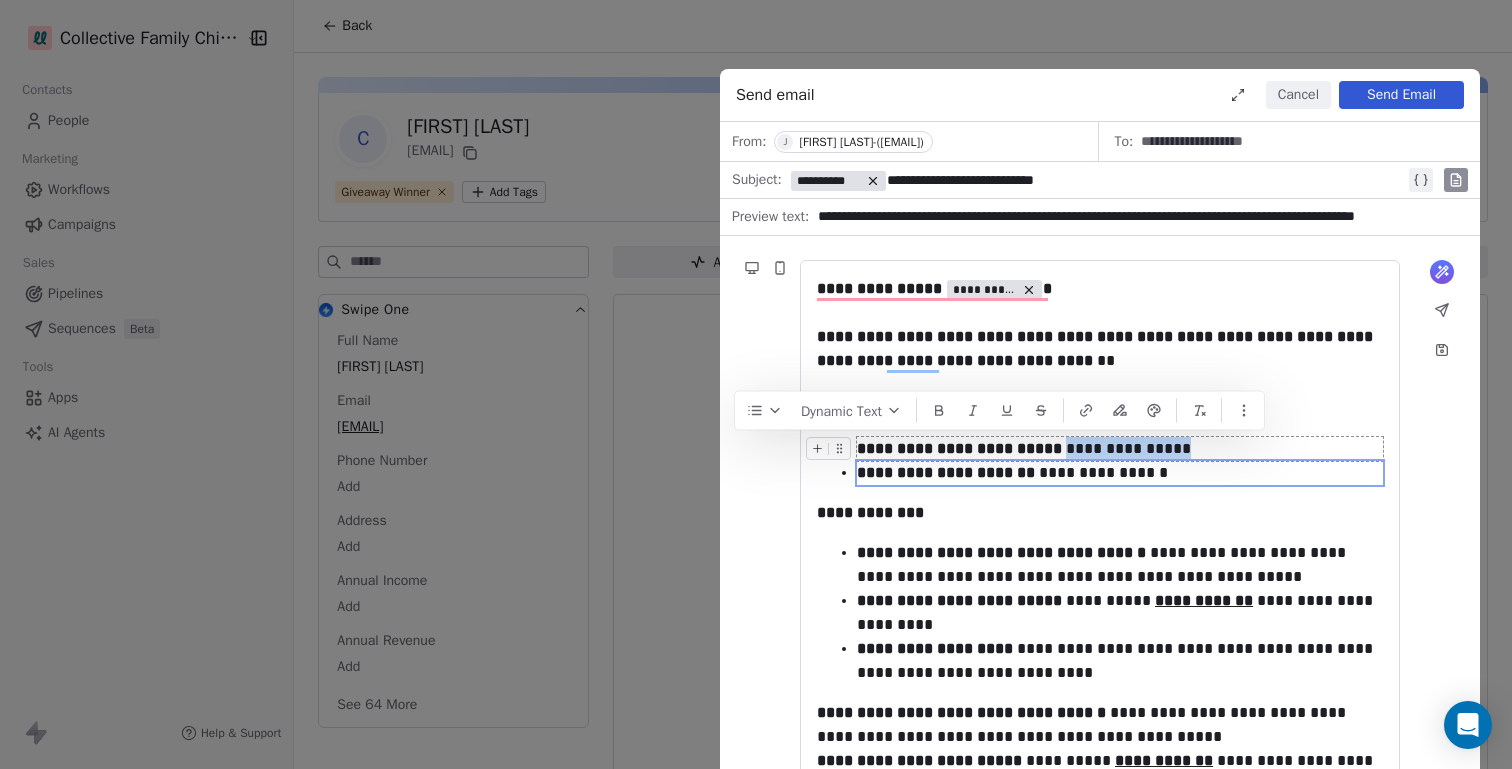 drag, startPoint x: 1054, startPoint y: 450, endPoint x: 1171, endPoint y: 457, distance: 117.20921 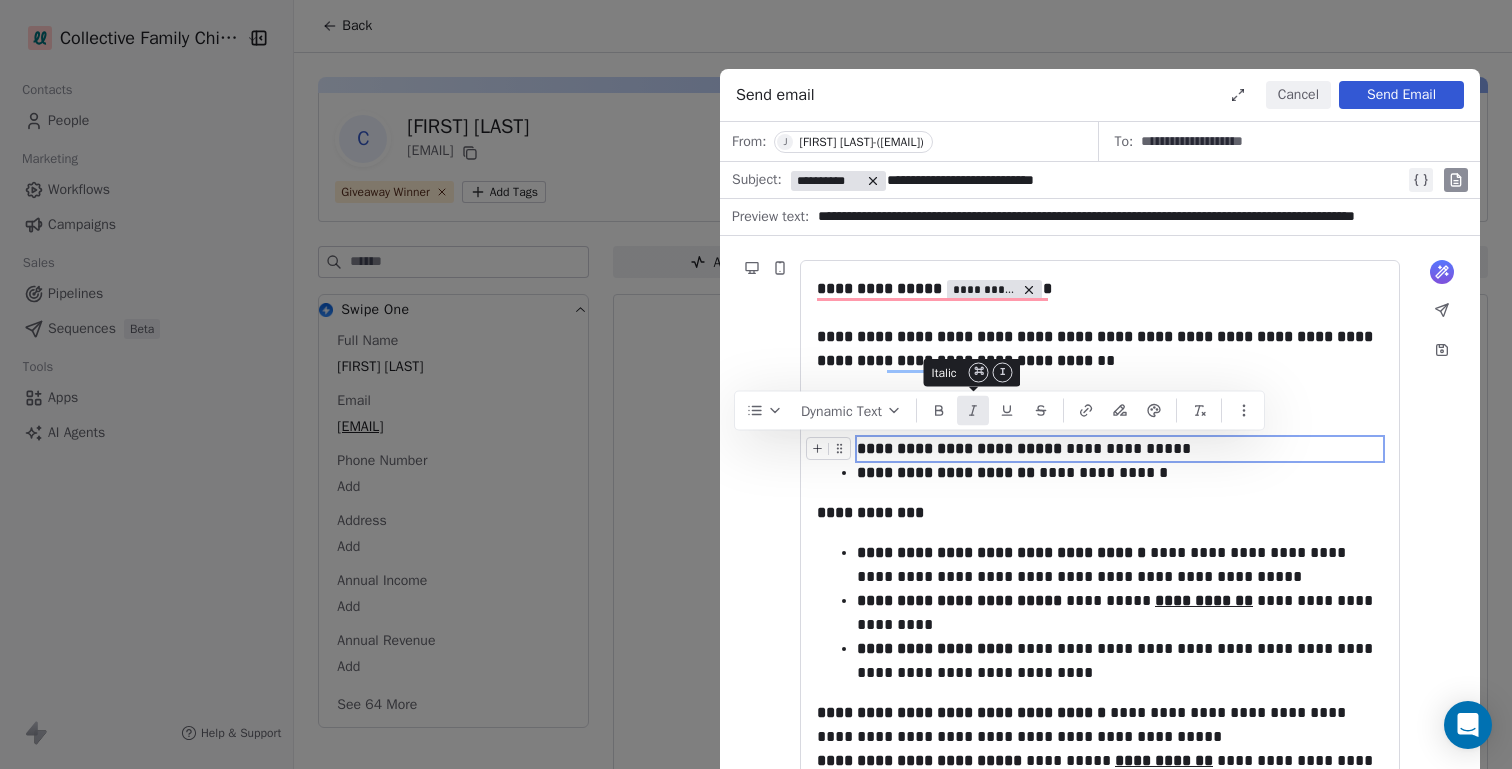 click 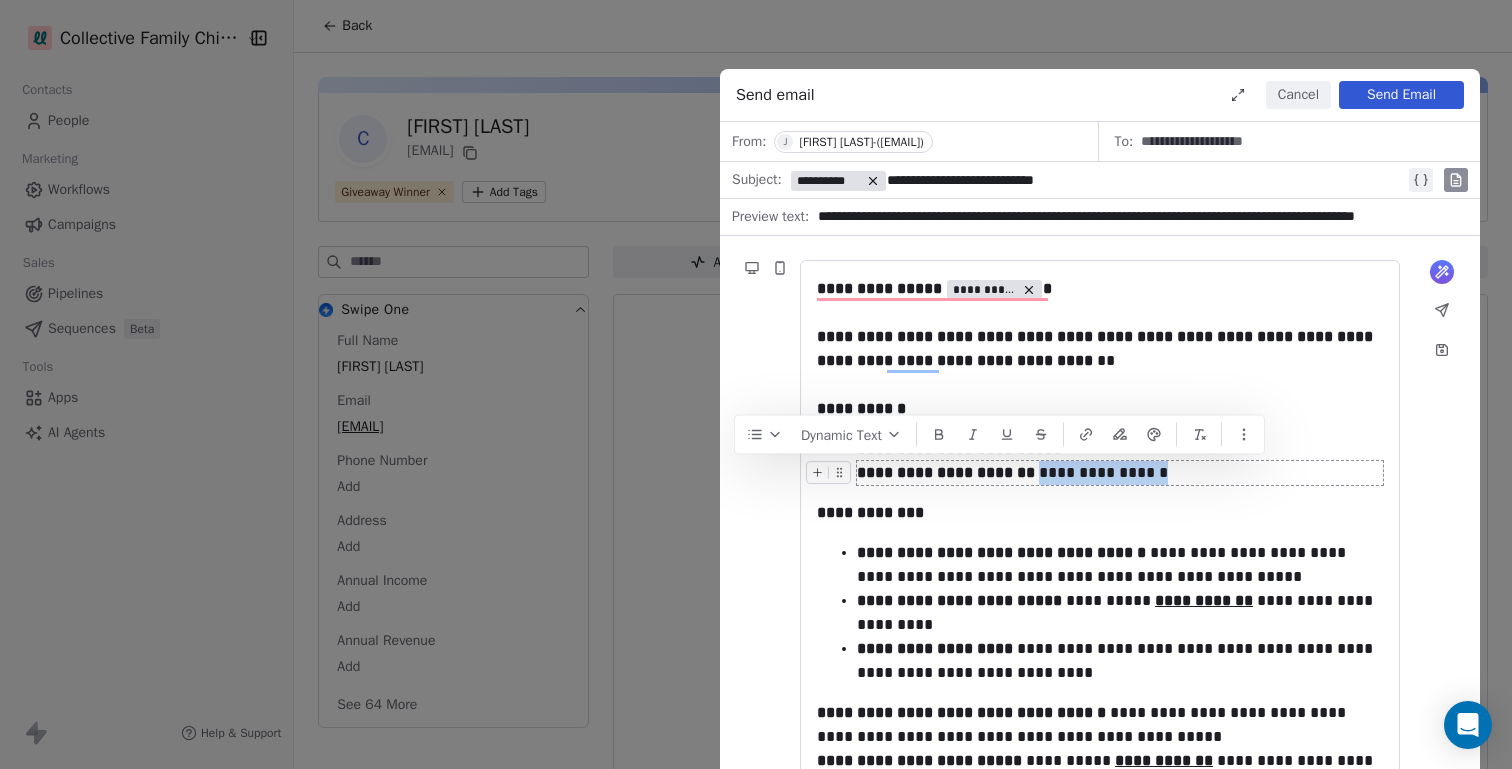 drag, startPoint x: 1035, startPoint y: 474, endPoint x: 1140, endPoint y: 482, distance: 105.30432 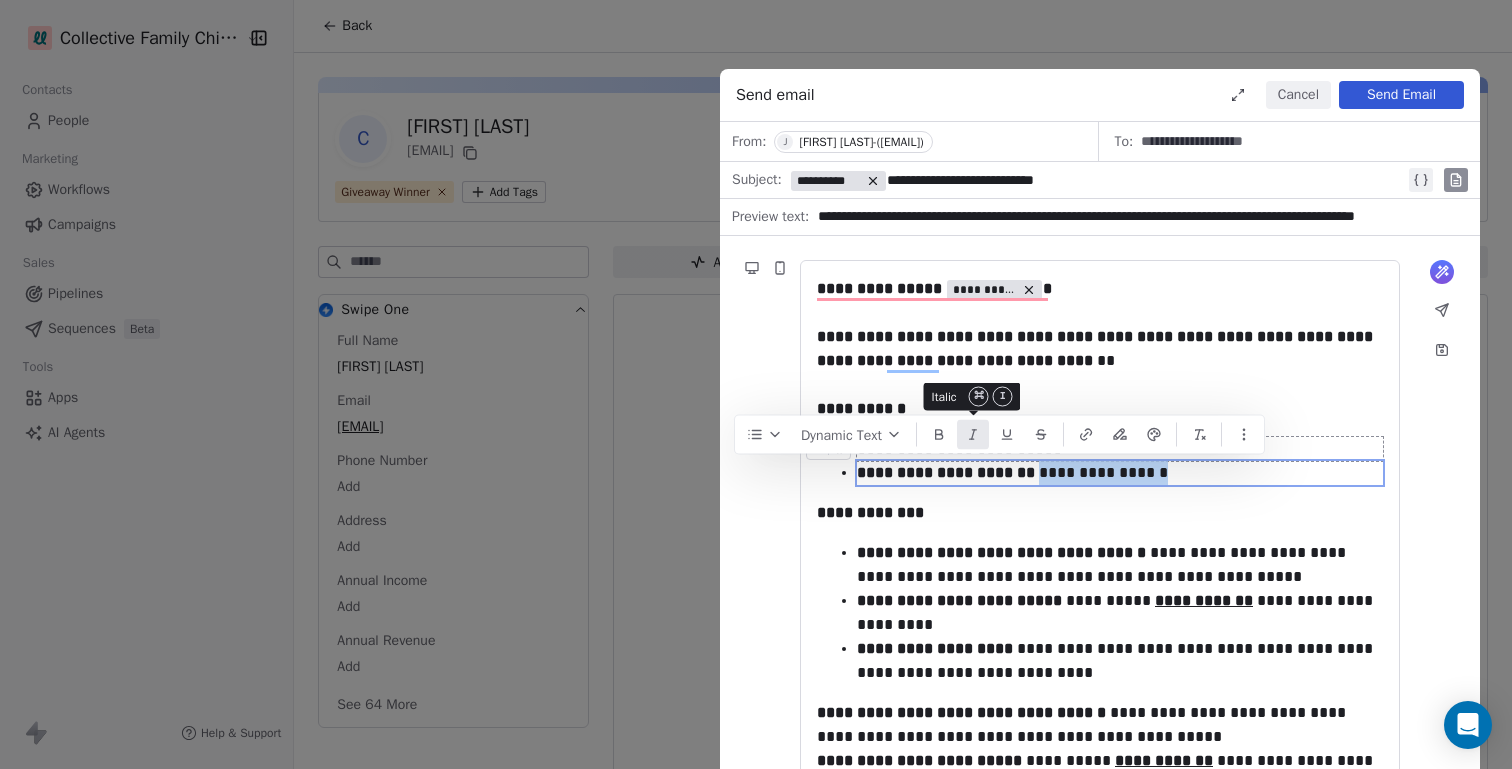 click at bounding box center (973, 435) 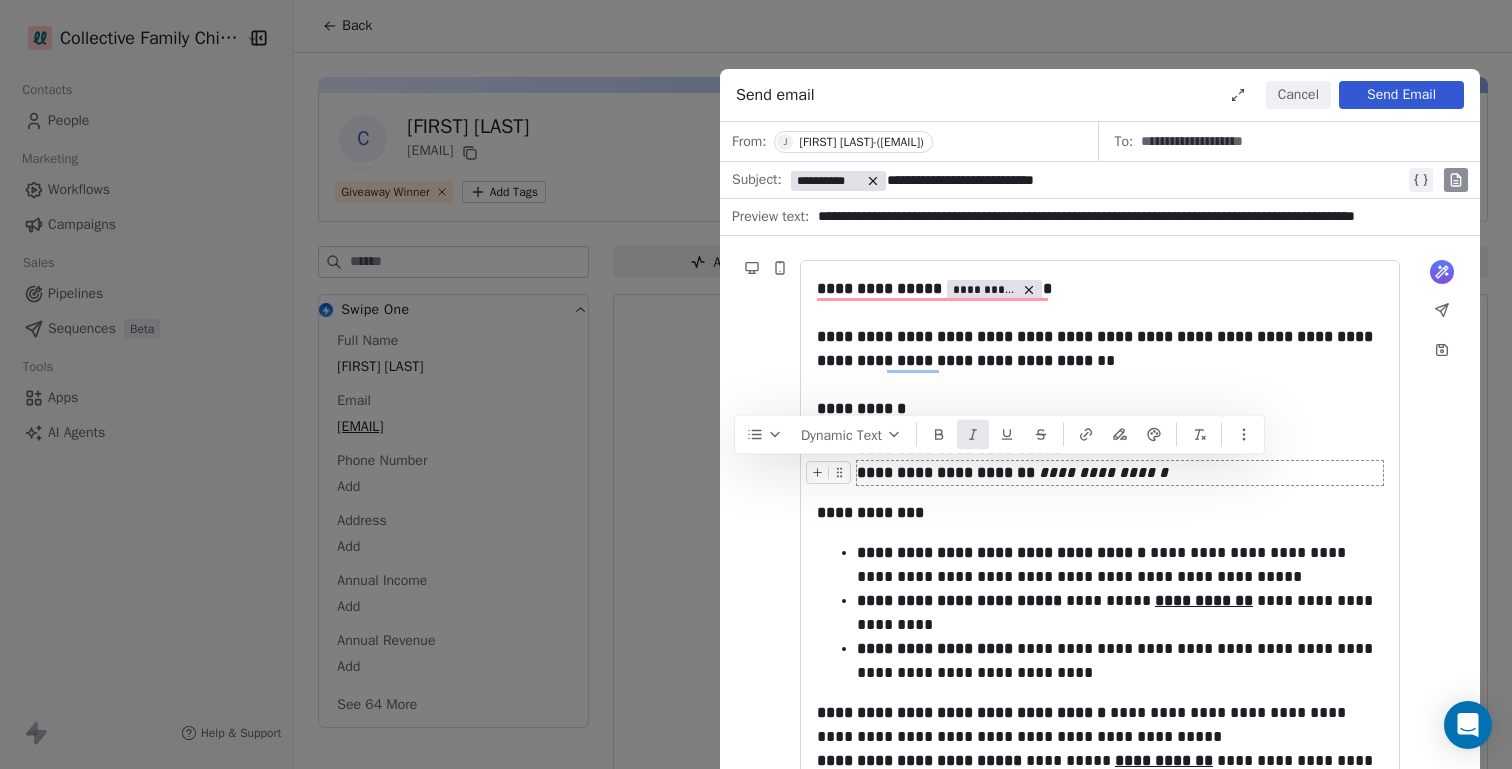 click on "**********" at bounding box center [1120, 473] 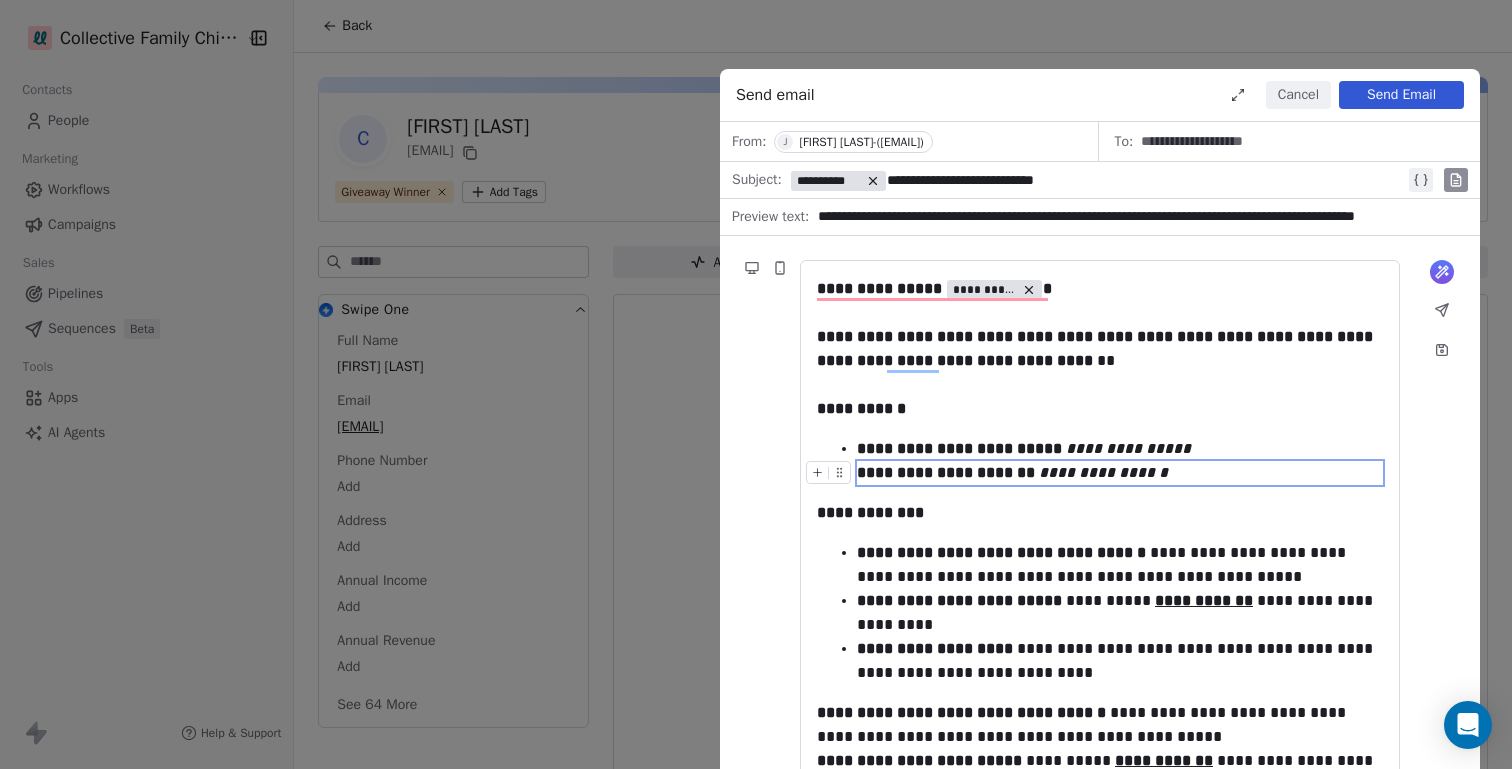 click on "**********" at bounding box center [1103, 472] 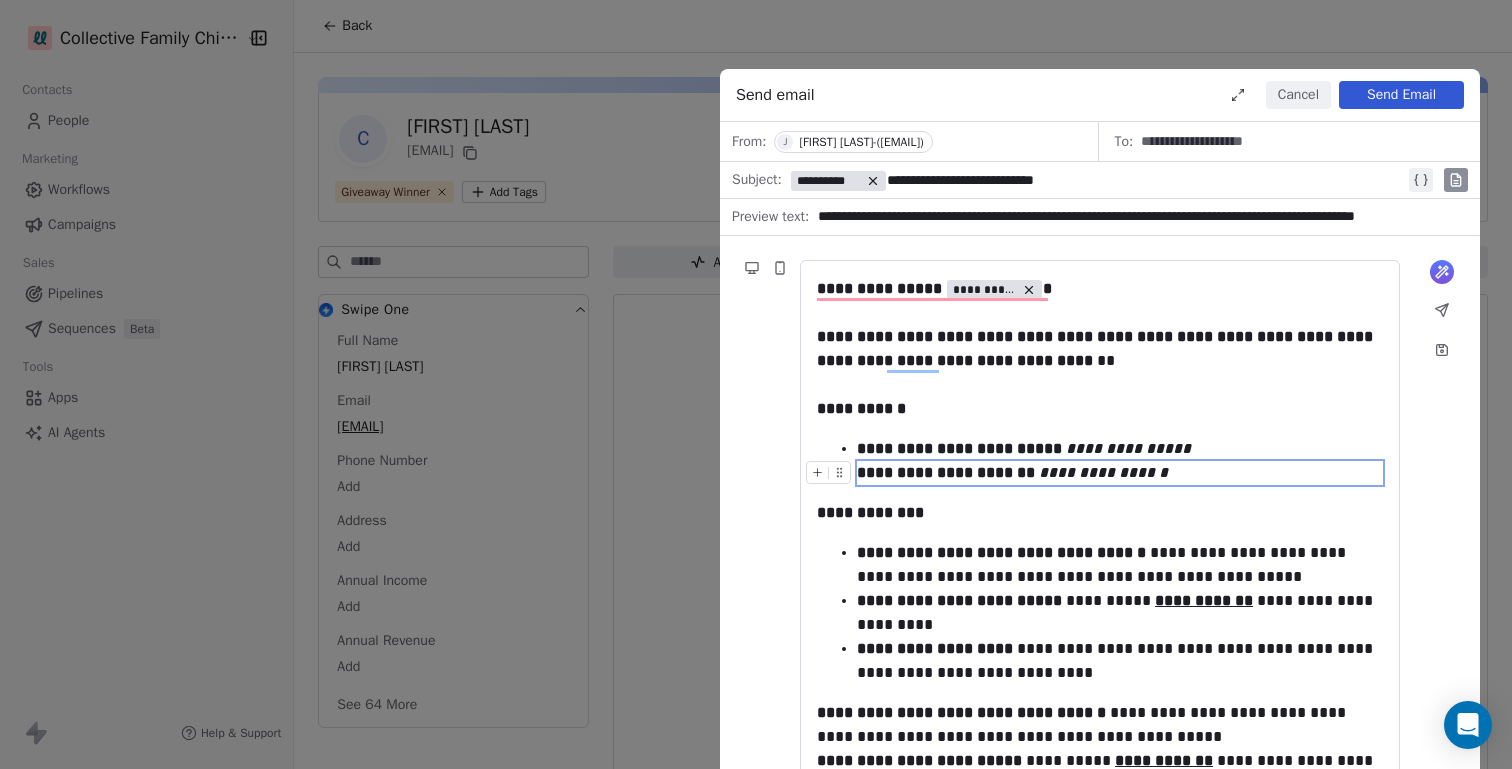 click on "**********" at bounding box center (1120, 473) 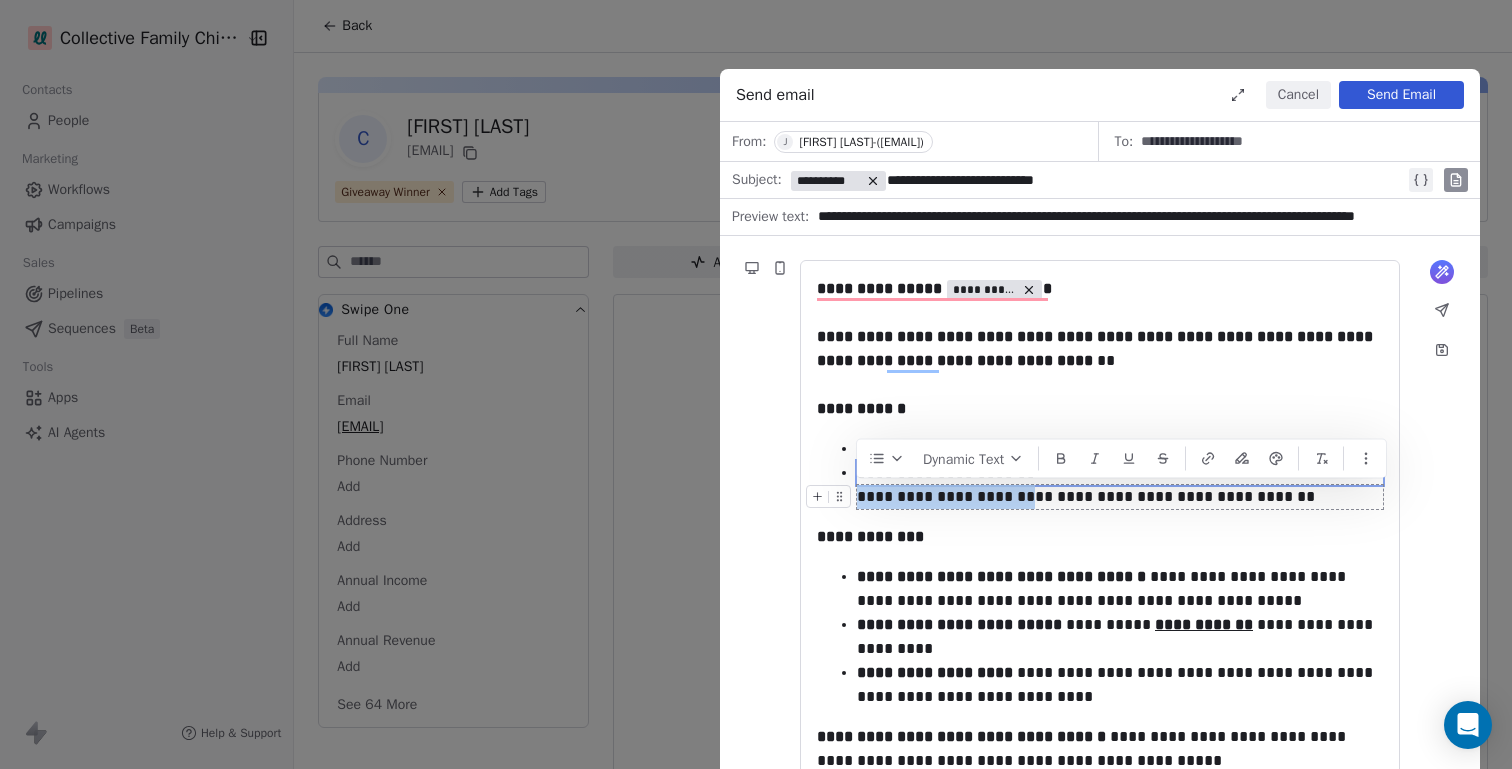 drag, startPoint x: 1008, startPoint y: 500, endPoint x: 859, endPoint y: 497, distance: 149.0302 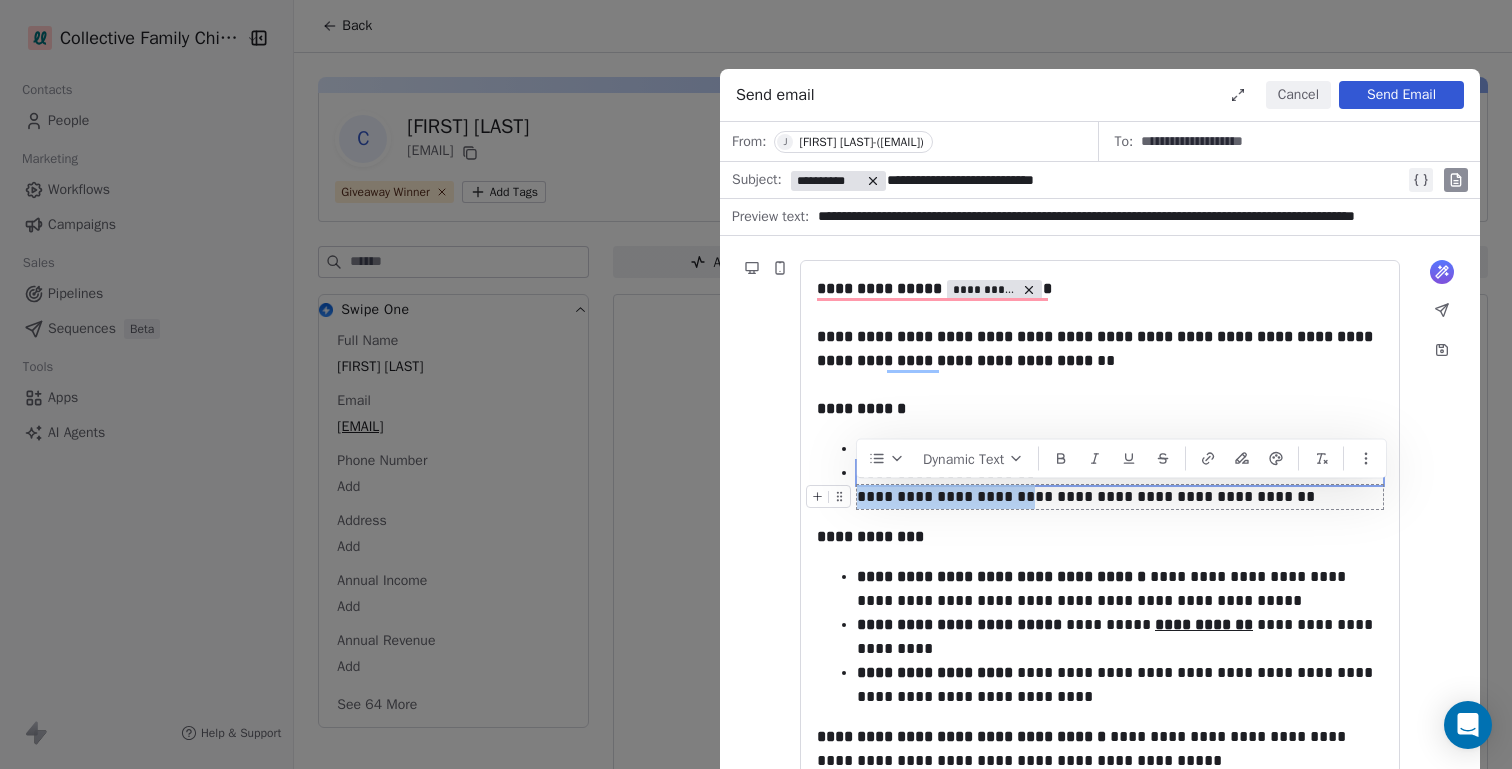 click on "**********" at bounding box center [1120, 497] 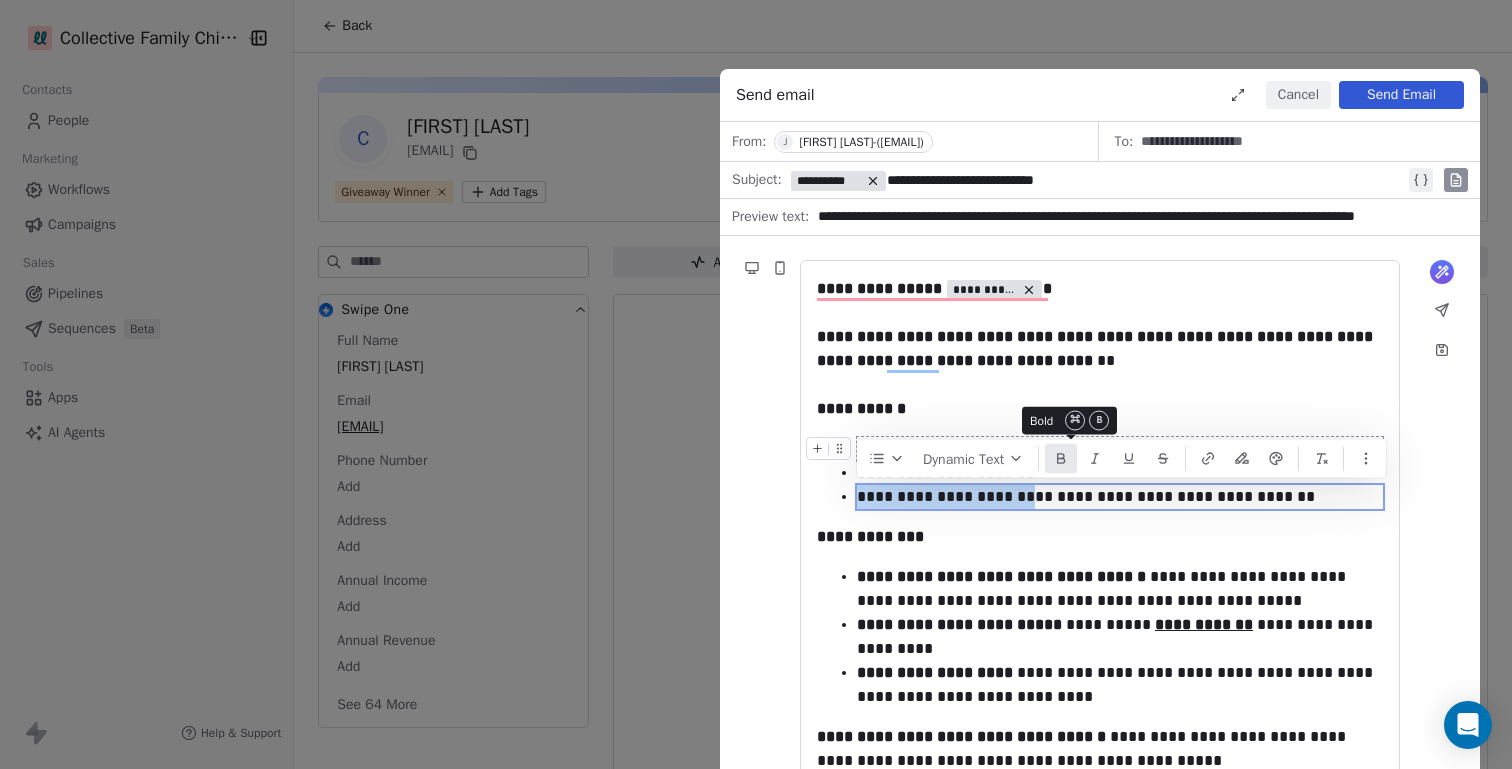 click 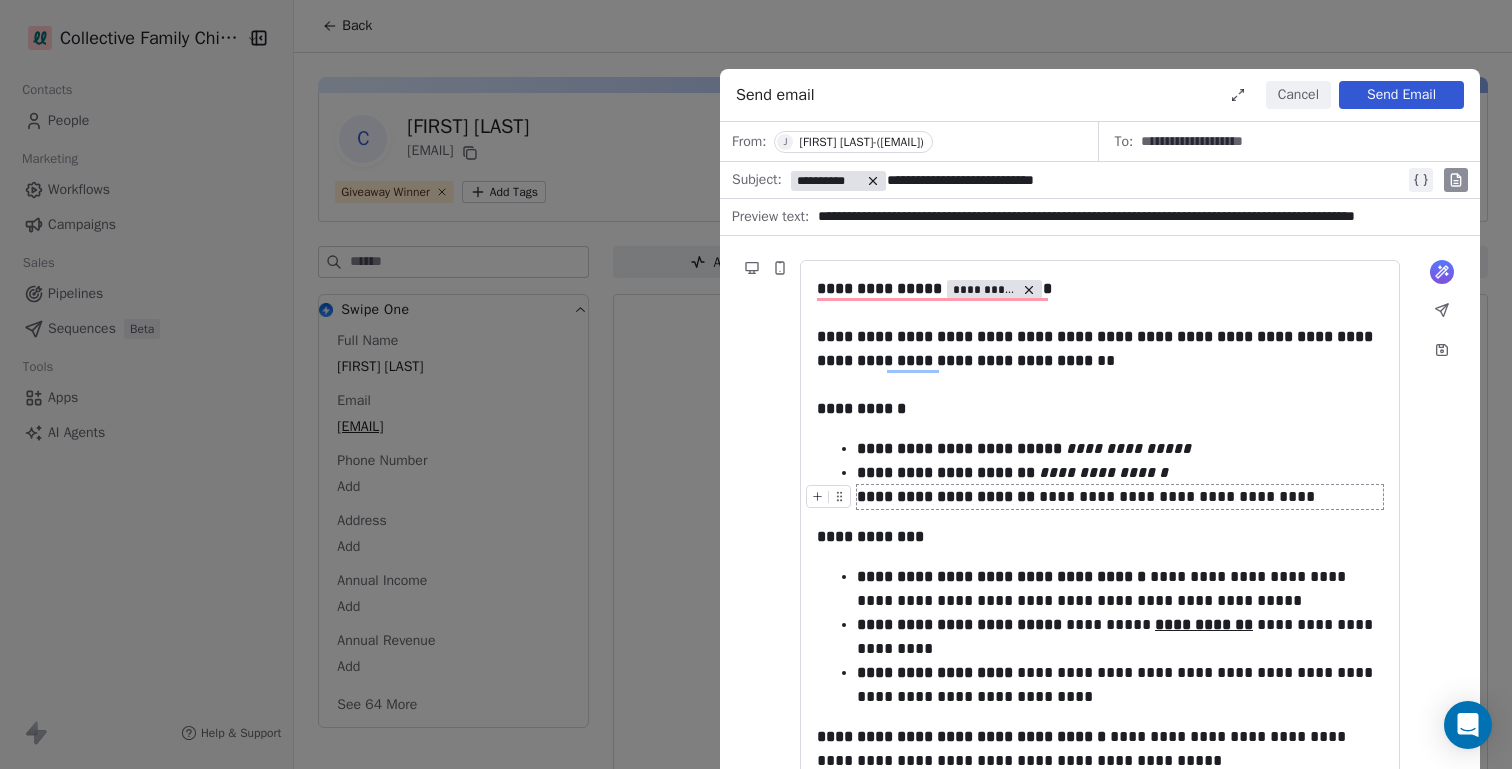 click on "**********" at bounding box center [1120, 497] 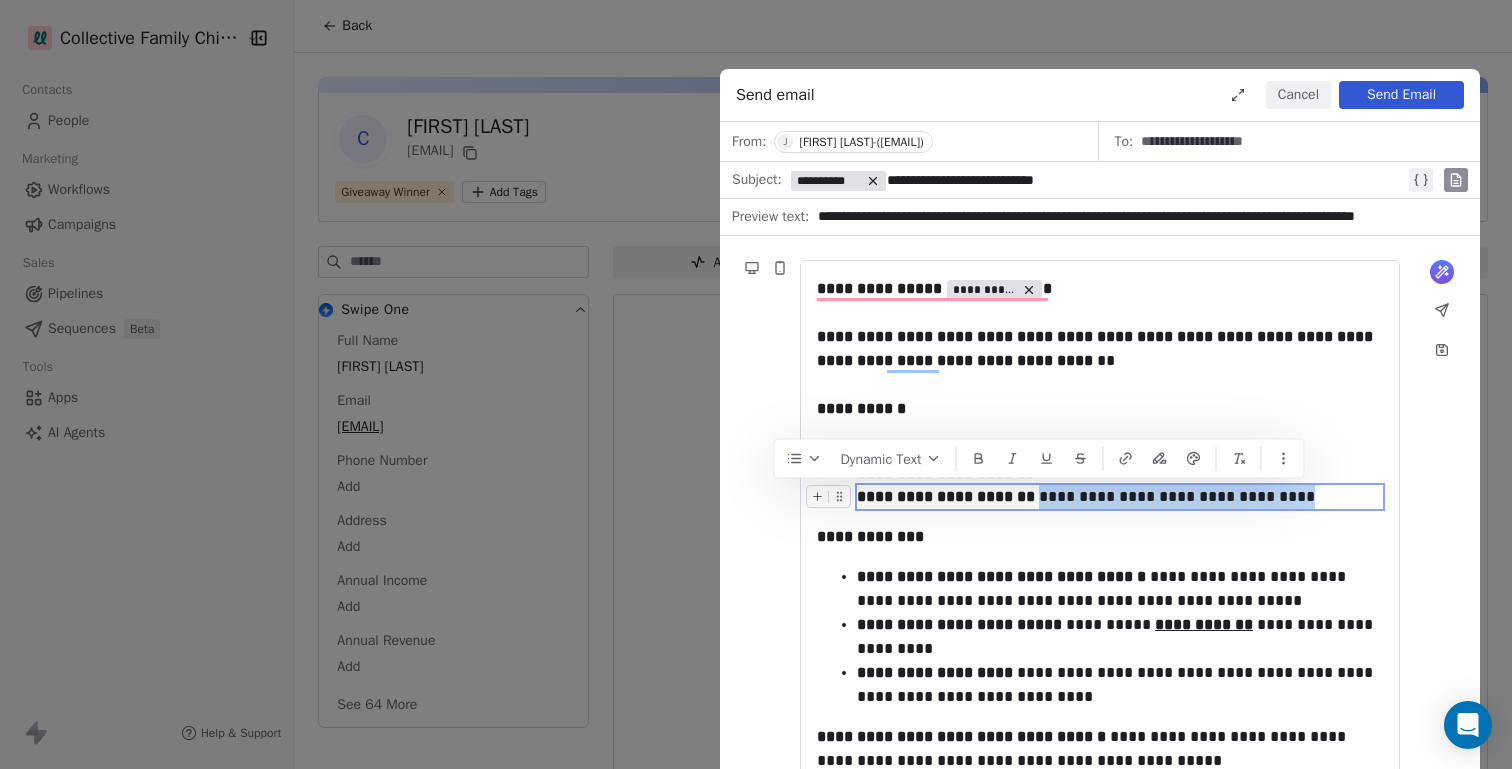 drag, startPoint x: 1027, startPoint y: 498, endPoint x: 1305, endPoint y: 496, distance: 278.0072 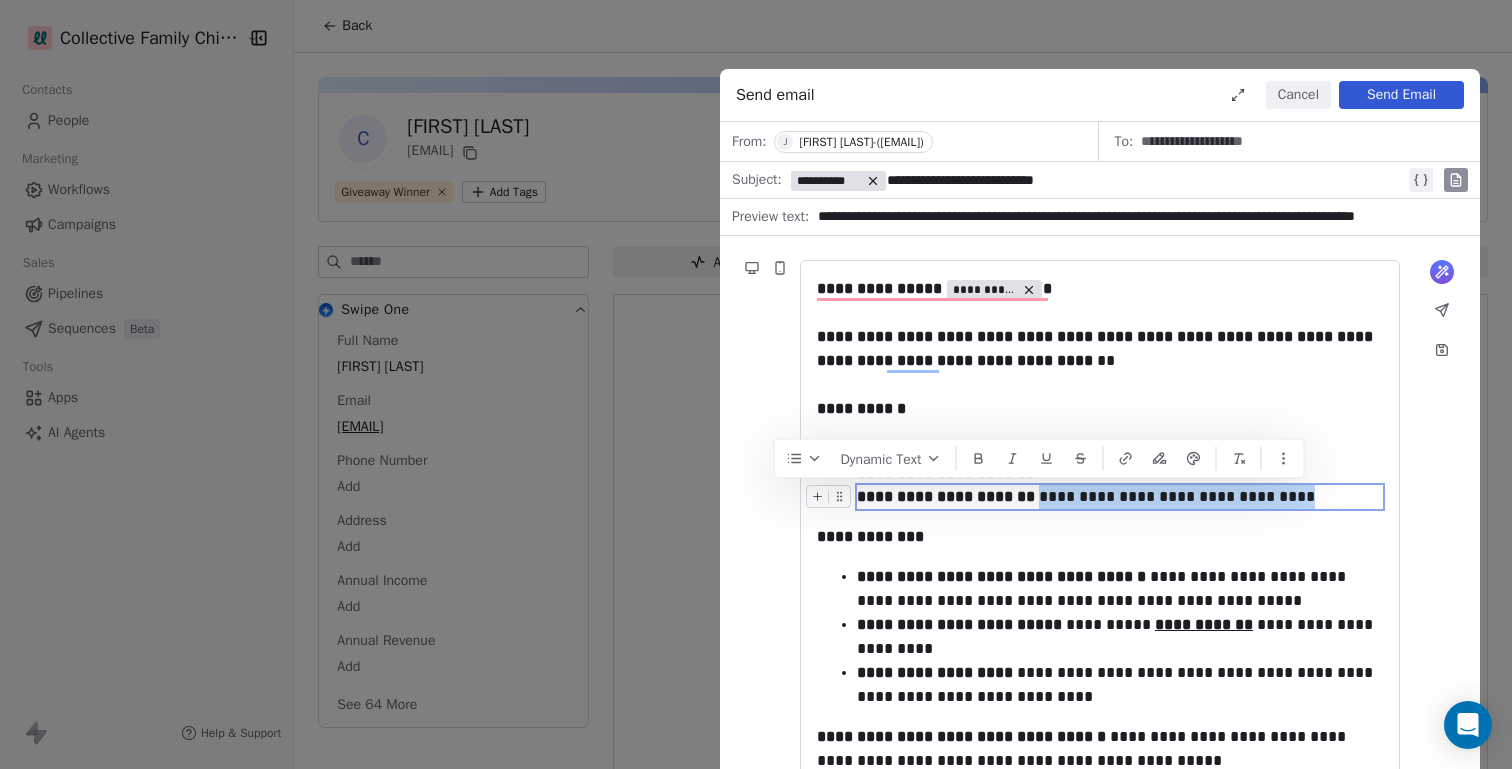 click on "**********" at bounding box center (1120, 497) 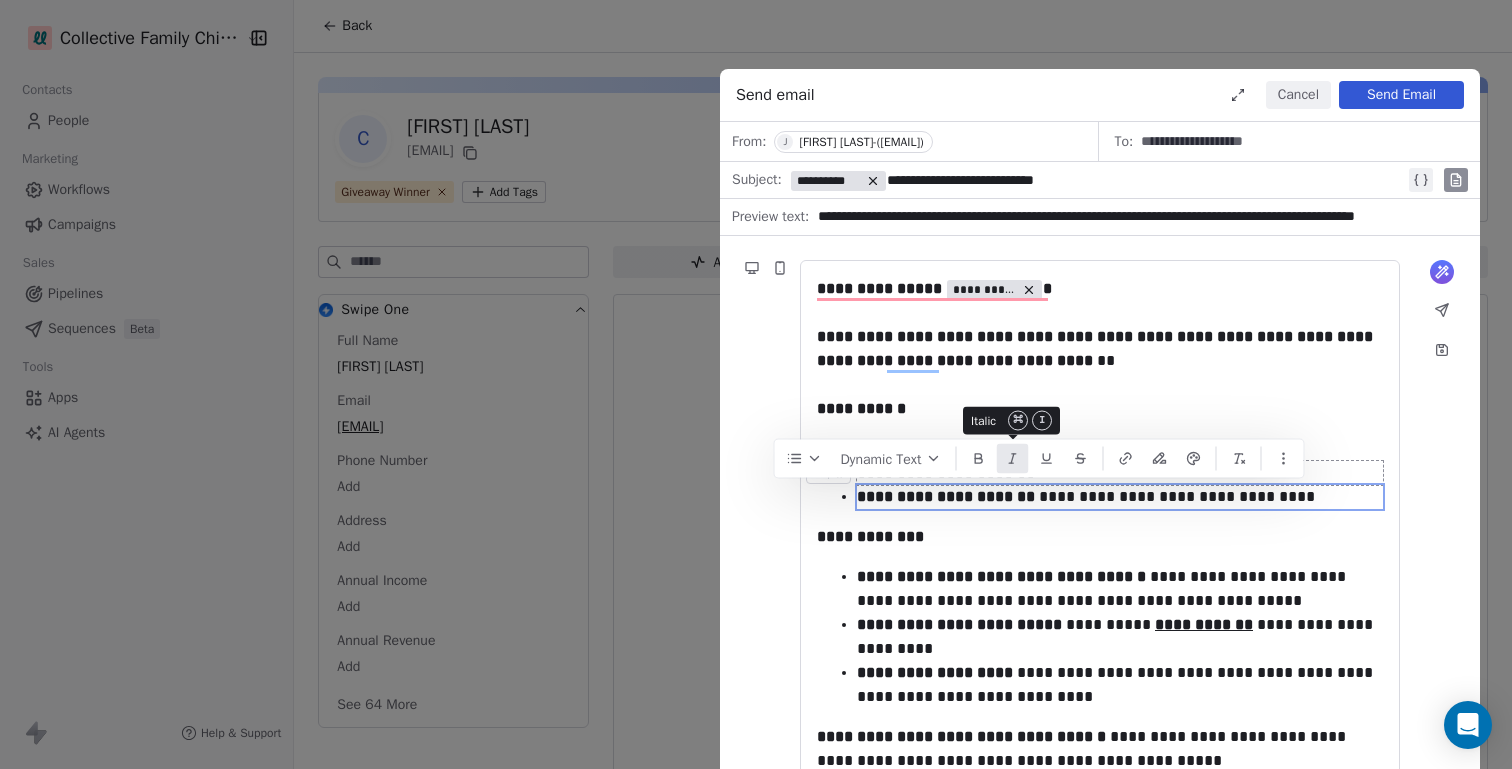 click 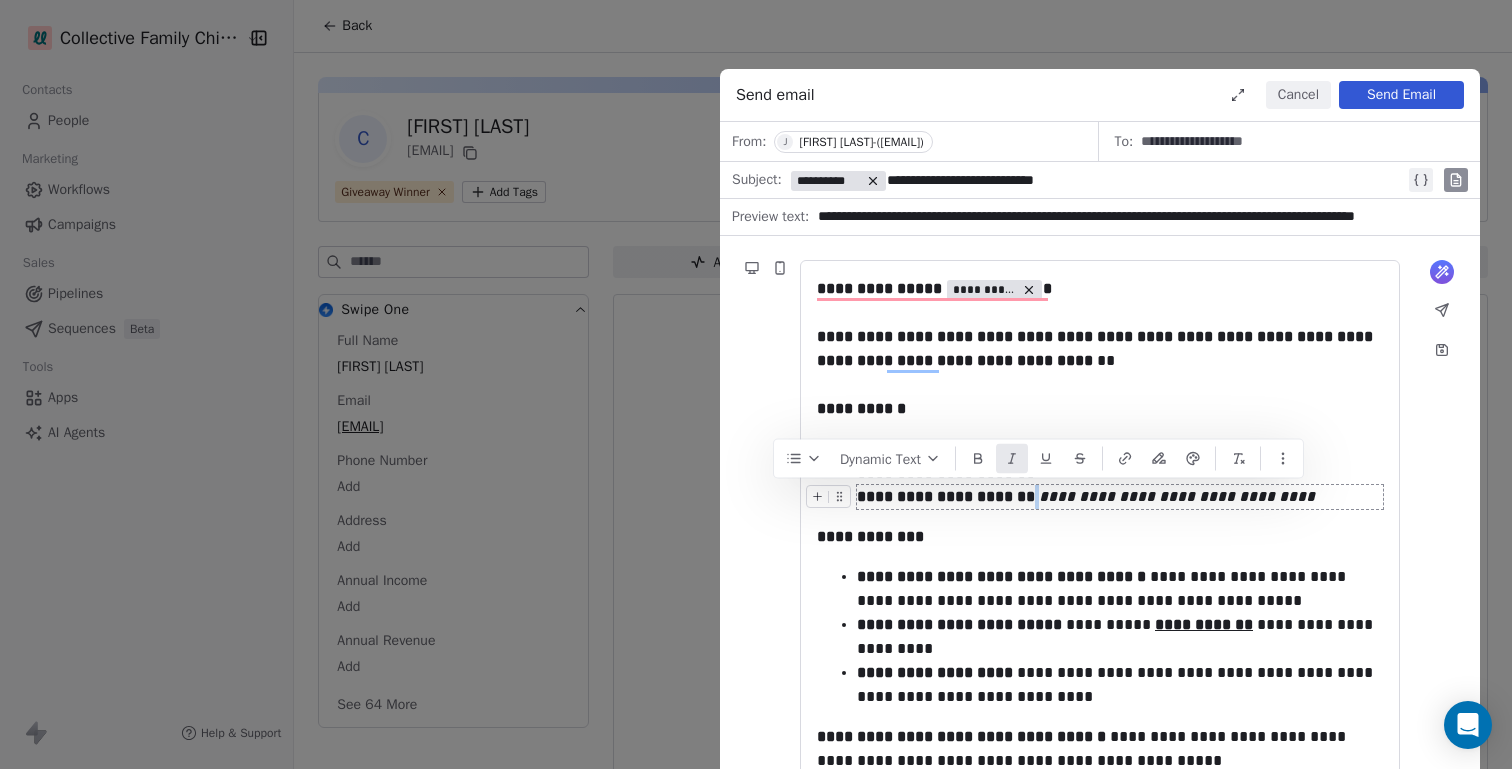 click on "**********" at bounding box center (1177, 496) 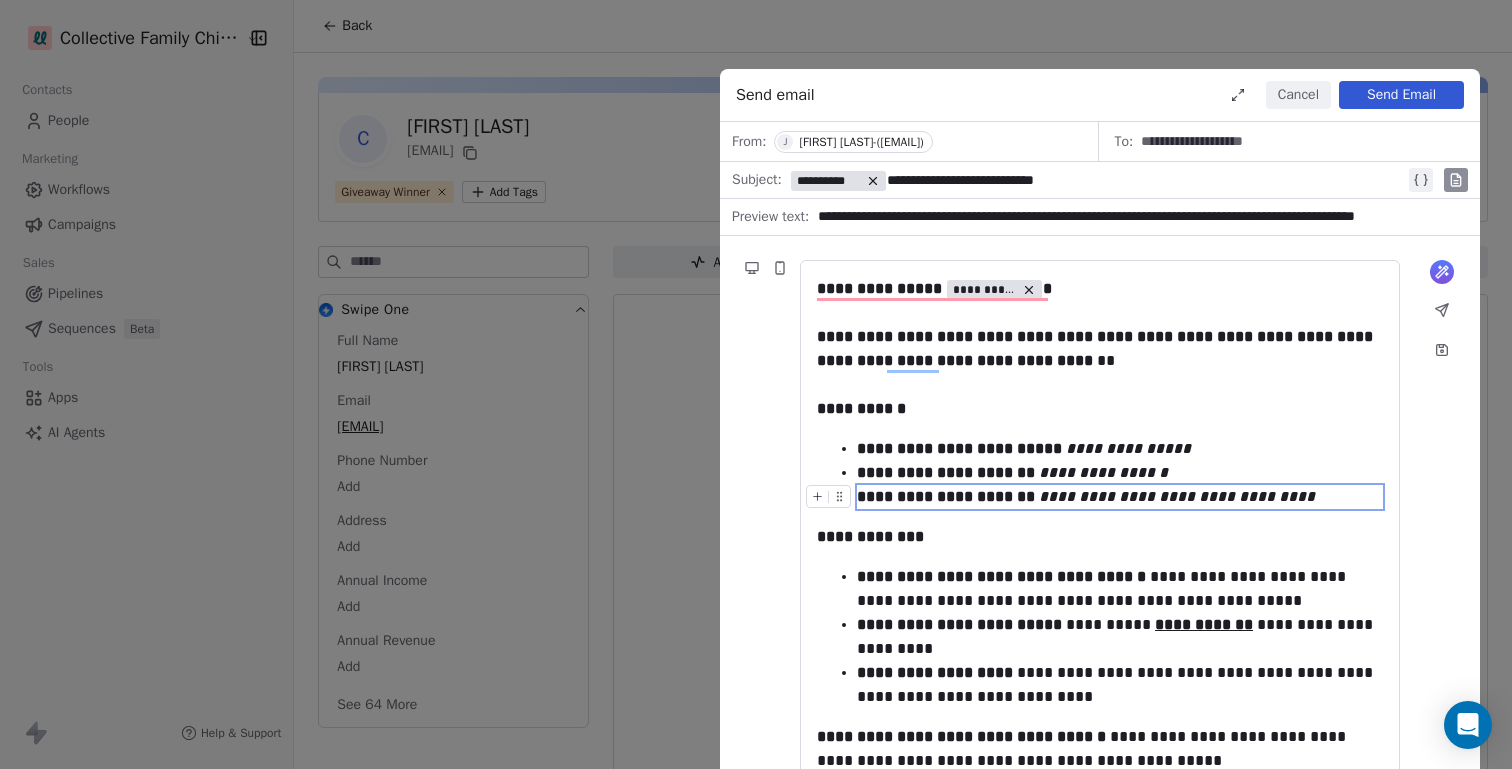 click on "**********" at bounding box center (1177, 496) 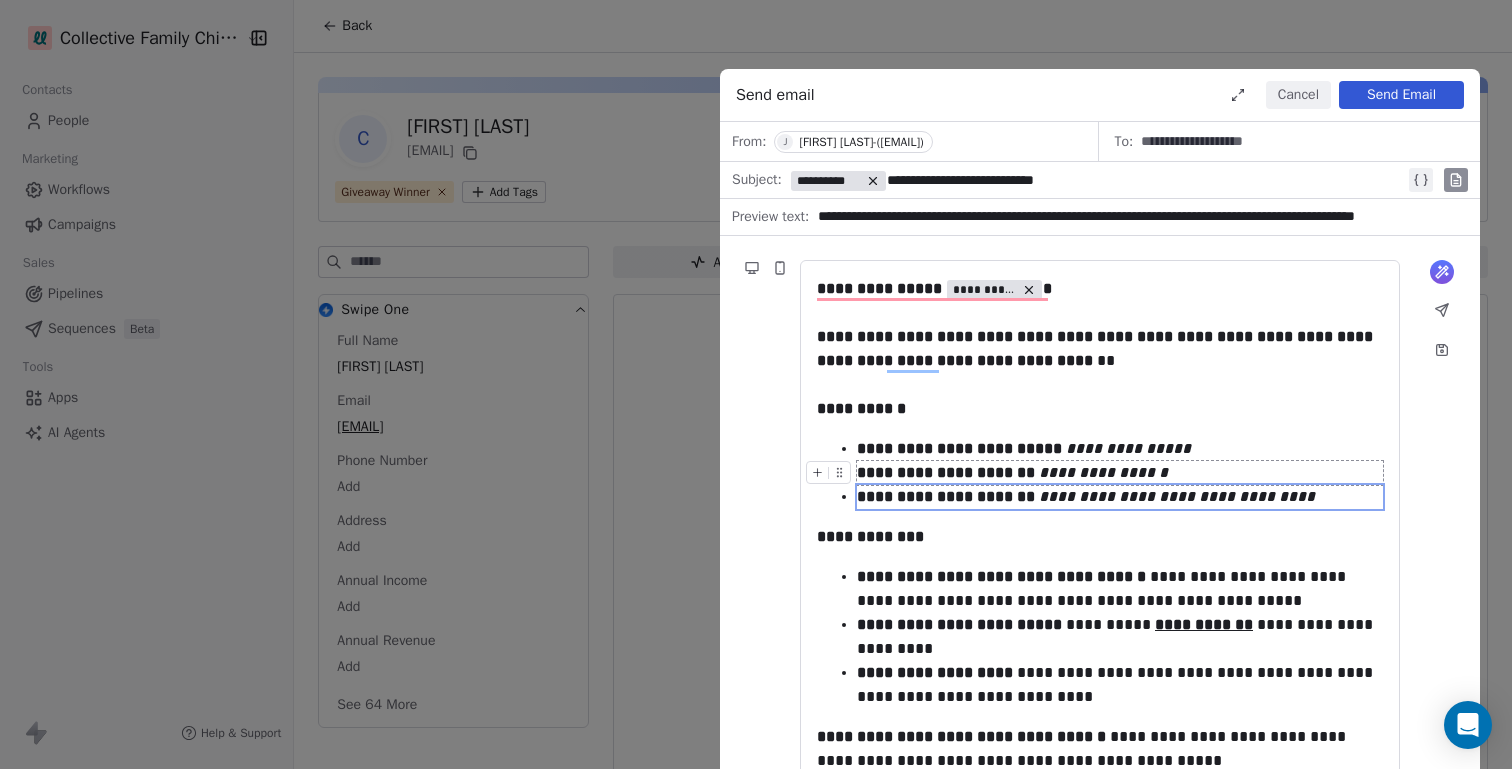 click on "**********" at bounding box center (1120, 473) 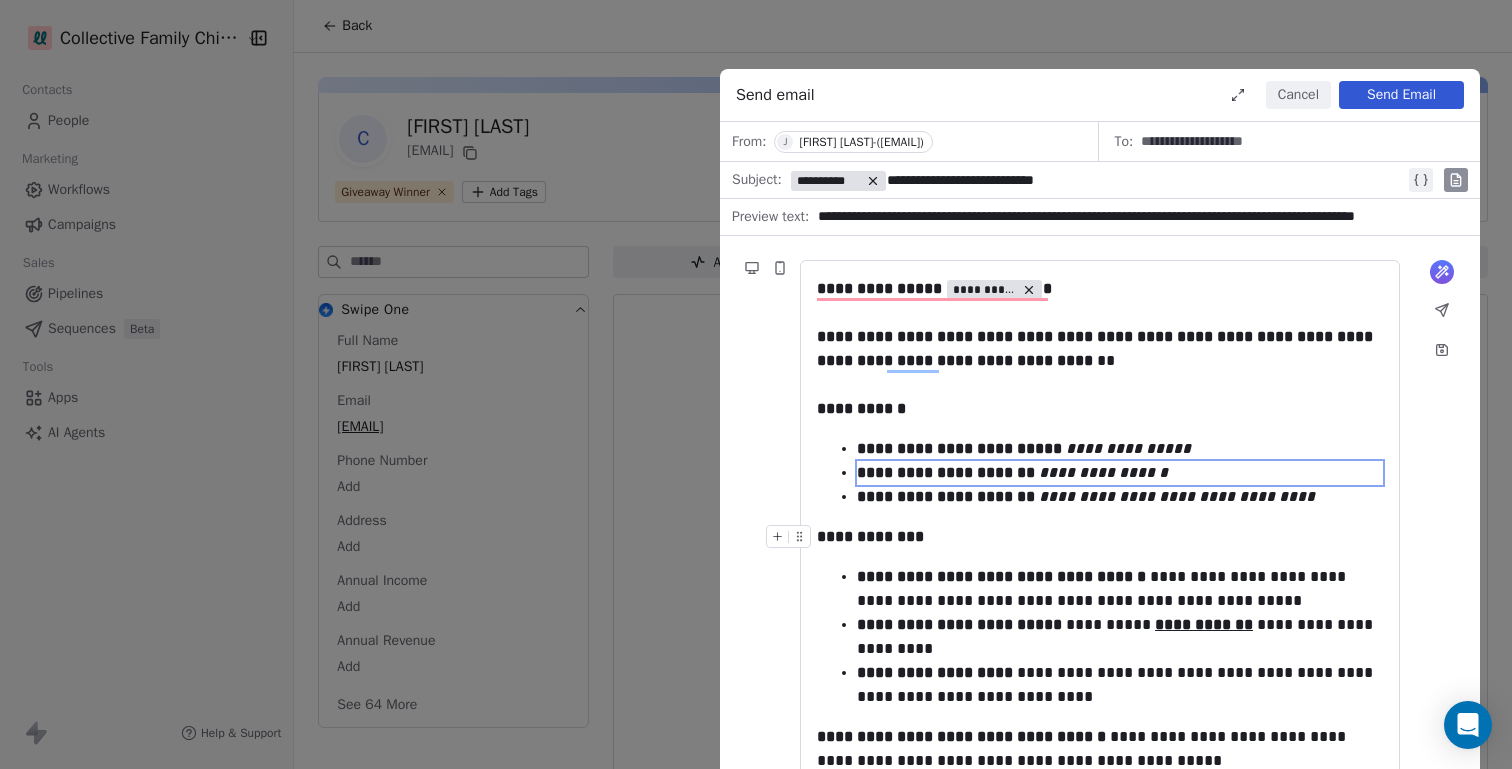 scroll, scrollTop: 29, scrollLeft: 0, axis: vertical 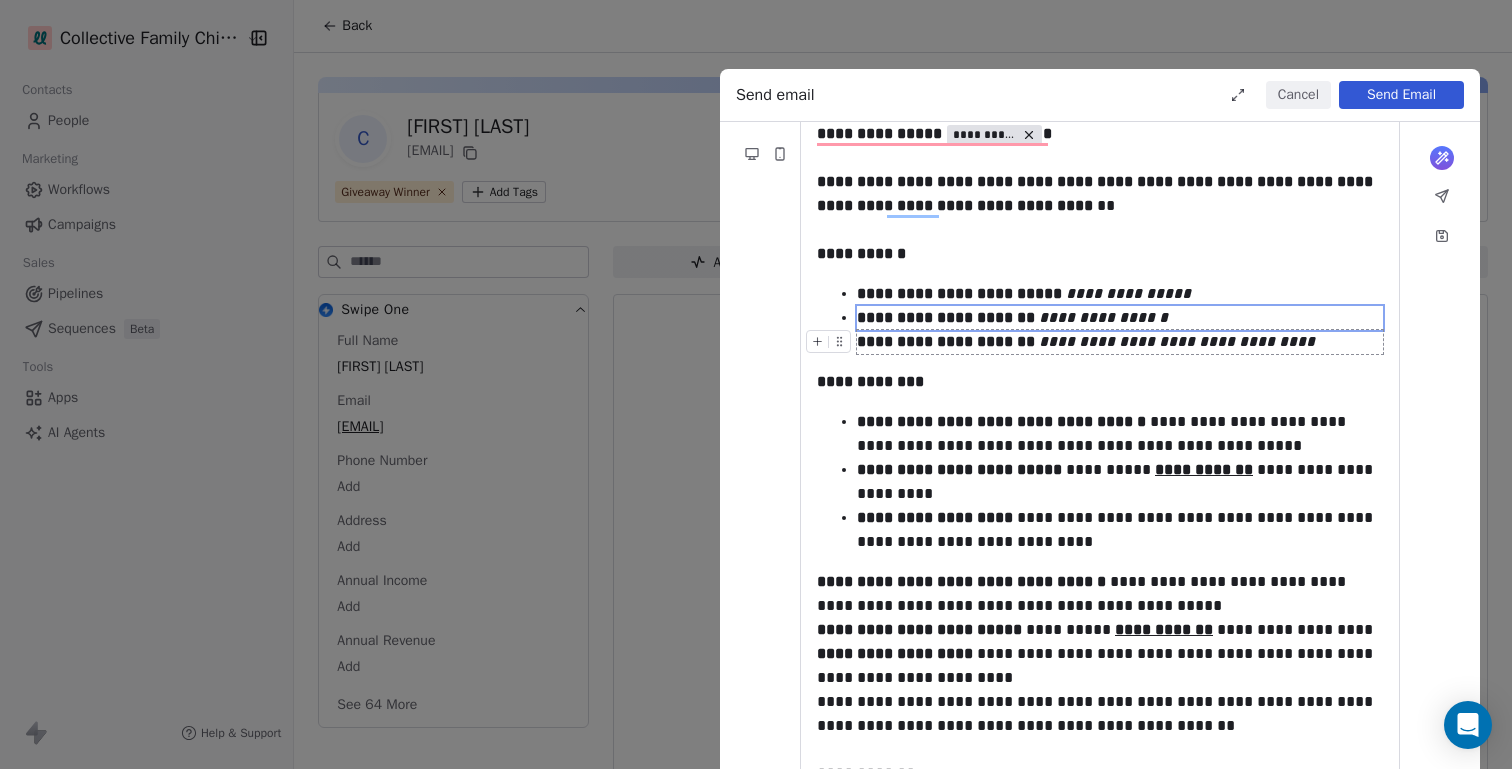 click on "**********" at bounding box center [1120, 342] 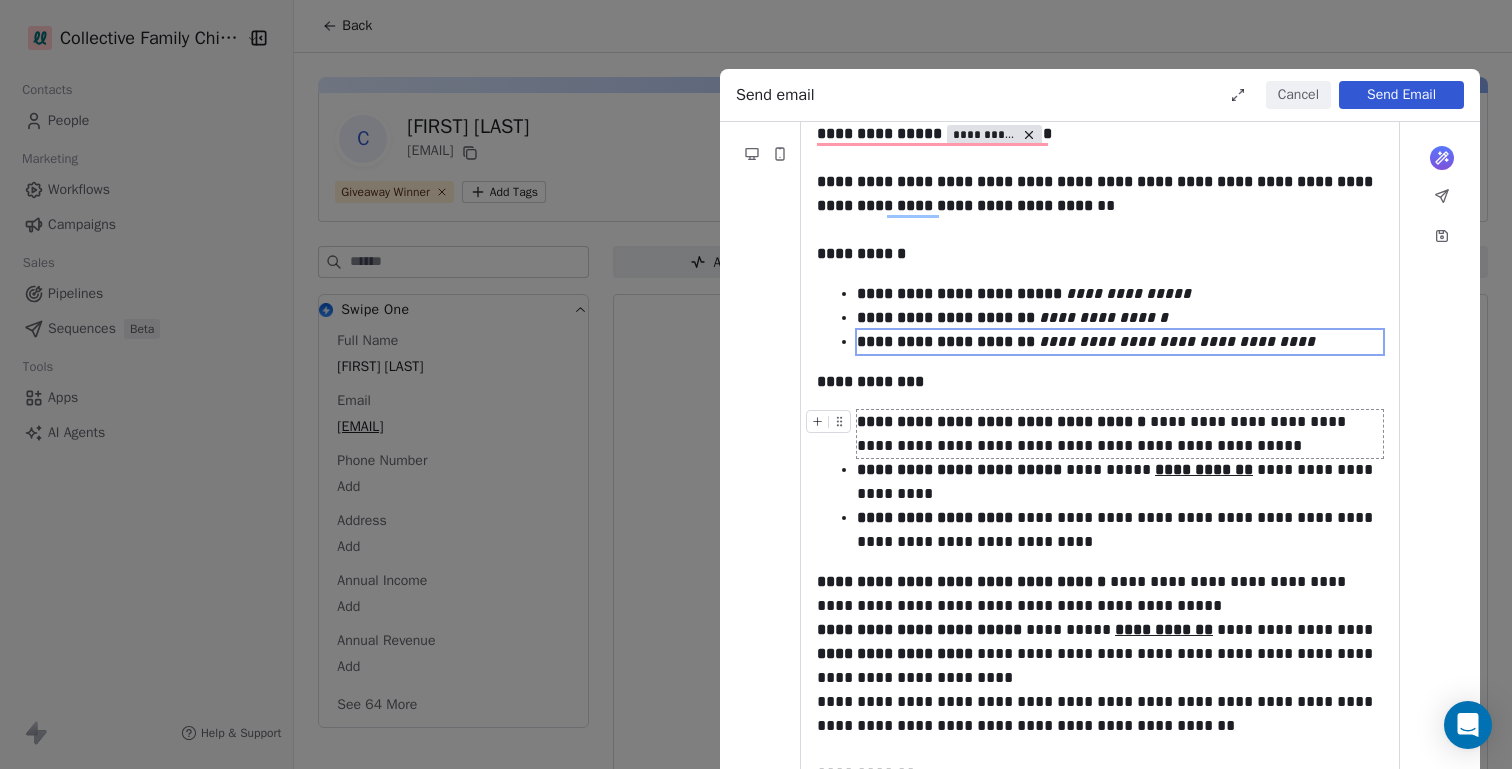 scroll, scrollTop: 229, scrollLeft: 0, axis: vertical 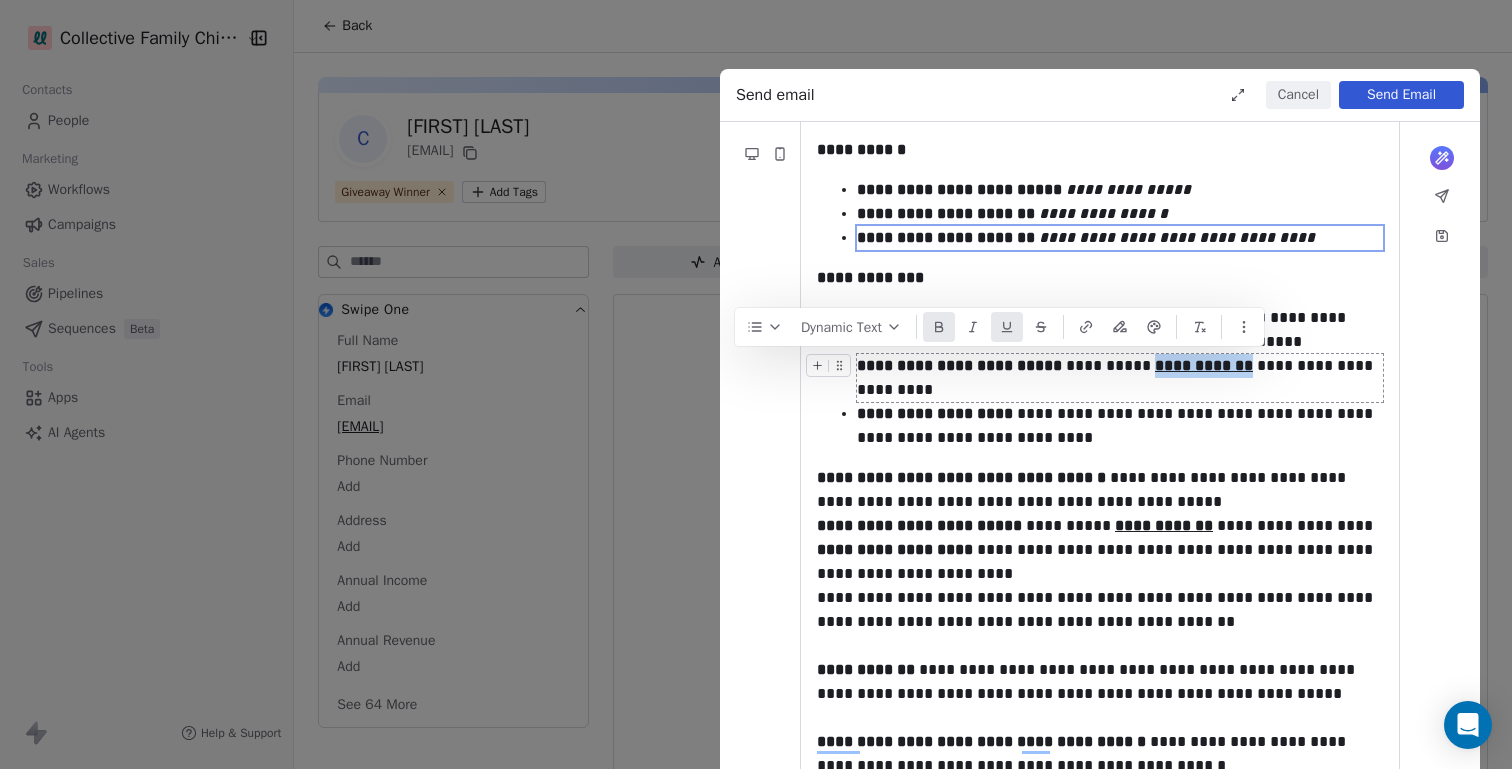 drag, startPoint x: 1122, startPoint y: 366, endPoint x: 1241, endPoint y: 364, distance: 119.01681 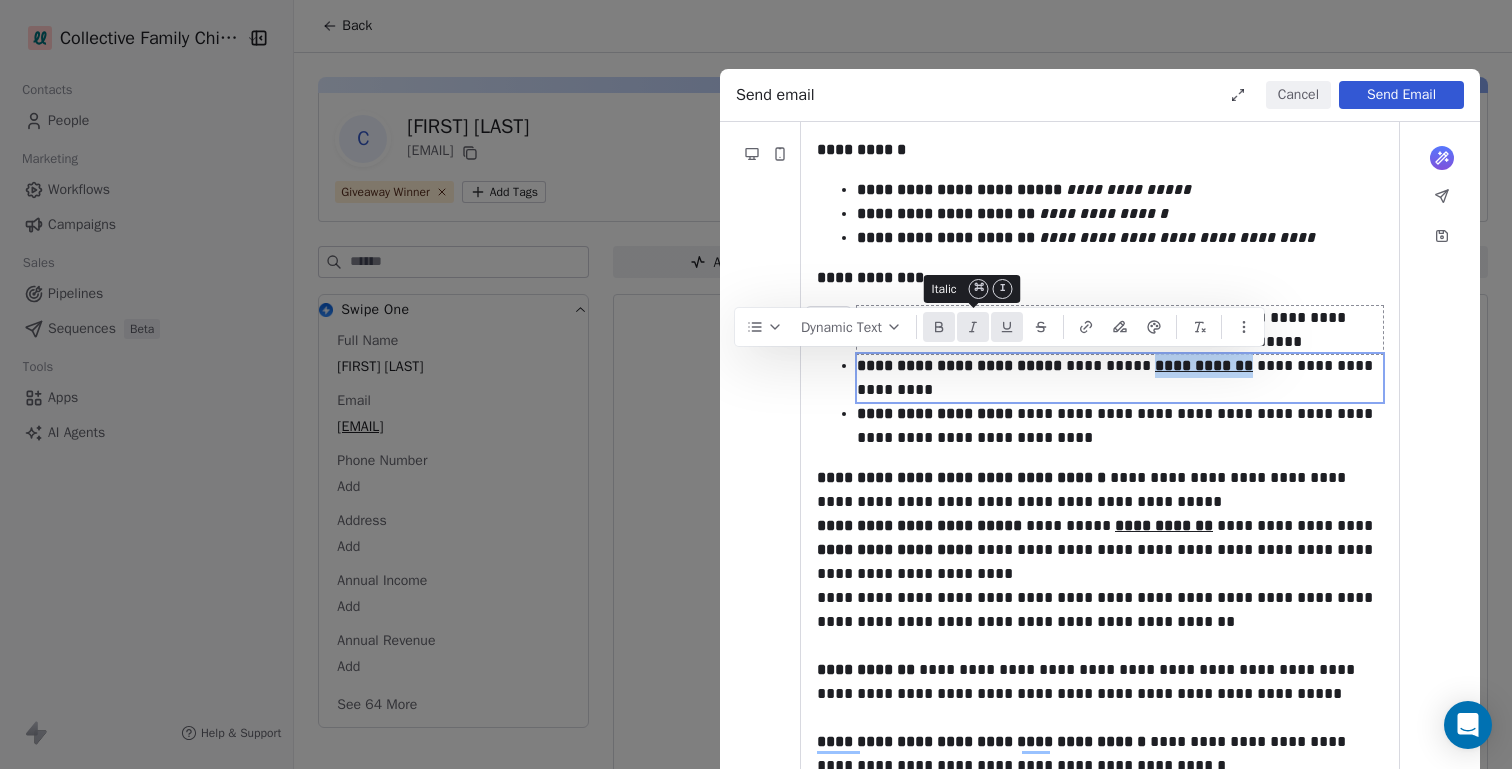 click at bounding box center (973, 327) 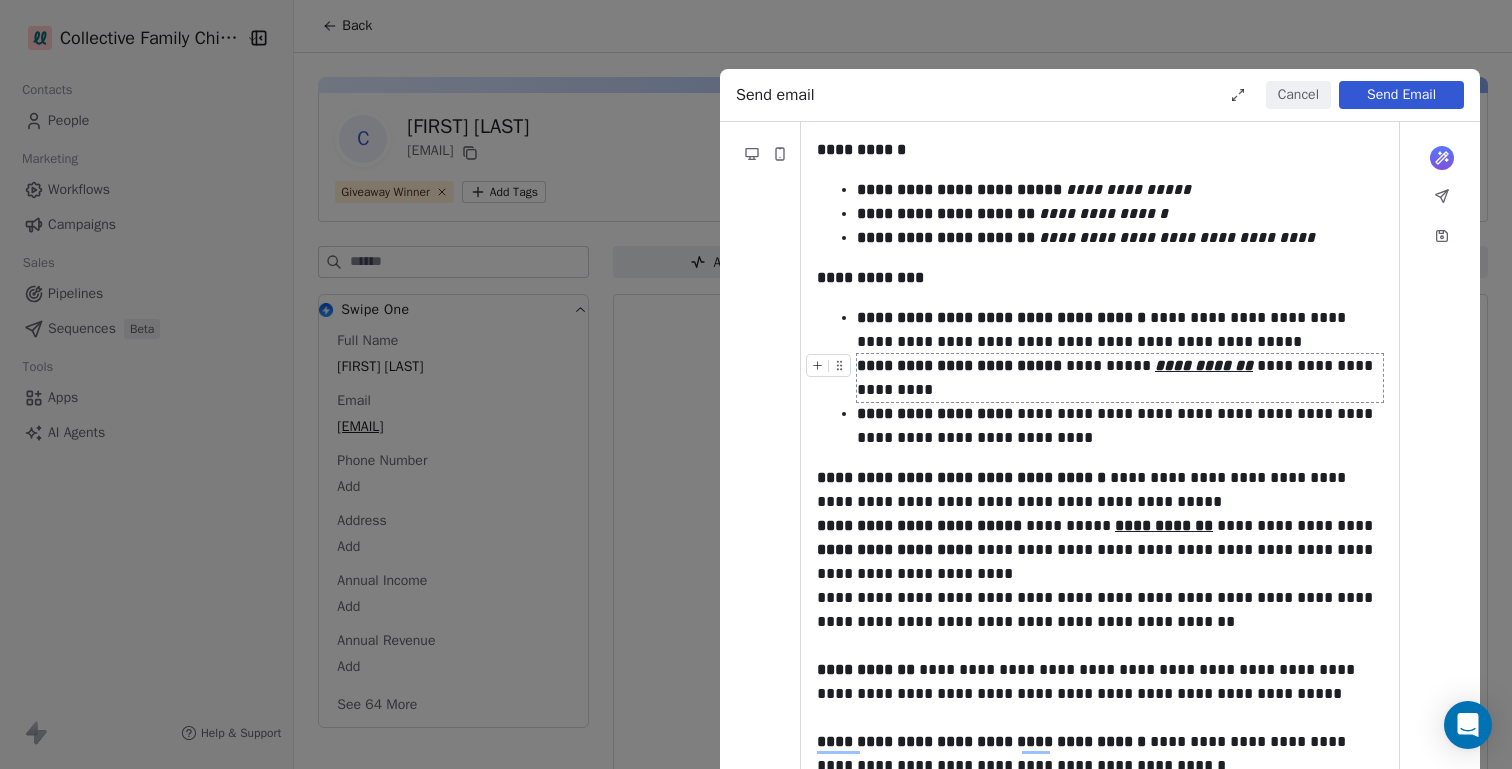 click on "**********" at bounding box center (1120, 378) 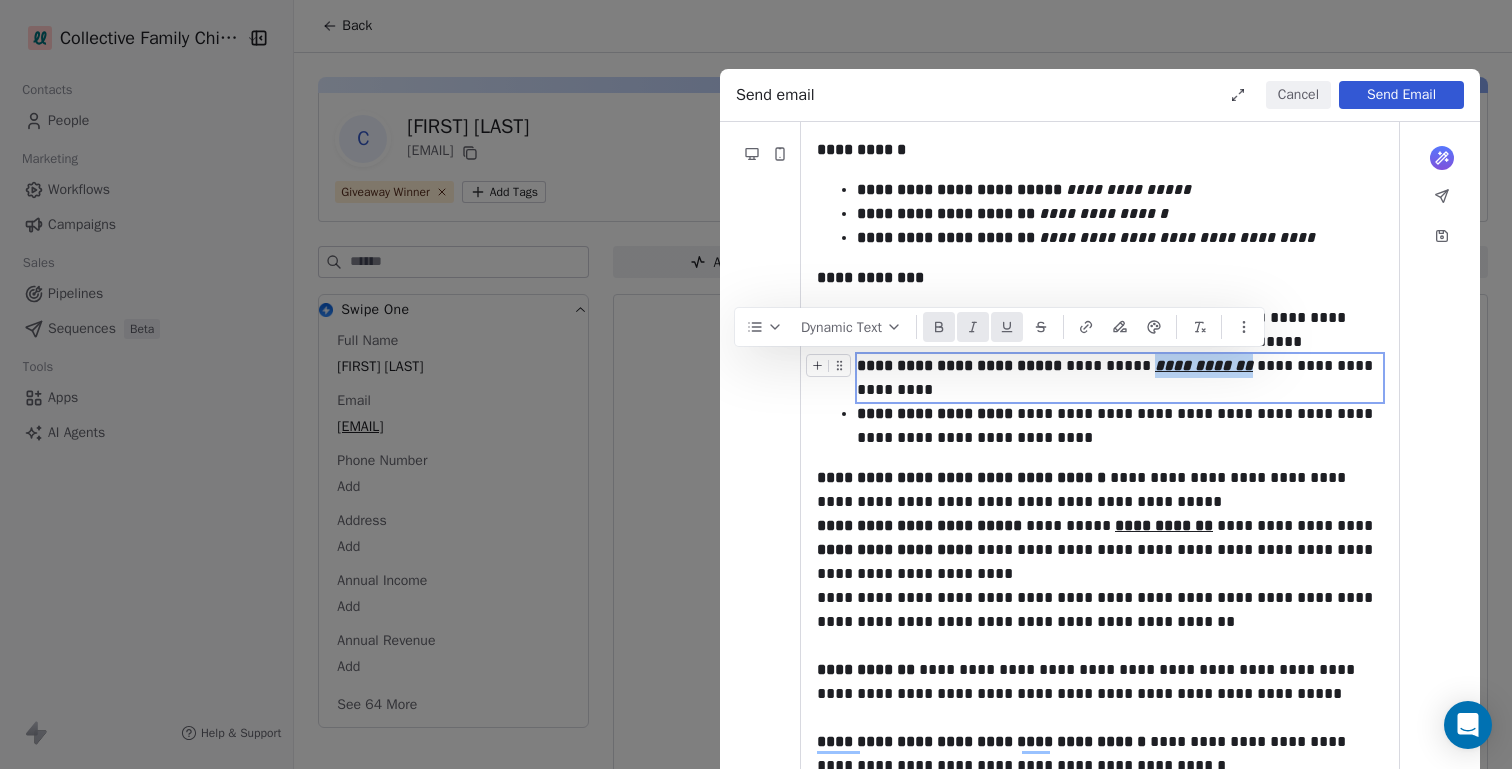 drag, startPoint x: 1123, startPoint y: 367, endPoint x: 1240, endPoint y: 375, distance: 117.273186 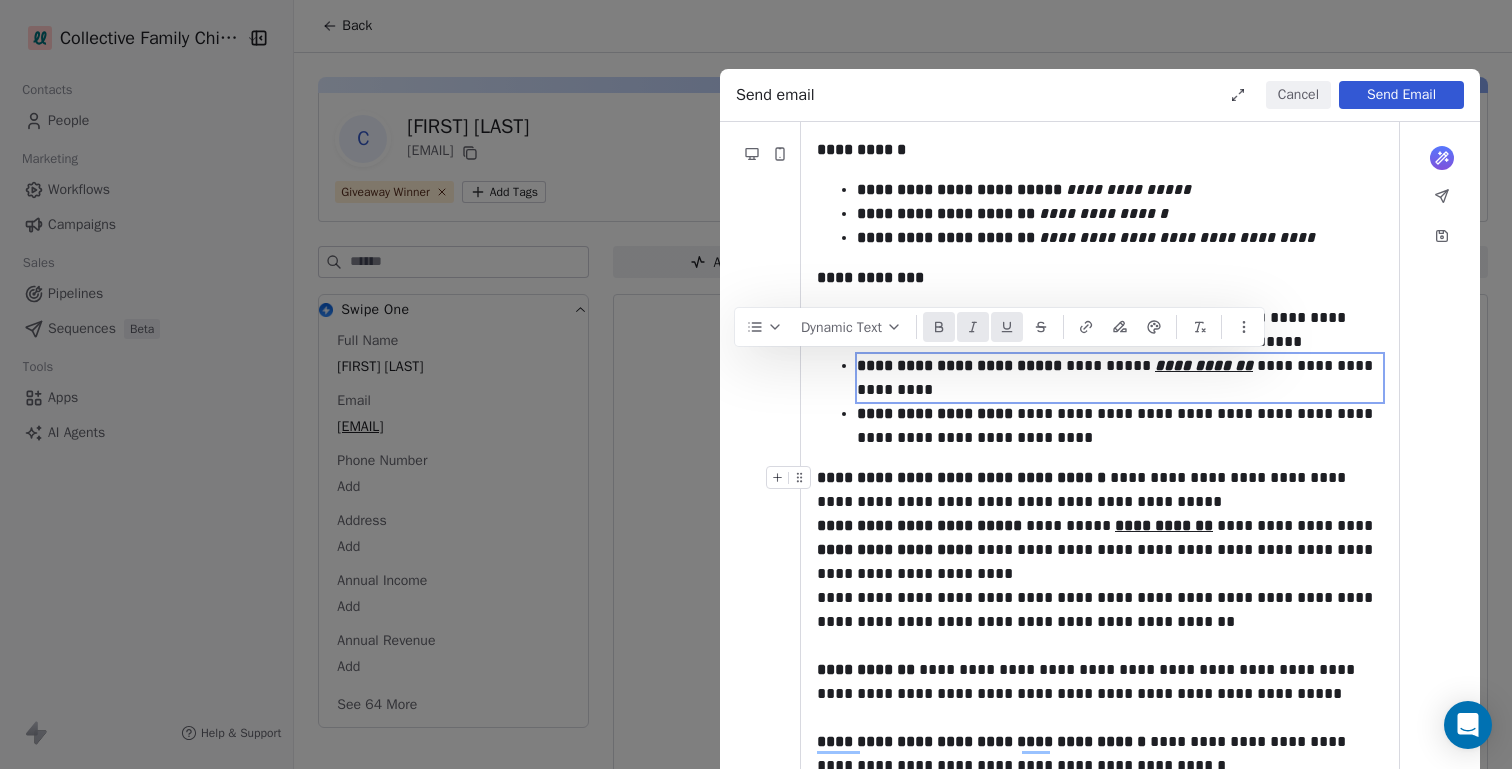 click on "**********" at bounding box center (1100, 487) 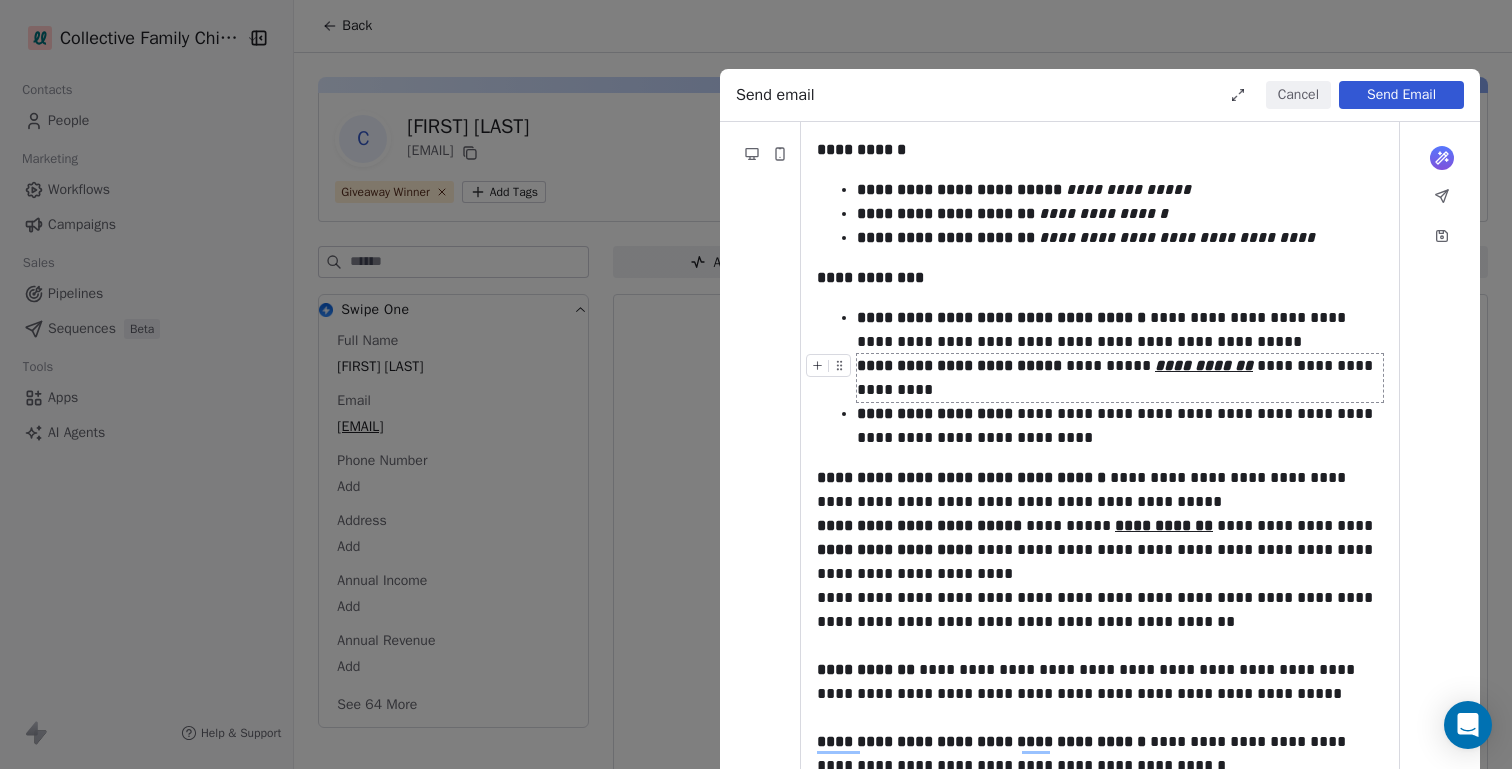 scroll, scrollTop: 262, scrollLeft: 0, axis: vertical 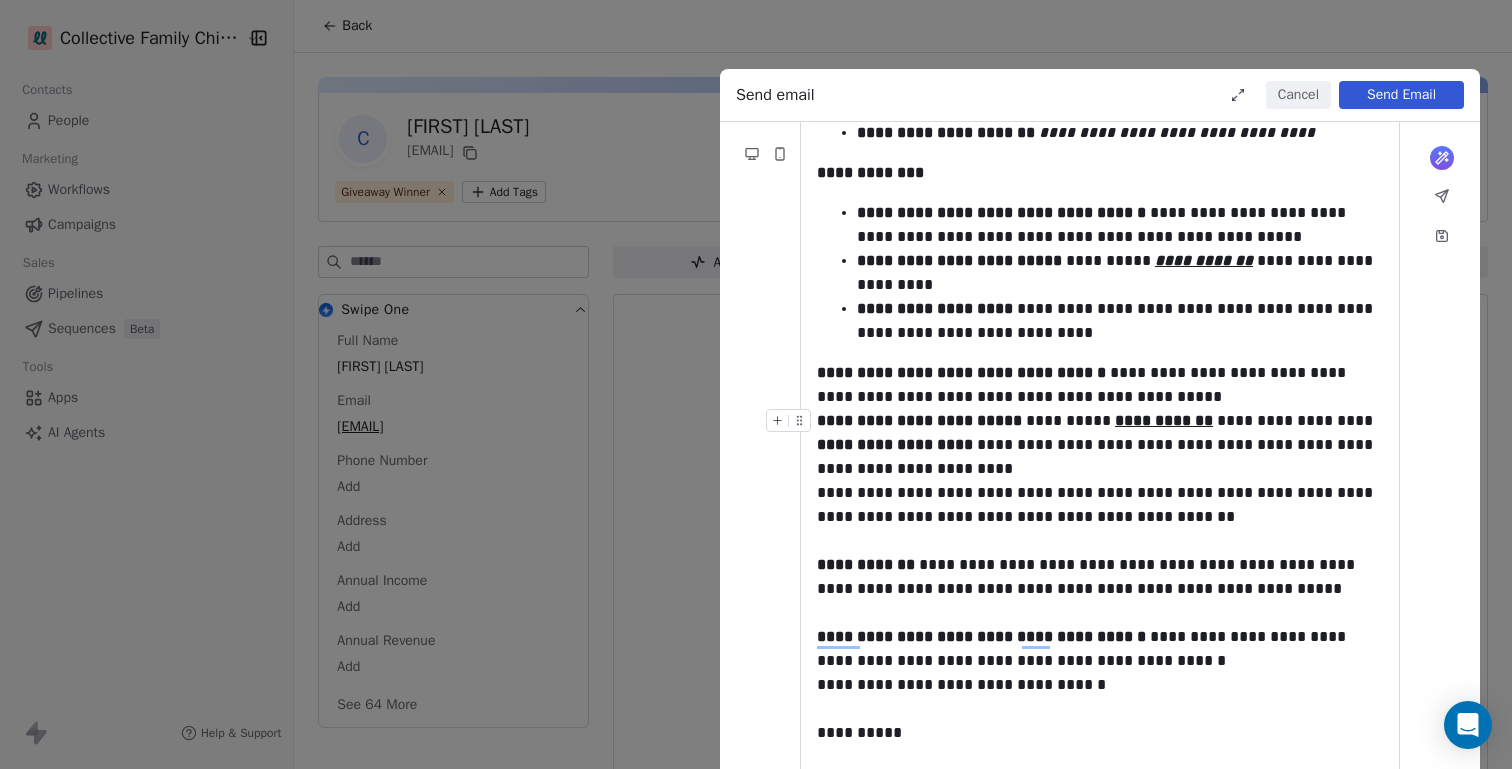 click on "**********" at bounding box center [1164, 420] 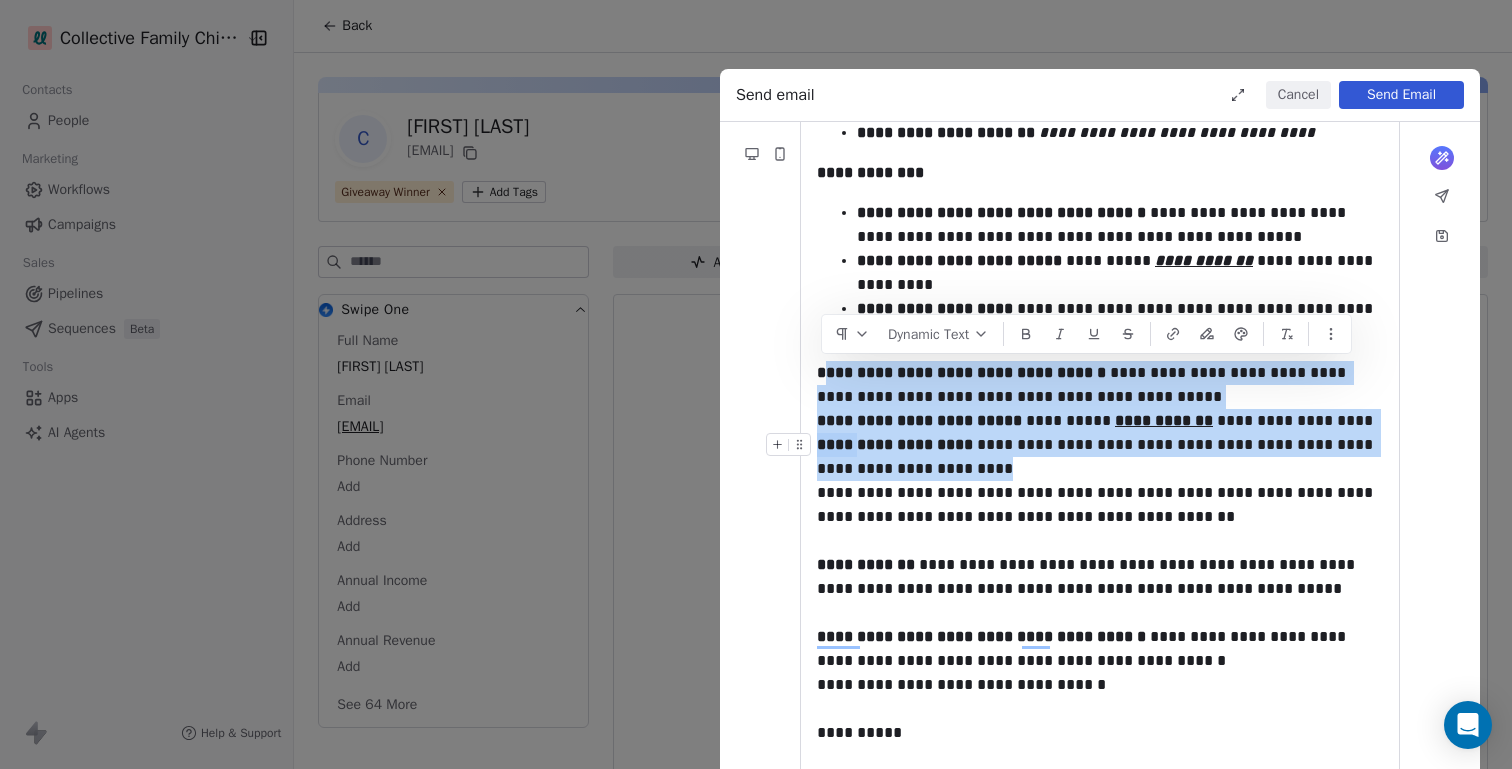 drag, startPoint x: 820, startPoint y: 374, endPoint x: 970, endPoint y: 476, distance: 181.39459 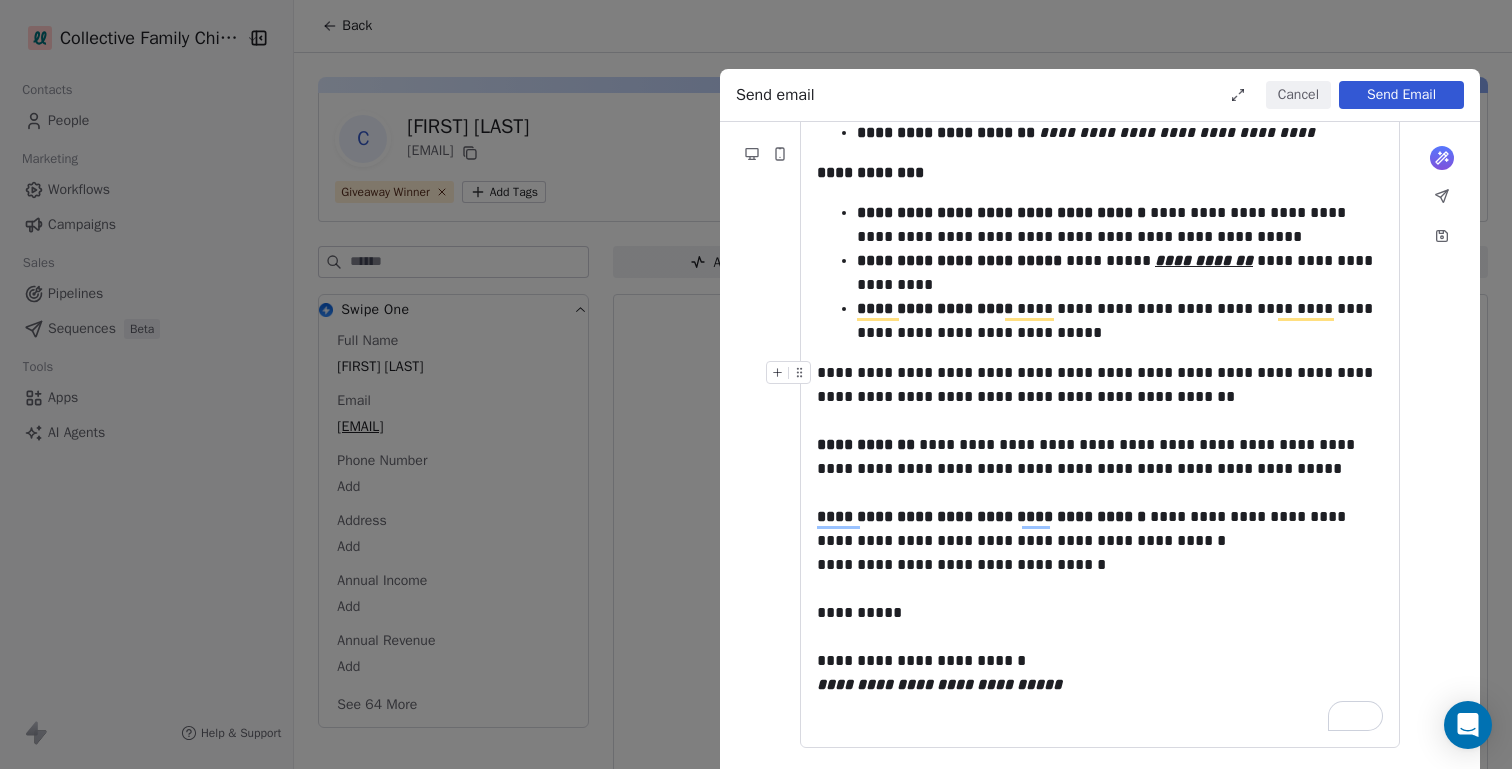 click on "**********" at bounding box center (1100, 385) 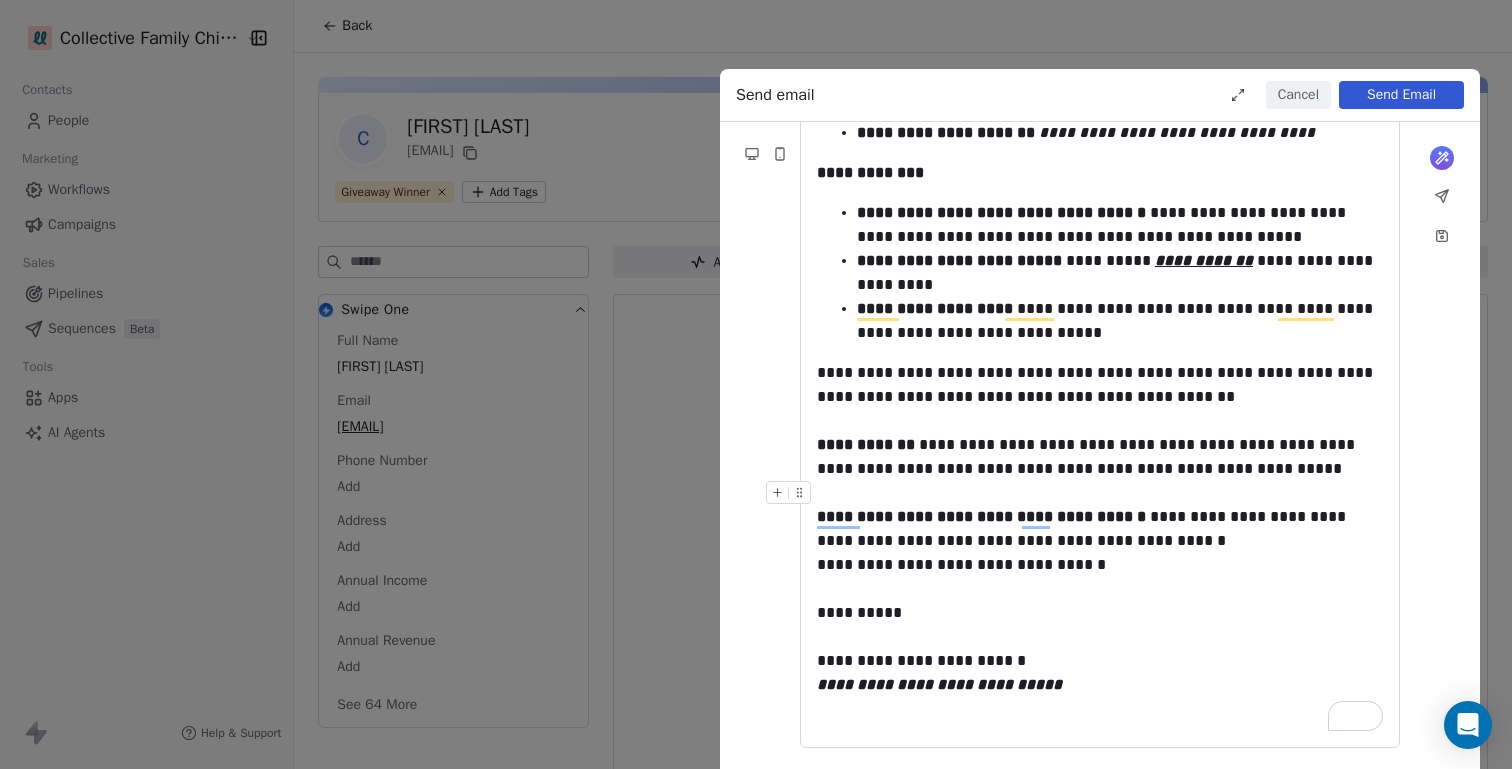 scroll, scrollTop: 22, scrollLeft: 0, axis: vertical 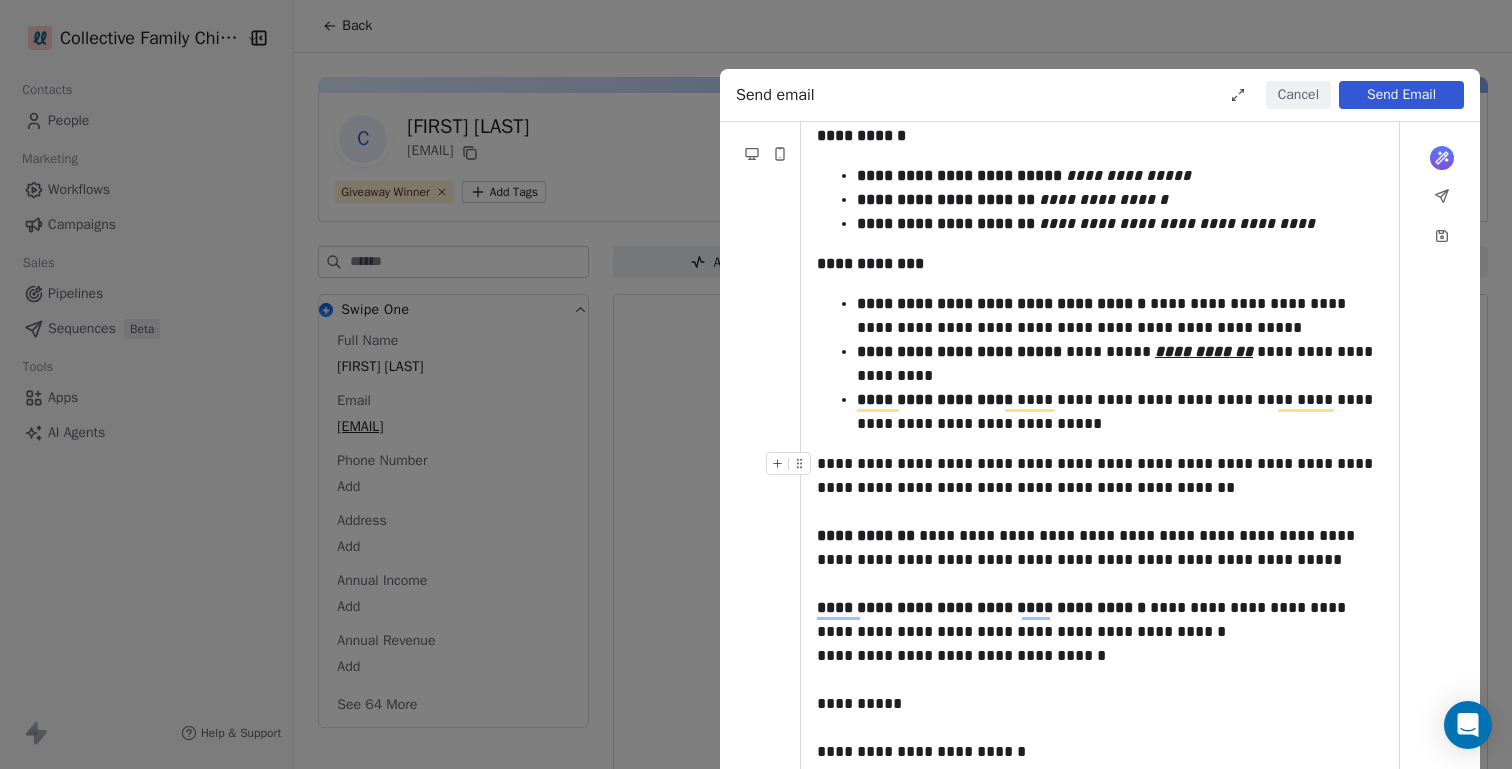 click on "**********" at bounding box center (1100, 476) 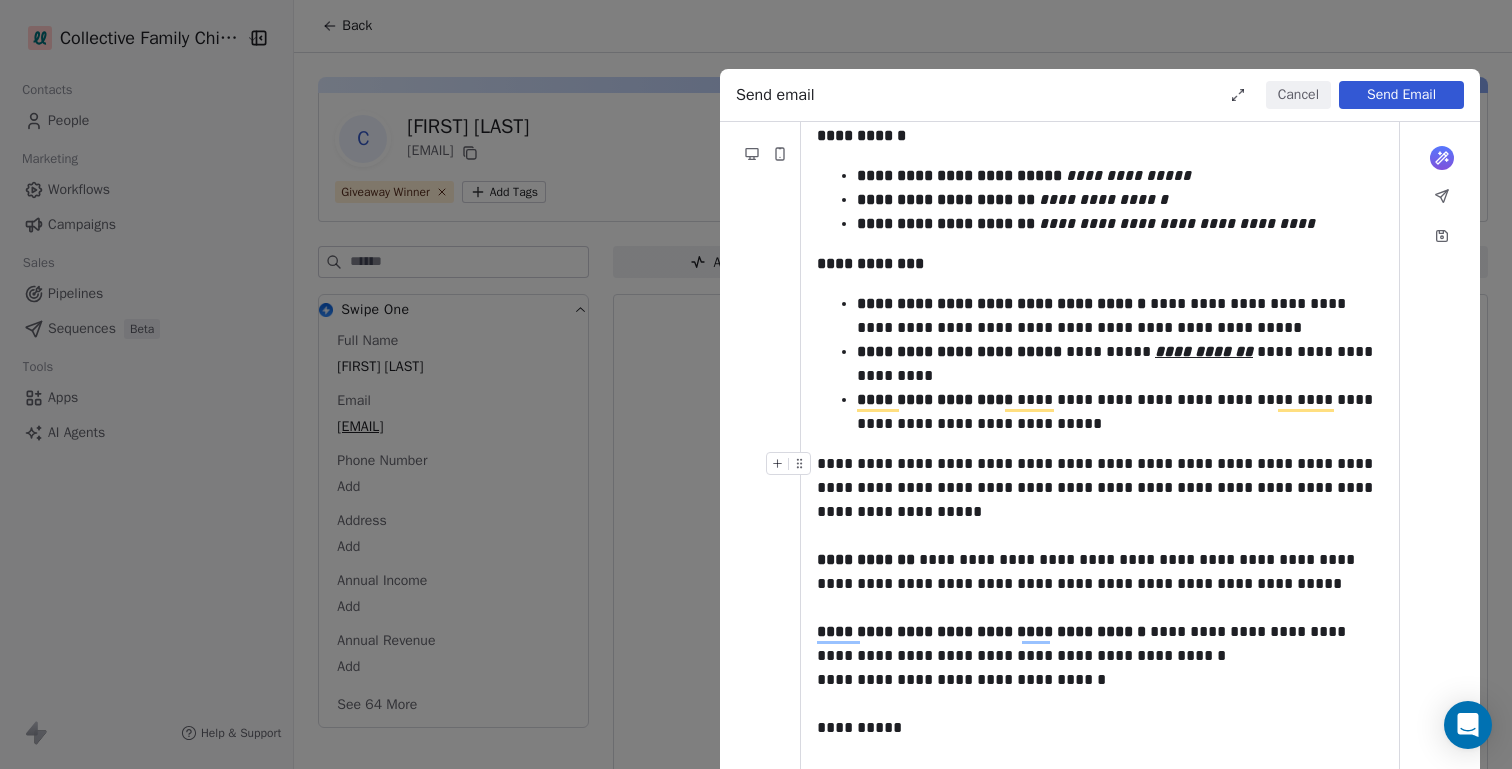 click on "**********" at bounding box center (1100, 488) 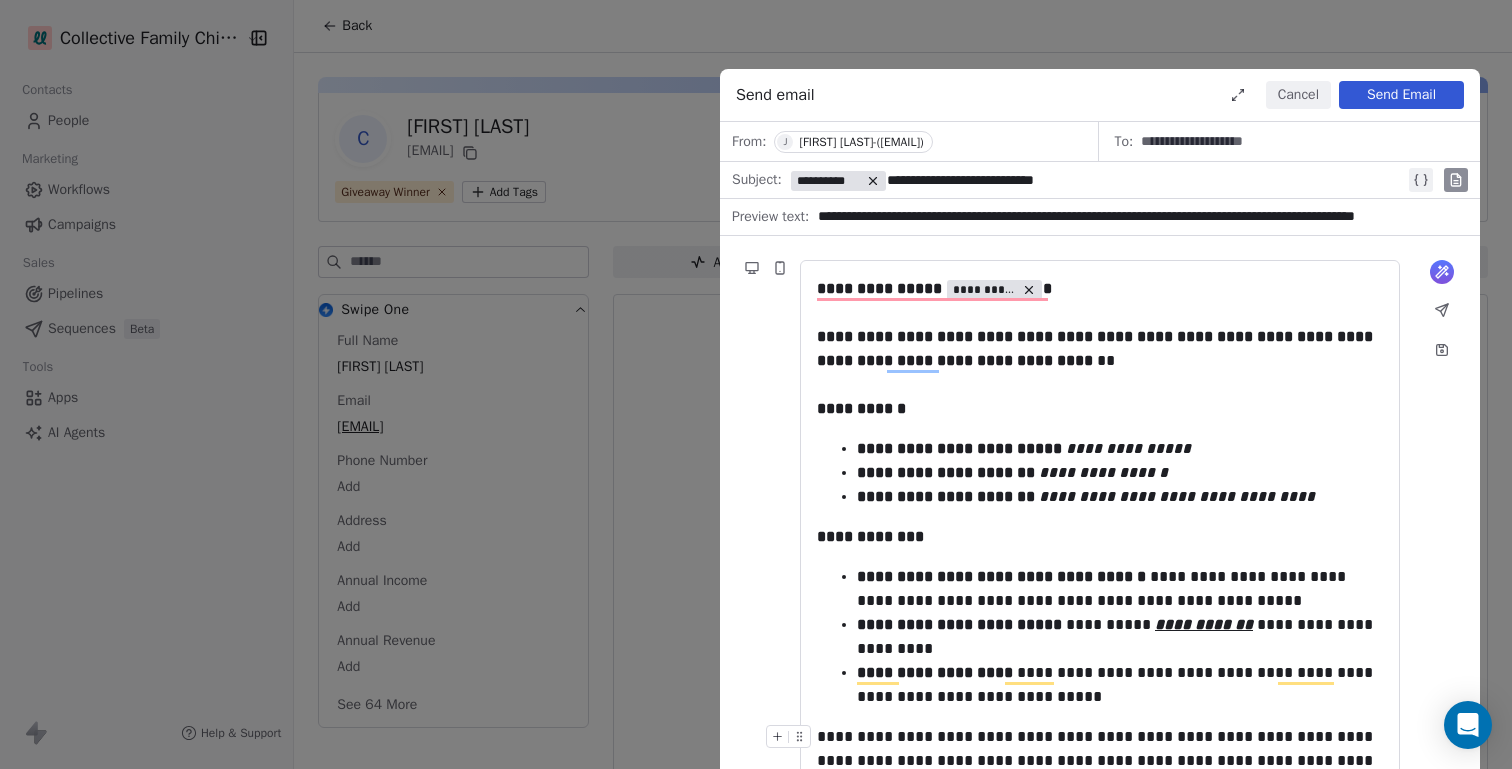scroll, scrollTop: 0, scrollLeft: 0, axis: both 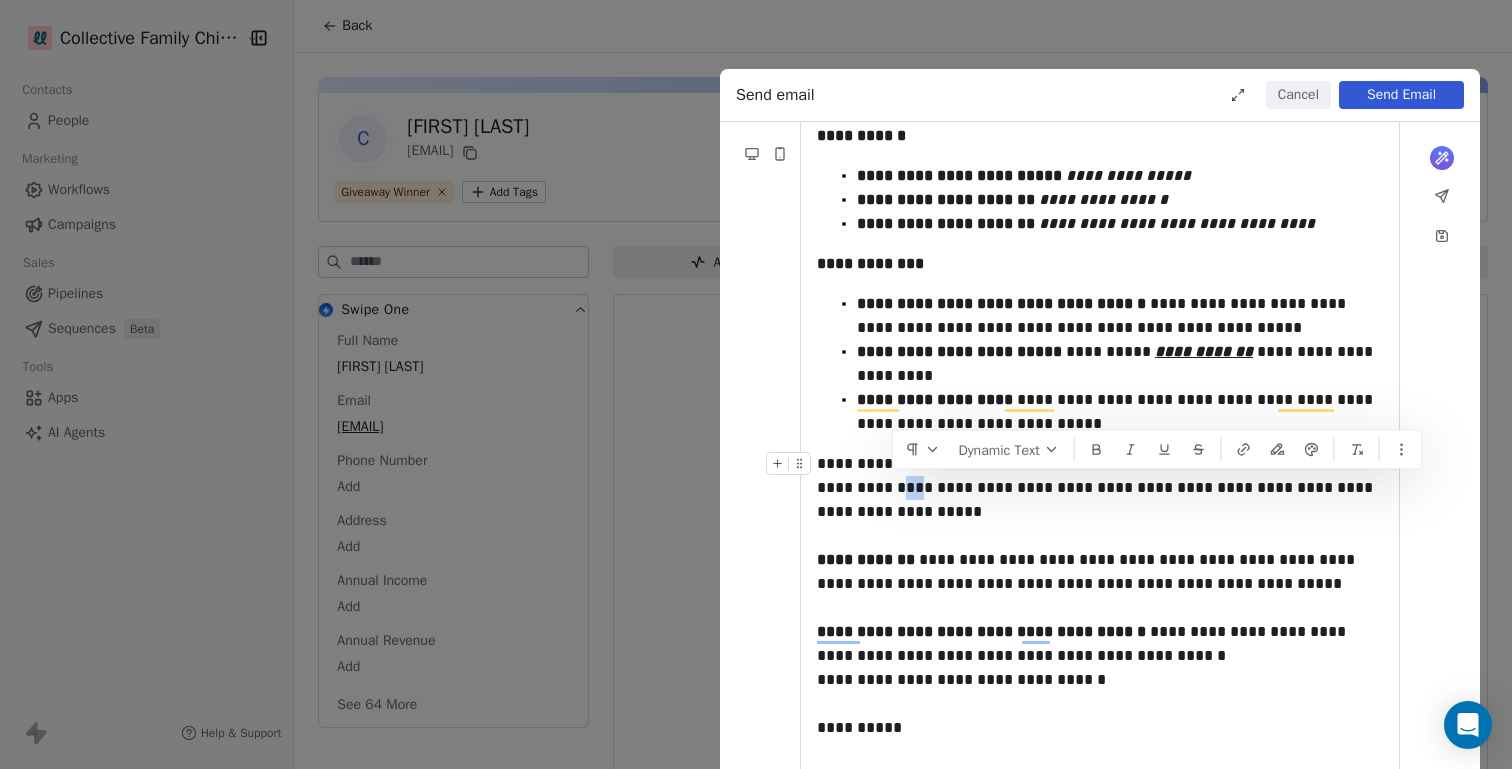 drag, startPoint x: 893, startPoint y: 489, endPoint x: 910, endPoint y: 492, distance: 17.262676 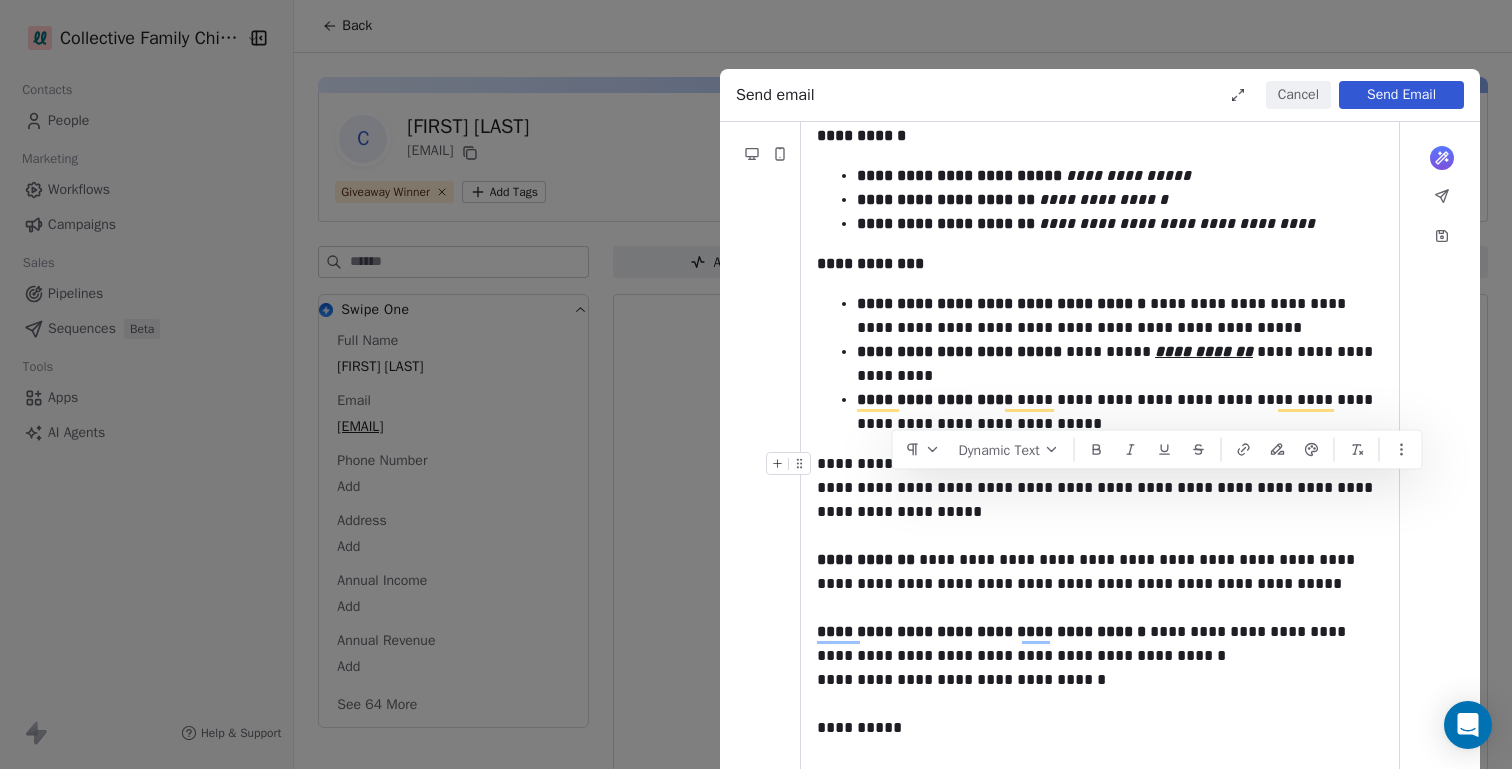 click on "**********" at bounding box center [1100, 488] 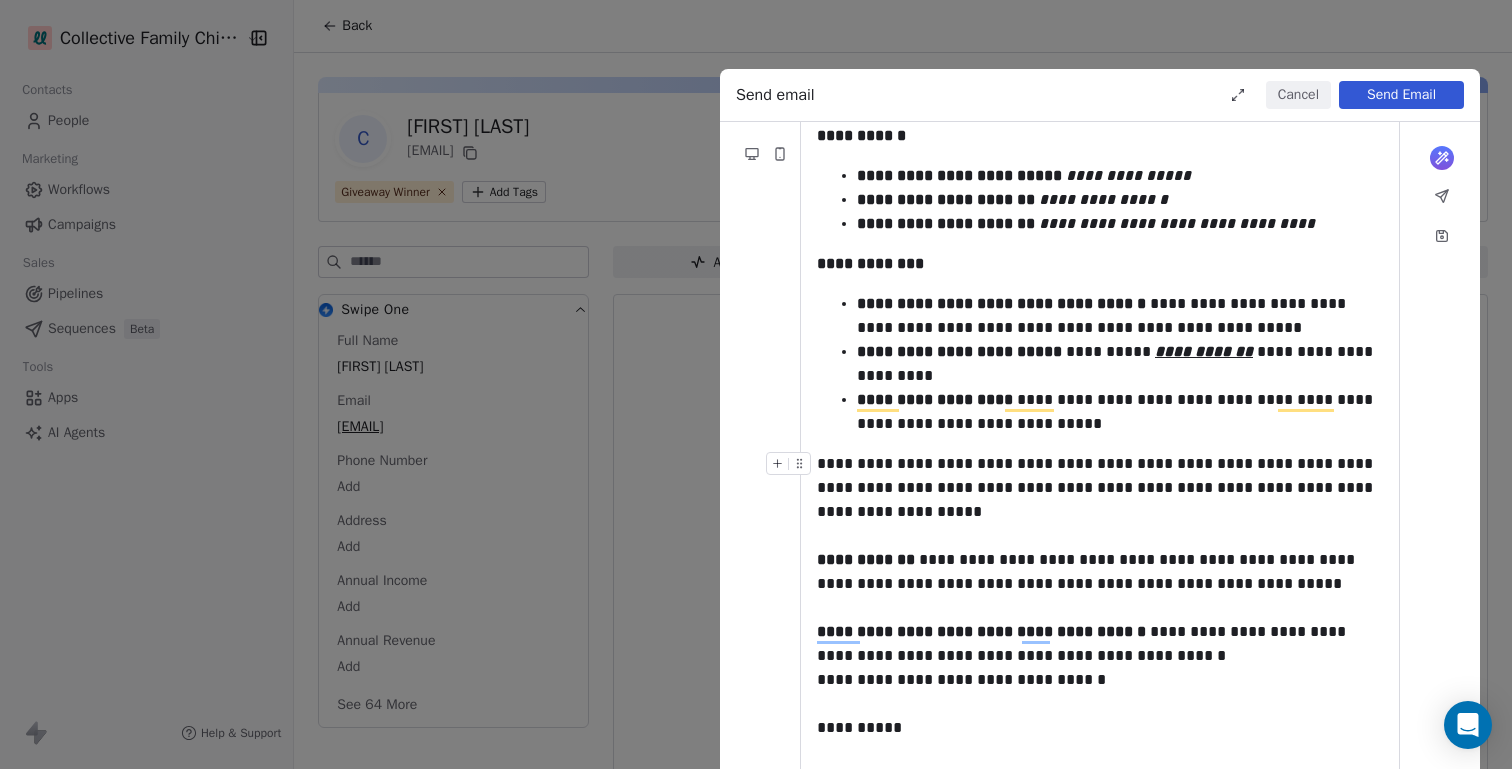 click on "**********" at bounding box center [1100, 488] 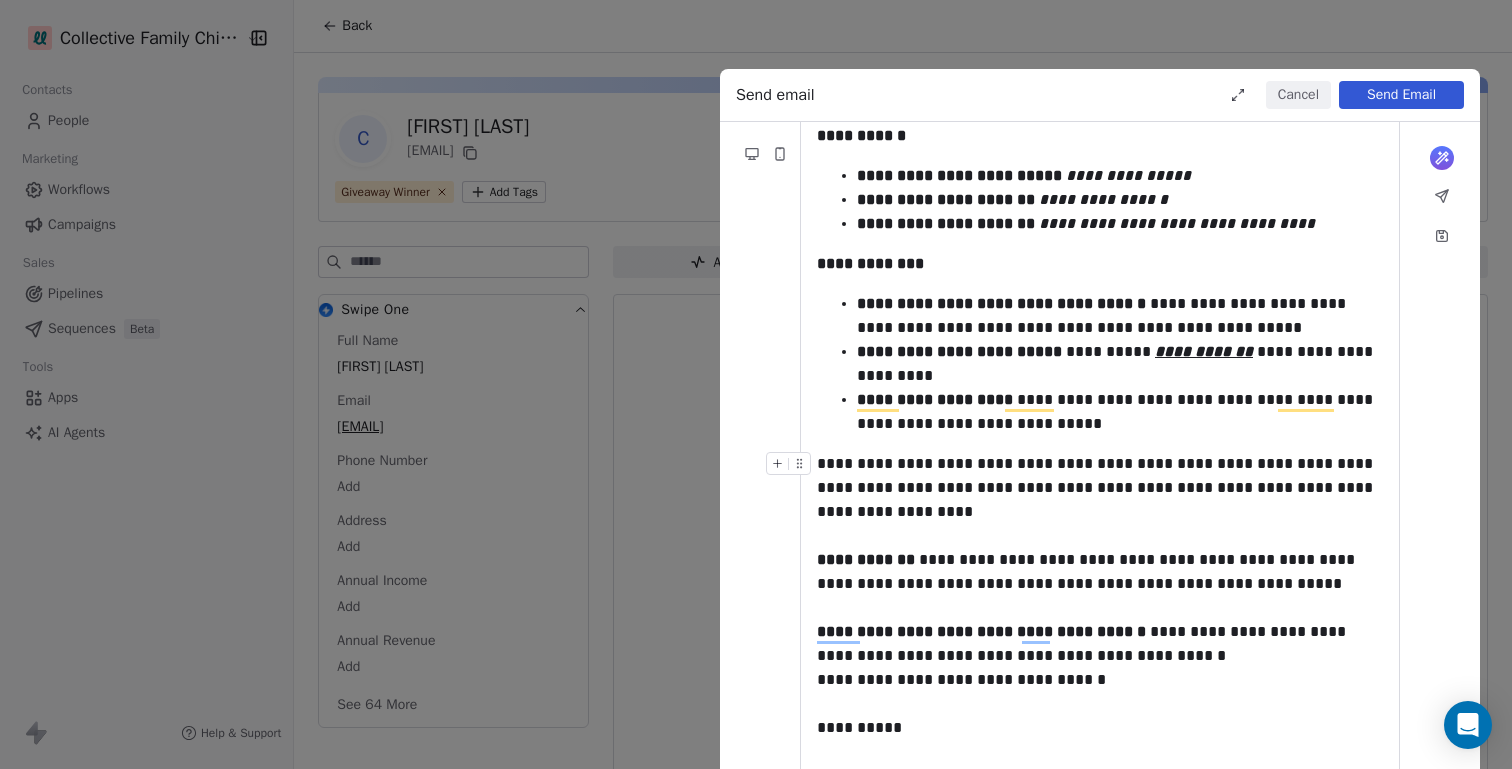 click on "**********" at bounding box center [1100, 488] 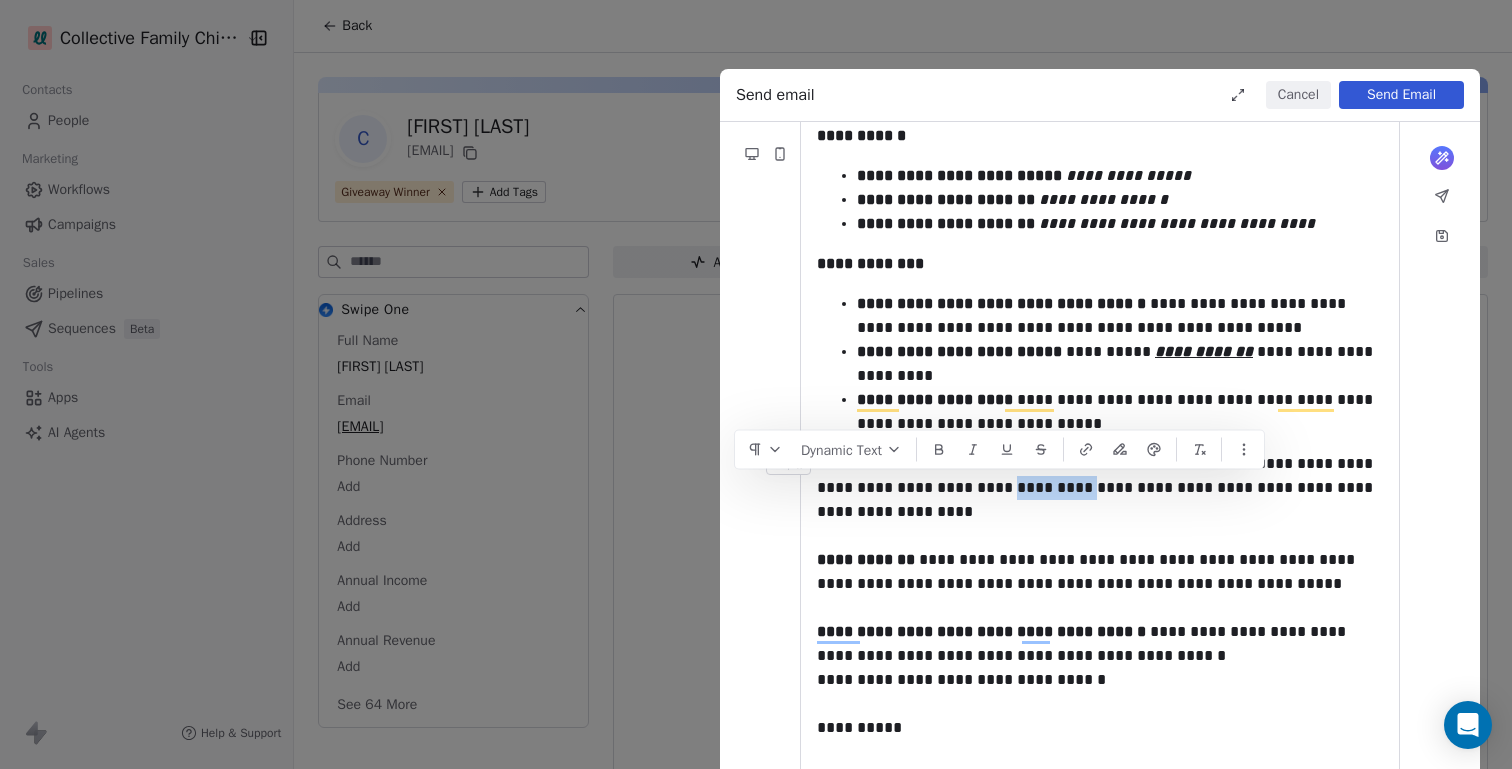 drag, startPoint x: 988, startPoint y: 491, endPoint x: 1057, endPoint y: 495, distance: 69.115845 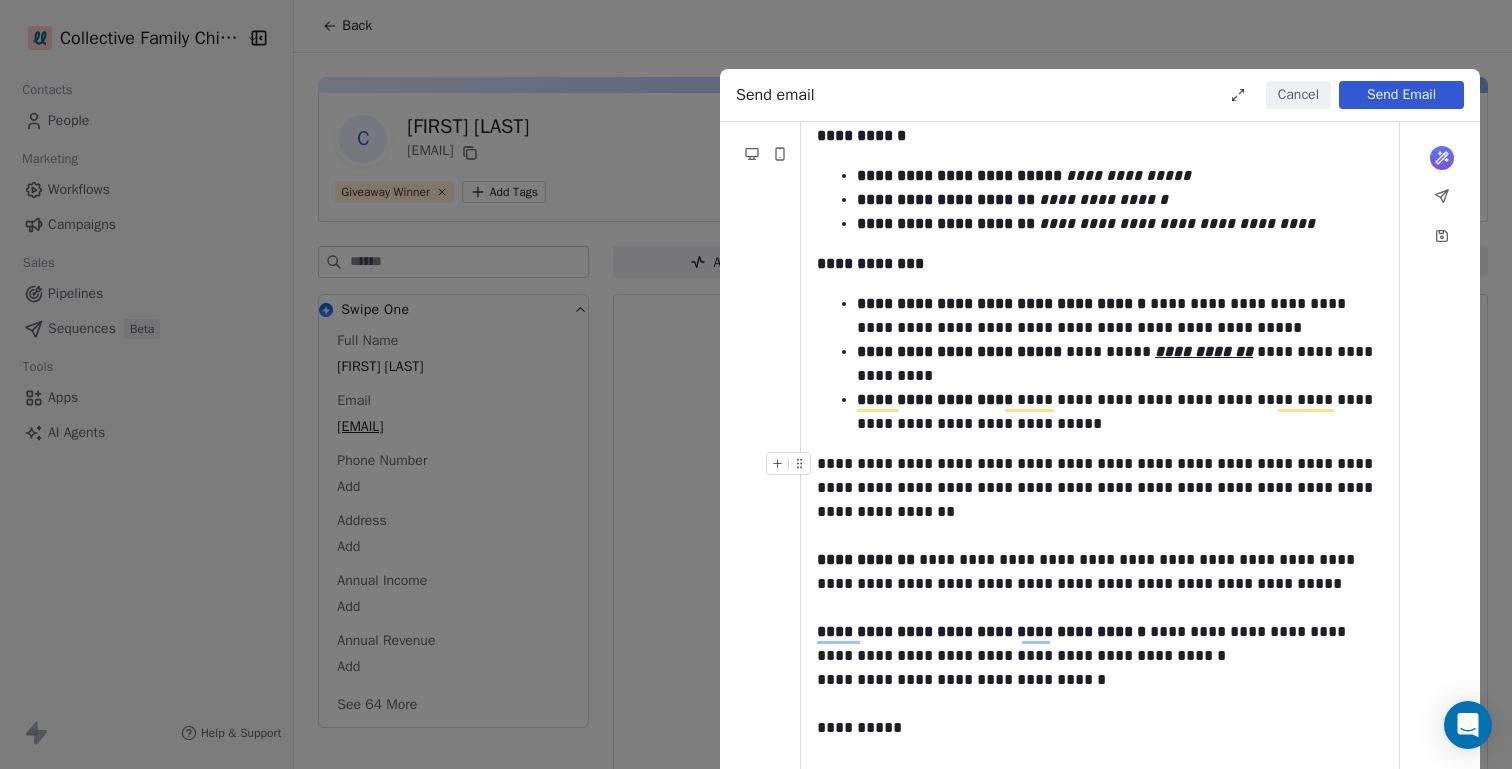 click on "**********" at bounding box center [1100, 488] 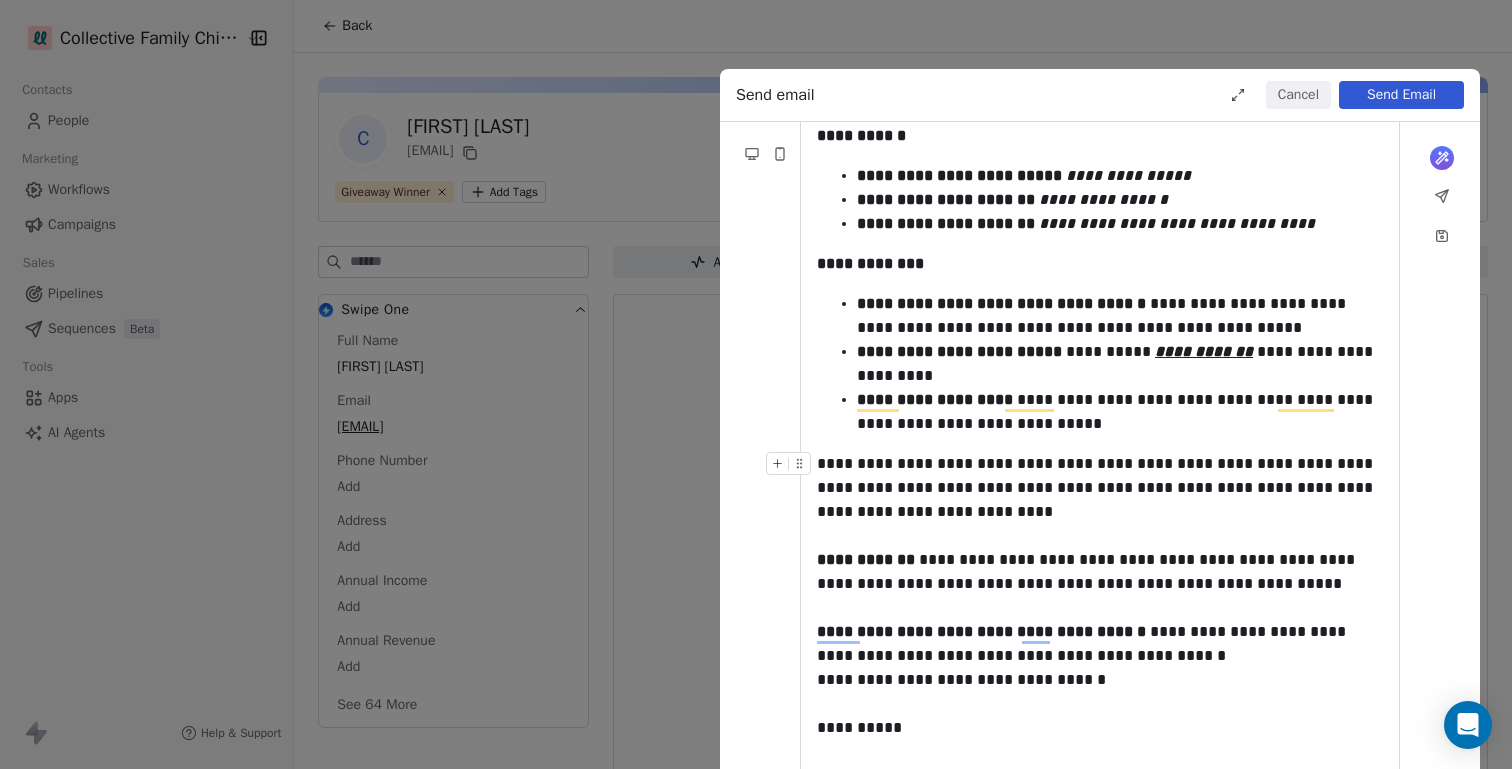 drag, startPoint x: 922, startPoint y: 487, endPoint x: 926, endPoint y: 501, distance: 14.56022 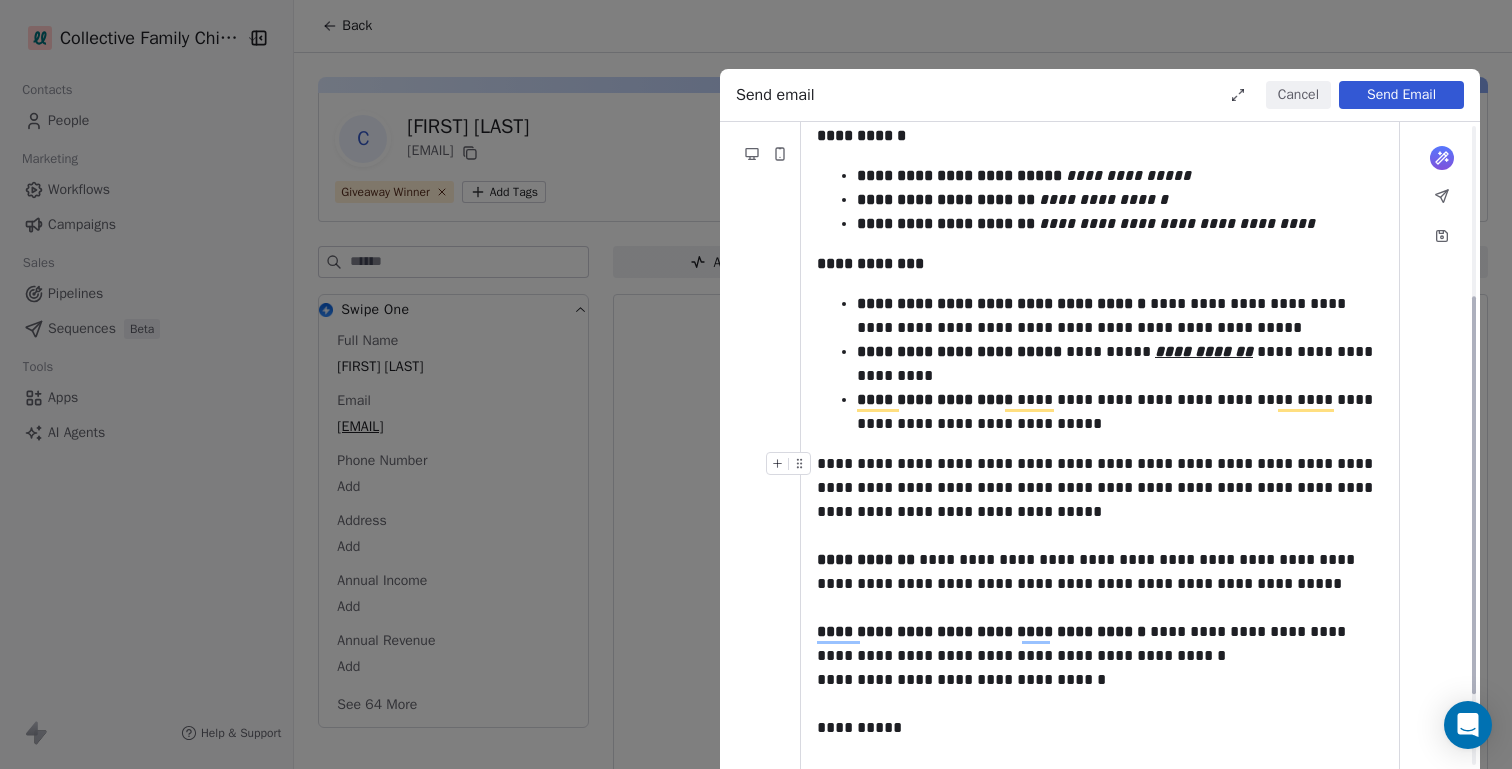 scroll, scrollTop: 323, scrollLeft: 0, axis: vertical 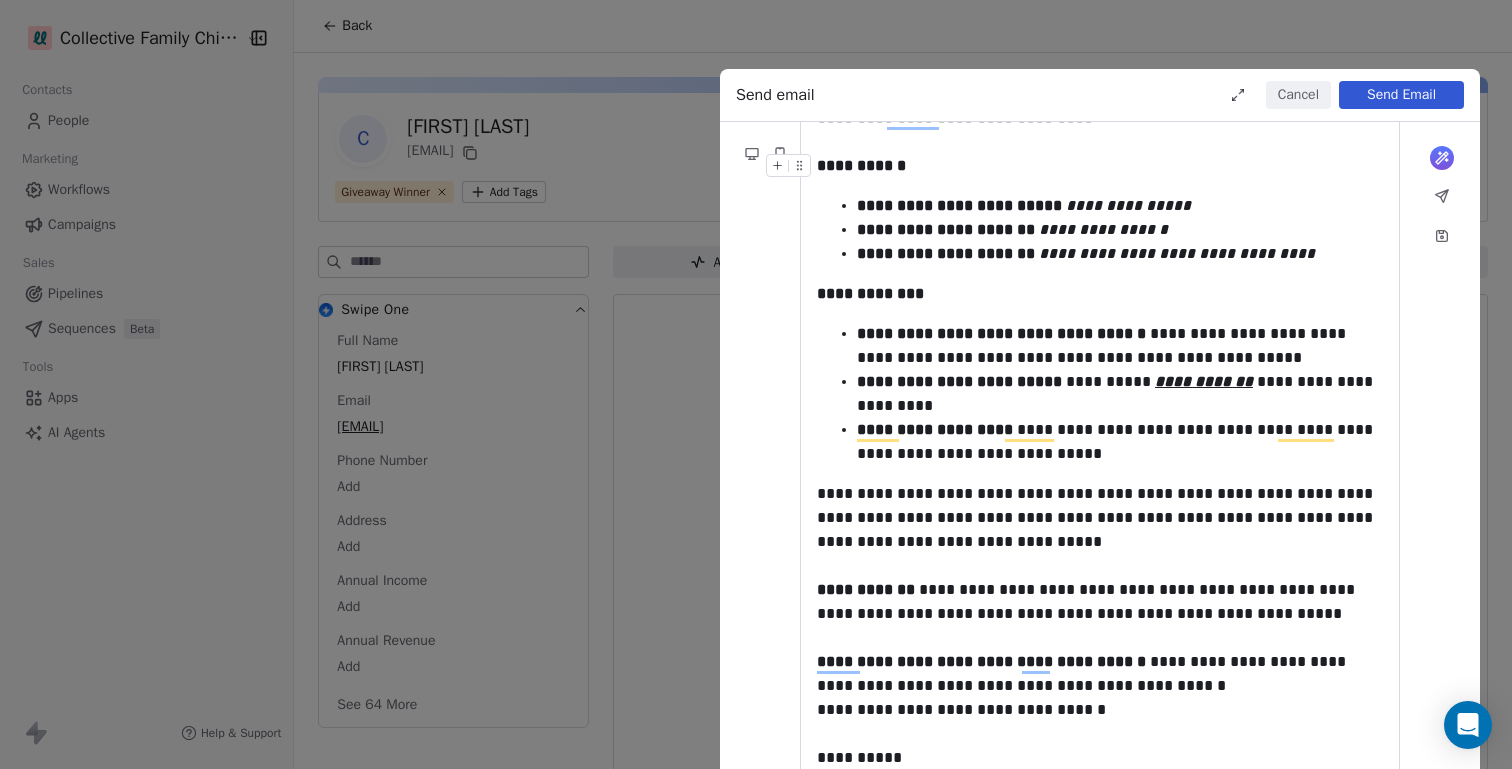 click 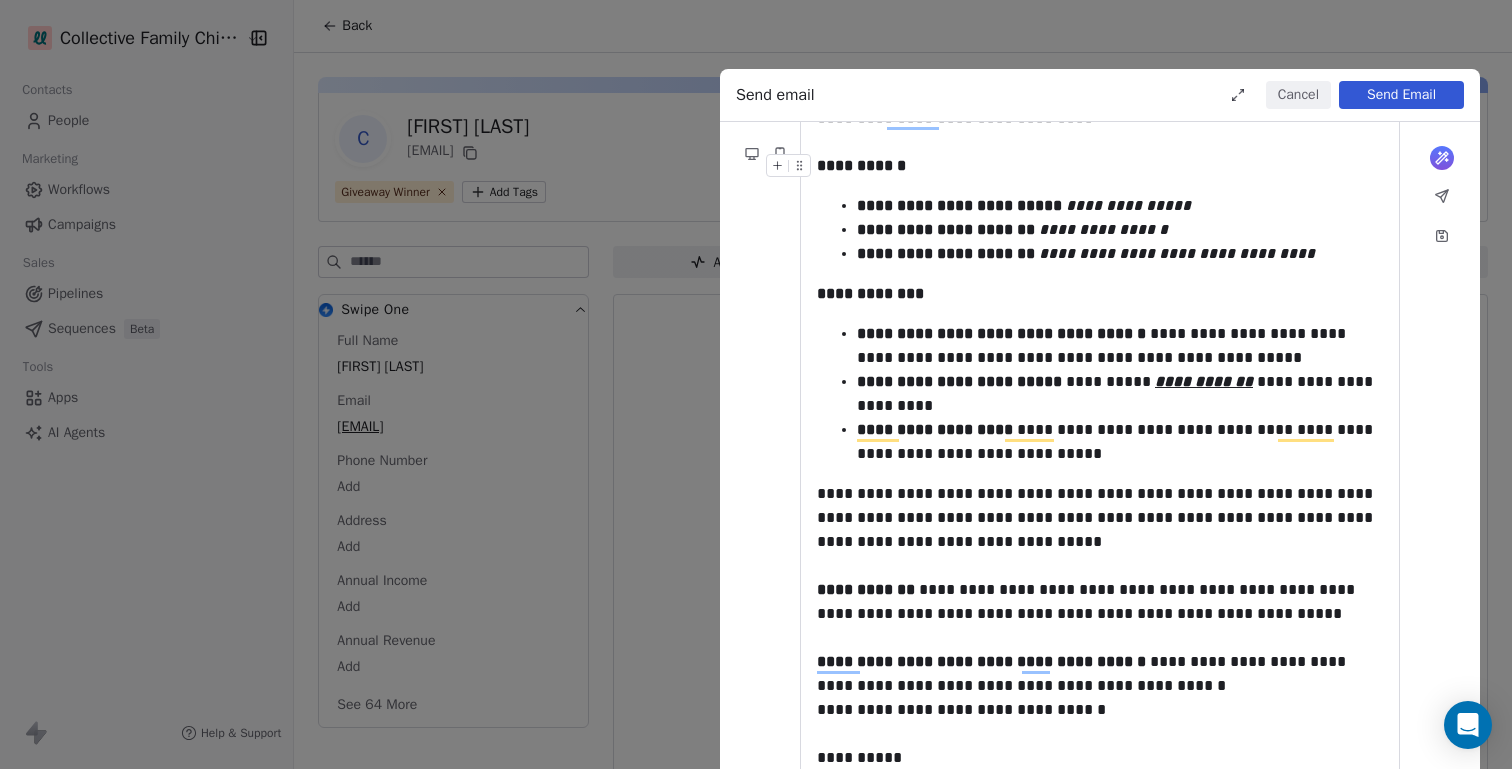 click 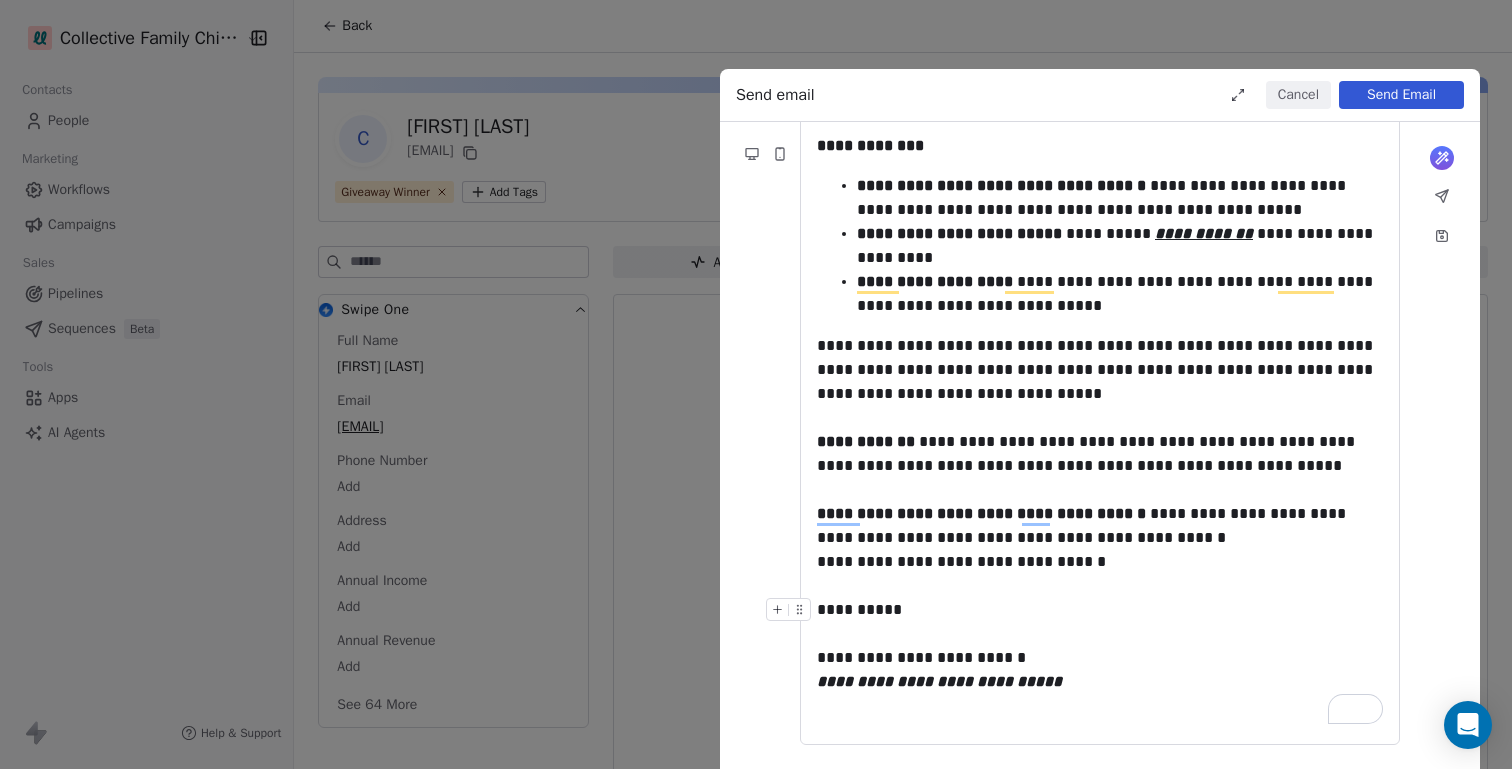 click on "**********" at bounding box center (1100, 307) 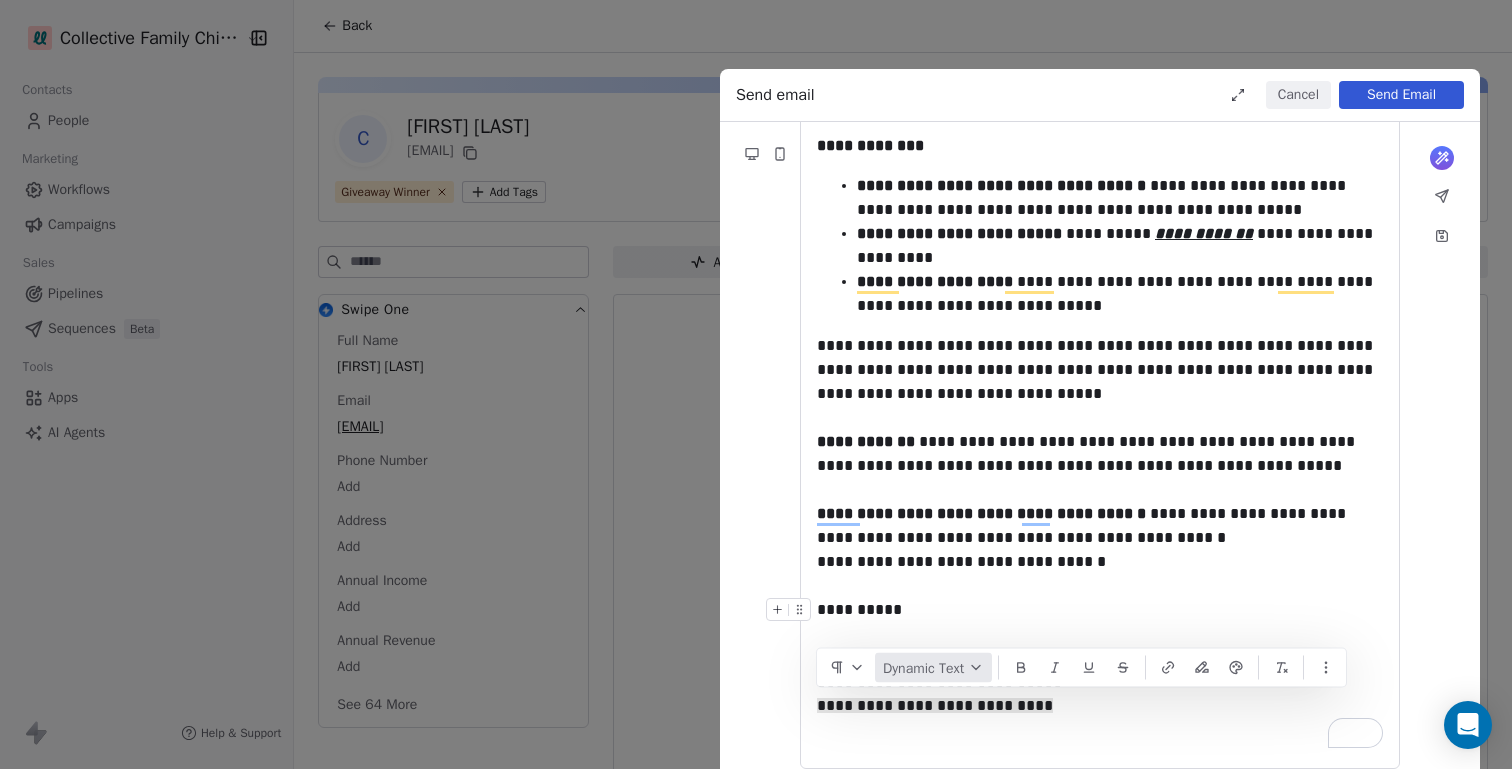 click 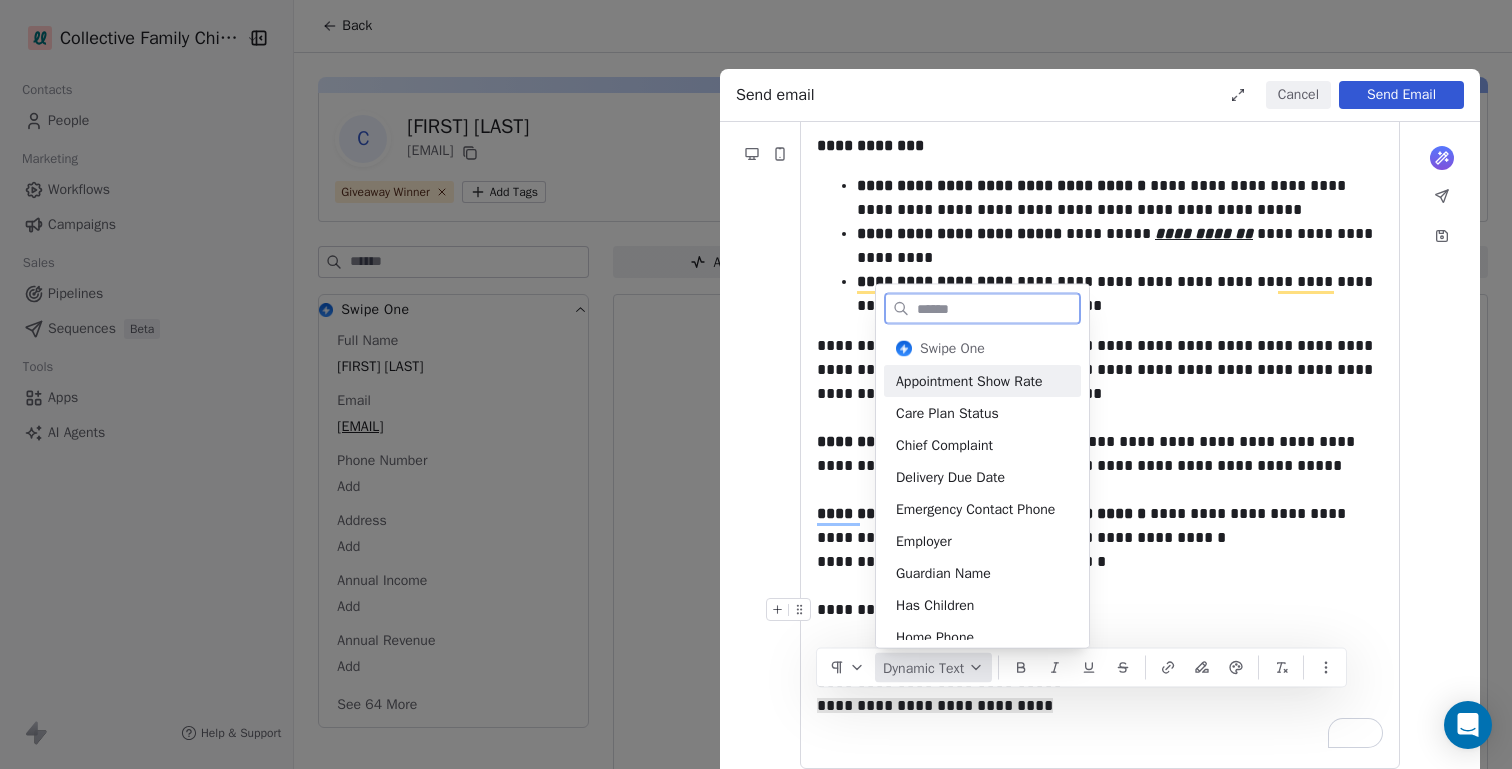 click 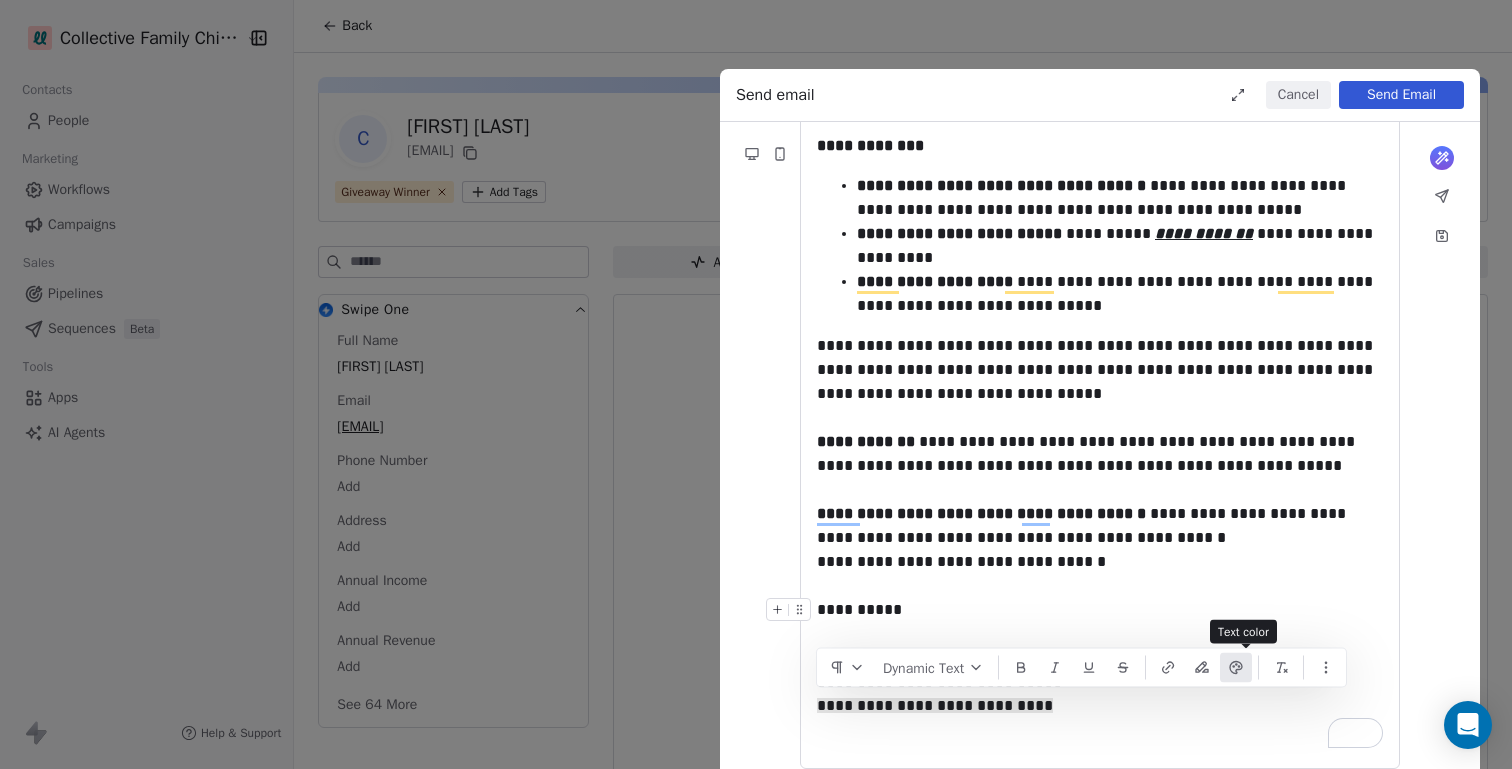click at bounding box center [1236, 668] 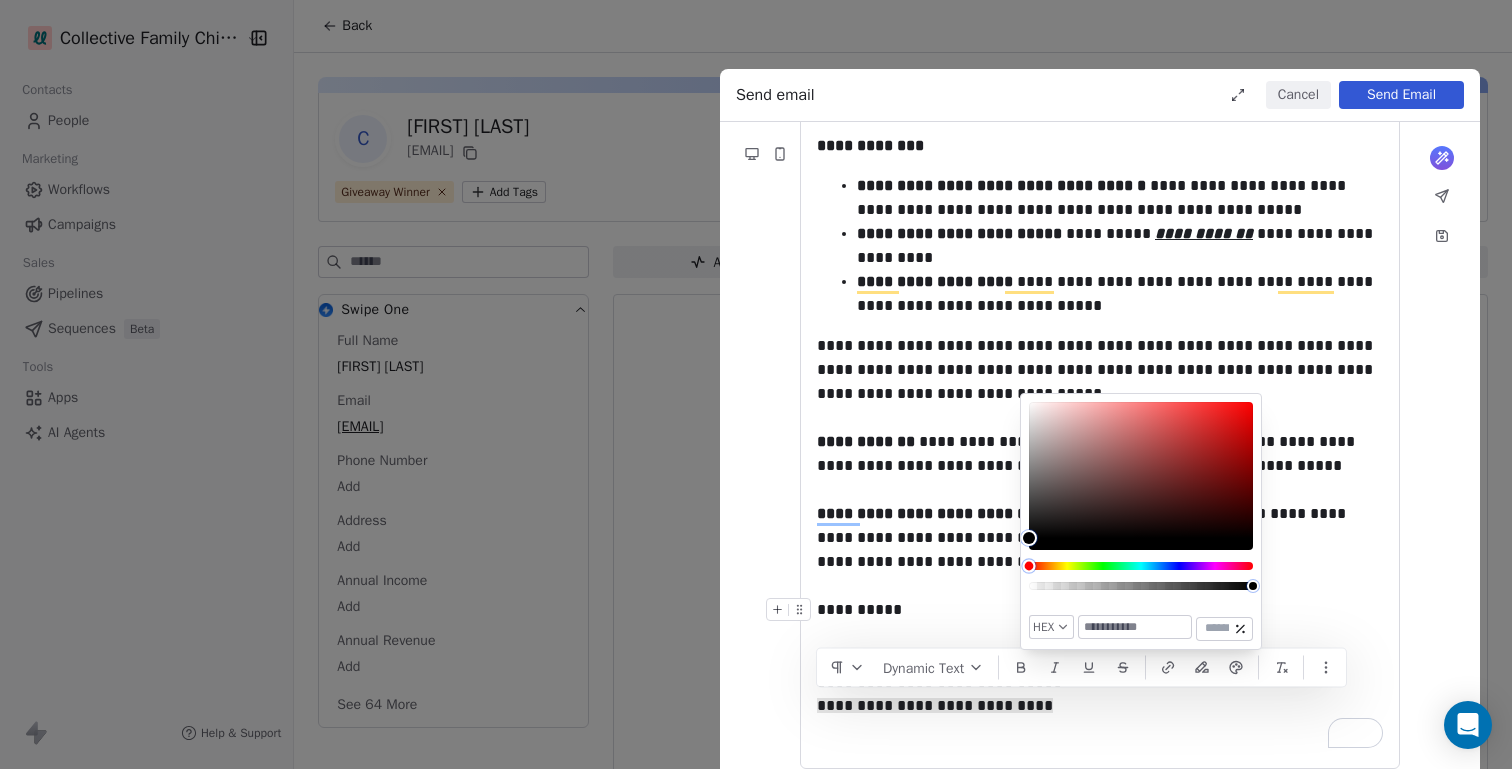 click at bounding box center [1141, 566] 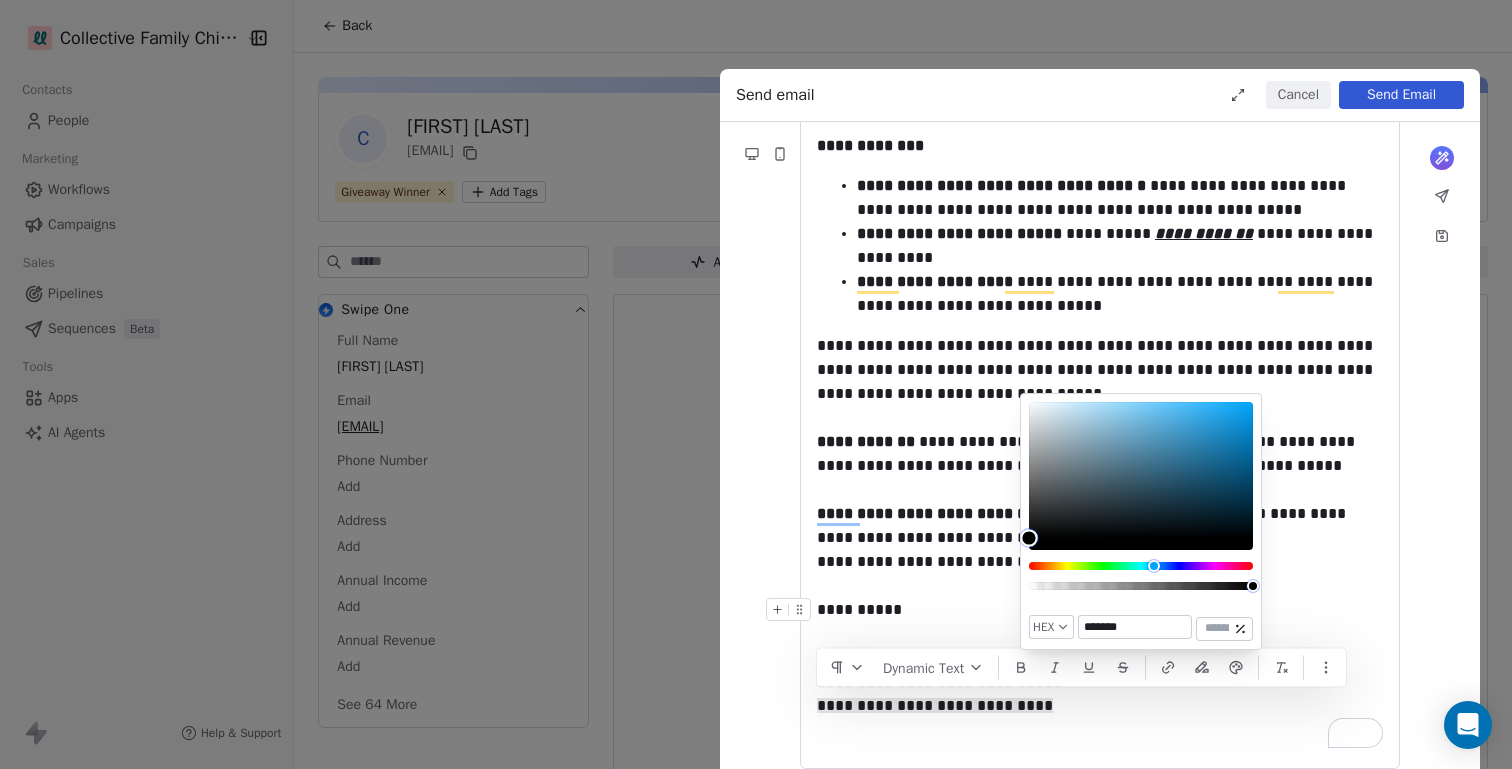click at bounding box center [1141, 470] 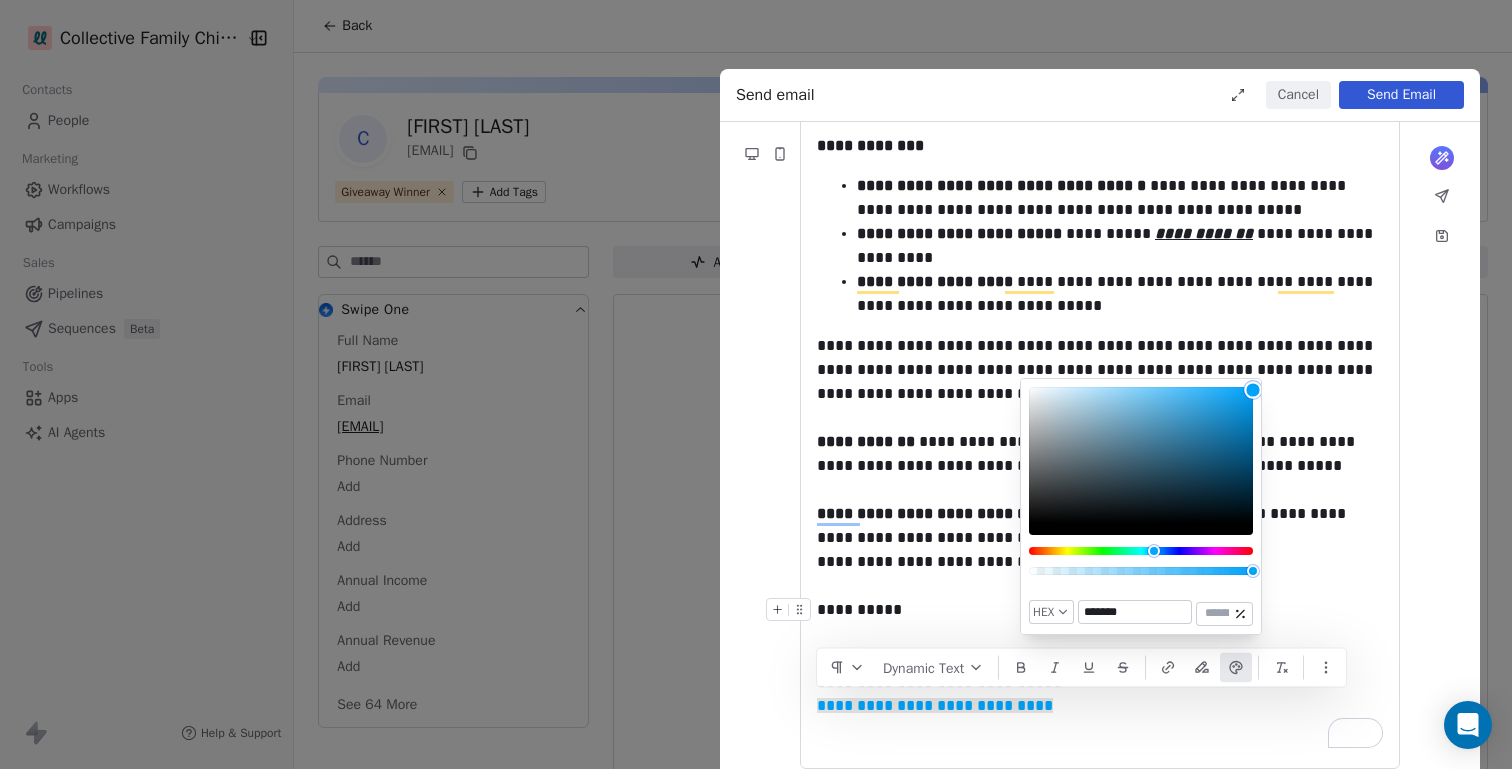 type on "*******" 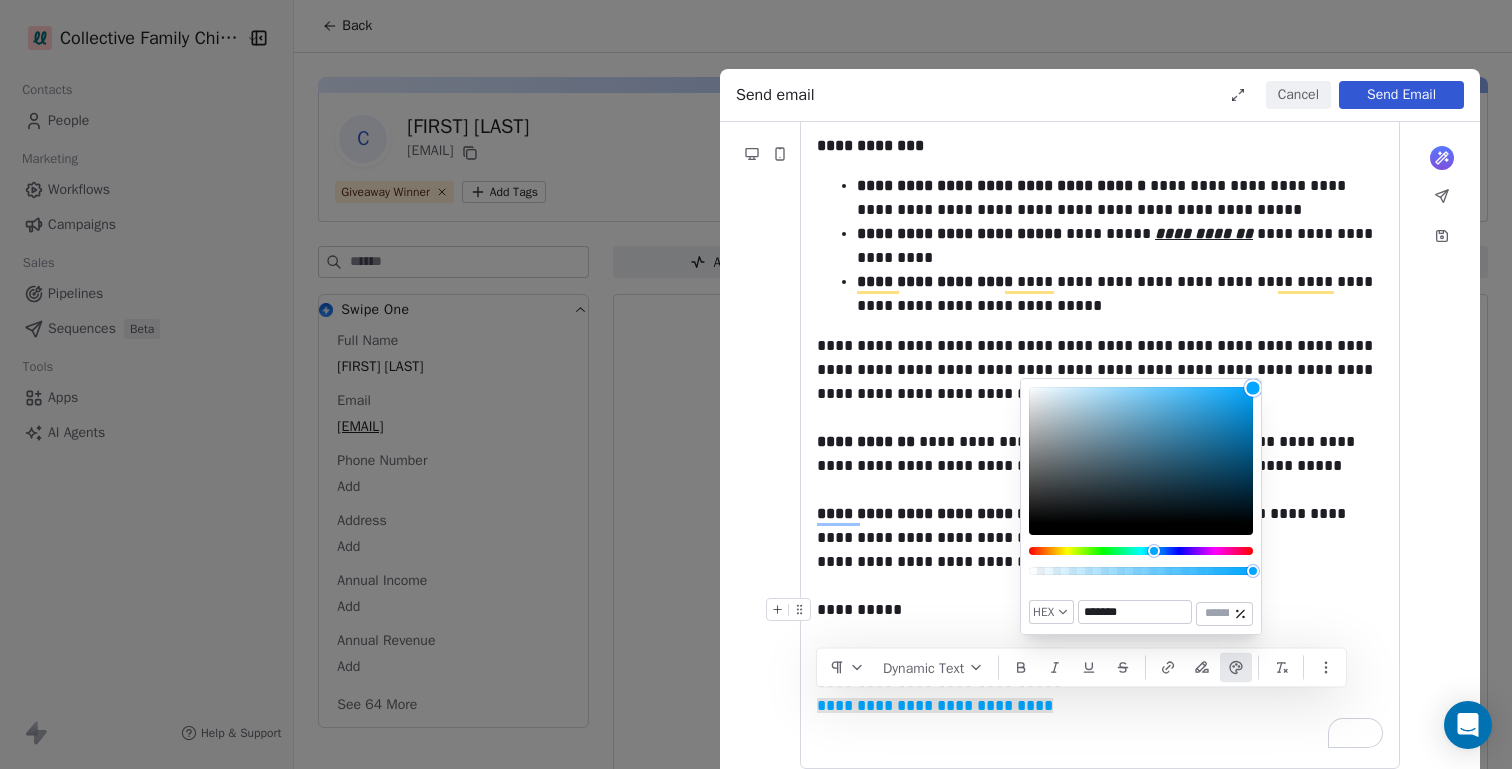 drag, startPoint x: 1158, startPoint y: 414, endPoint x: 1253, endPoint y: 388, distance: 98.49365 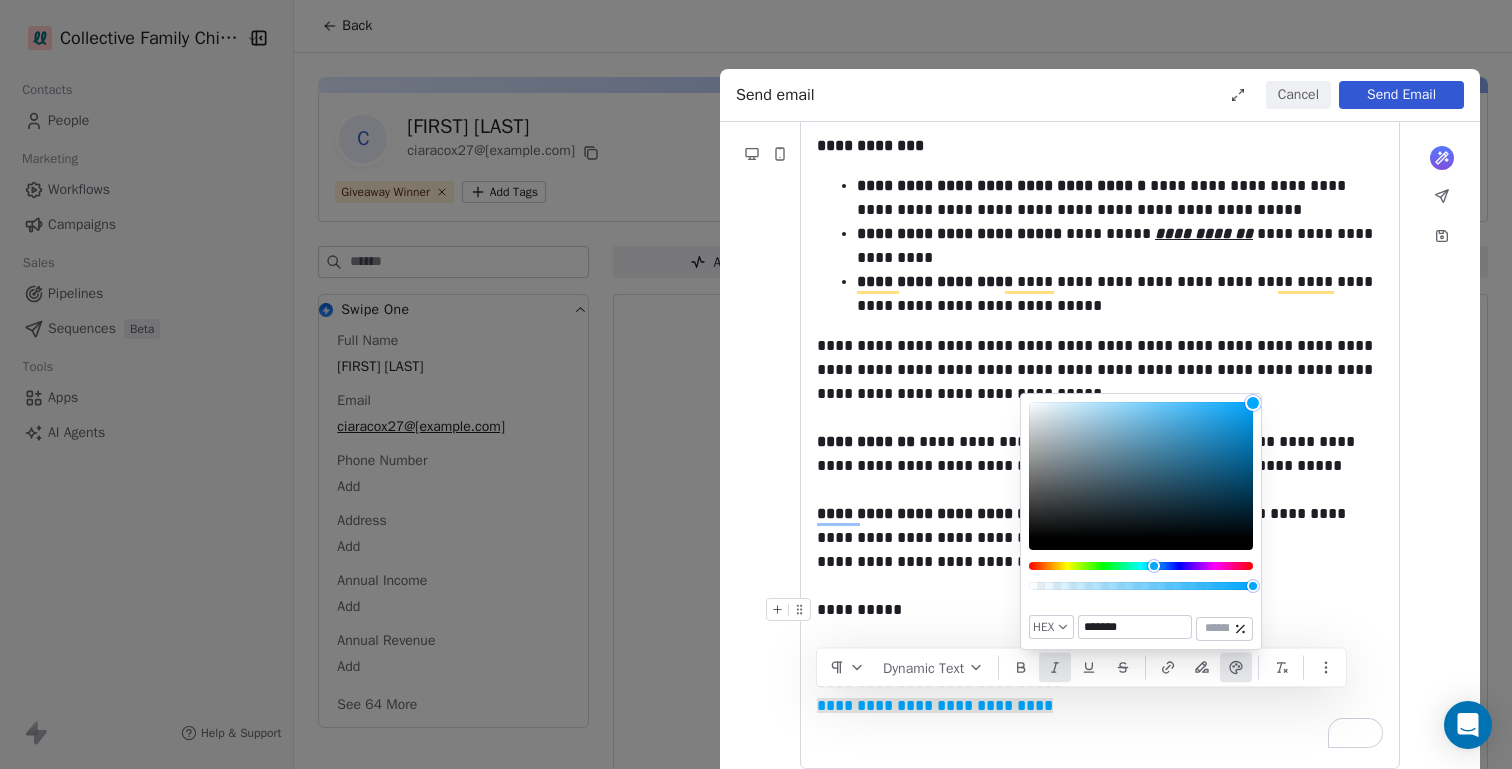 click 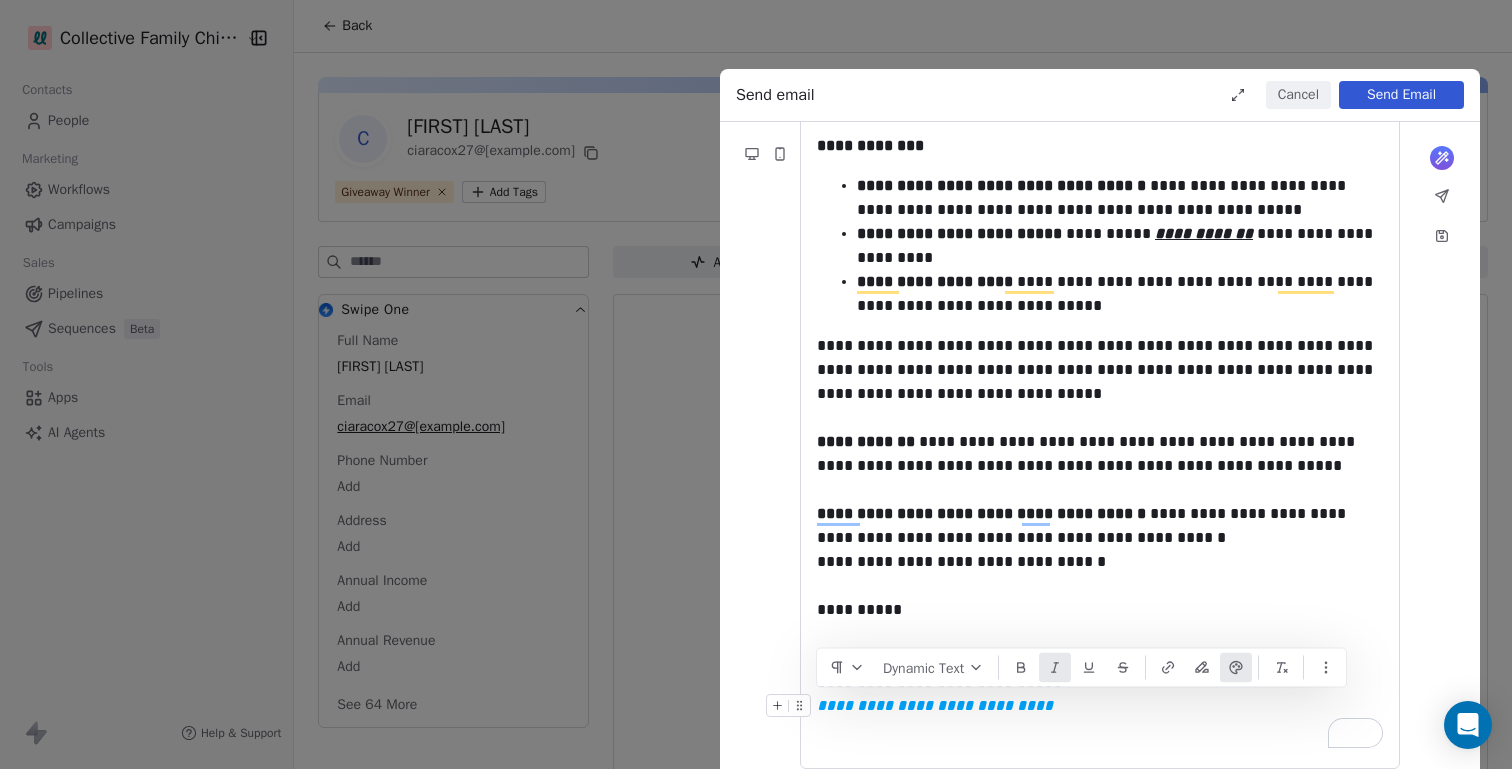 click on "**********" at bounding box center [1100, 706] 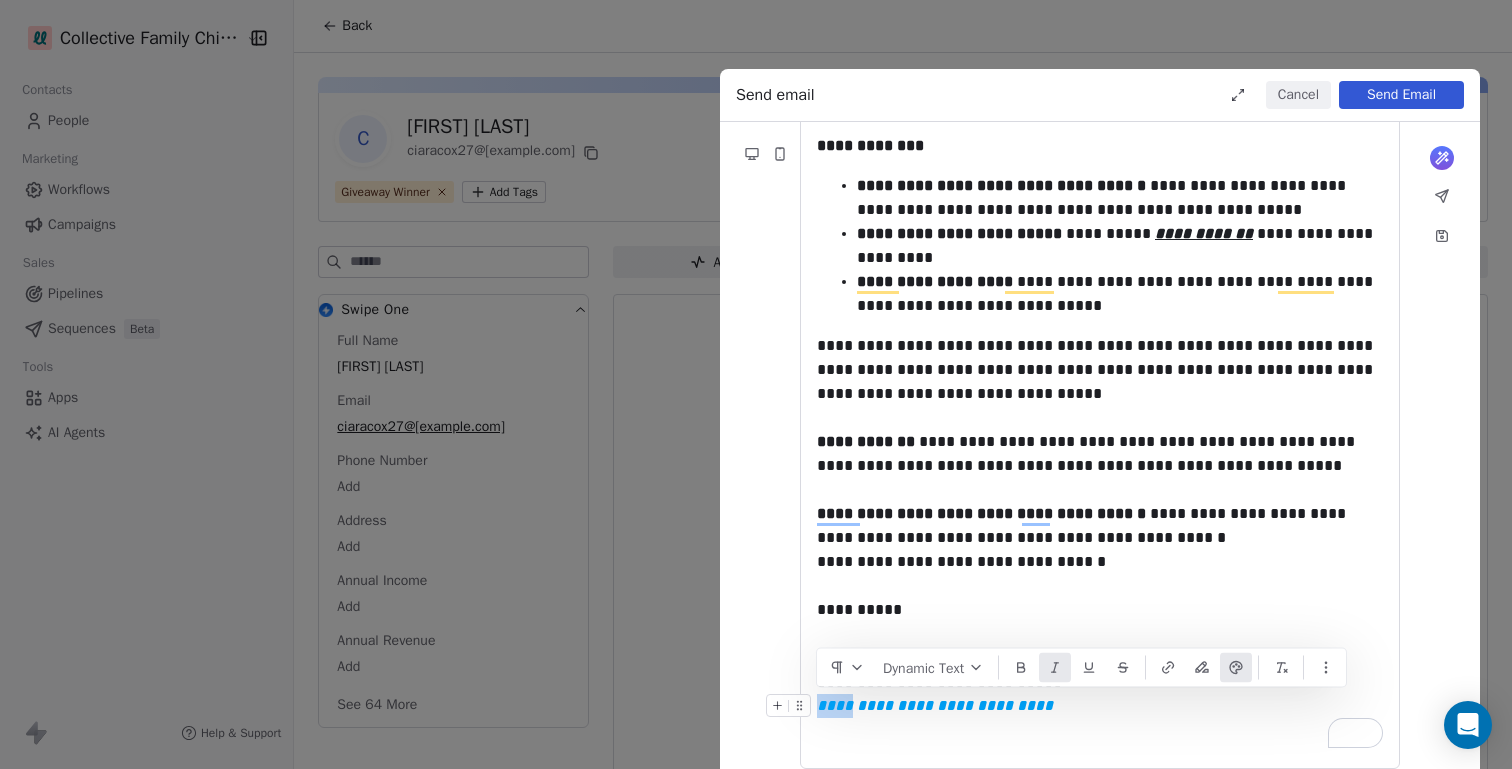 drag, startPoint x: 857, startPoint y: 708, endPoint x: 820, endPoint y: 705, distance: 37.12142 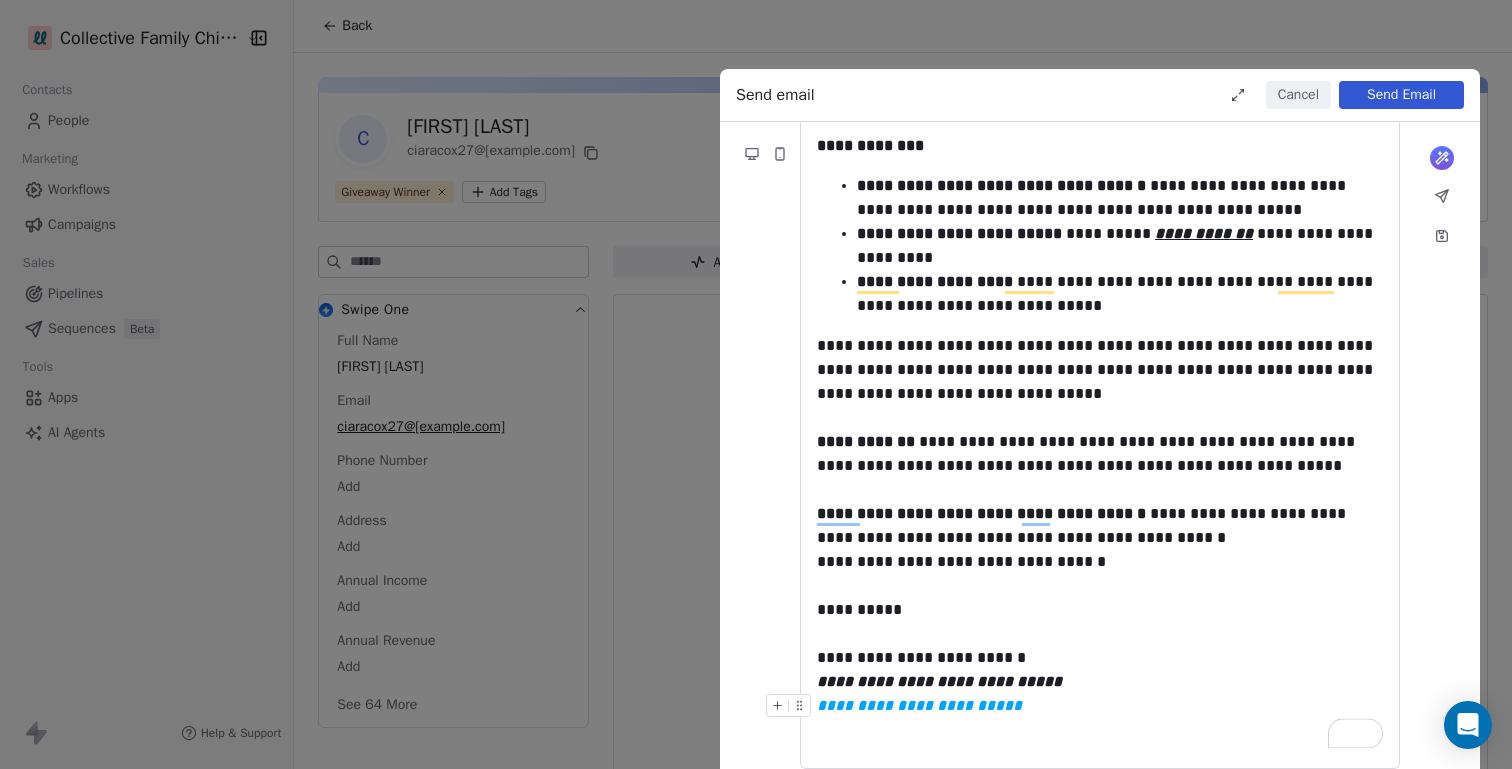 scroll, scrollTop: 391, scrollLeft: 0, axis: vertical 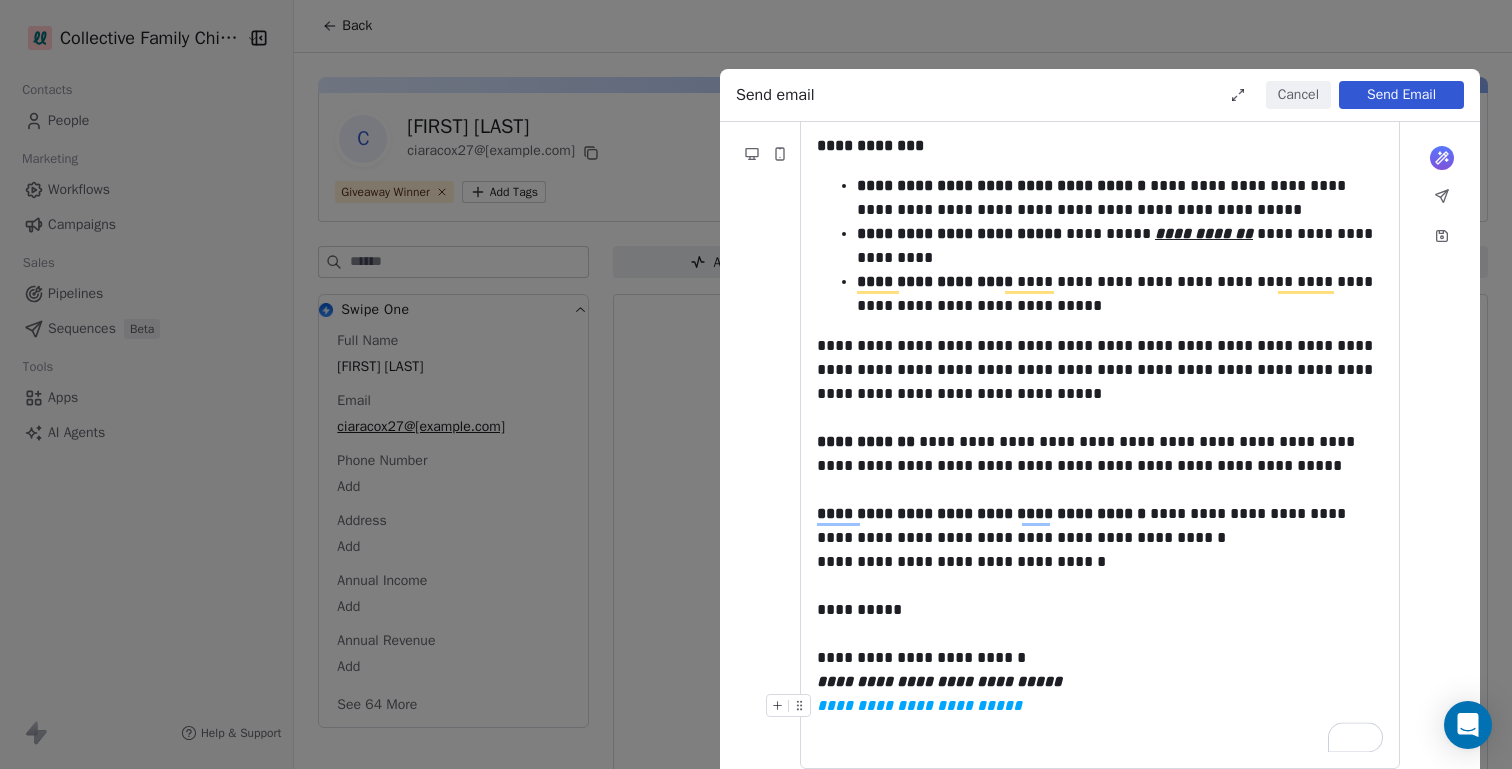 click on "**********" at bounding box center (1100, 706) 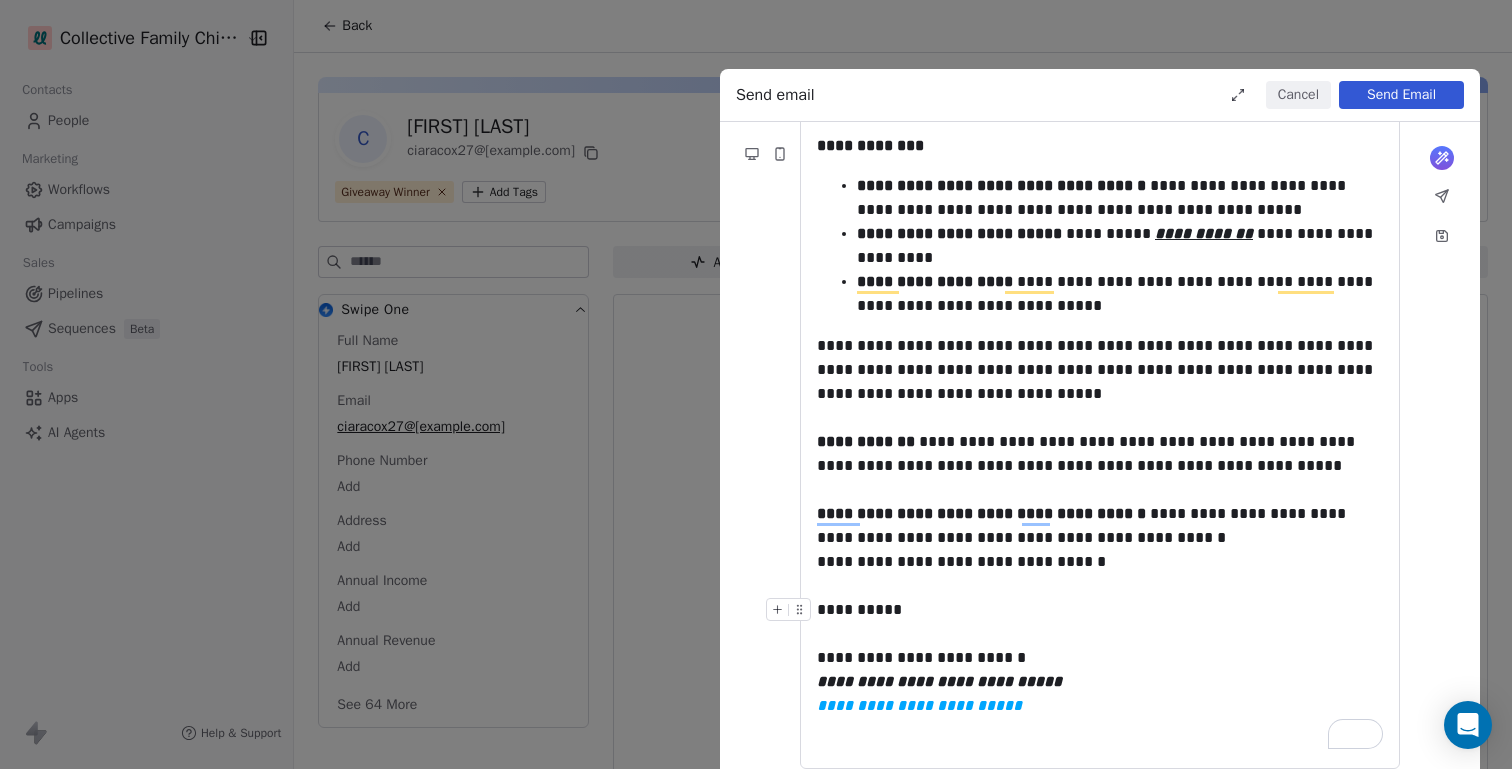 scroll, scrollTop: 395, scrollLeft: 0, axis: vertical 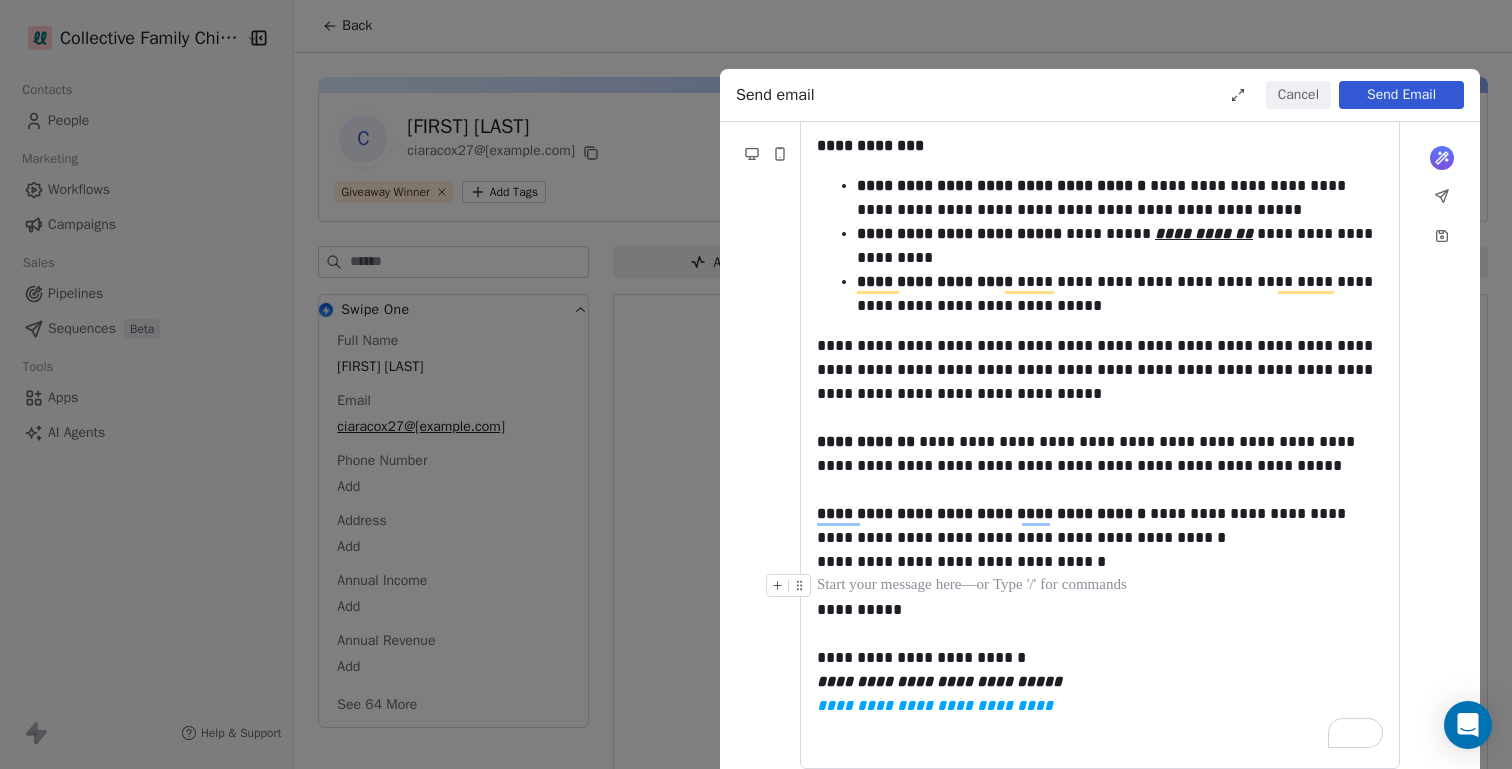 click at bounding box center [1100, 586] 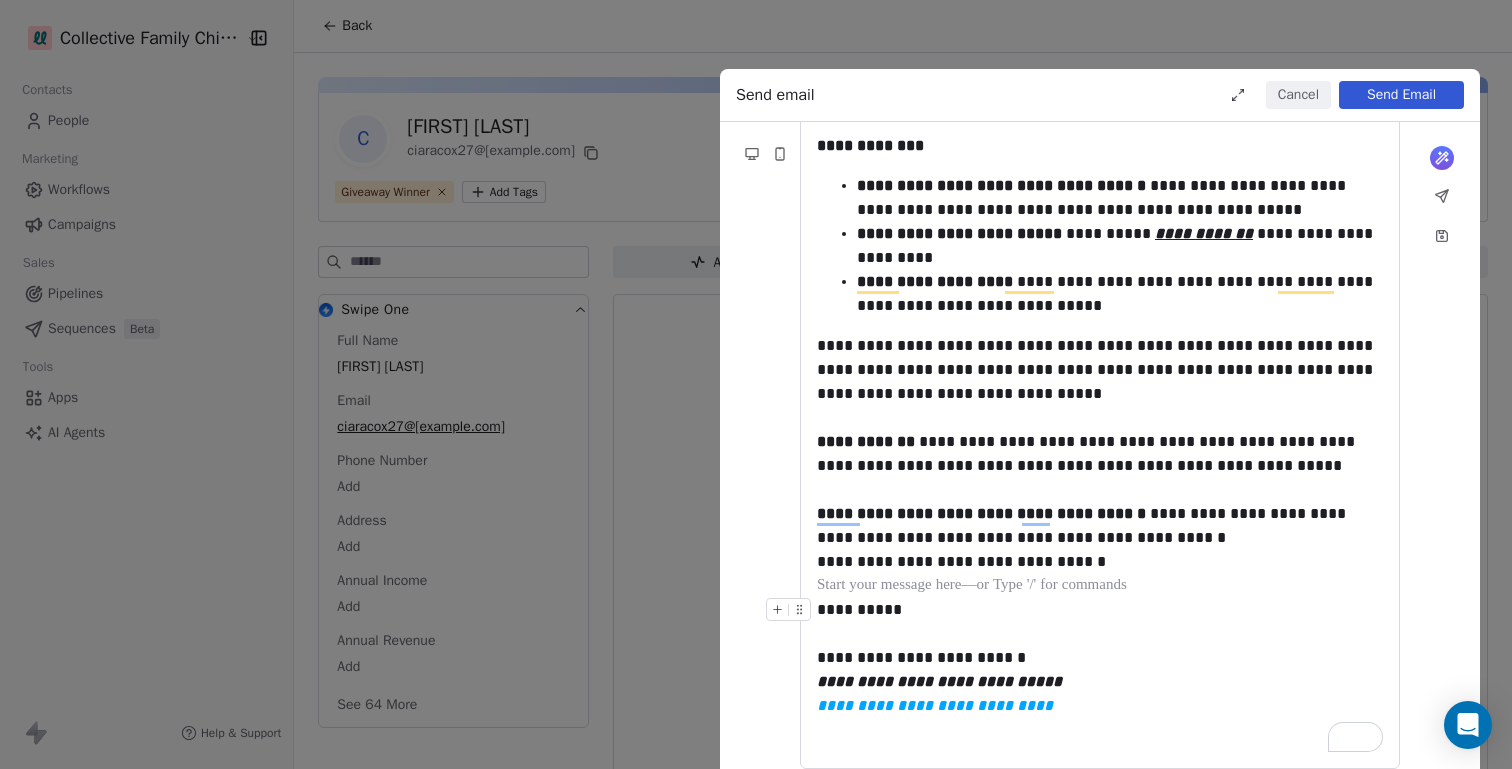 scroll, scrollTop: 395, scrollLeft: 0, axis: vertical 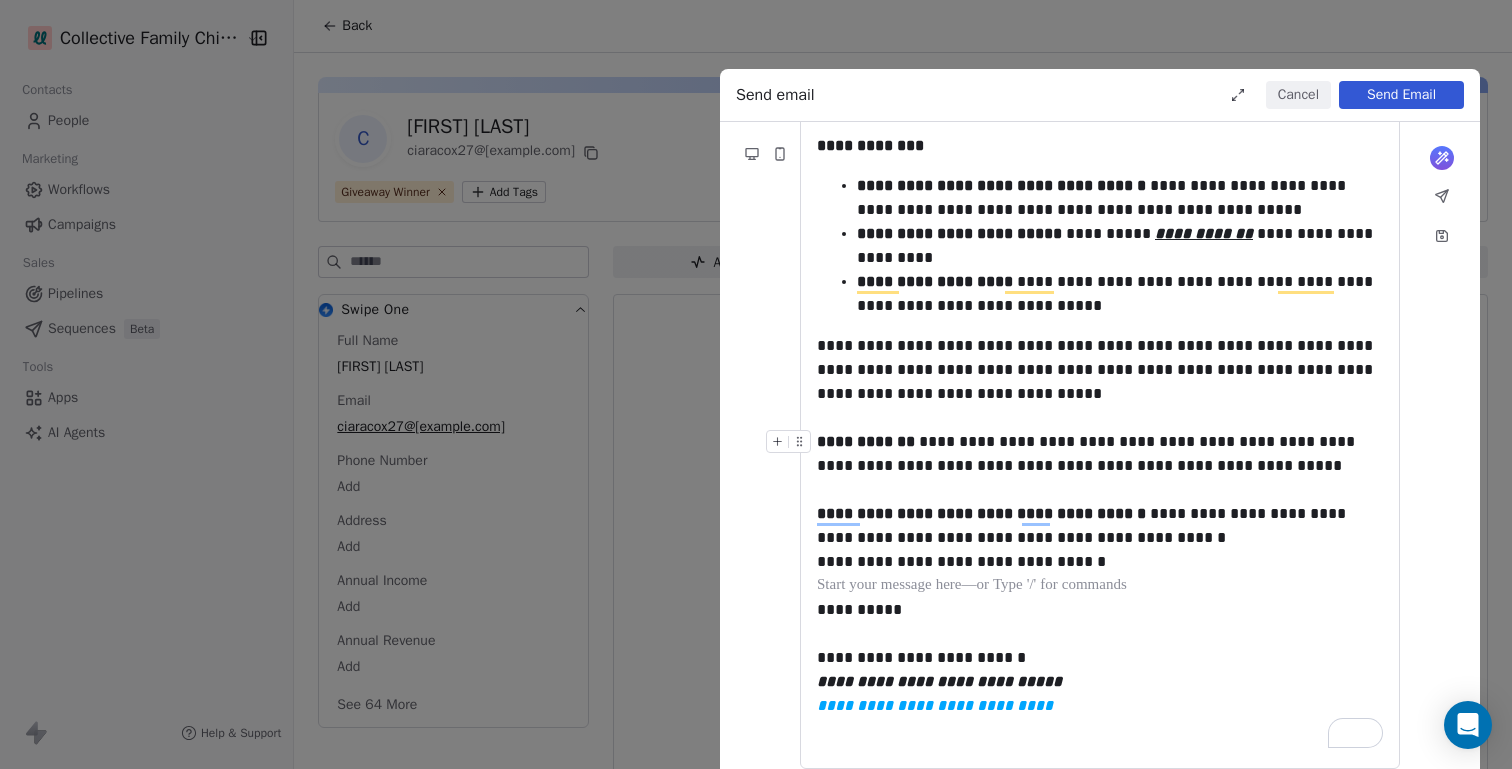 click on "**********" at bounding box center [1100, 454] 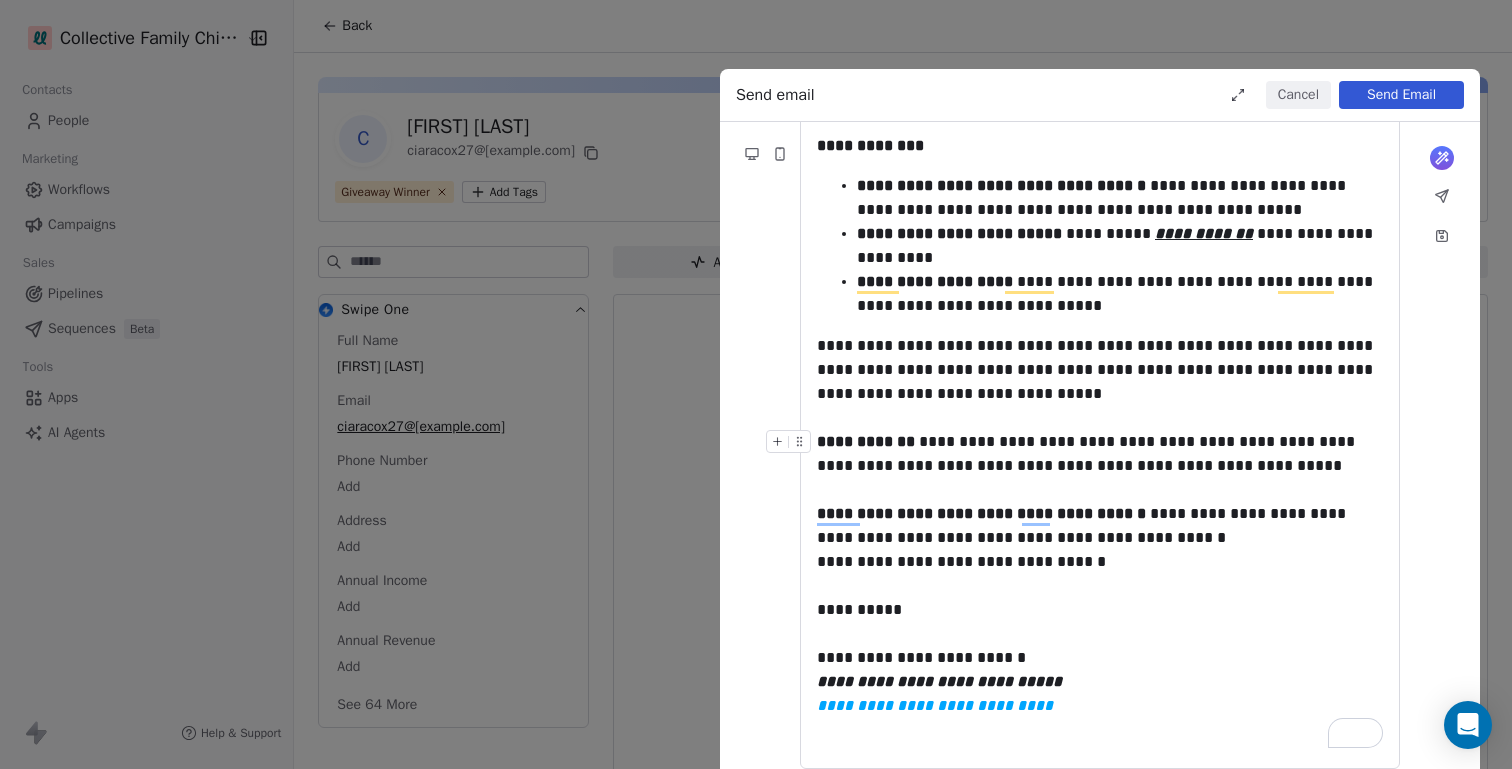 scroll, scrollTop: 356, scrollLeft: 0, axis: vertical 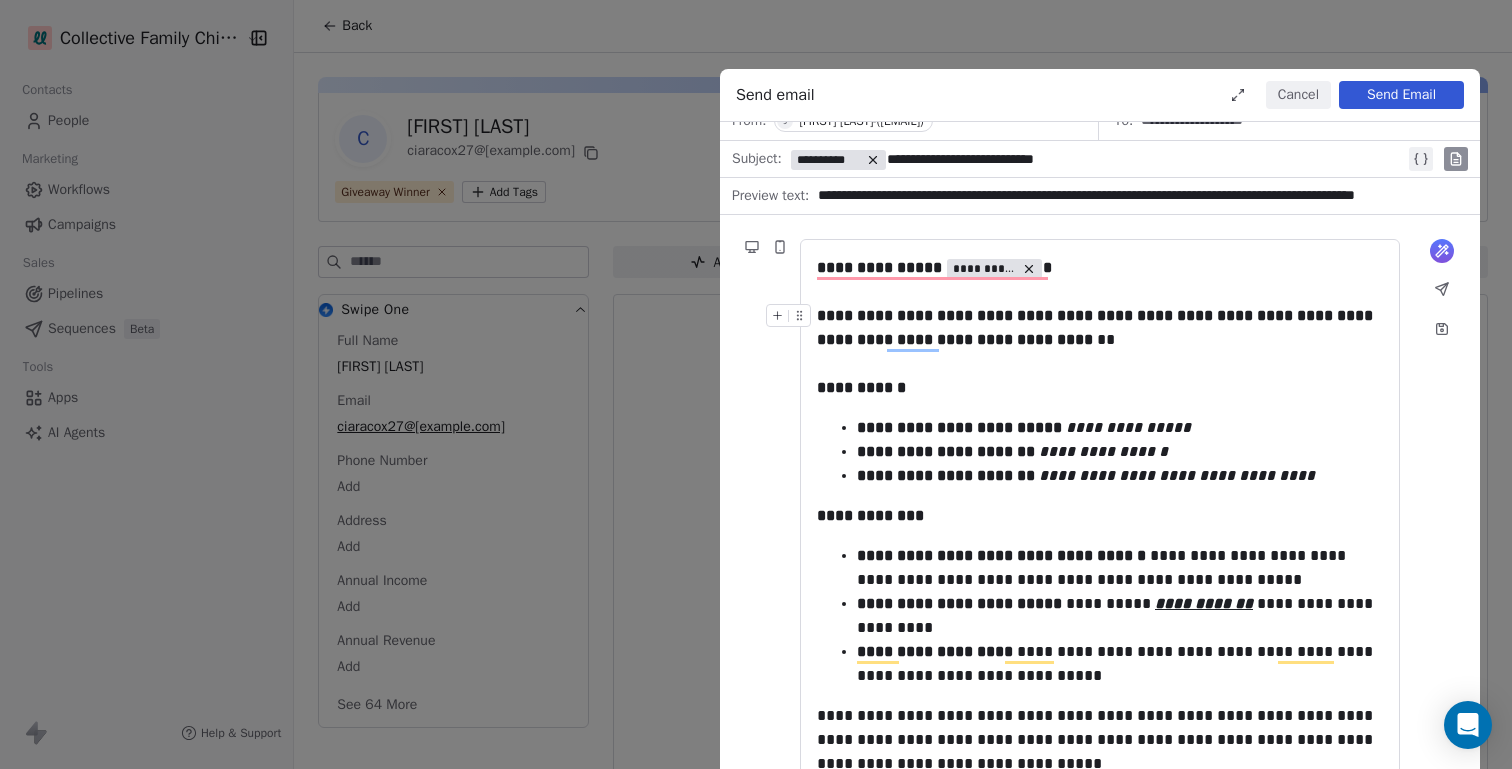 drag, startPoint x: 818, startPoint y: 313, endPoint x: 1065, endPoint y: 339, distance: 248.36465 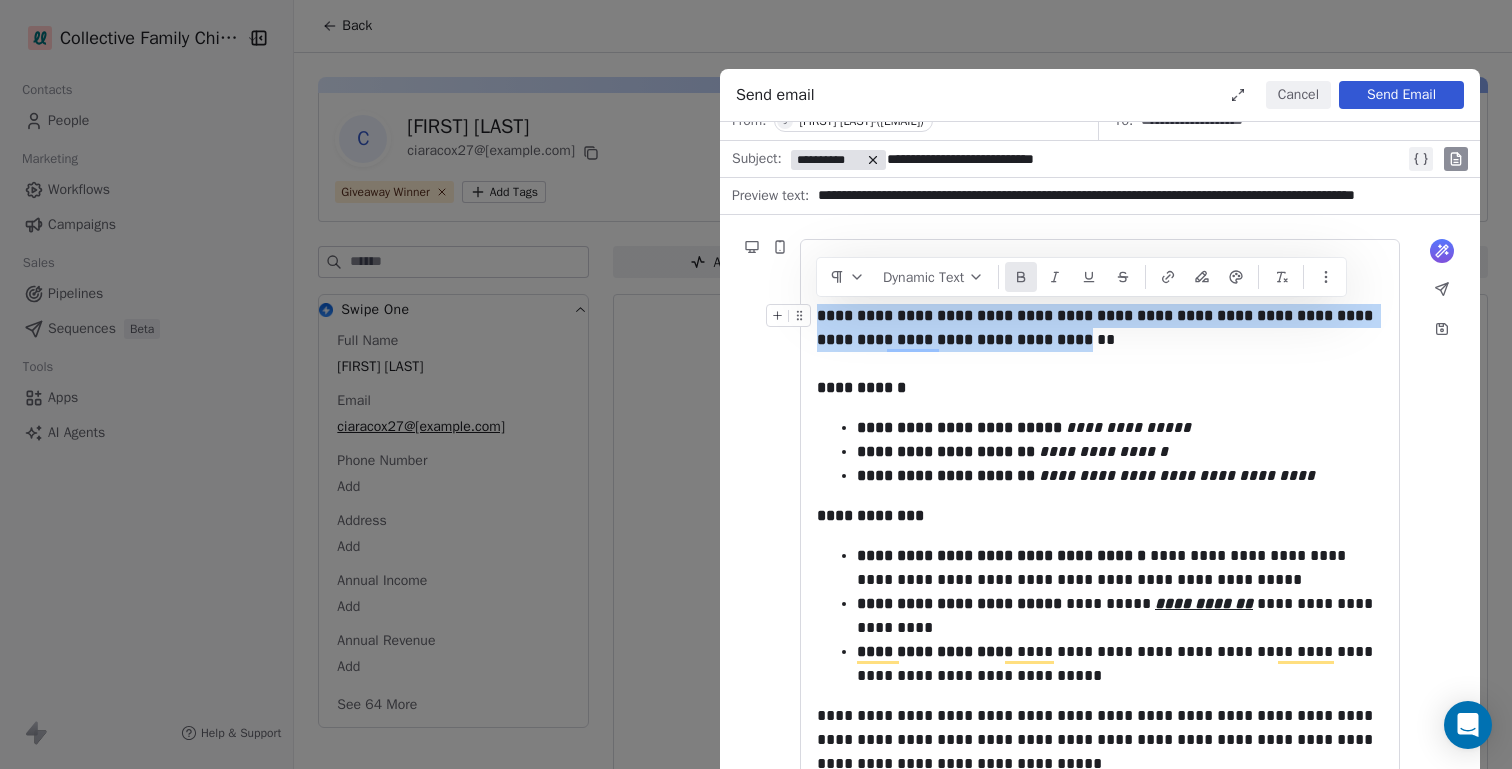 drag, startPoint x: 1116, startPoint y: 343, endPoint x: 816, endPoint y: 314, distance: 301.3984 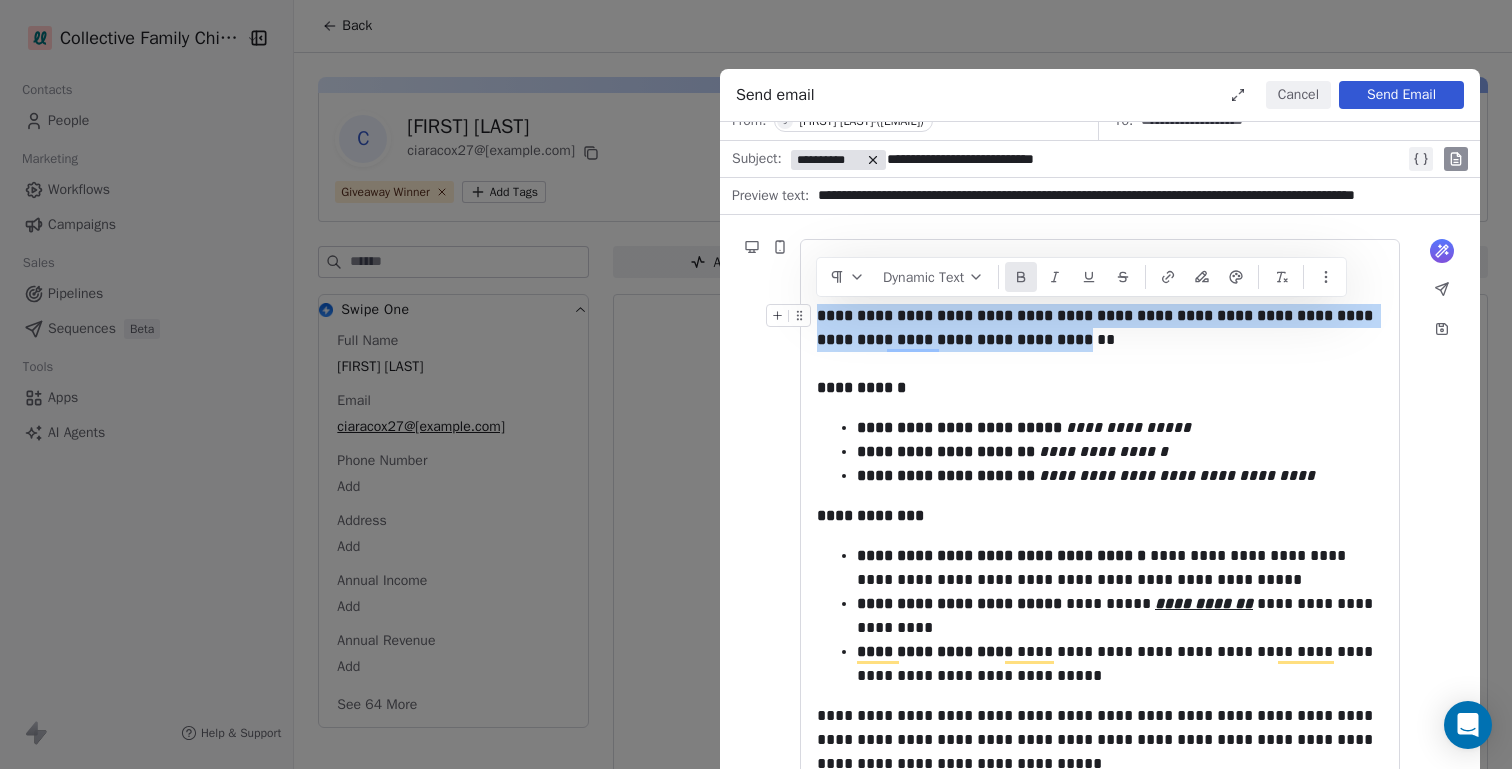 click on "**********" at bounding box center [1100, 328] 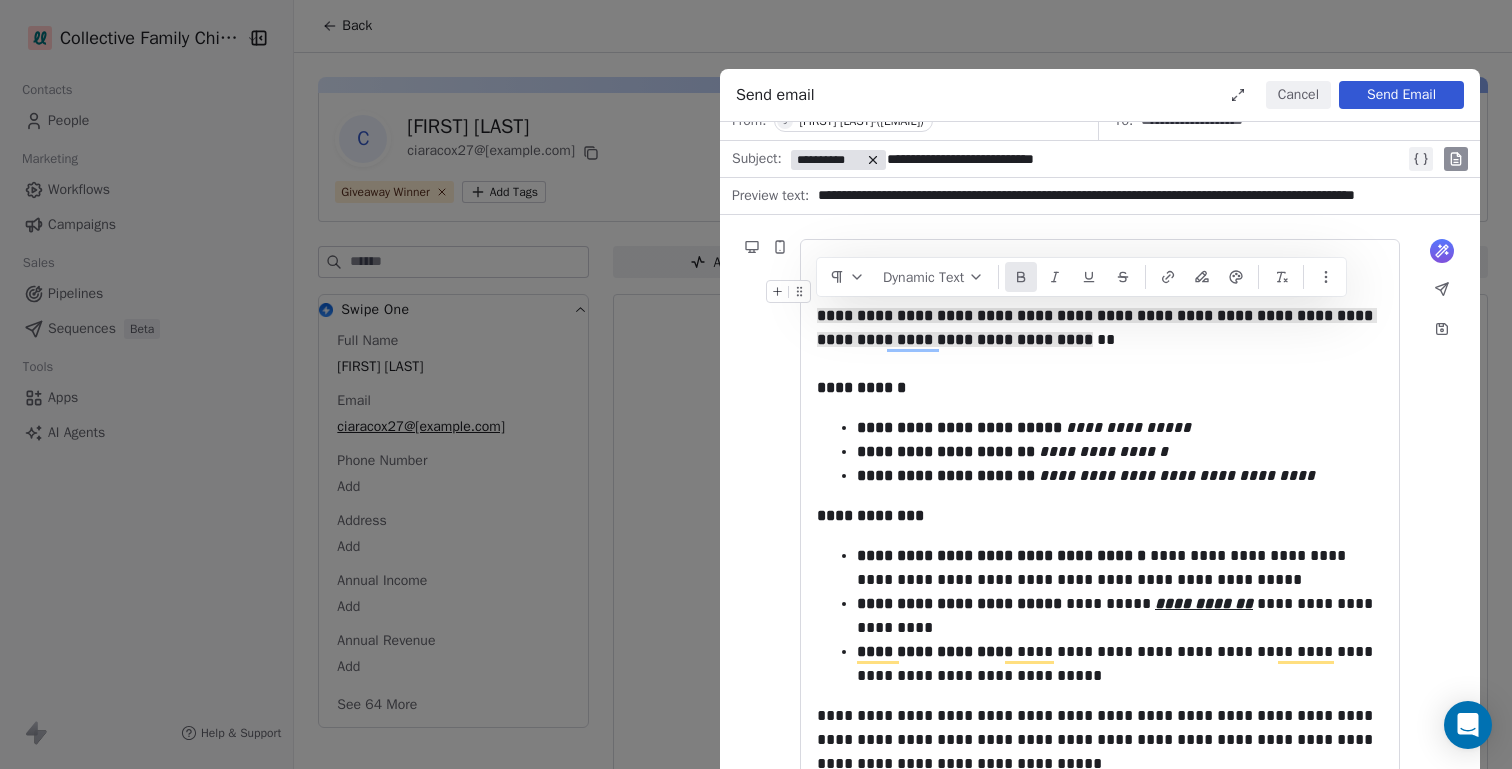 click 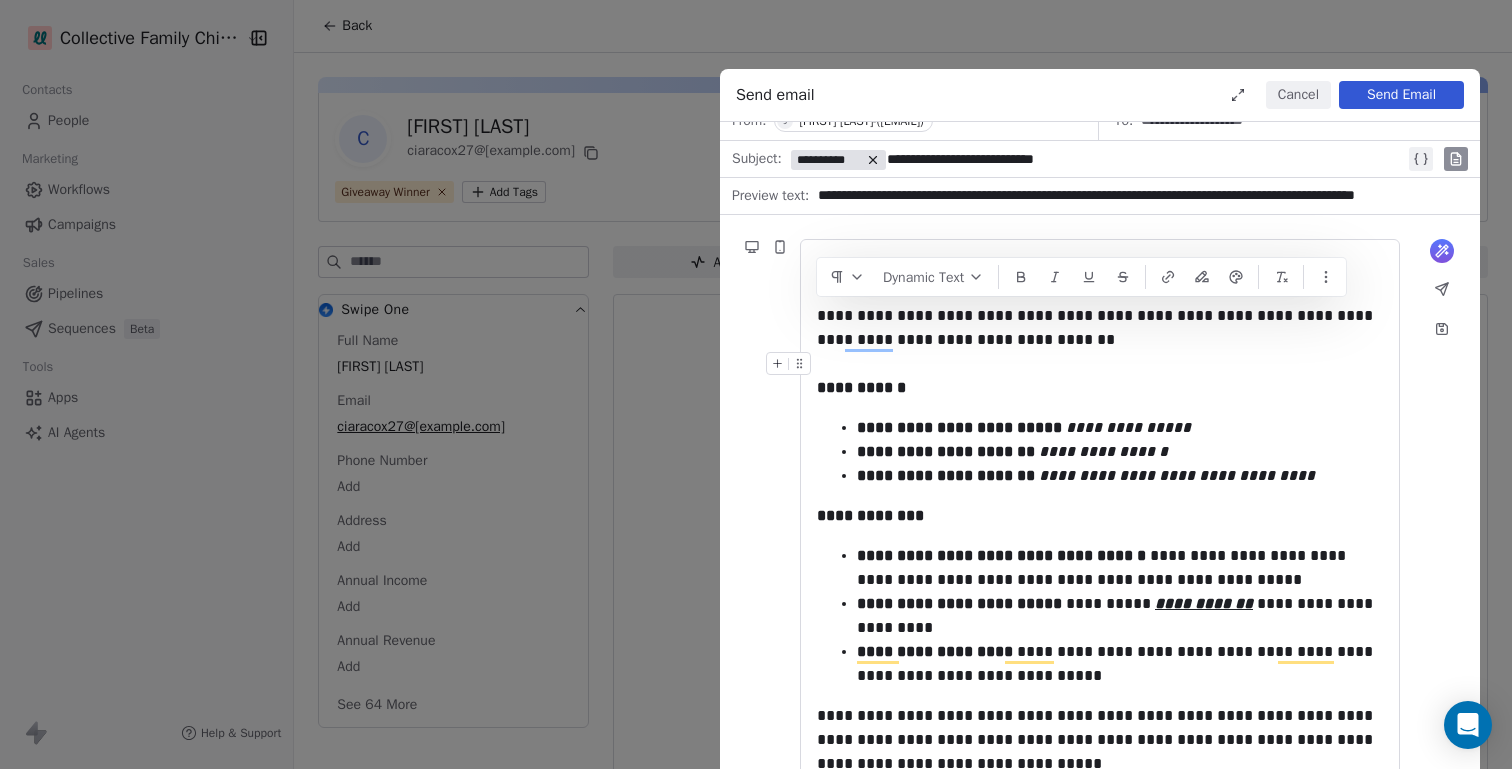 click at bounding box center (1100, 364) 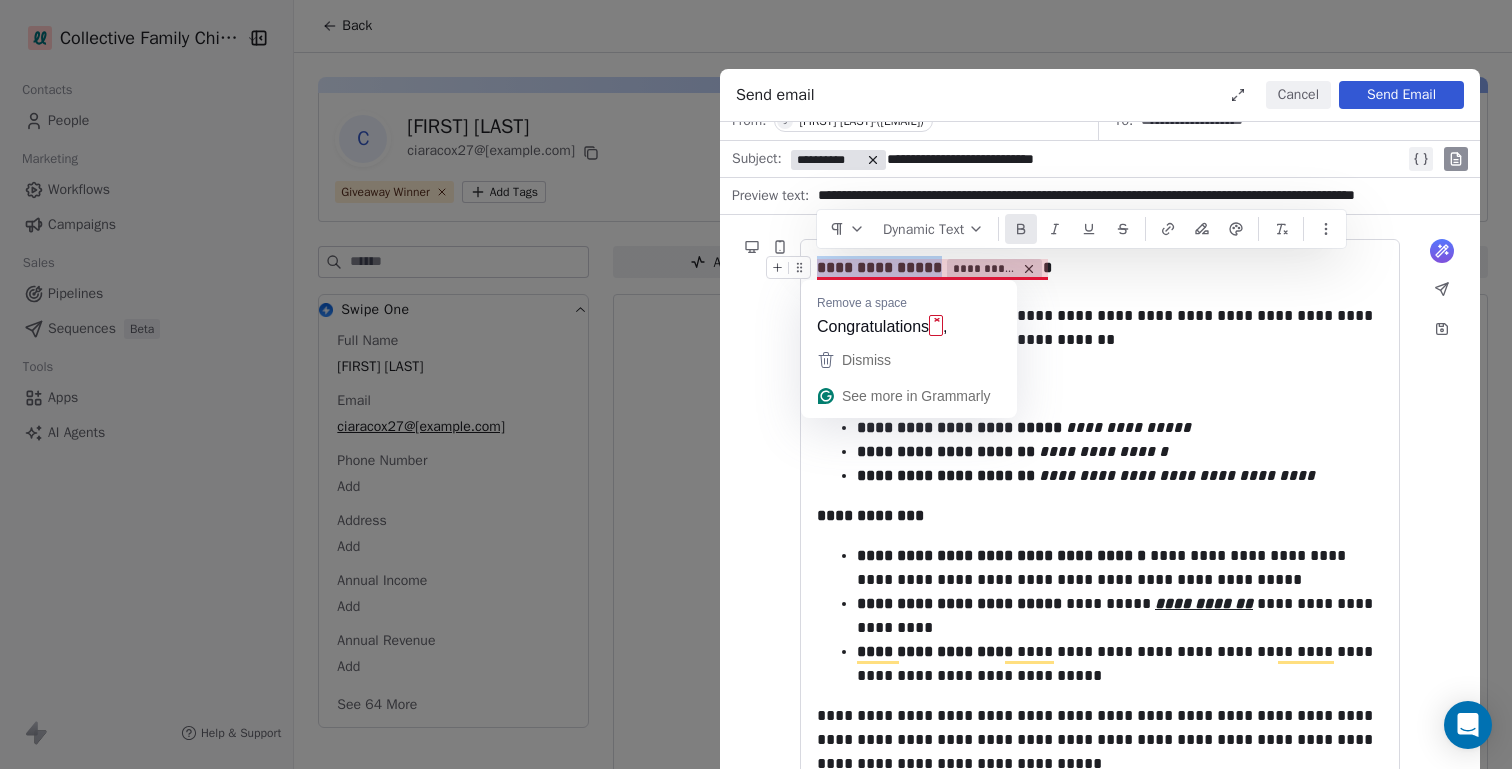 drag, startPoint x: 940, startPoint y: 269, endPoint x: 818, endPoint y: 270, distance: 122.0041 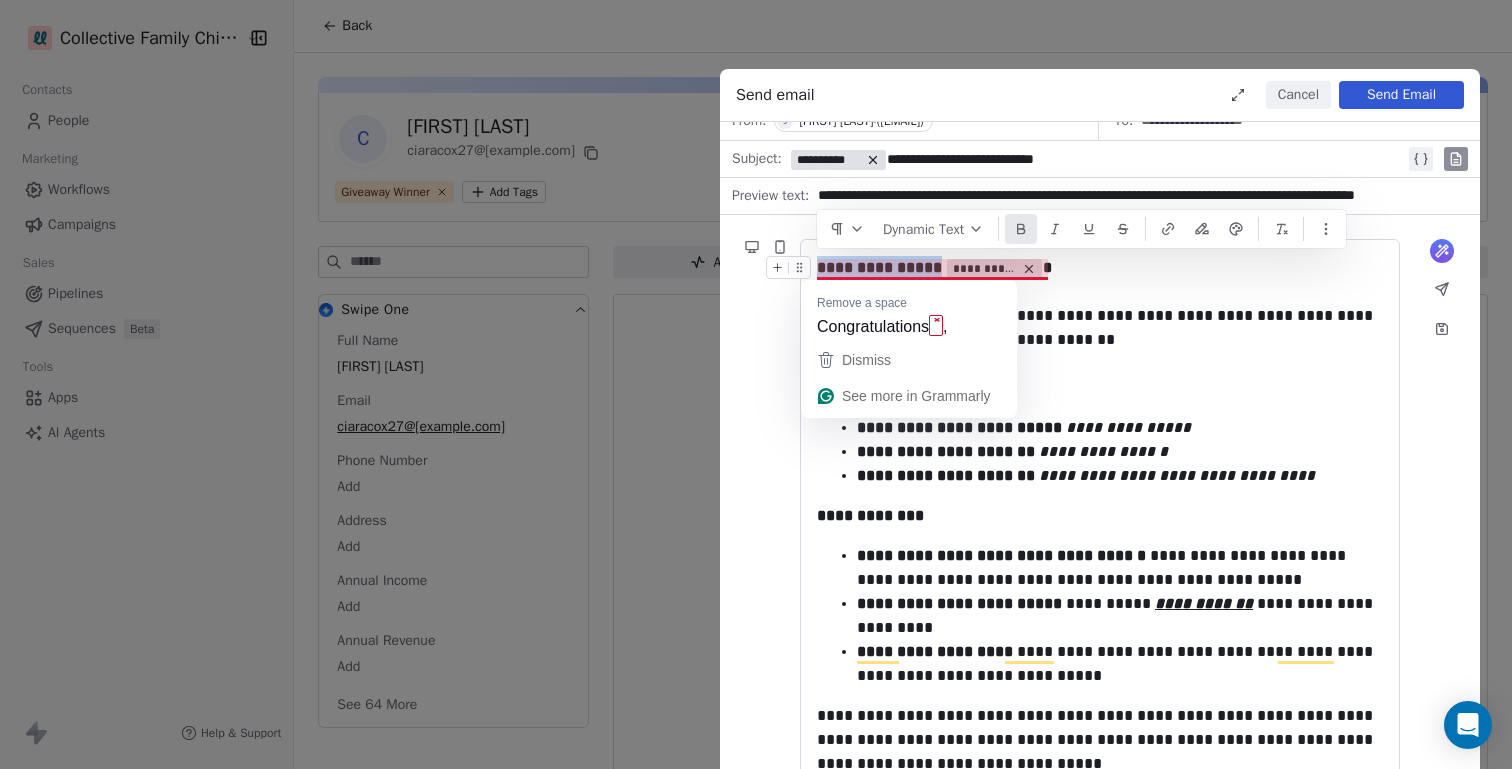 click on "**********" at bounding box center [1100, 268] 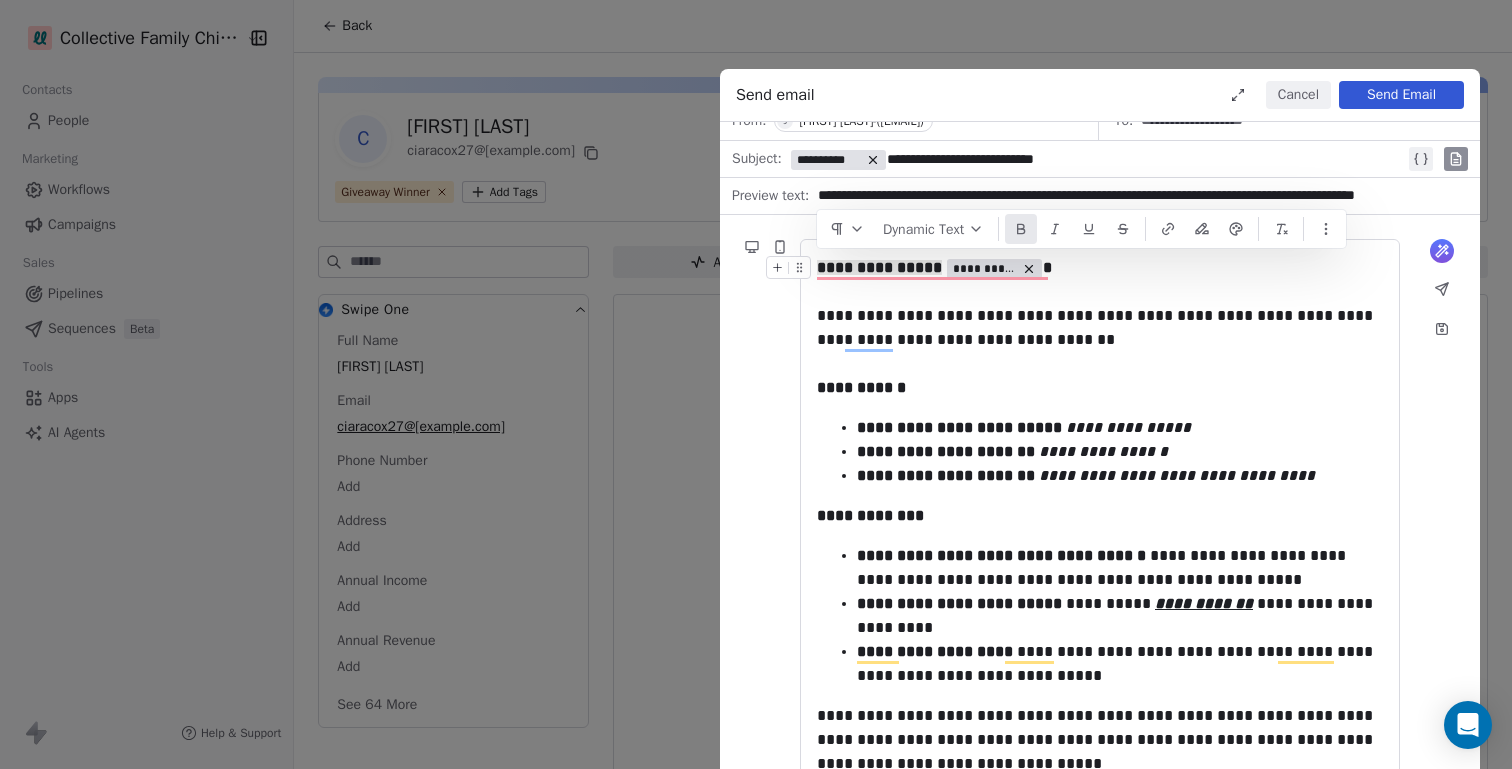 click 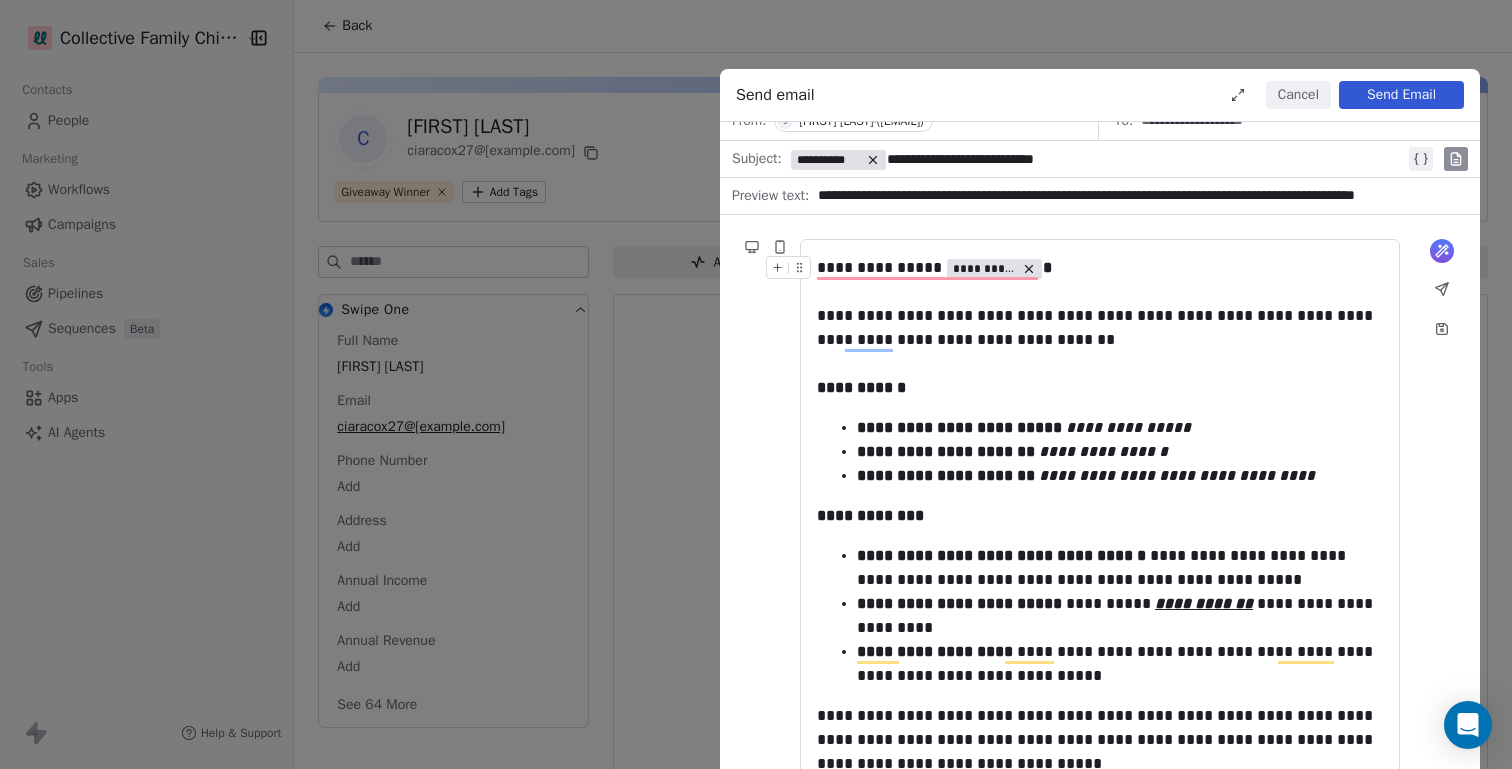 click on "**********" at bounding box center [1100, 268] 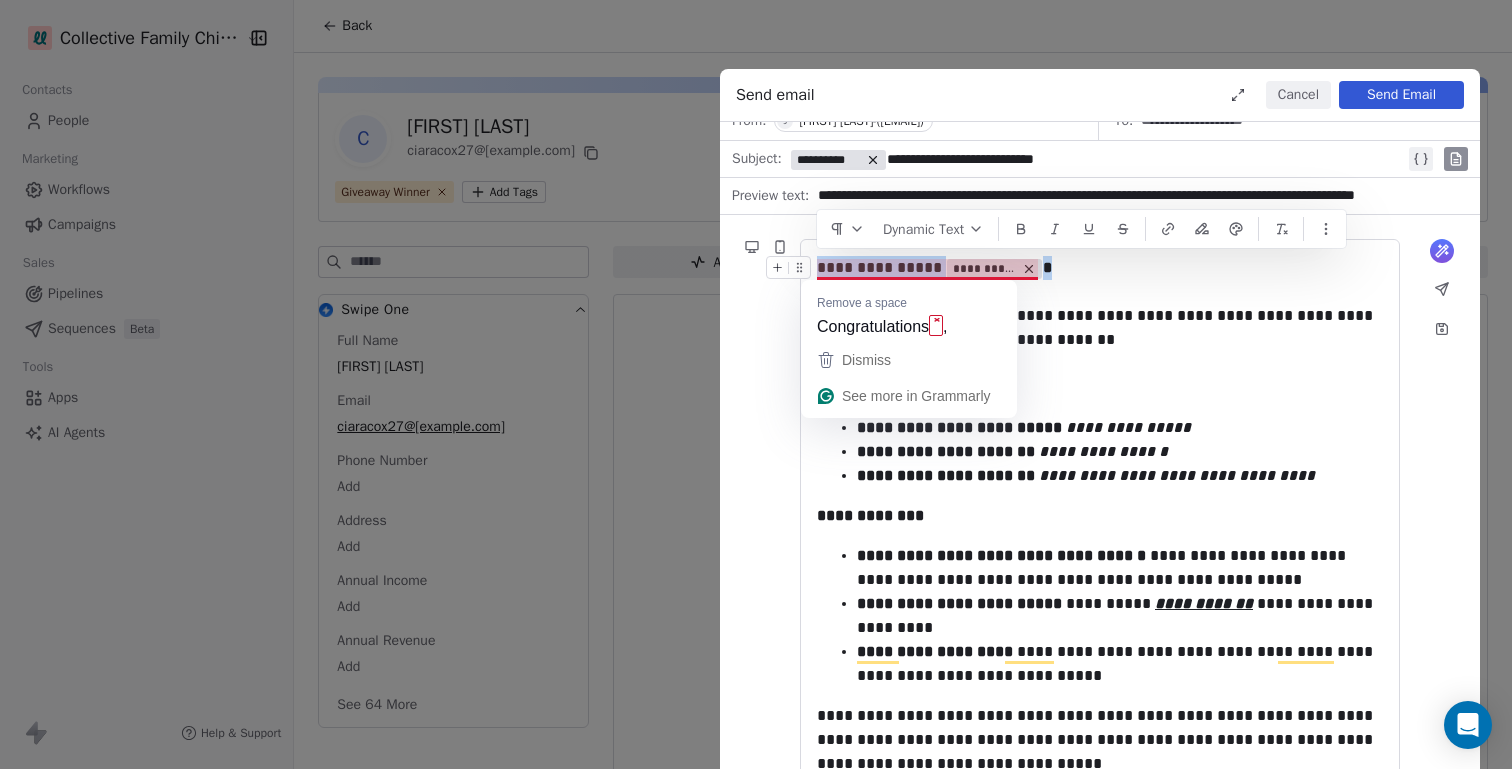 drag, startPoint x: 1049, startPoint y: 273, endPoint x: 821, endPoint y: 266, distance: 228.10744 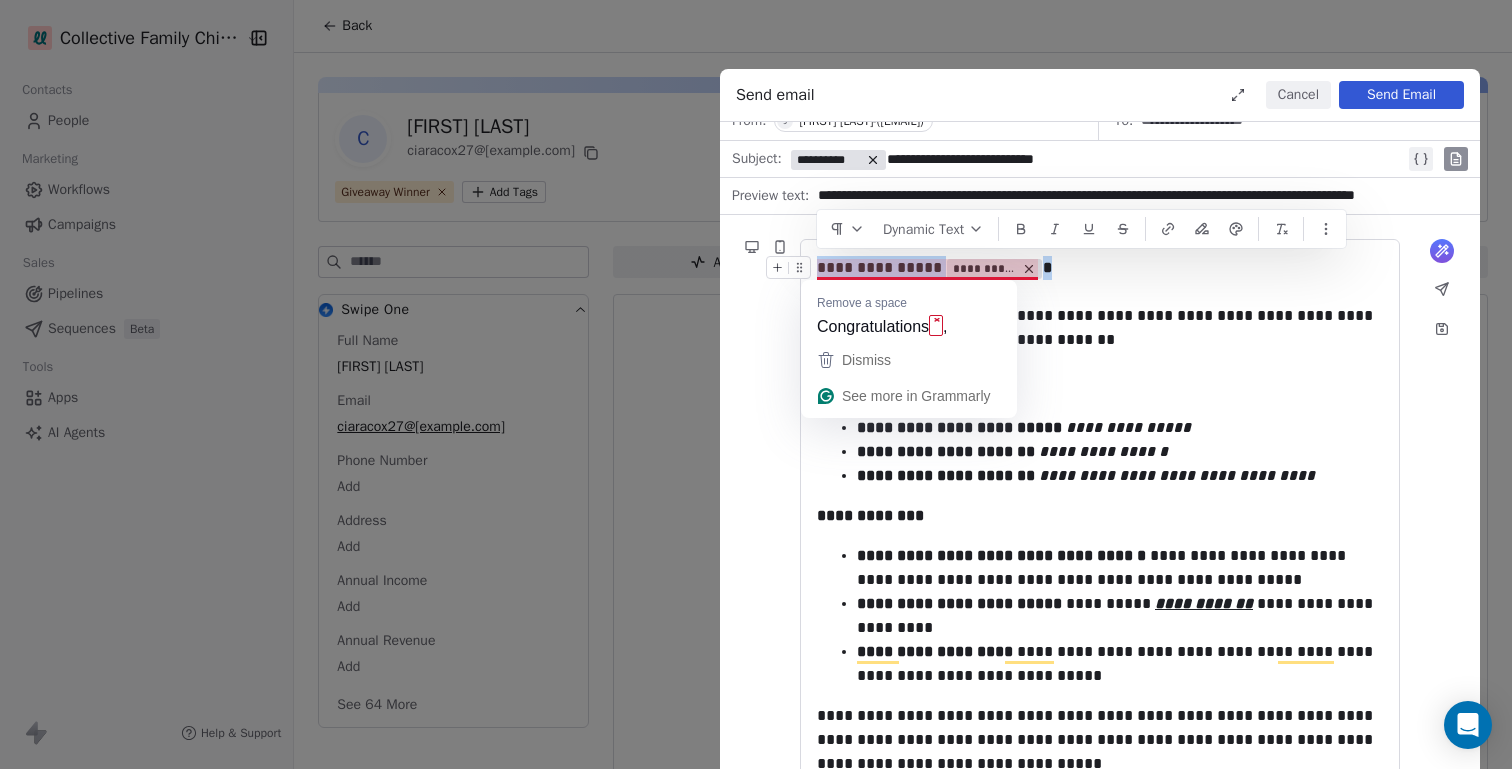 click on "**********" at bounding box center [1100, 268] 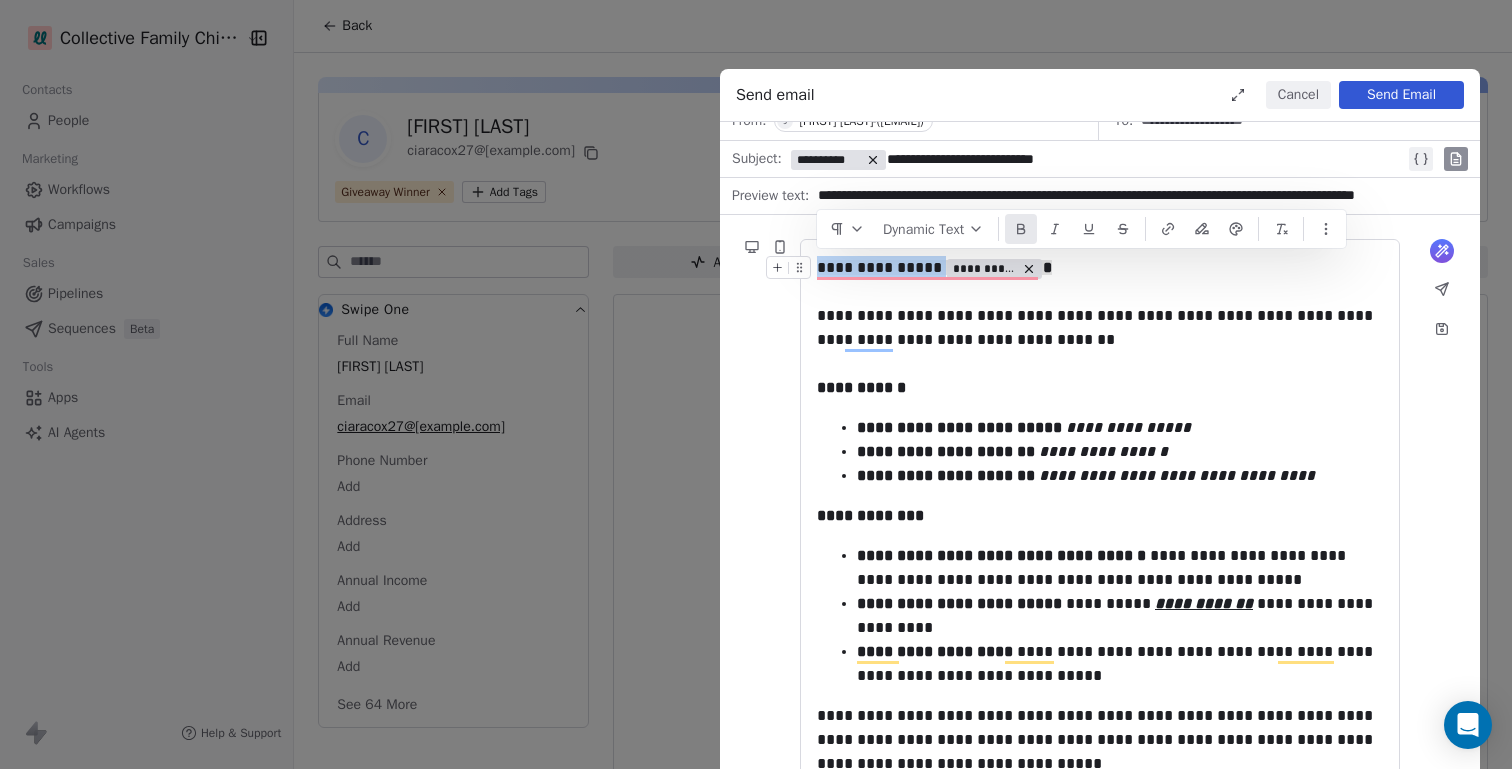 click 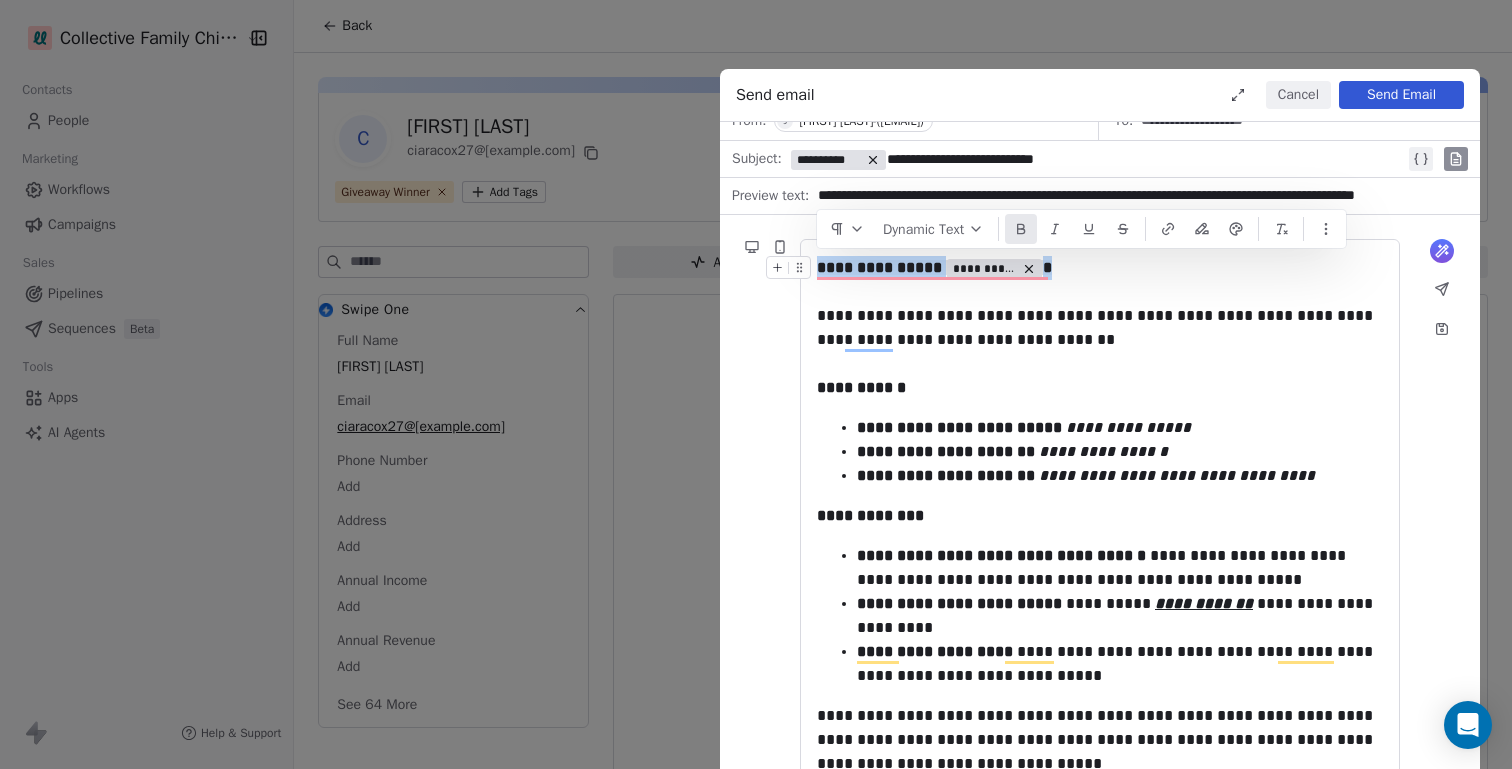 click 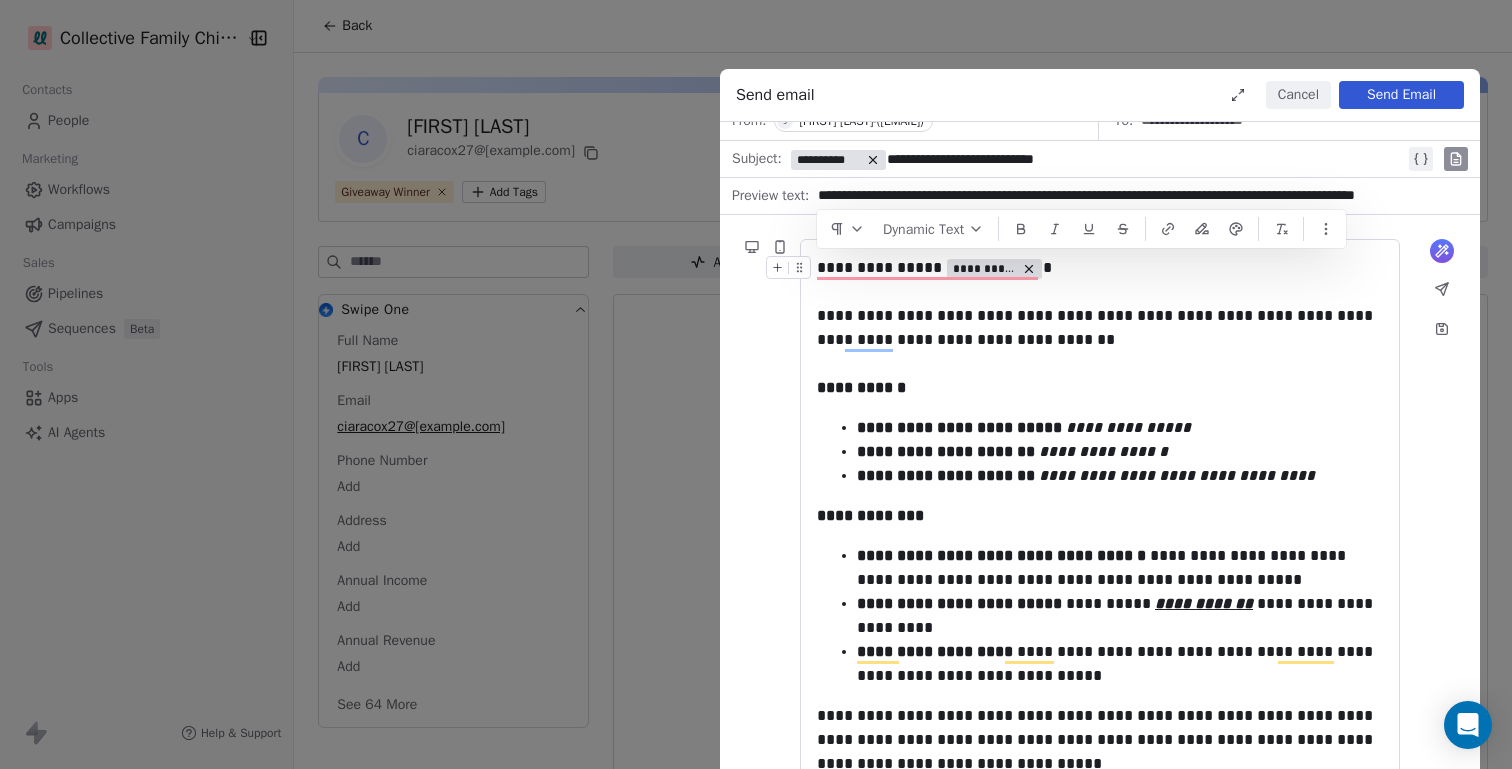 click on "**********" at bounding box center (1100, 268) 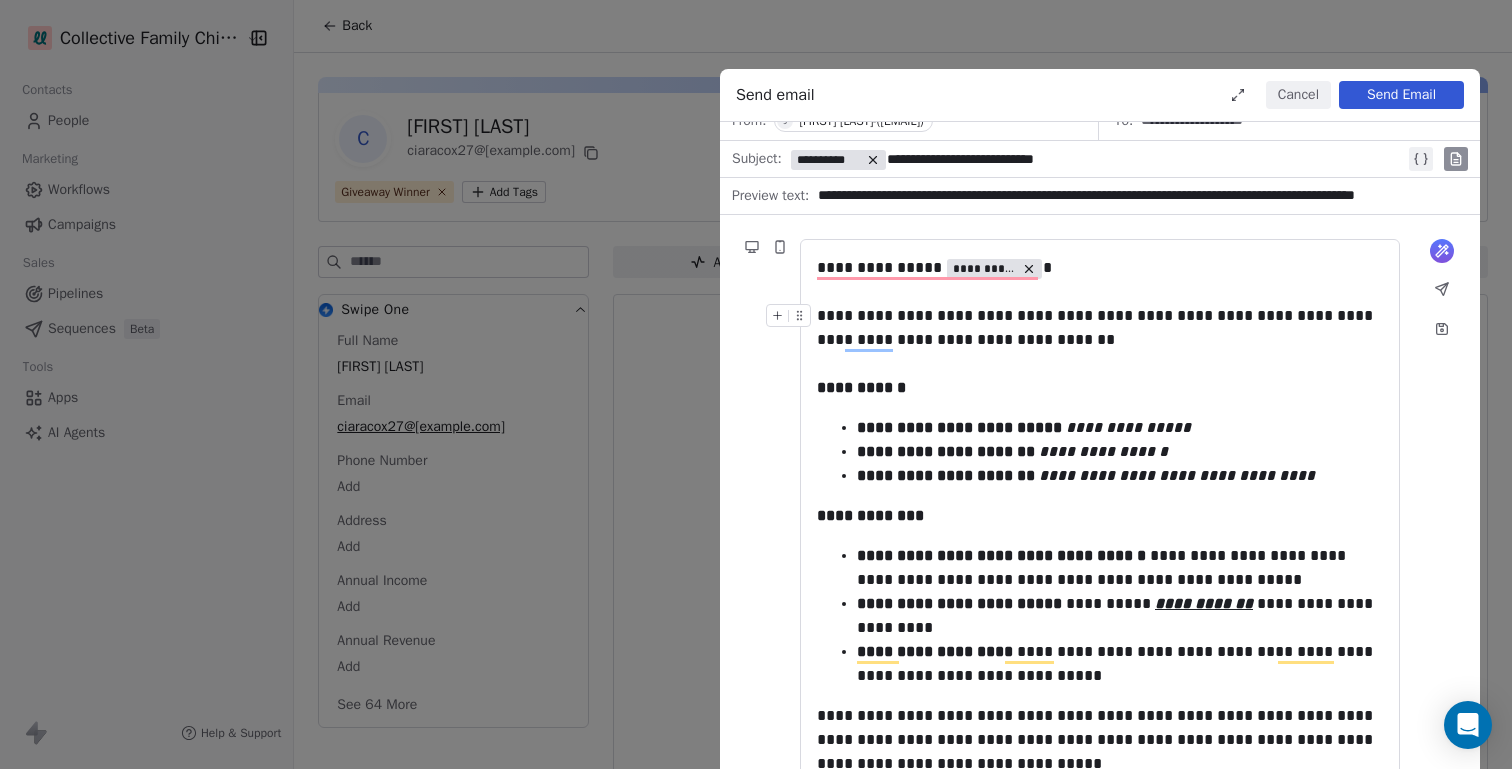 click on "**********" at bounding box center [1100, 328] 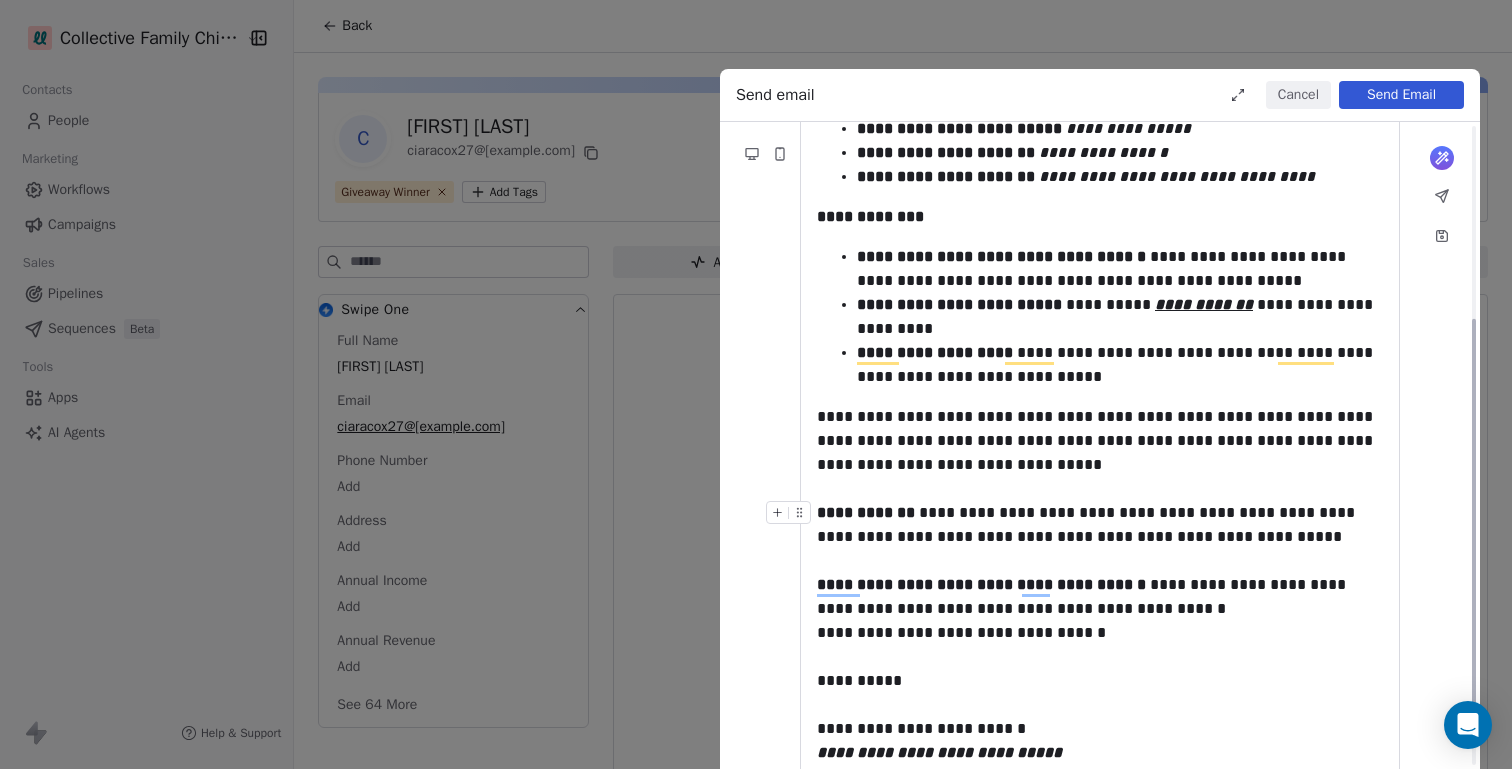 click on "**********" at bounding box center [1100, 525] 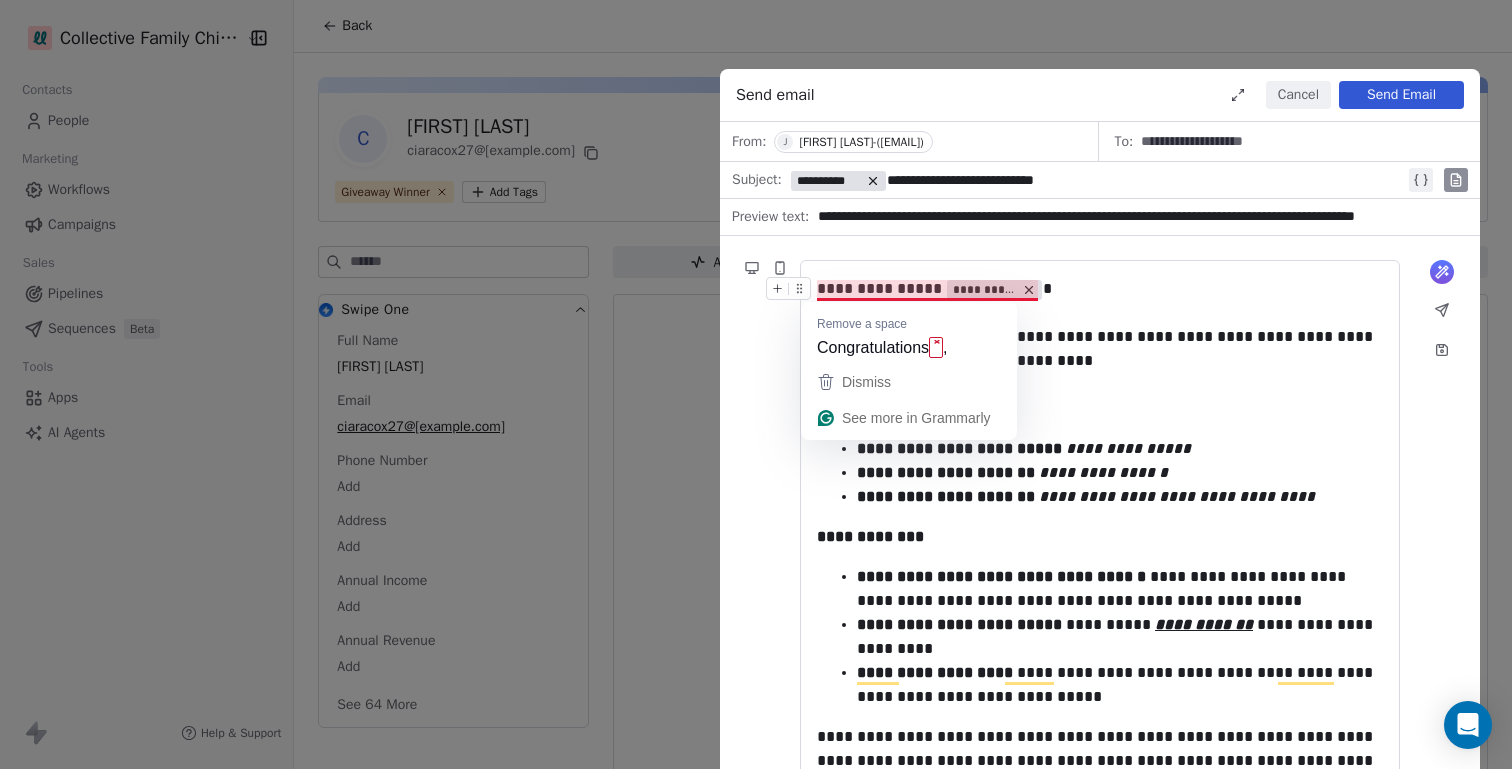 click on "**********" at bounding box center [1100, 289] 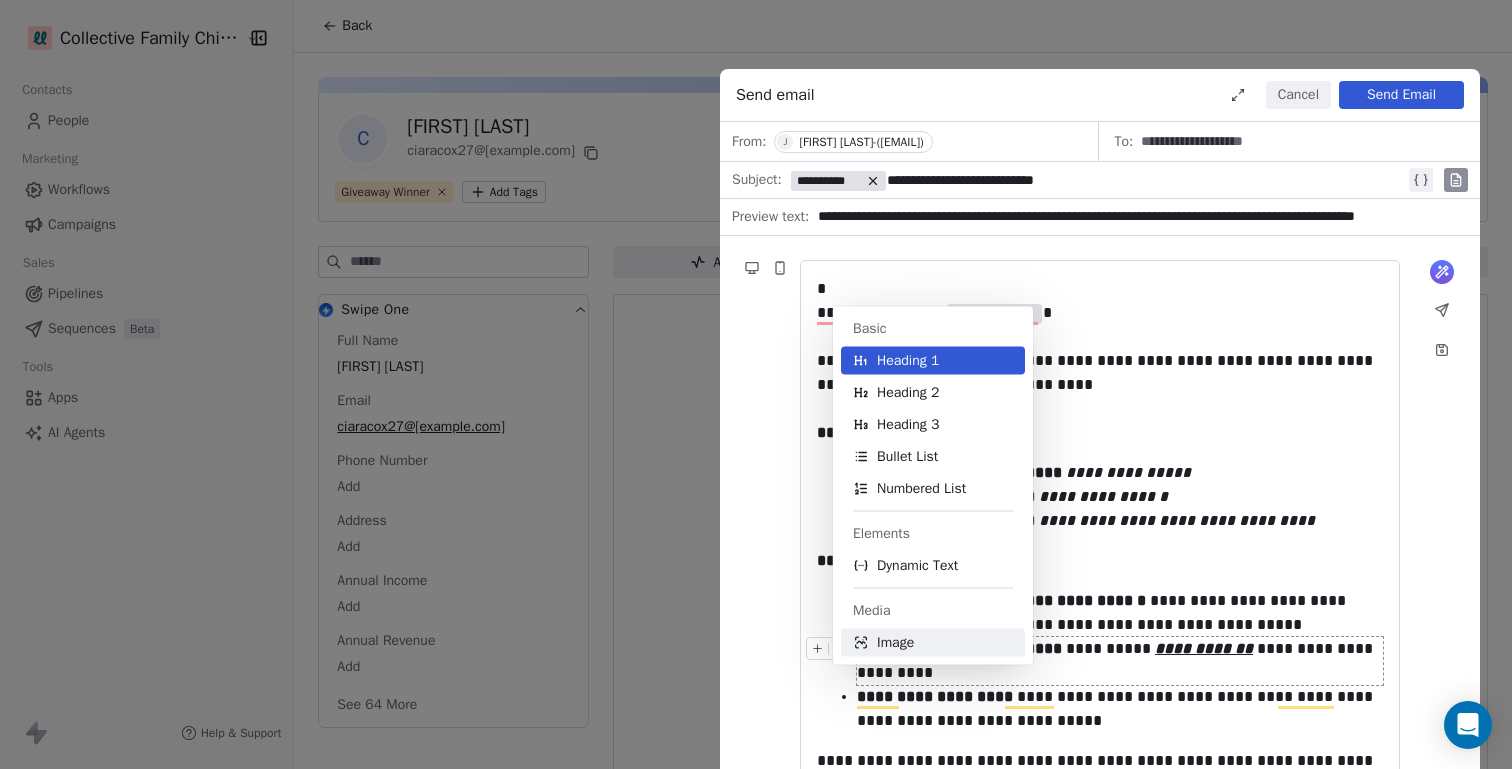 click on "Image" at bounding box center [895, 643] 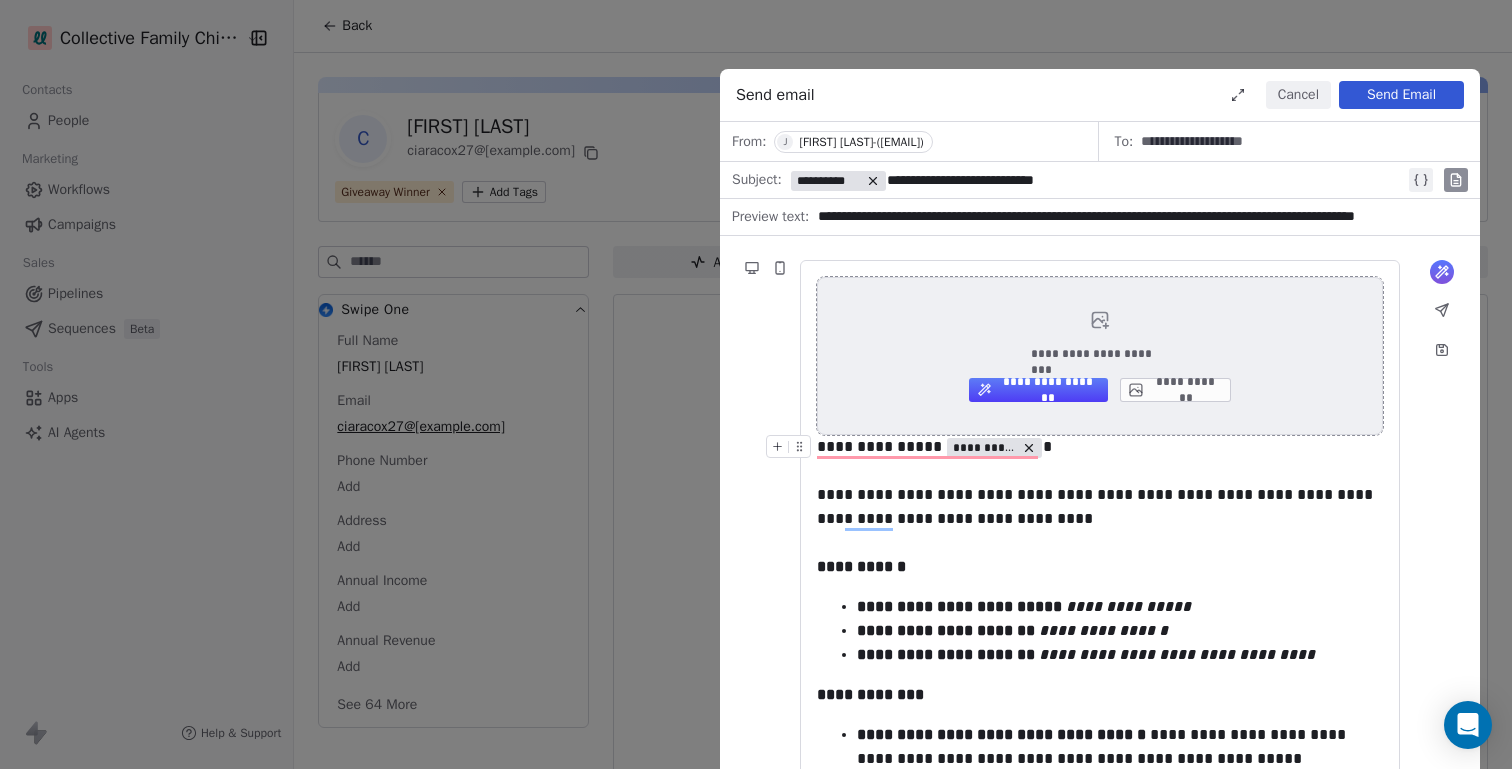 click on "**********" at bounding box center (1175, 390) 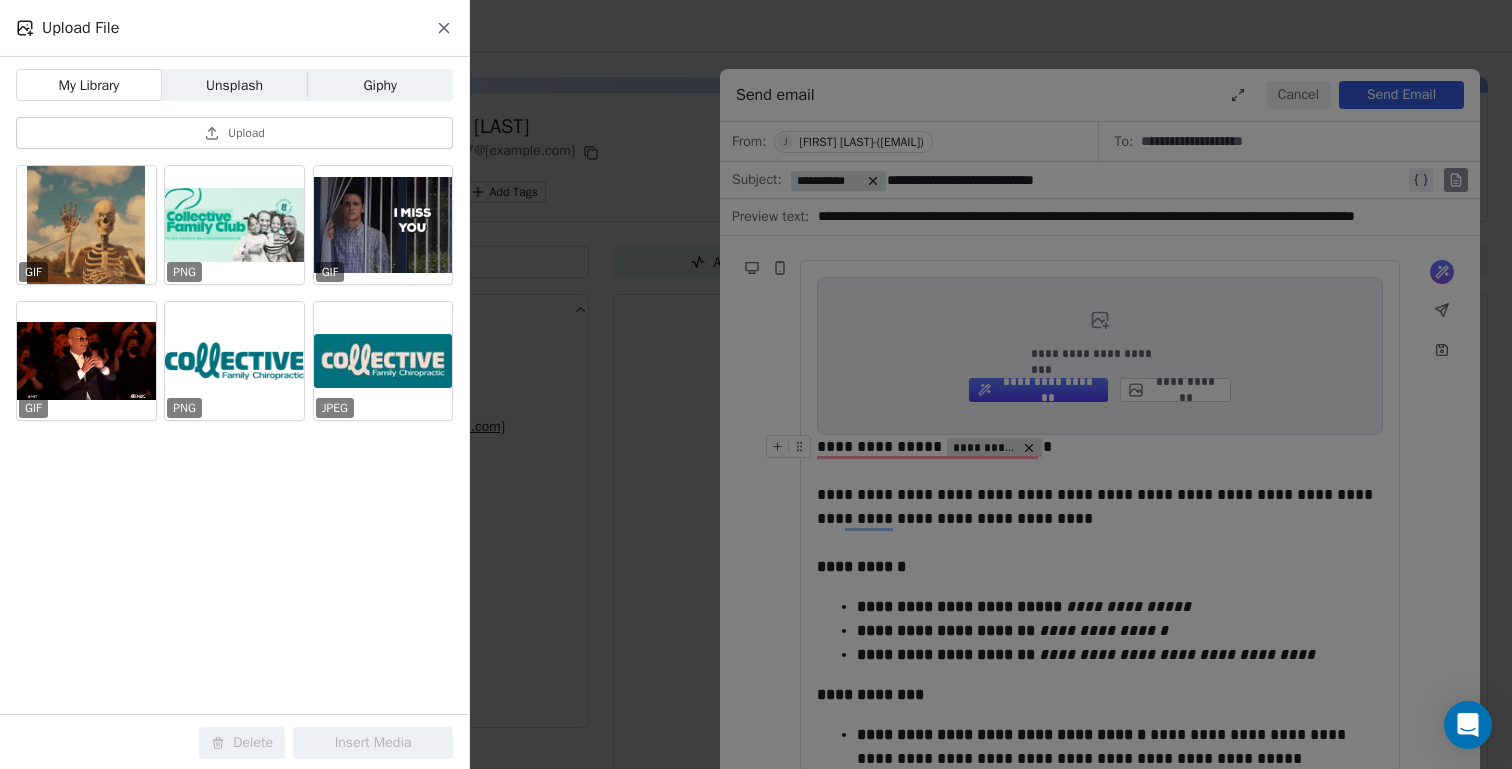 click on "Giphy Giphy" at bounding box center [380, 85] 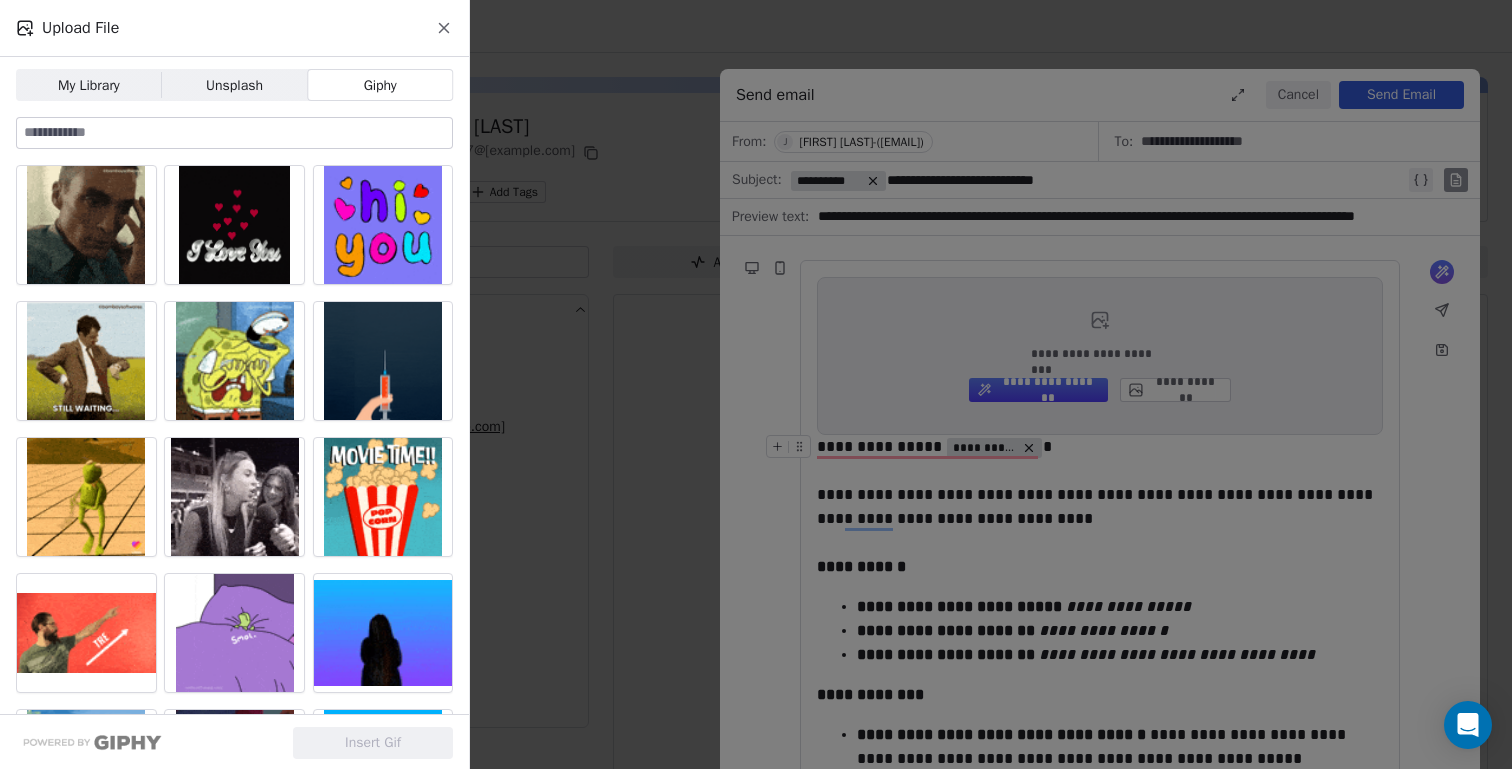 click at bounding box center [234, 133] 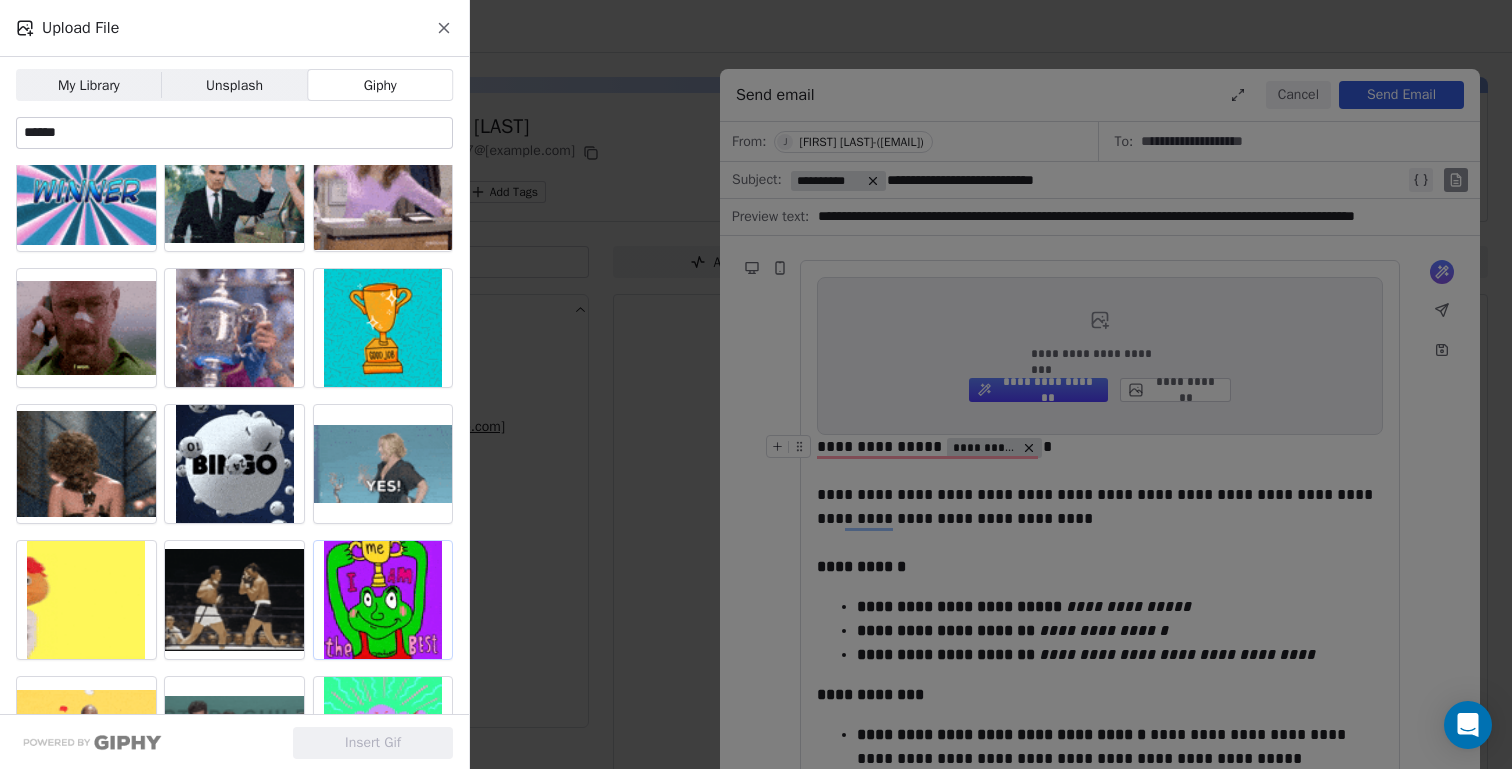 scroll, scrollTop: 0, scrollLeft: 0, axis: both 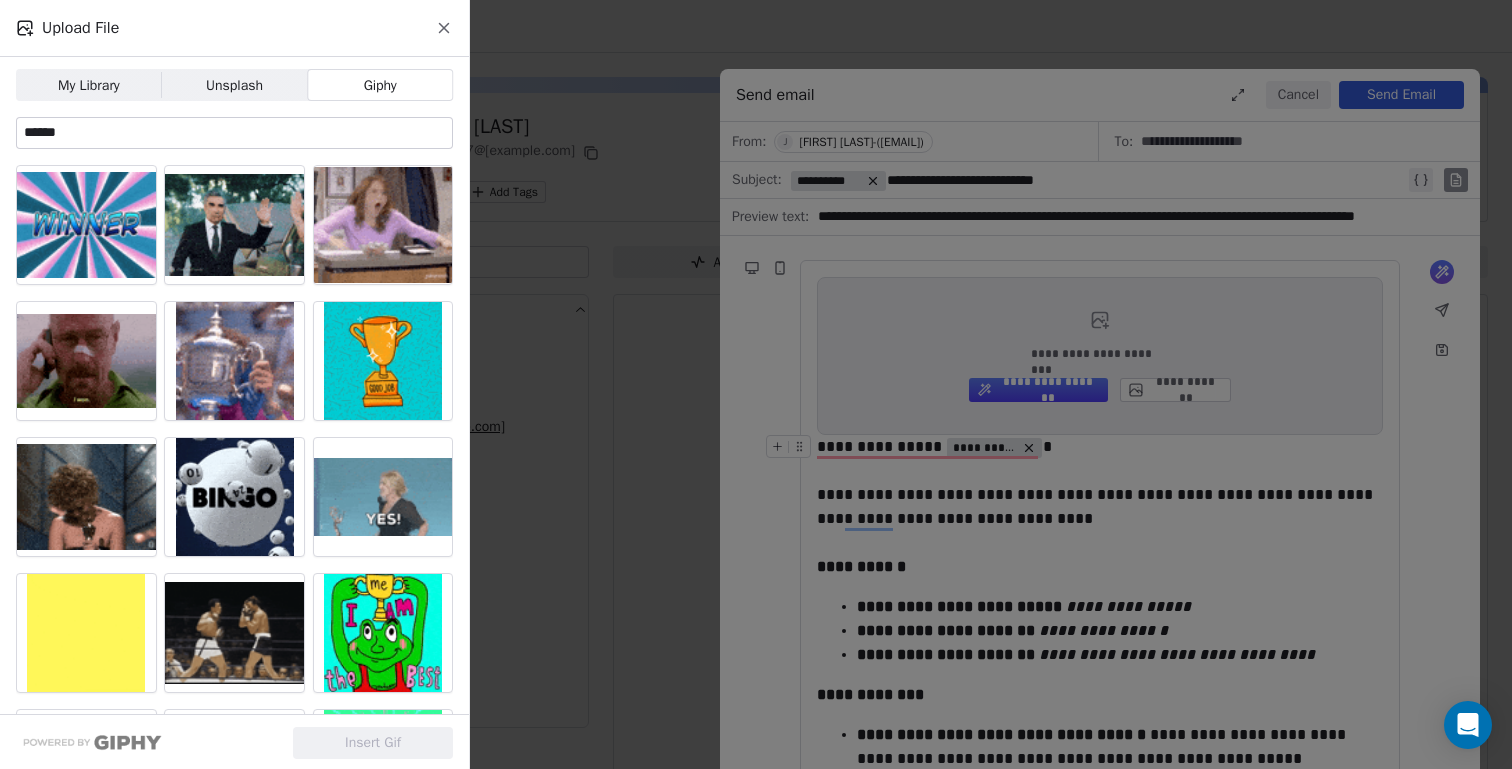 drag, startPoint x: 100, startPoint y: 135, endPoint x: 0, endPoint y: 135, distance: 100 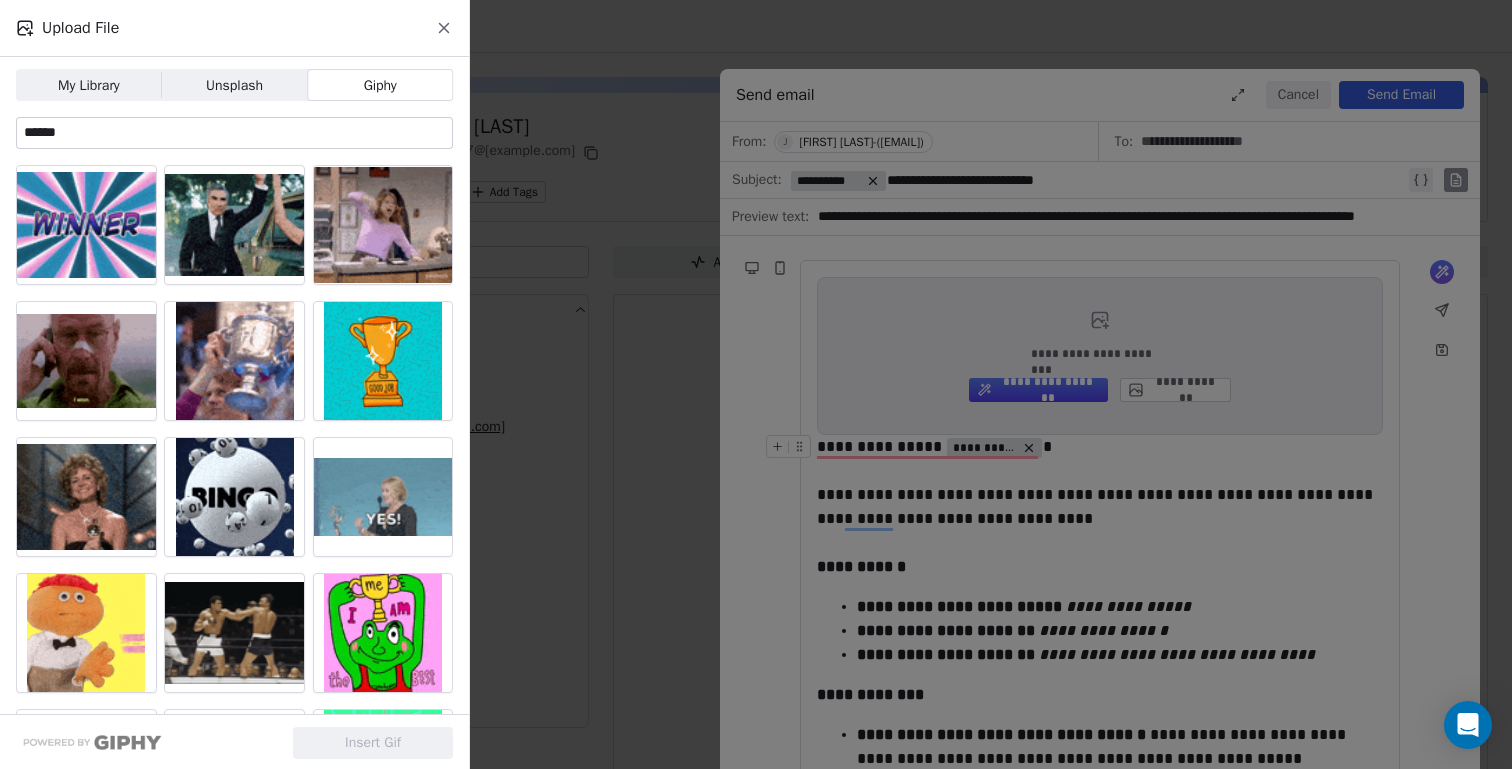 click on "My Library My Library Unsplash Unsplash Giphy Giphy ******" at bounding box center (234, 385) 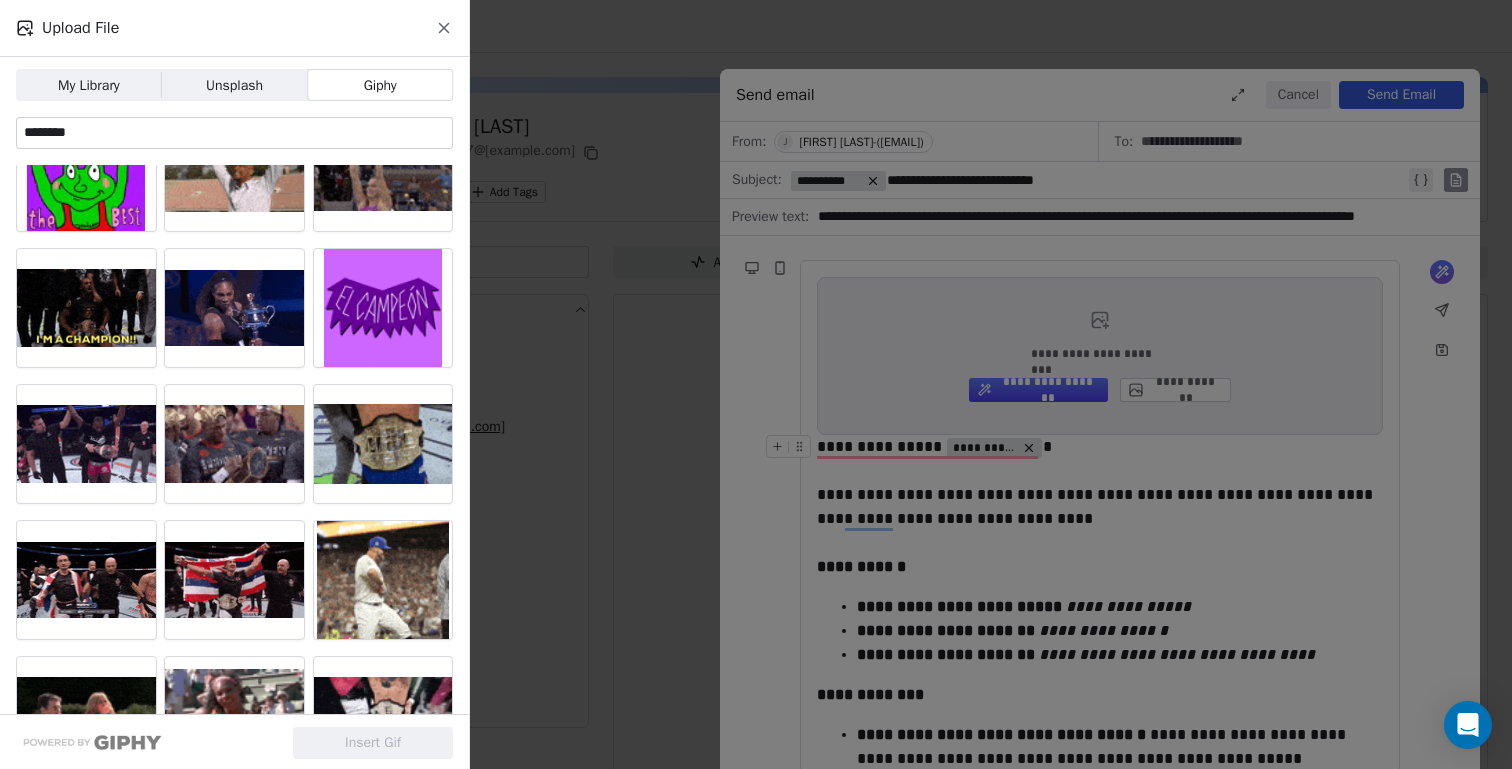 scroll, scrollTop: 0, scrollLeft: 0, axis: both 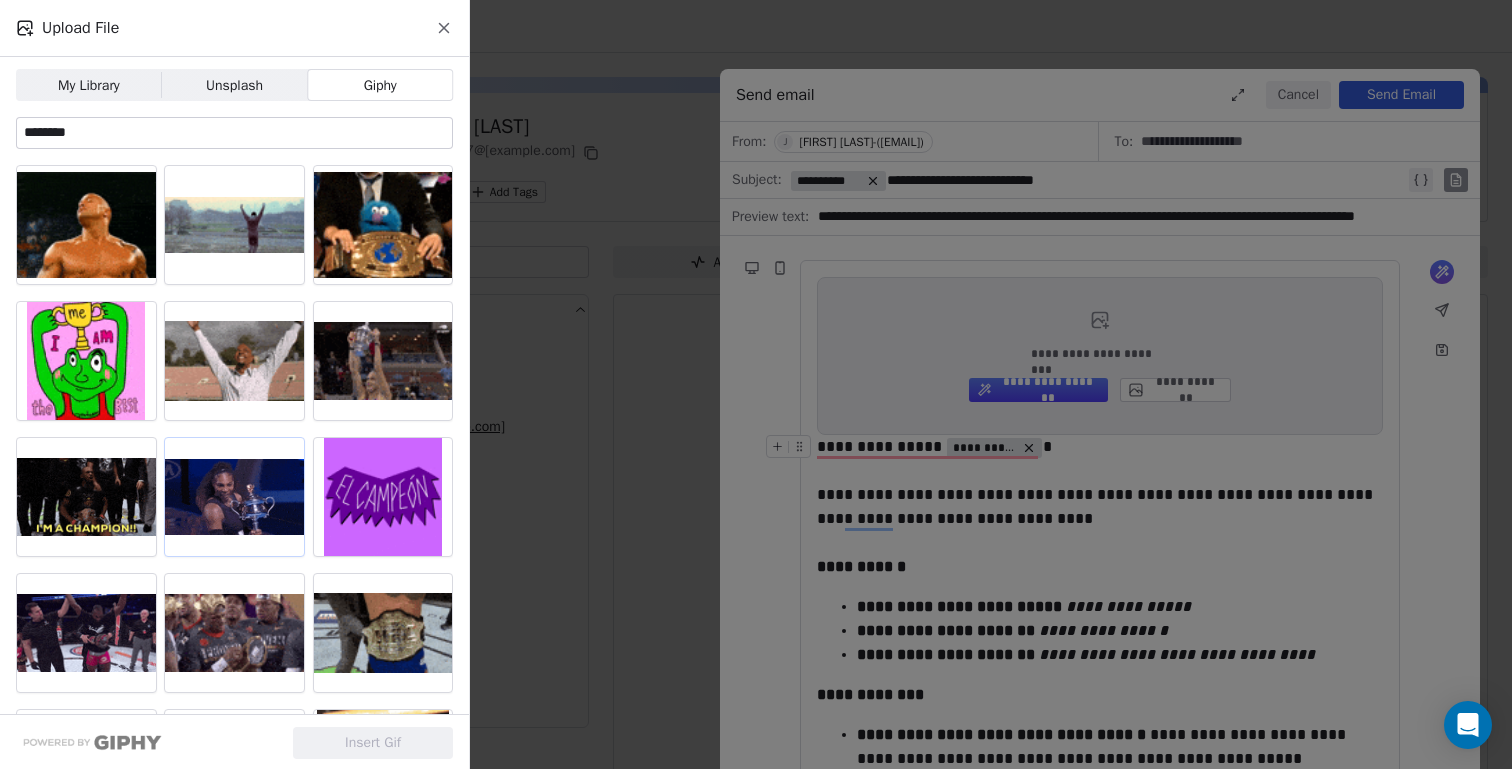 type on "********" 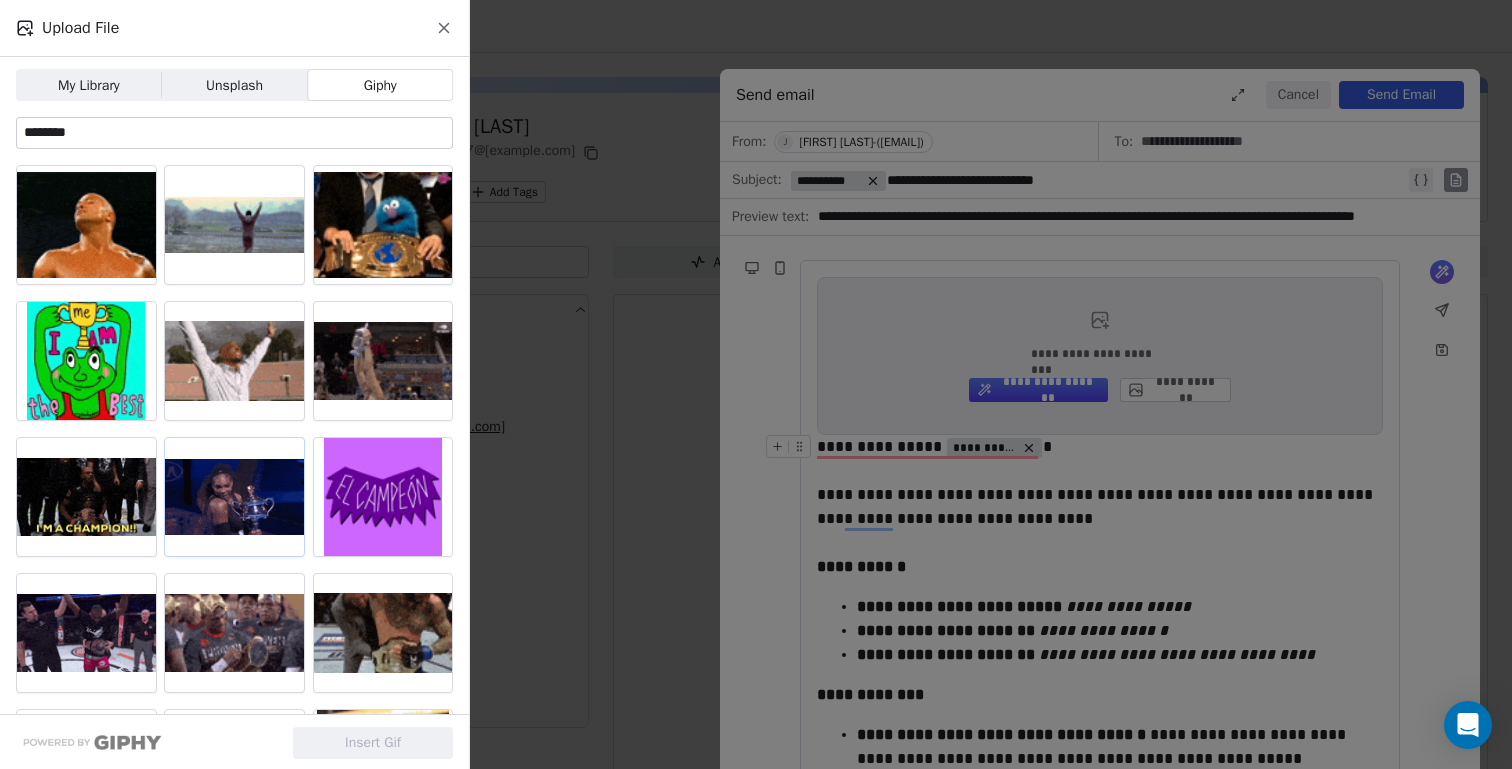 click at bounding box center (234, 497) 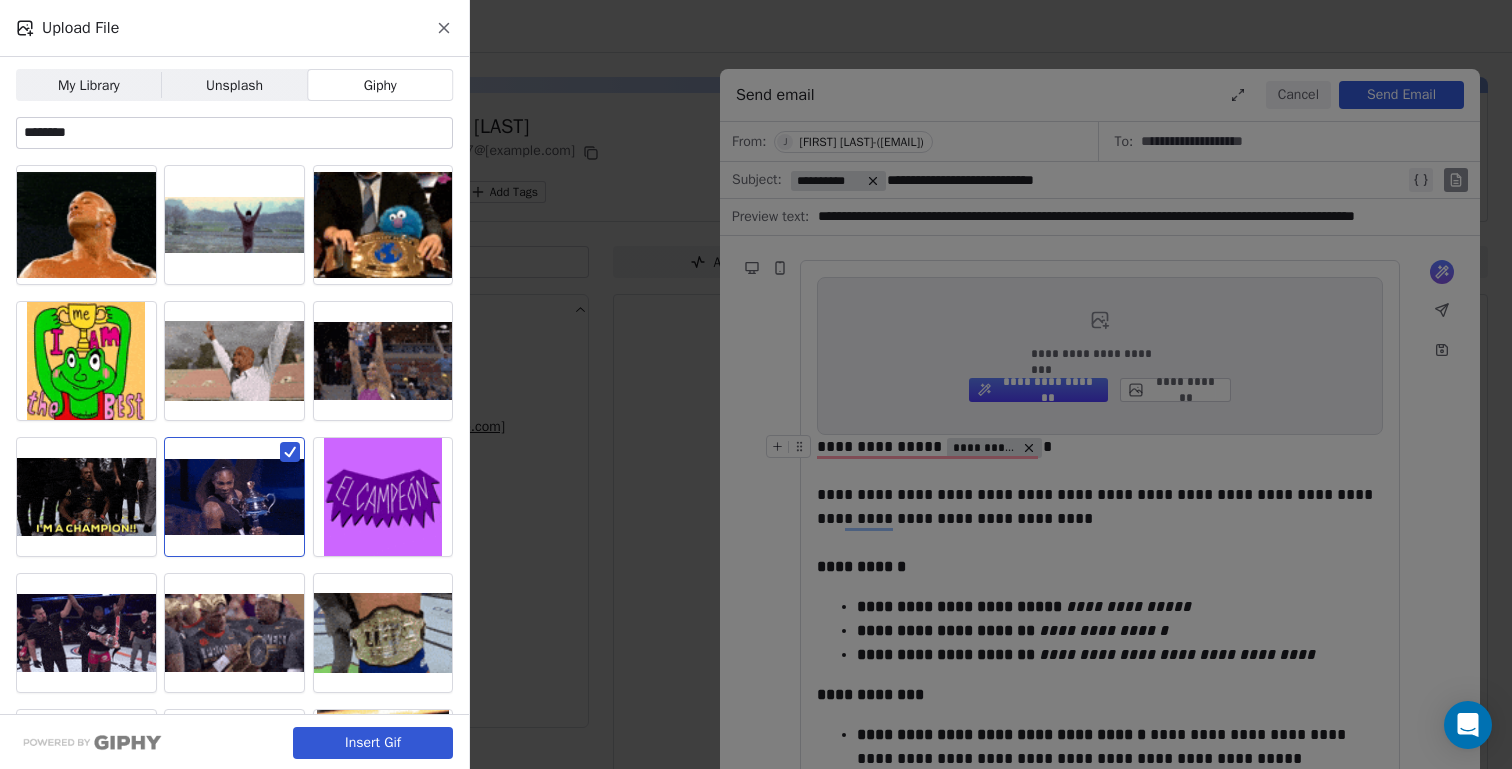 click on "Insert Gif" at bounding box center (373, 743) 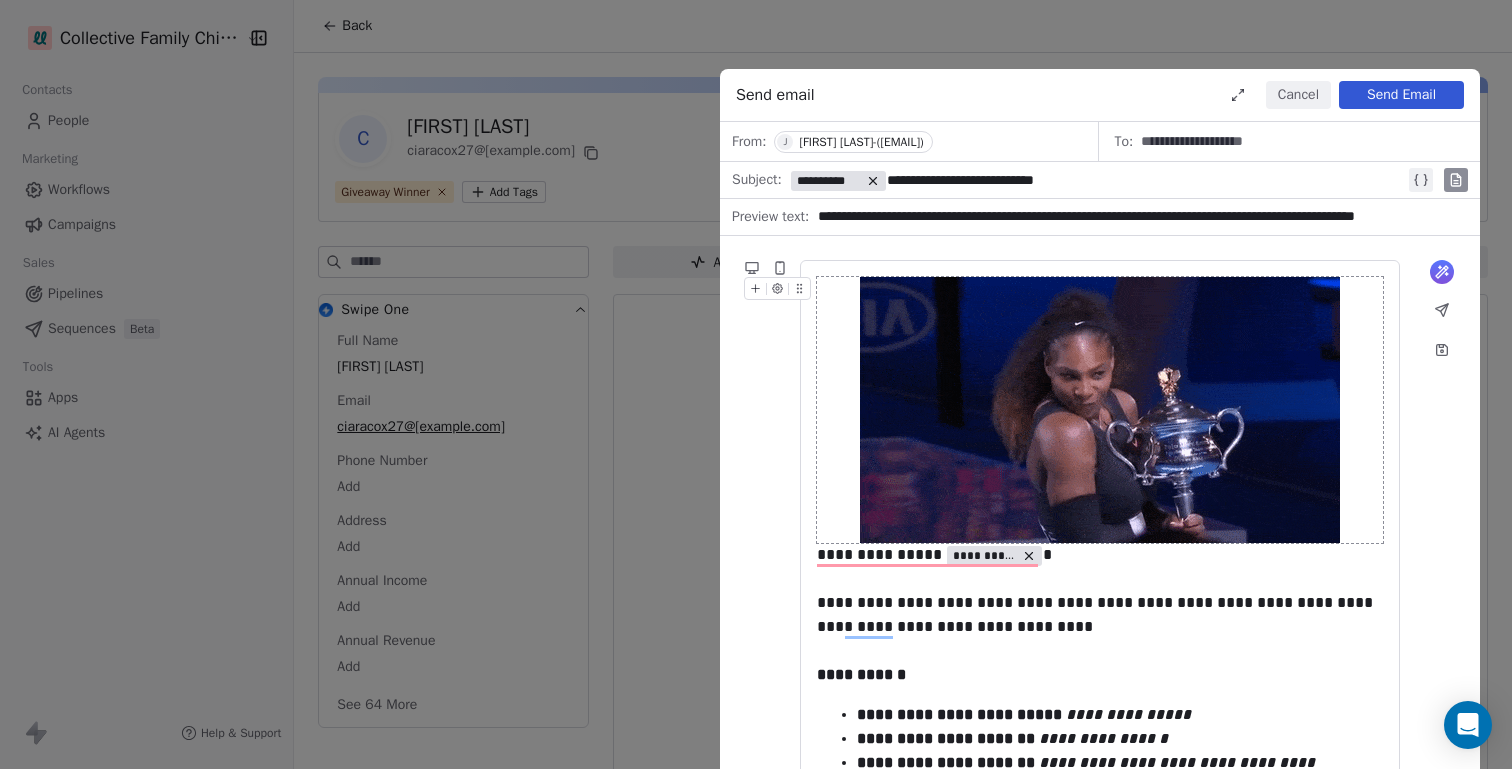 click at bounding box center (1100, 410) 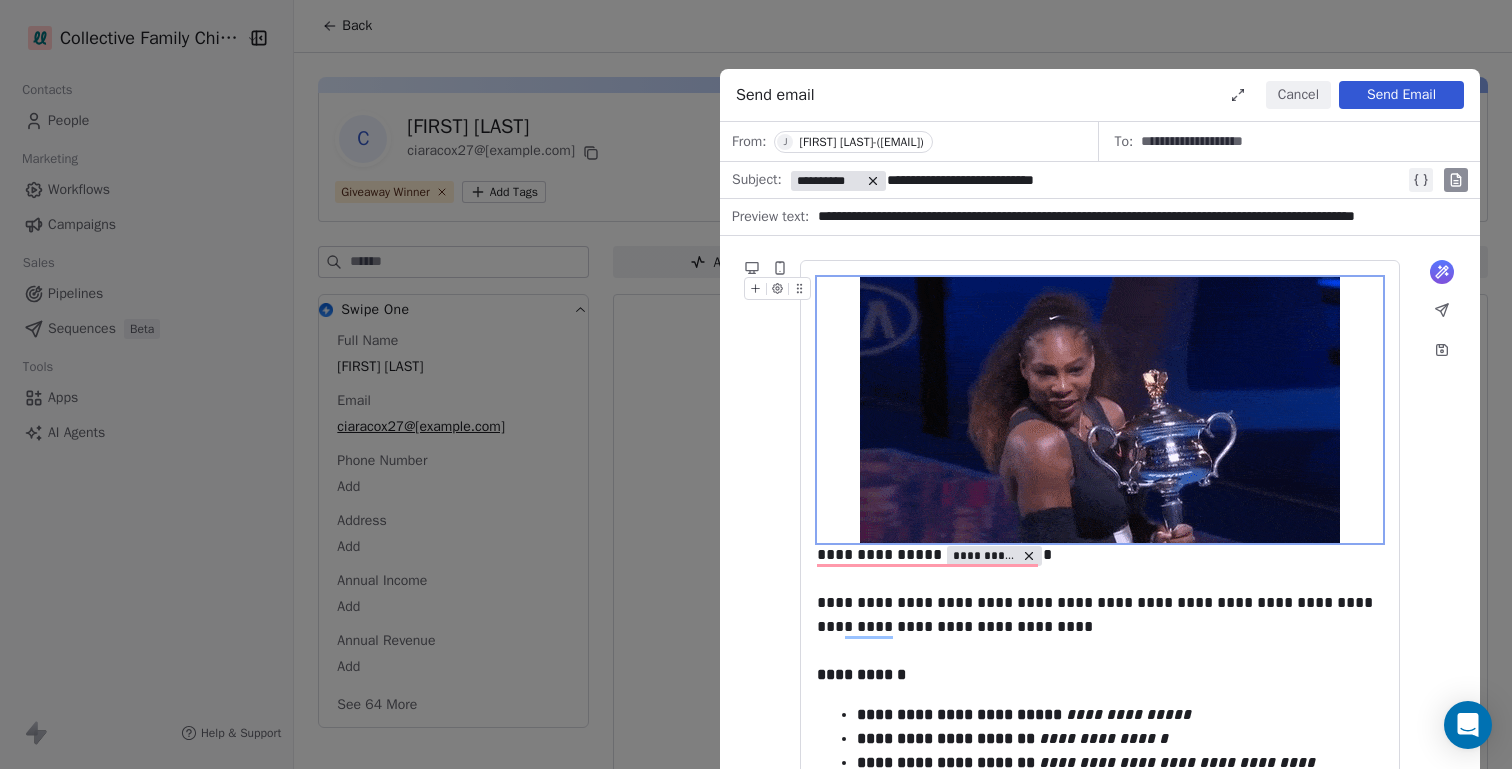 click at bounding box center [1100, 410] 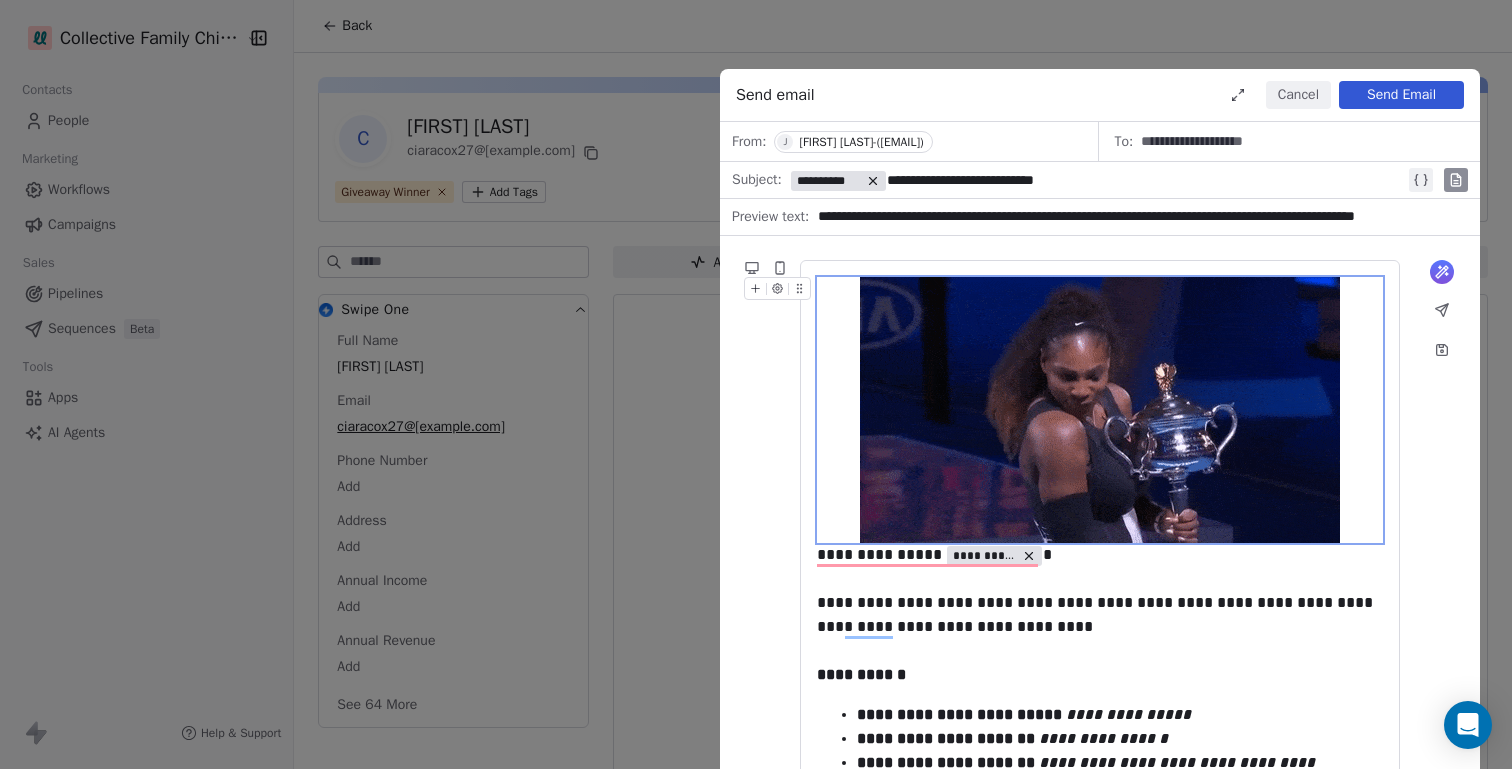 click at bounding box center [1100, 410] 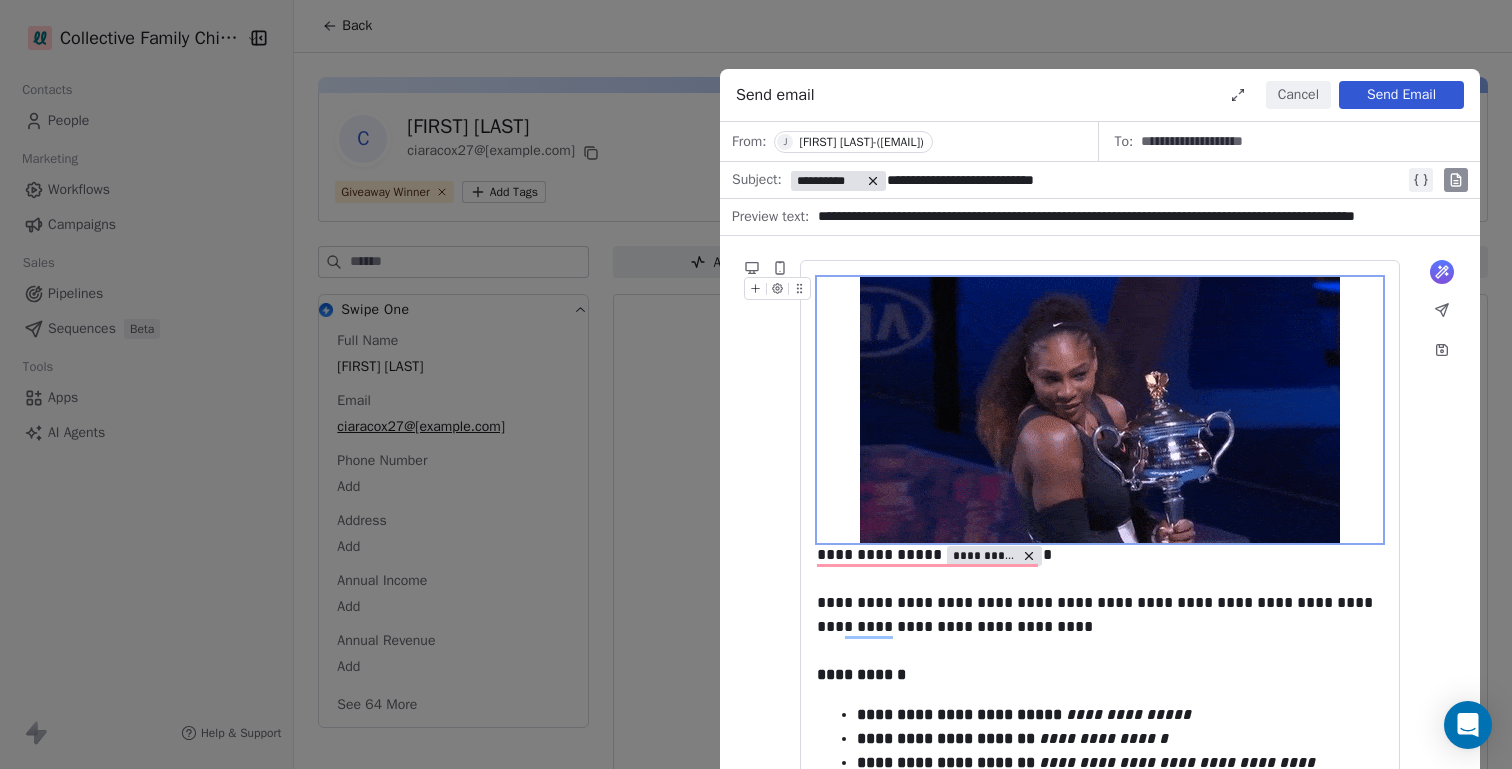 click 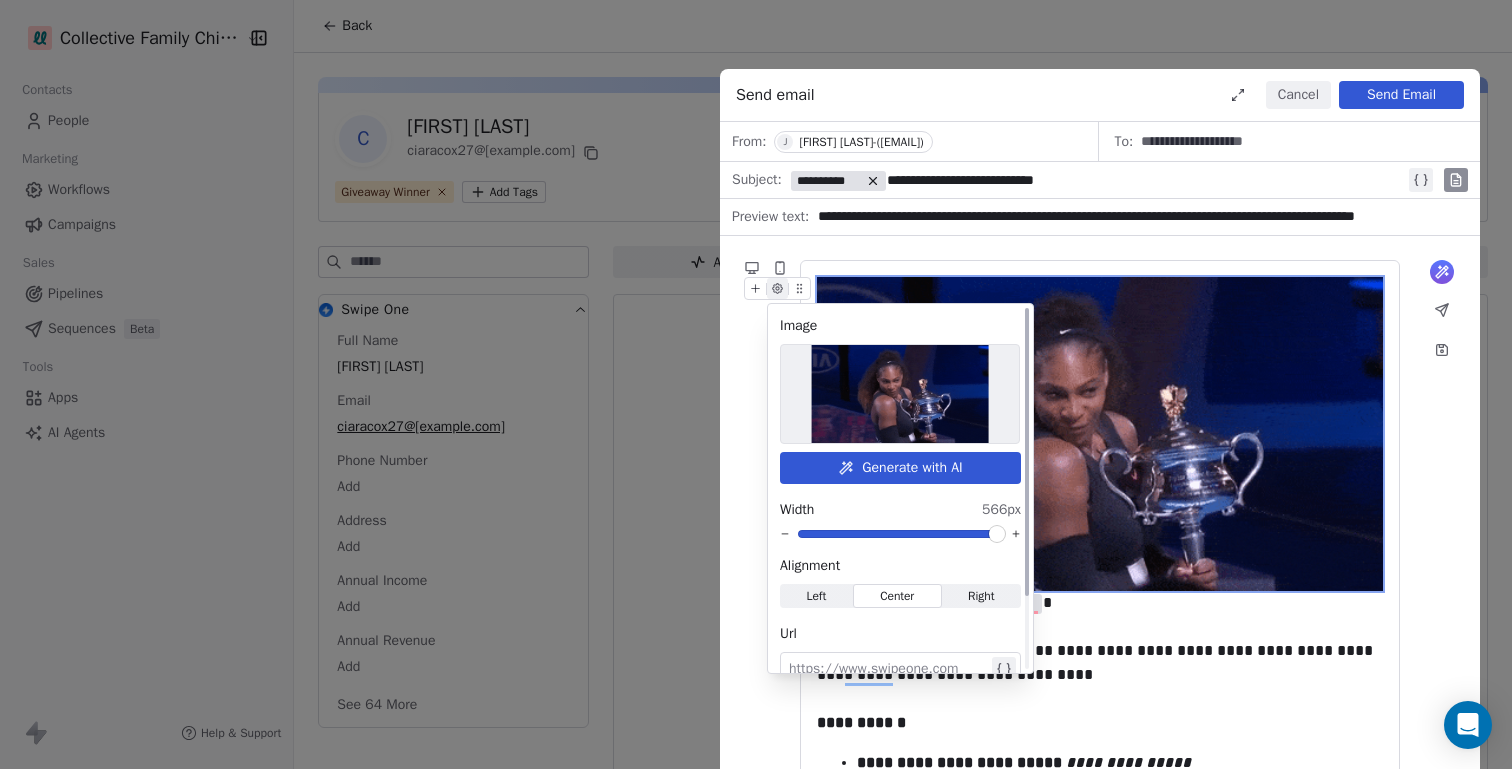 click at bounding box center [997, 534] 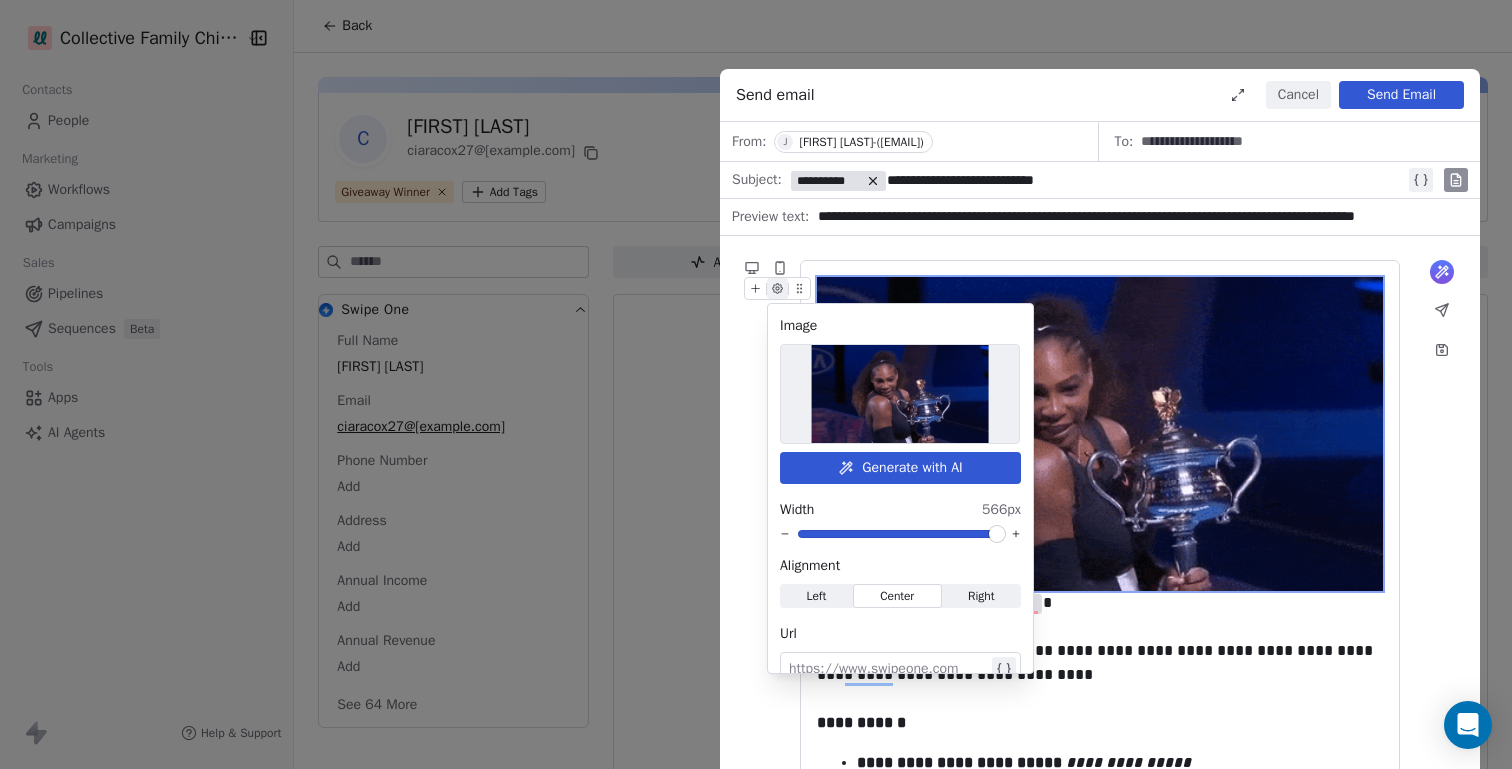 click on "**********" at bounding box center [1100, 867] 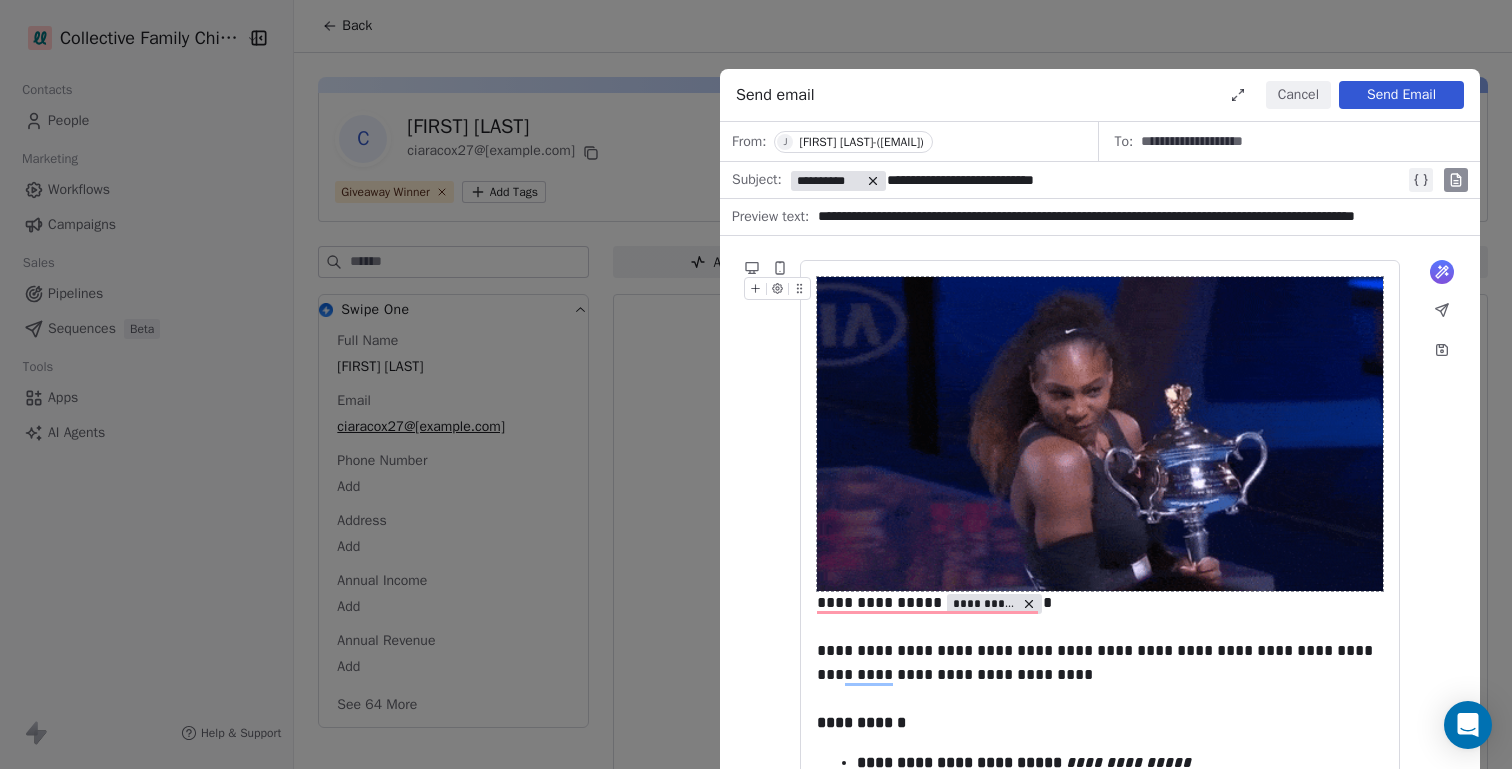 scroll, scrollTop: 2, scrollLeft: 0, axis: vertical 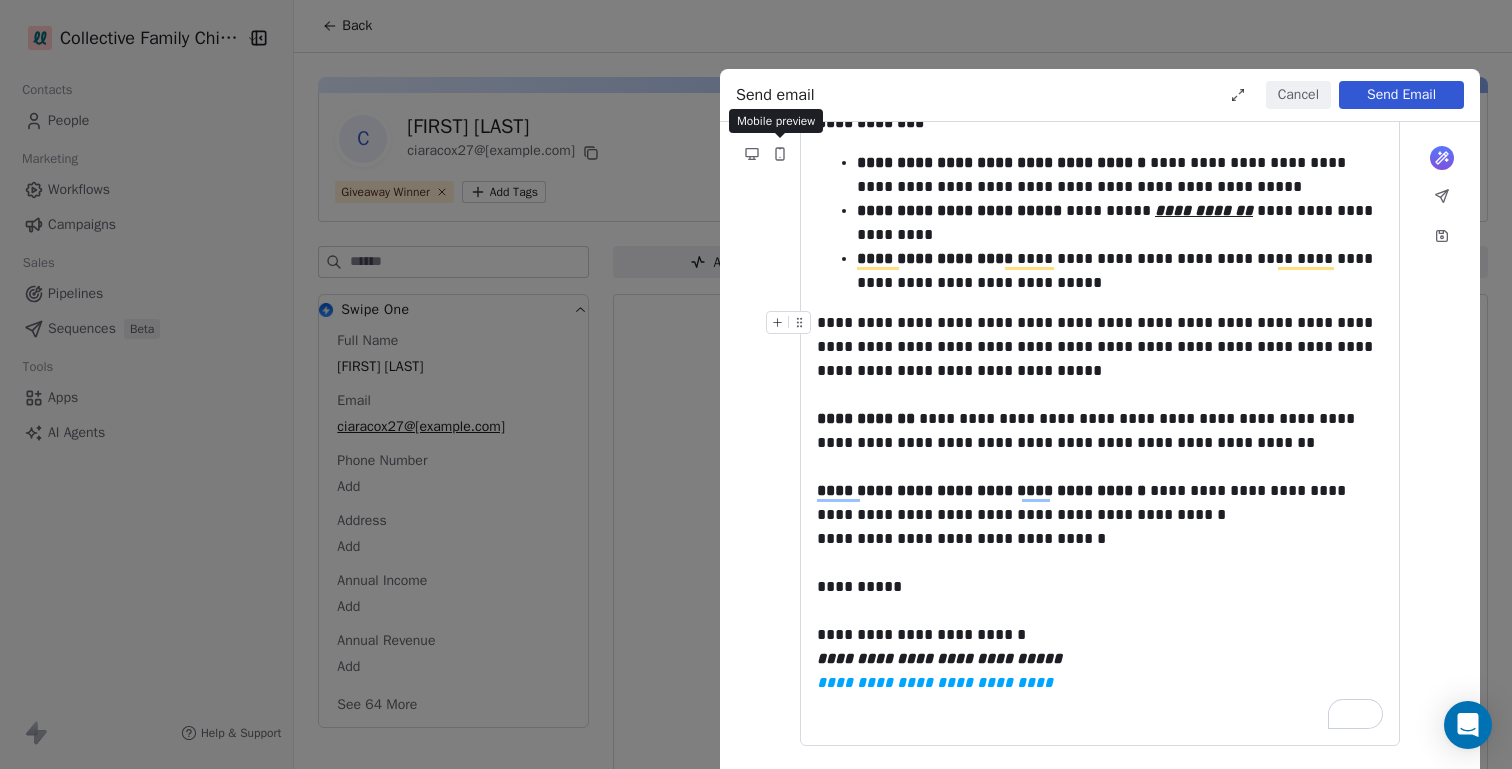 click 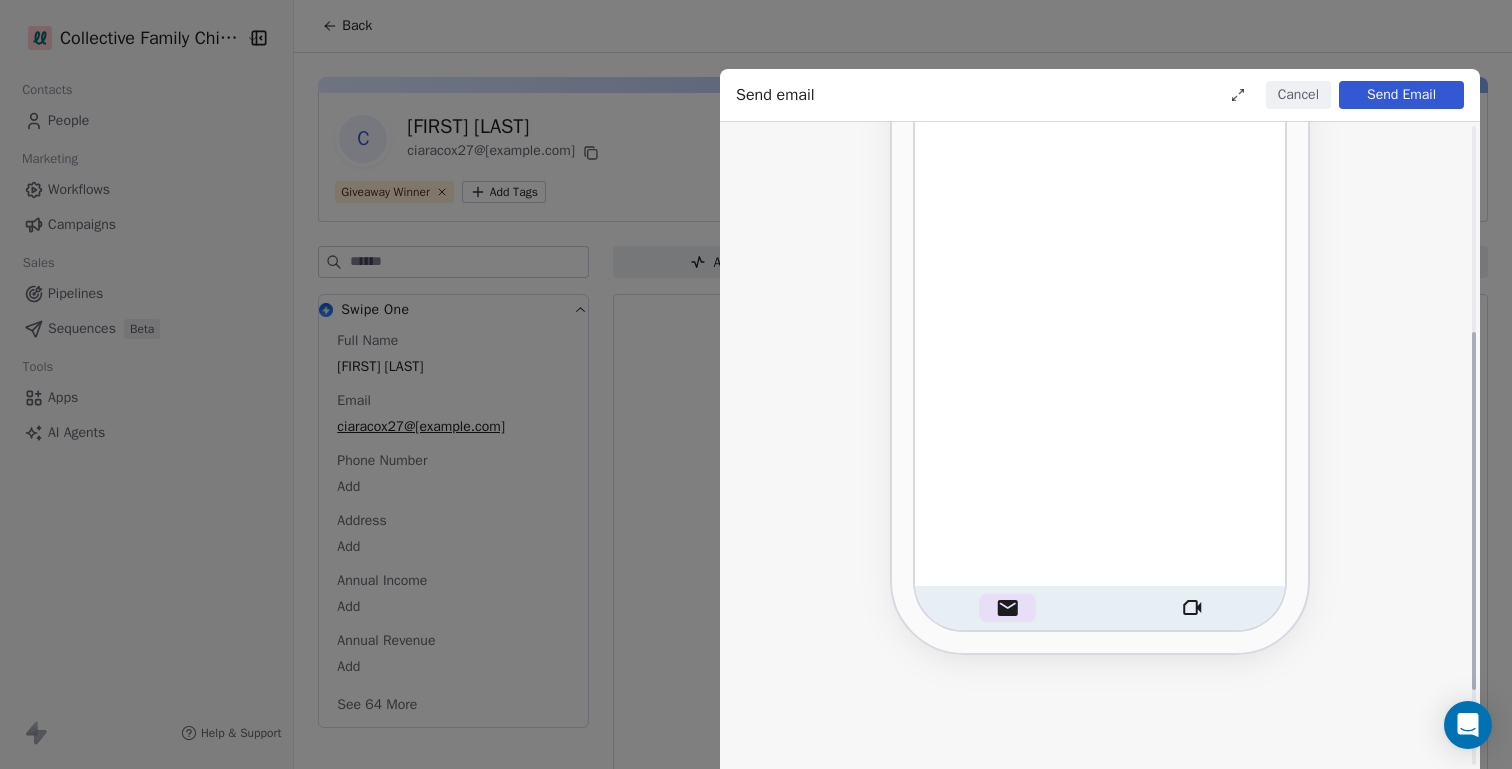 scroll, scrollTop: 0, scrollLeft: 0, axis: both 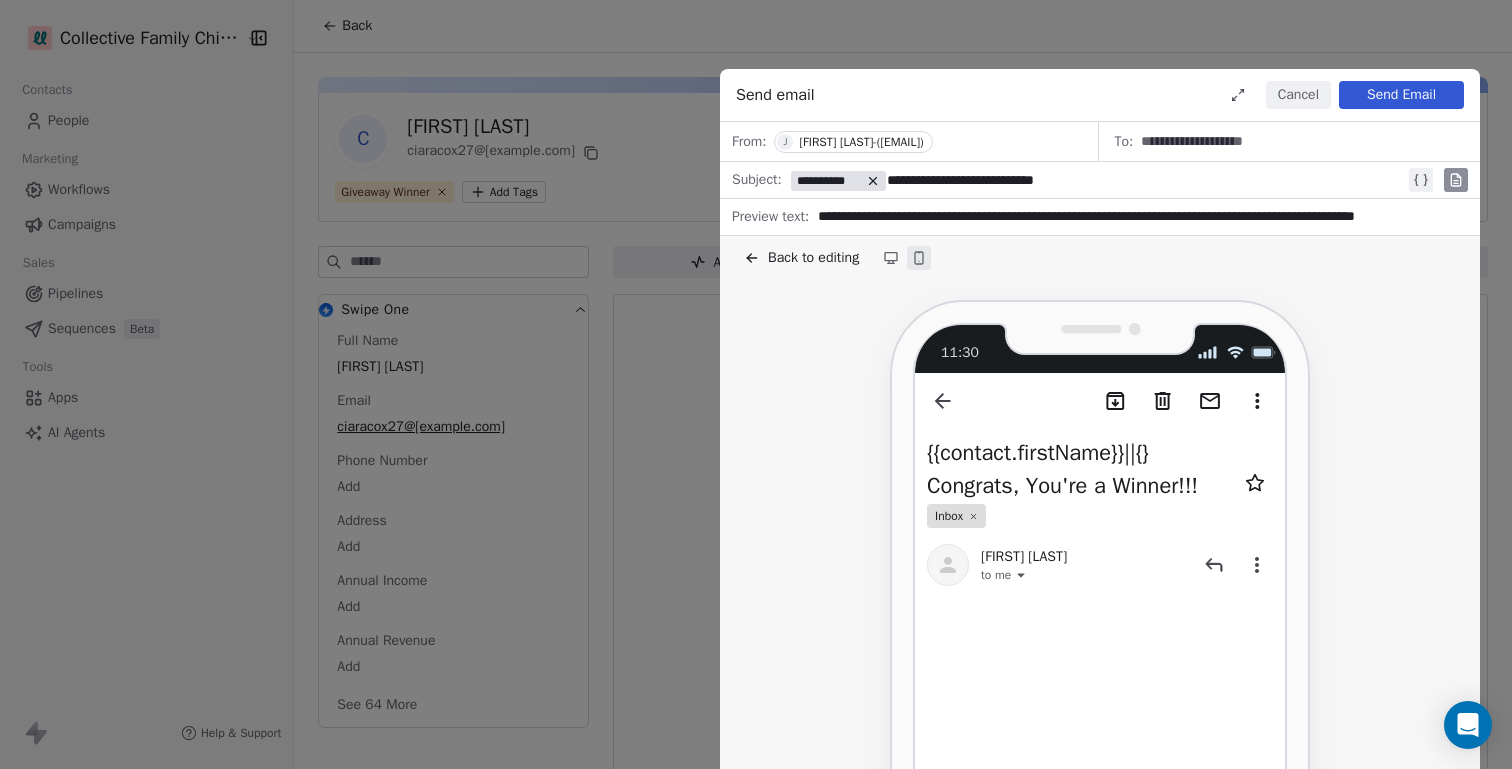 click on "Back to editing" at bounding box center (813, 258) 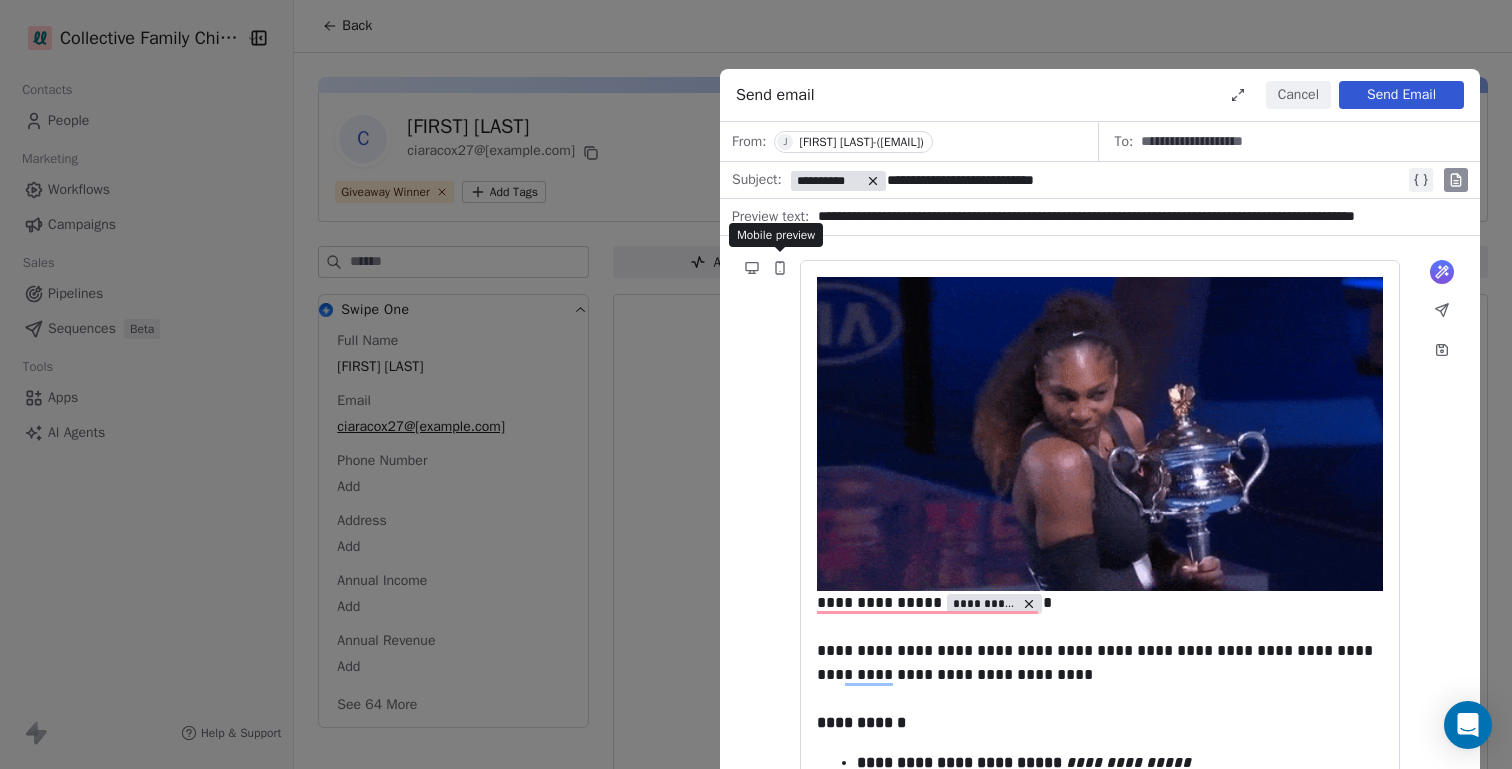 click 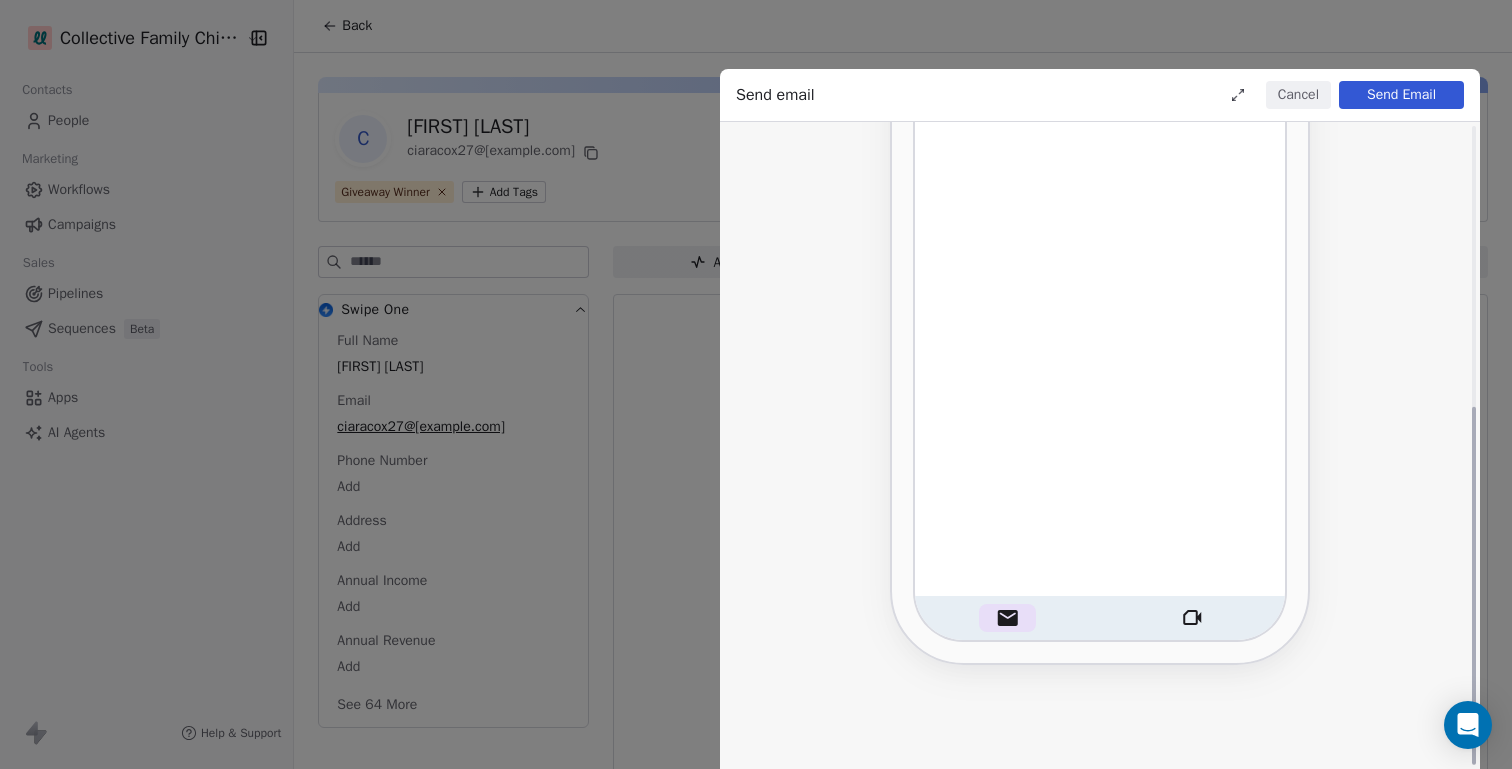 scroll, scrollTop: 507, scrollLeft: 0, axis: vertical 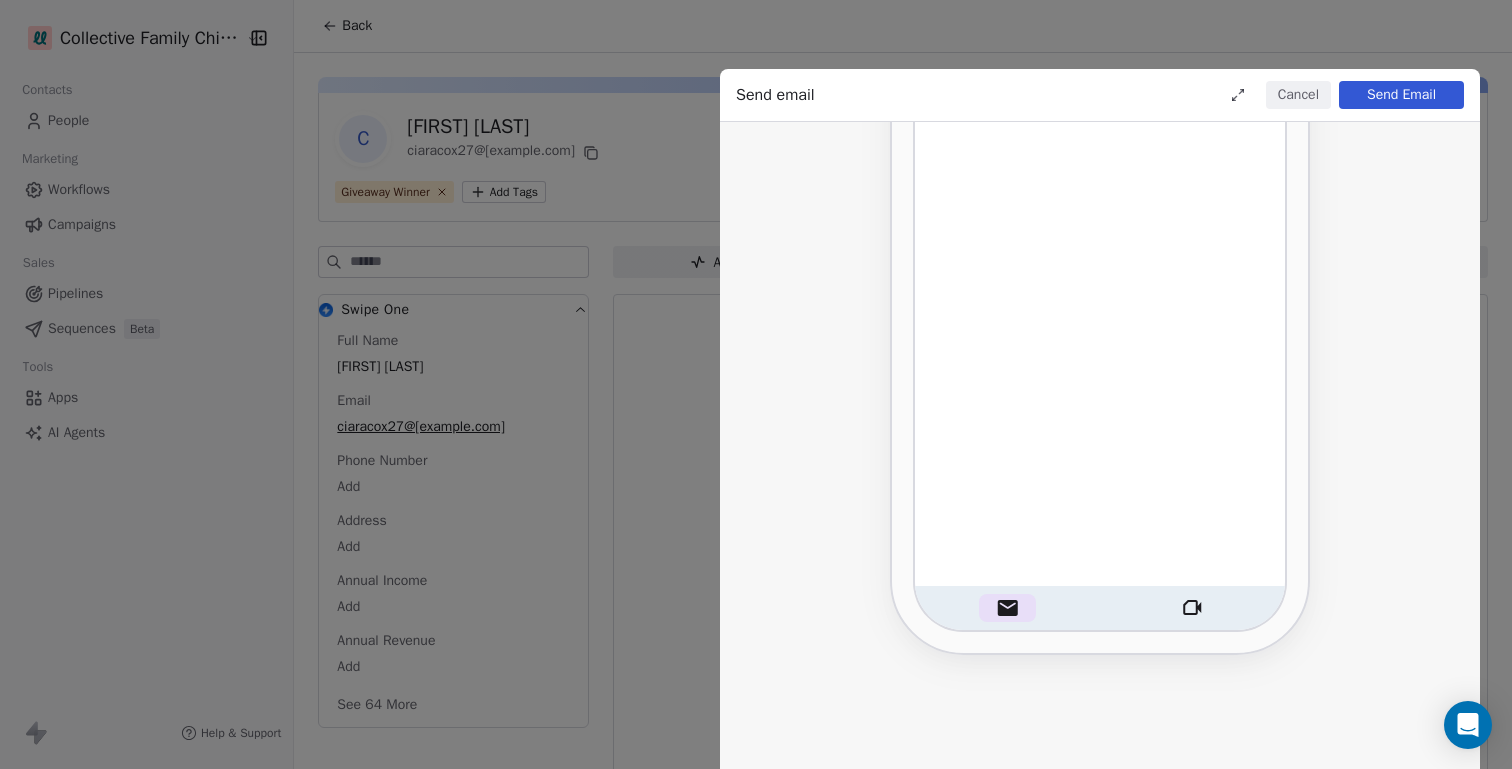 click 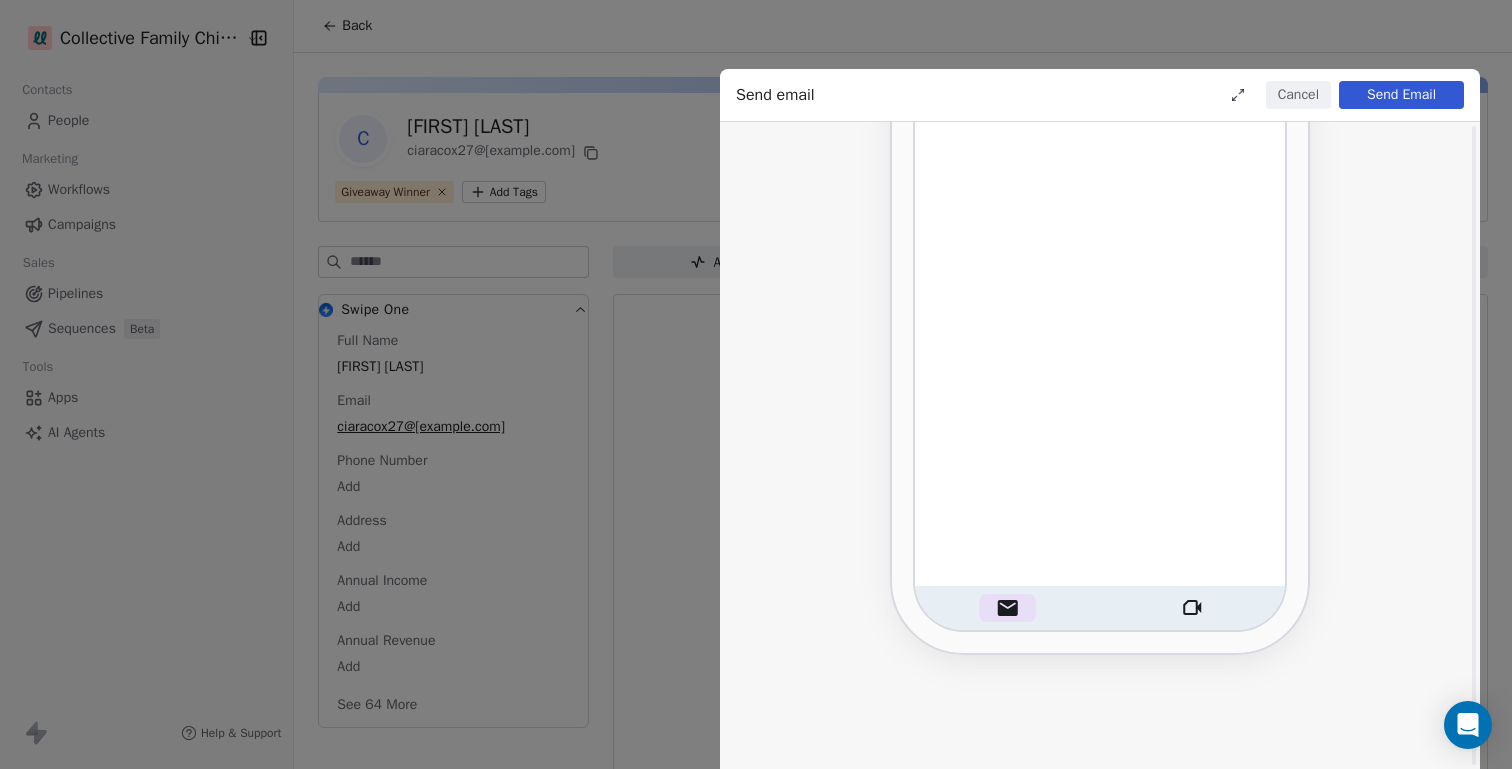 scroll, scrollTop: 0, scrollLeft: 0, axis: both 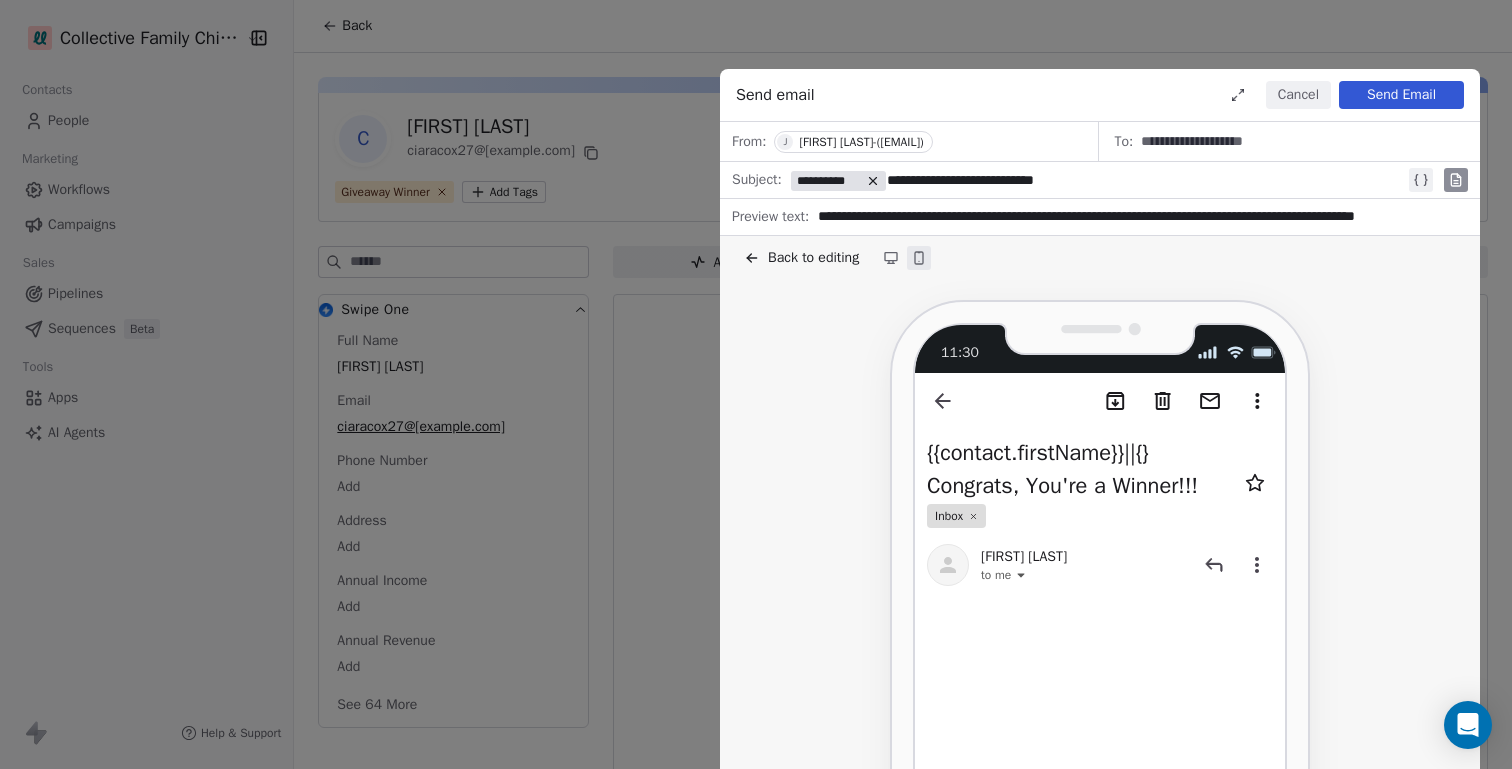 click on "Inbox" at bounding box center (956, 516) 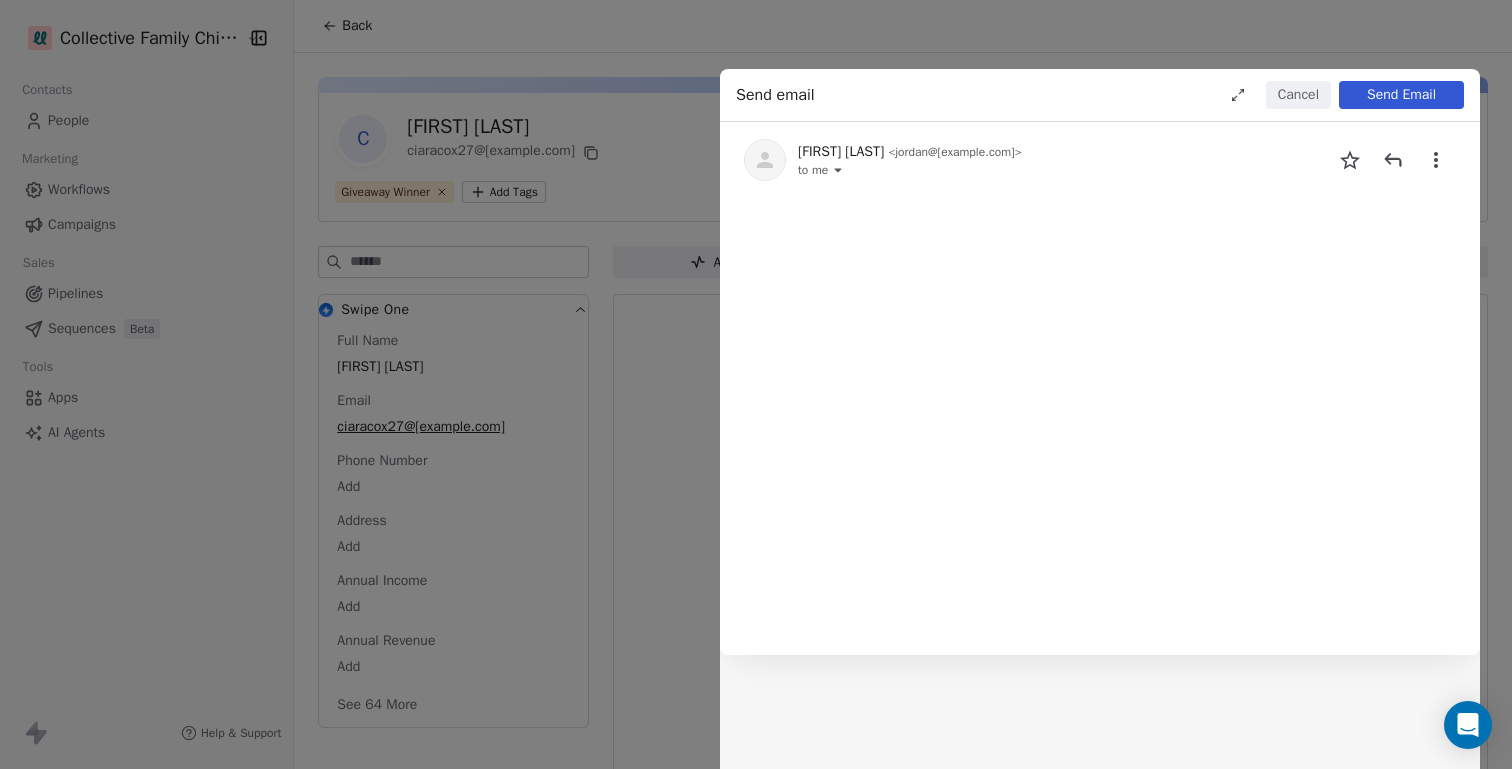 scroll, scrollTop: 0, scrollLeft: 0, axis: both 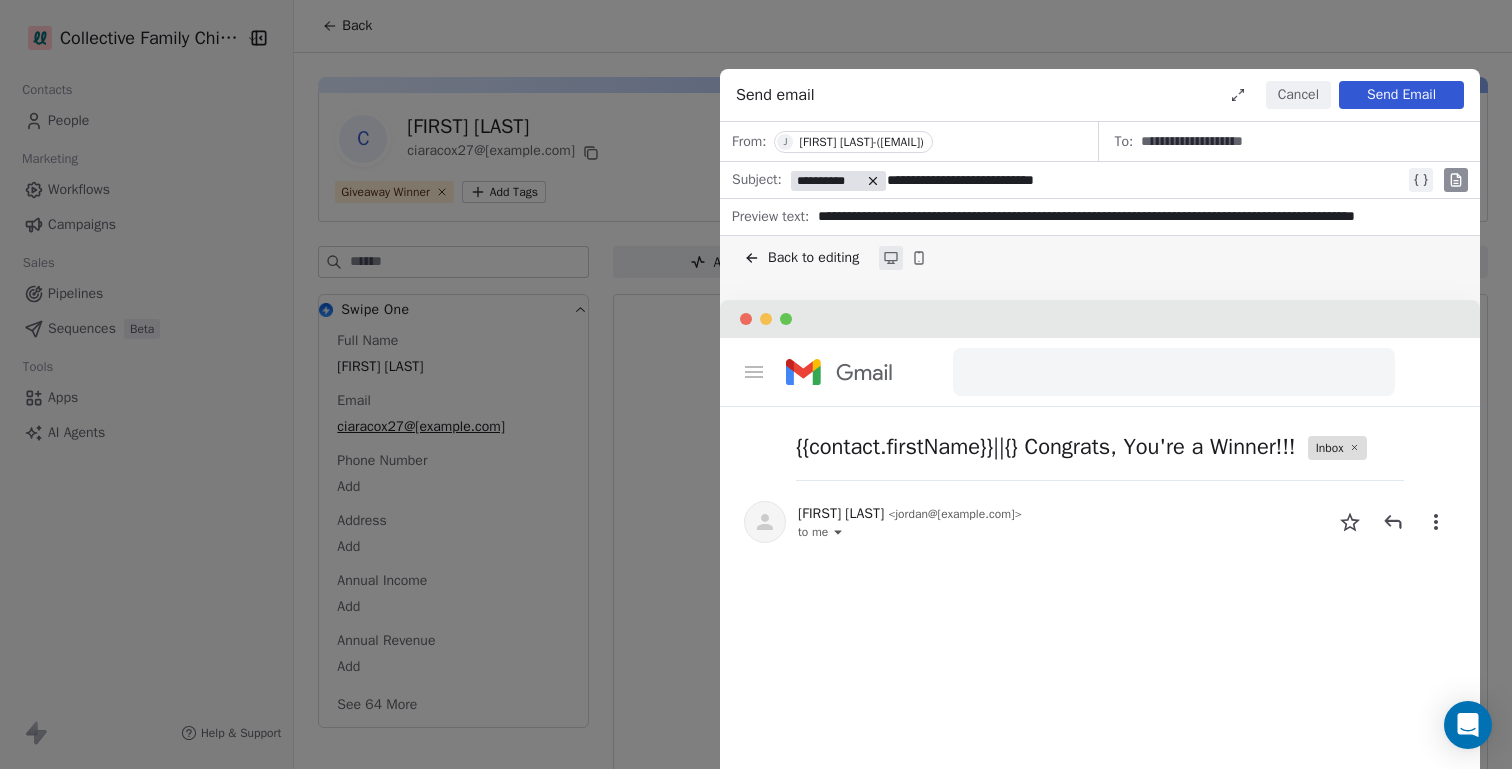 click 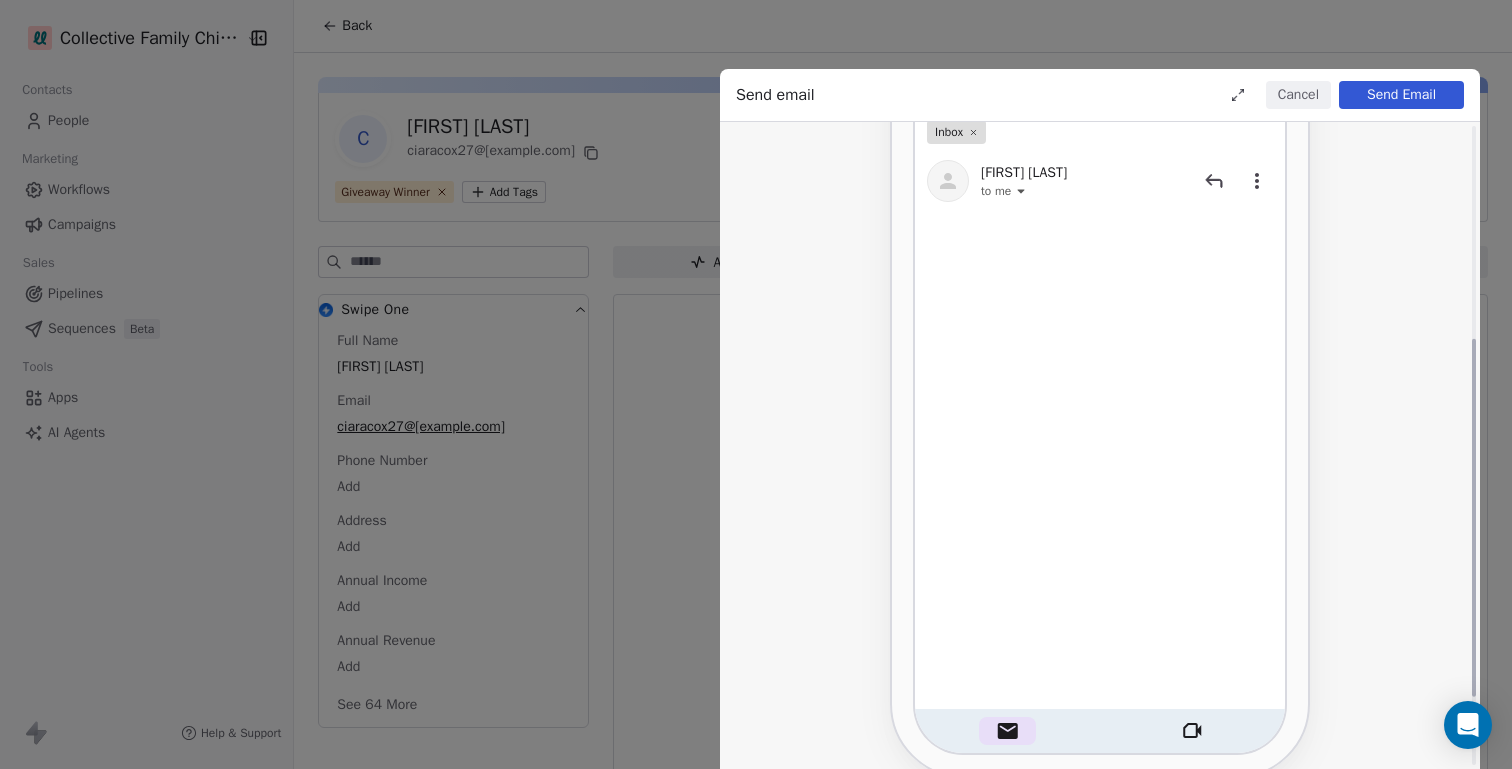 scroll, scrollTop: 0, scrollLeft: 0, axis: both 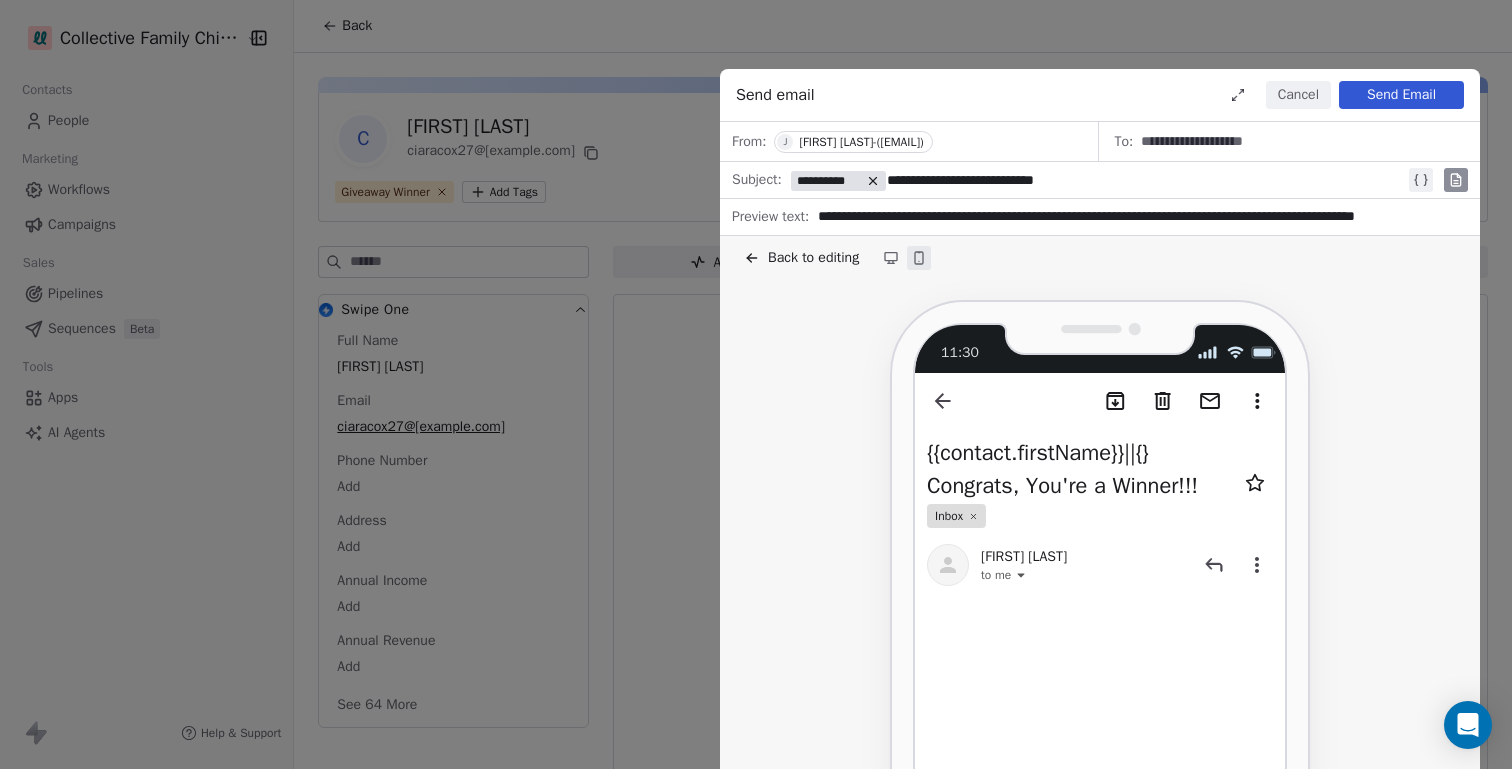 click 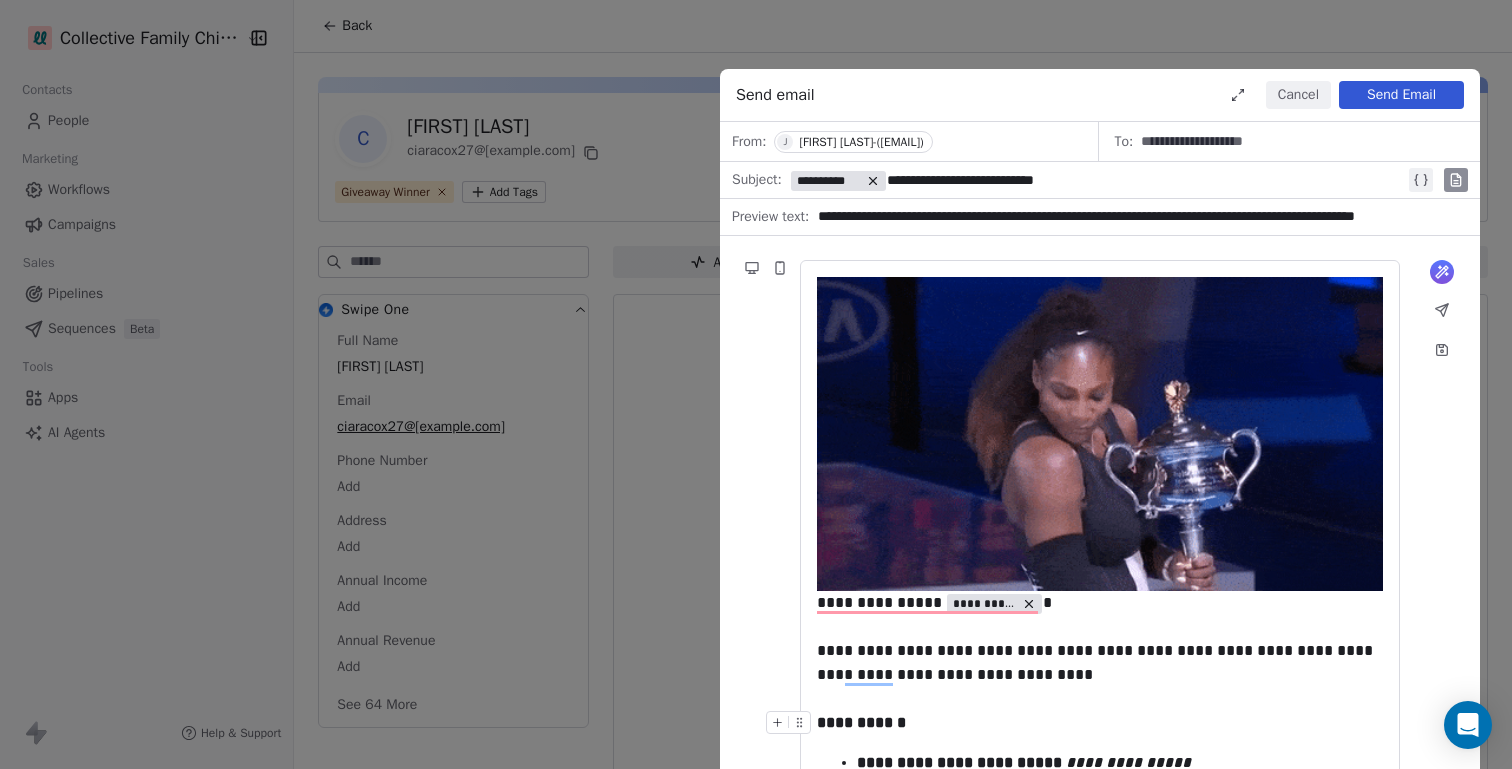 scroll, scrollTop: 3, scrollLeft: 0, axis: vertical 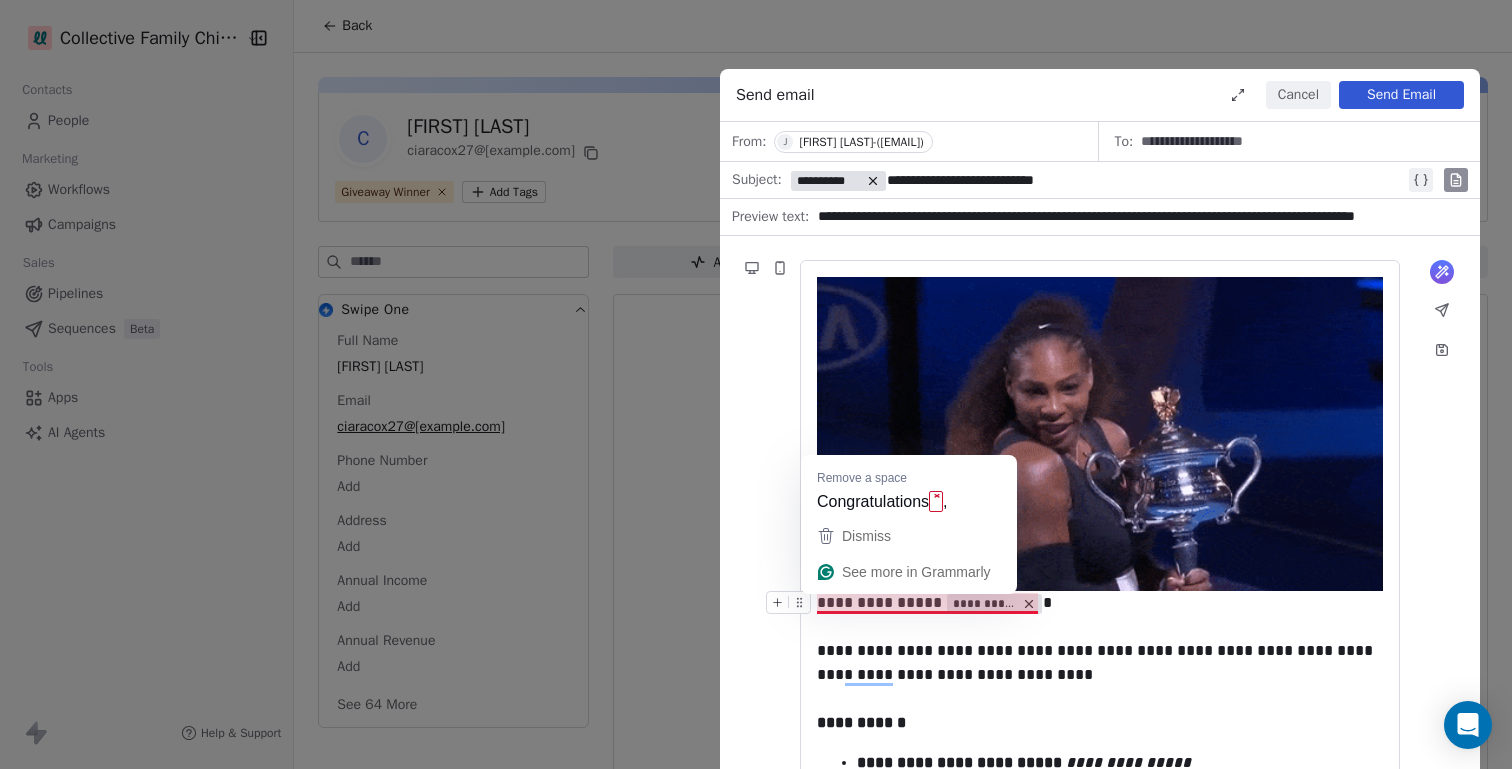 click on "**********" at bounding box center [1100, 603] 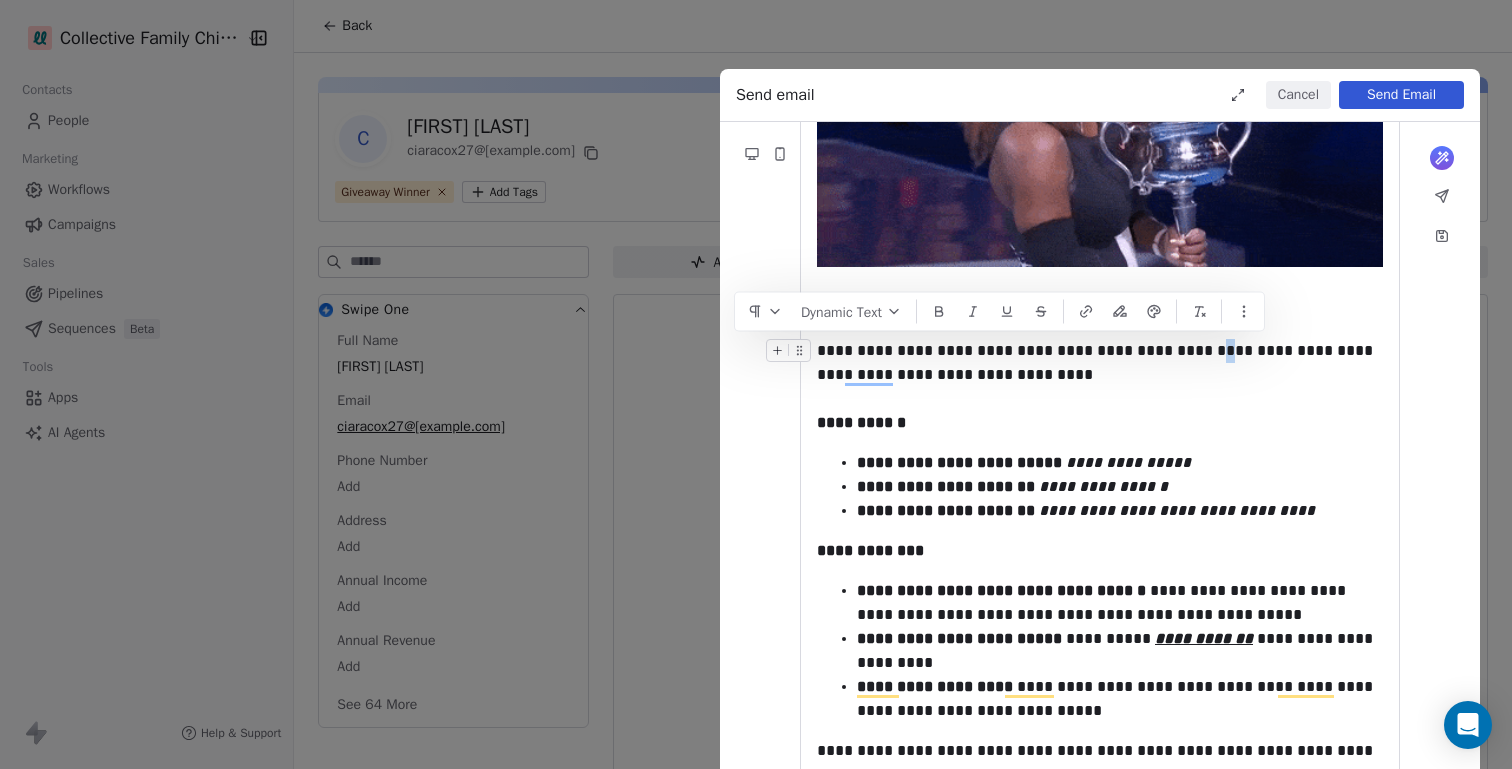 click on "**********" at bounding box center (1100, 363) 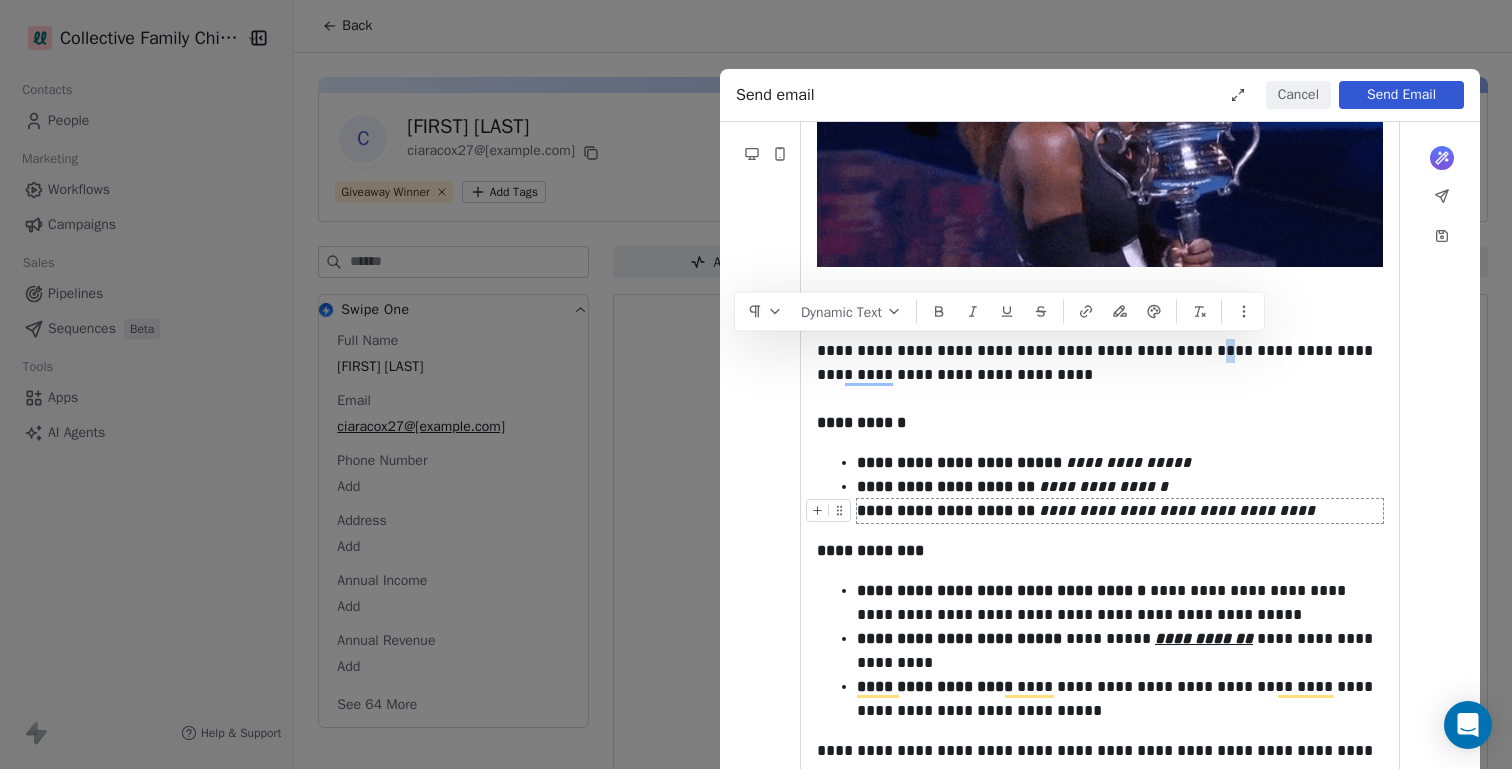 type 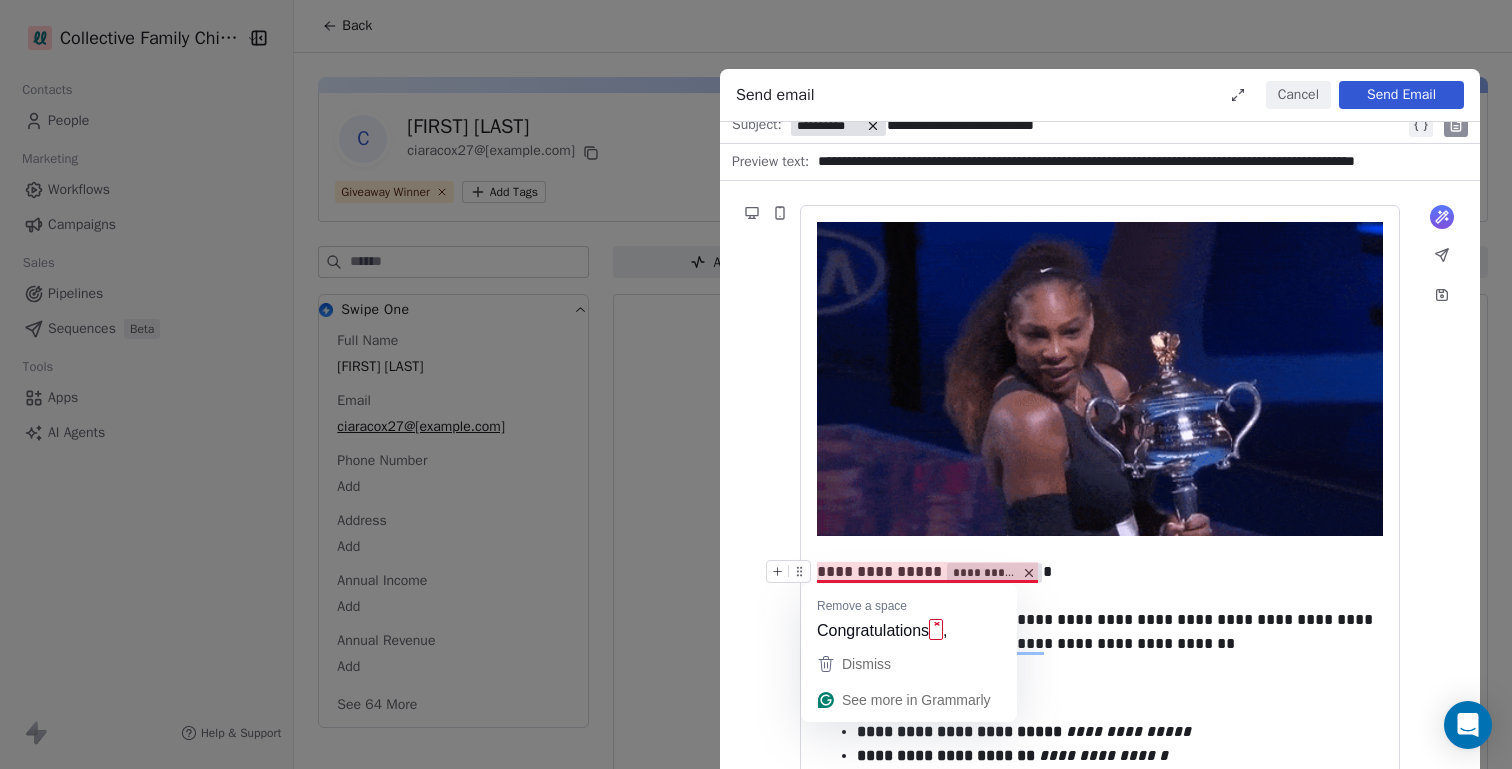 click on "**********" at bounding box center [1100, 572] 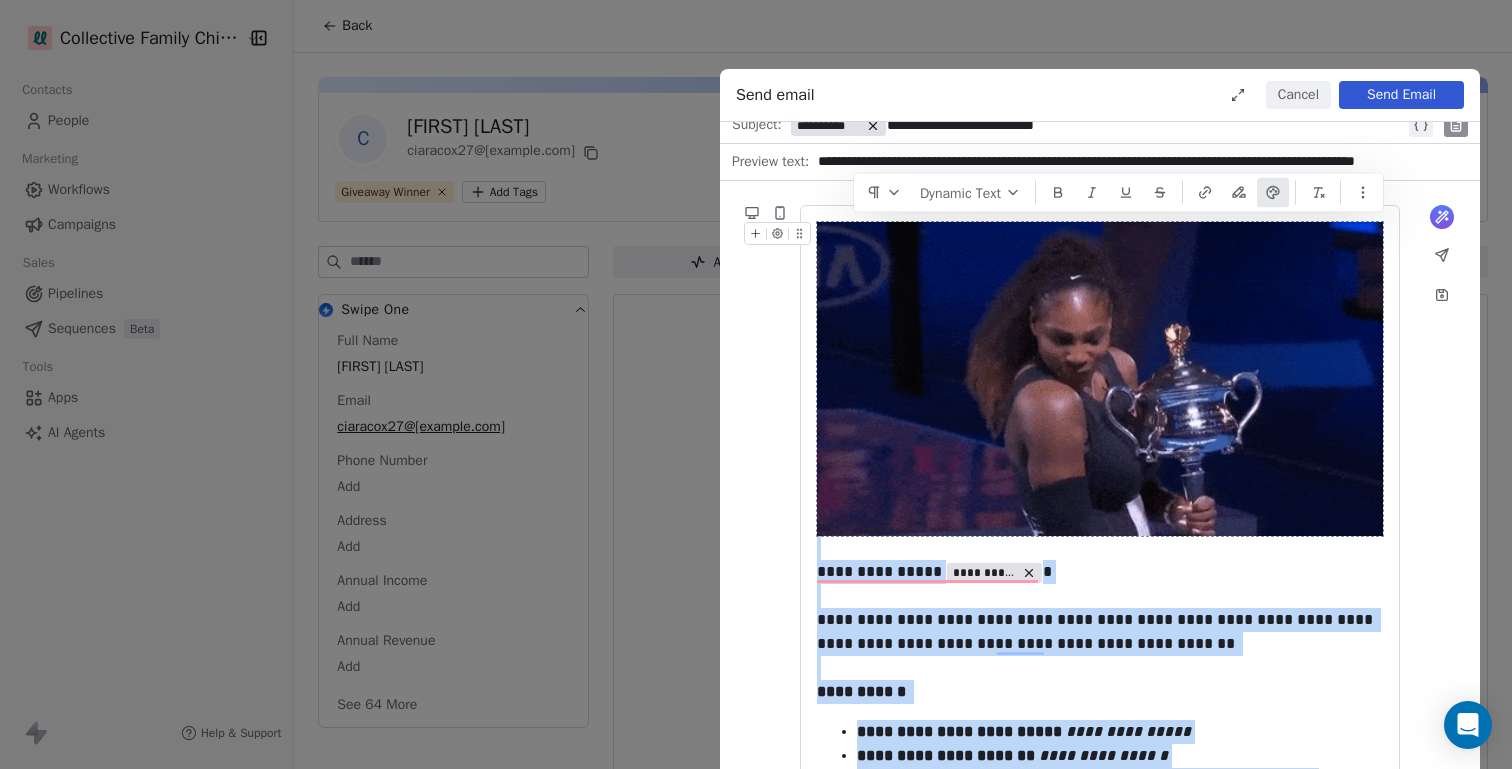 copy on "**********" 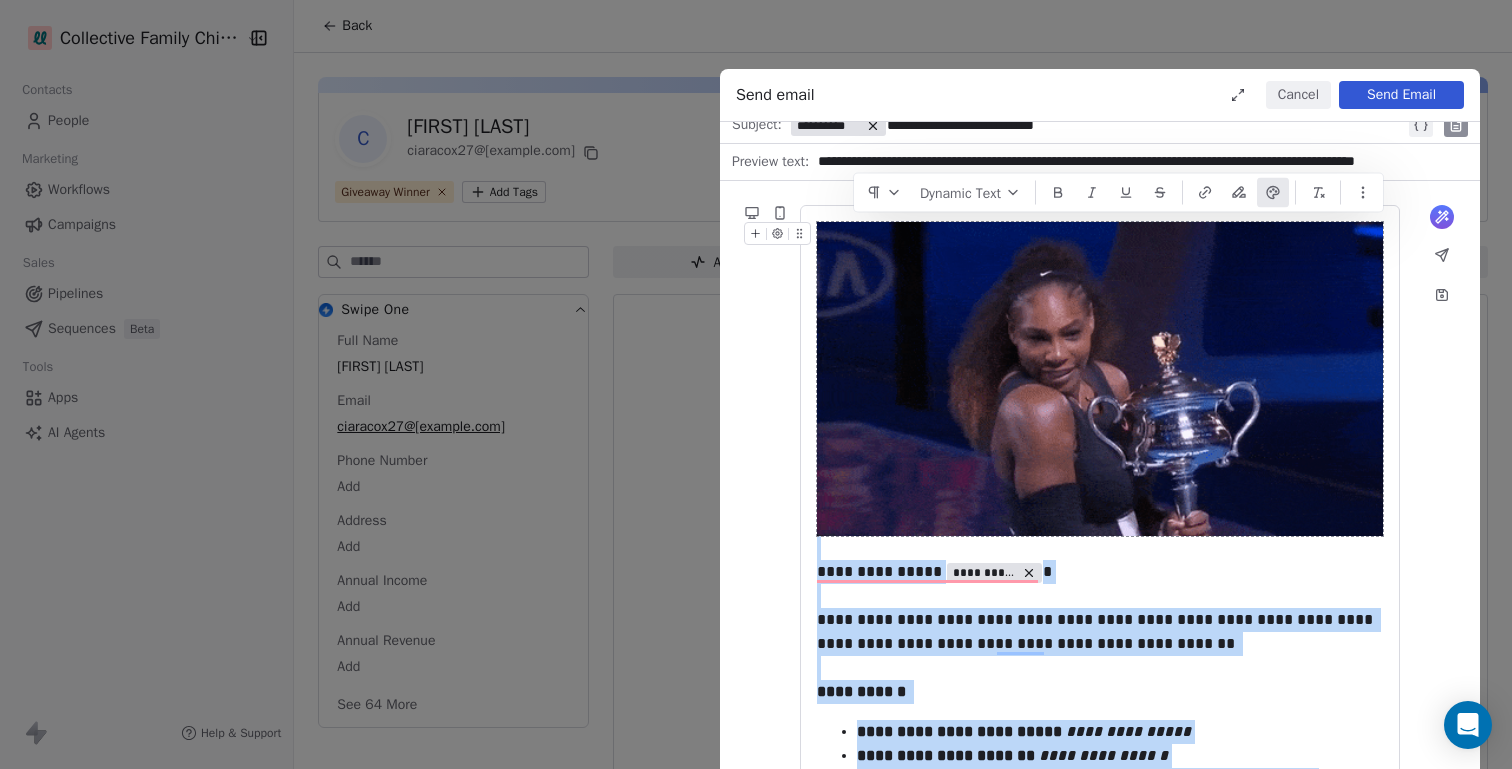 copy on "**********" 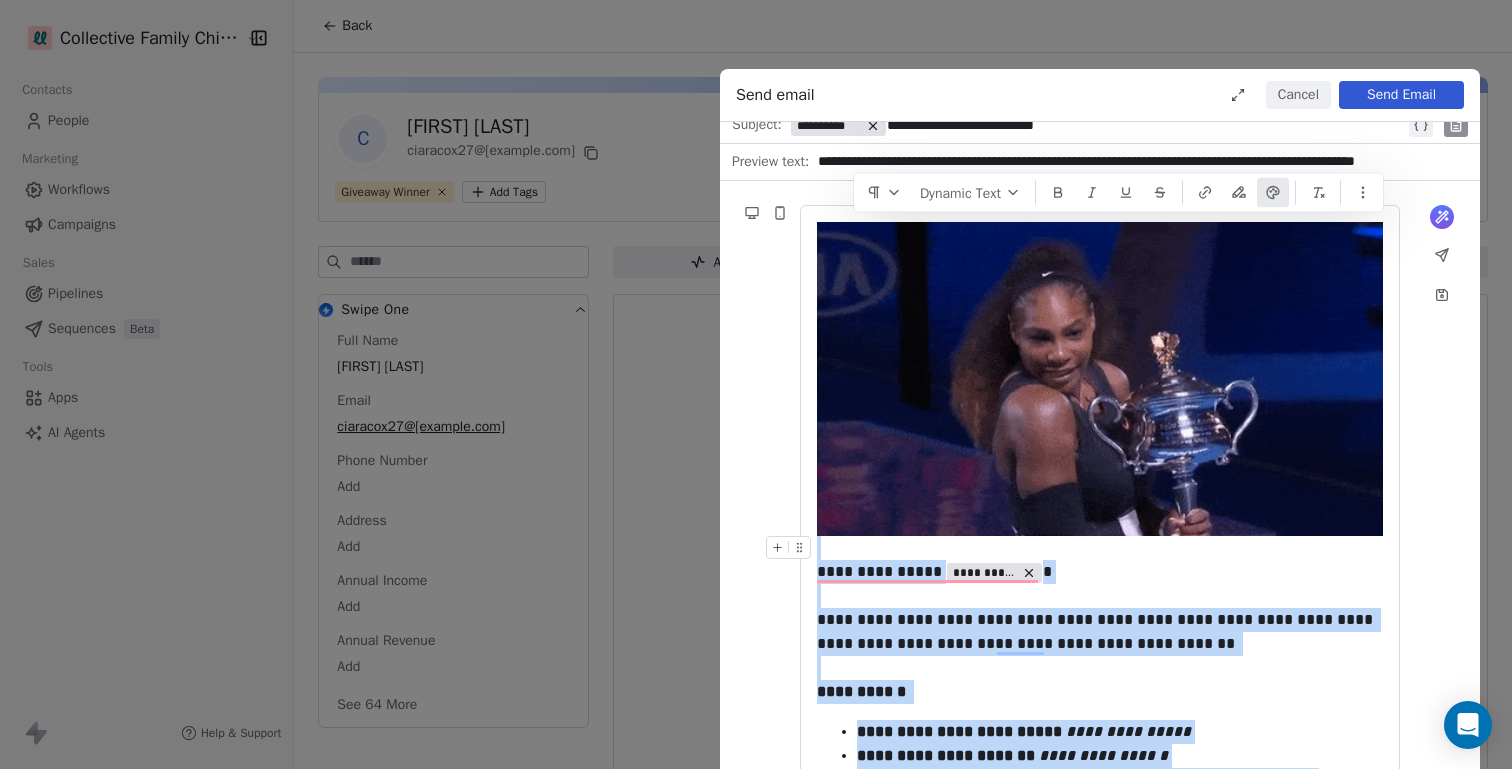 scroll, scrollTop: 367, scrollLeft: 0, axis: vertical 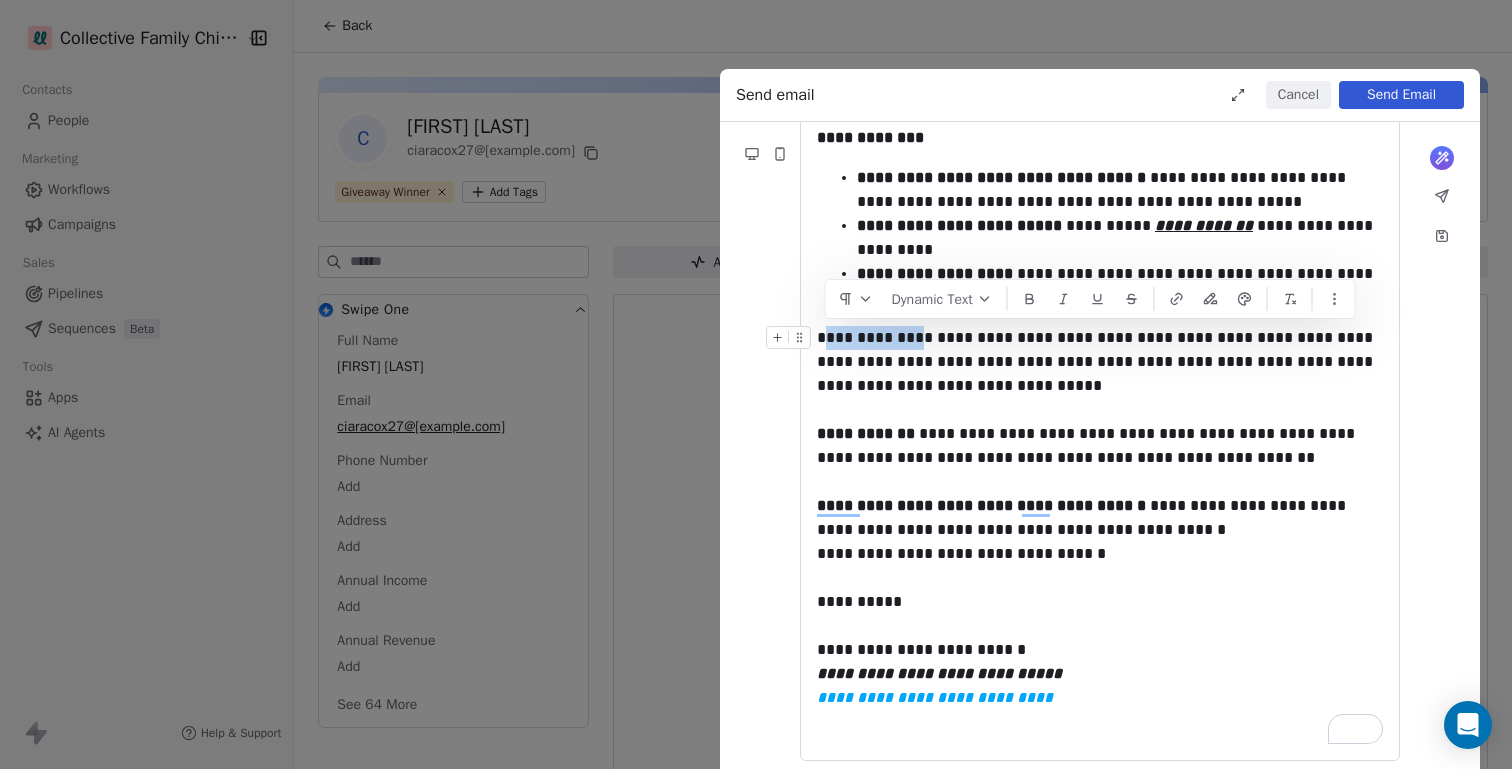 drag, startPoint x: 897, startPoint y: 342, endPoint x: 828, endPoint y: 341, distance: 69.00725 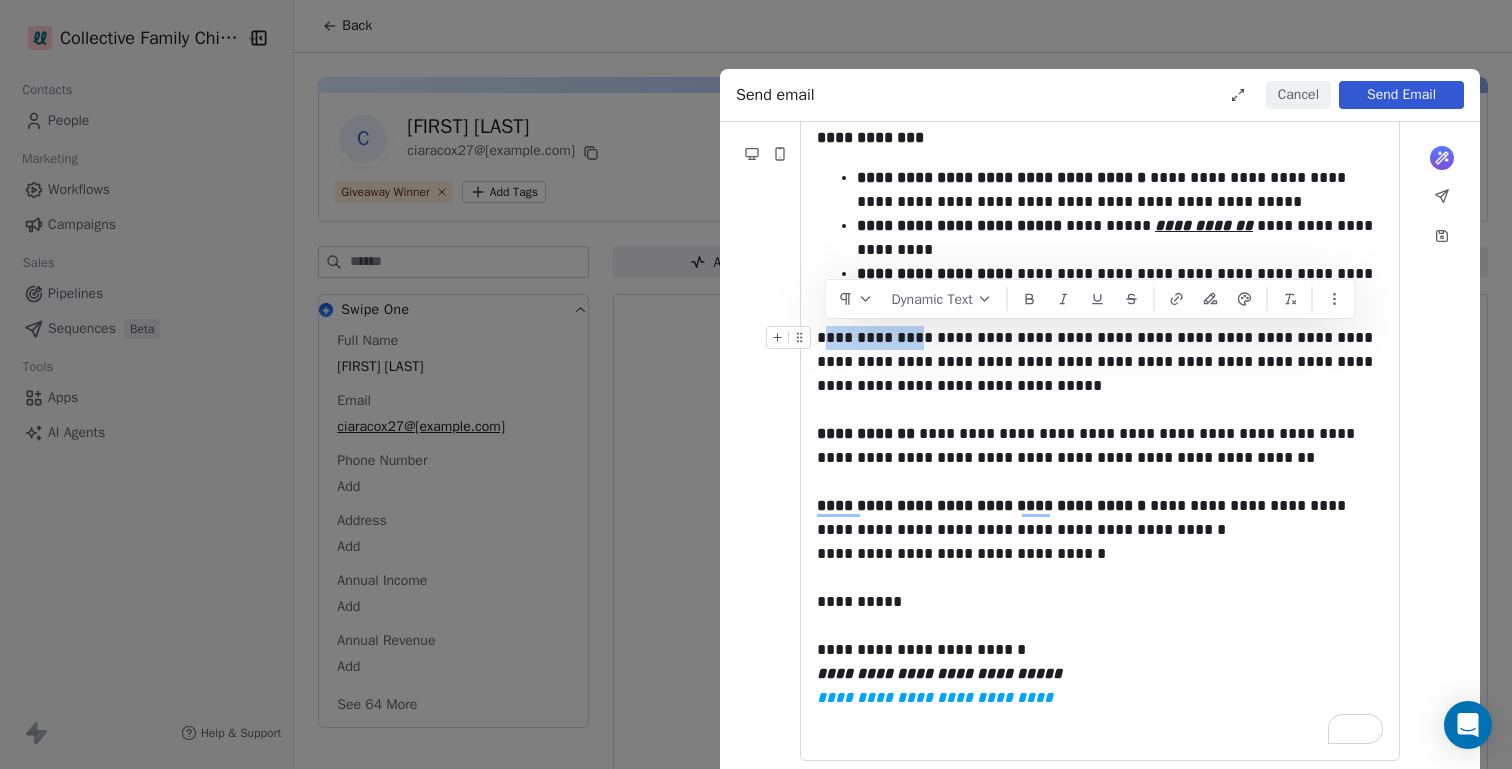 click on "**********" at bounding box center [1100, 362] 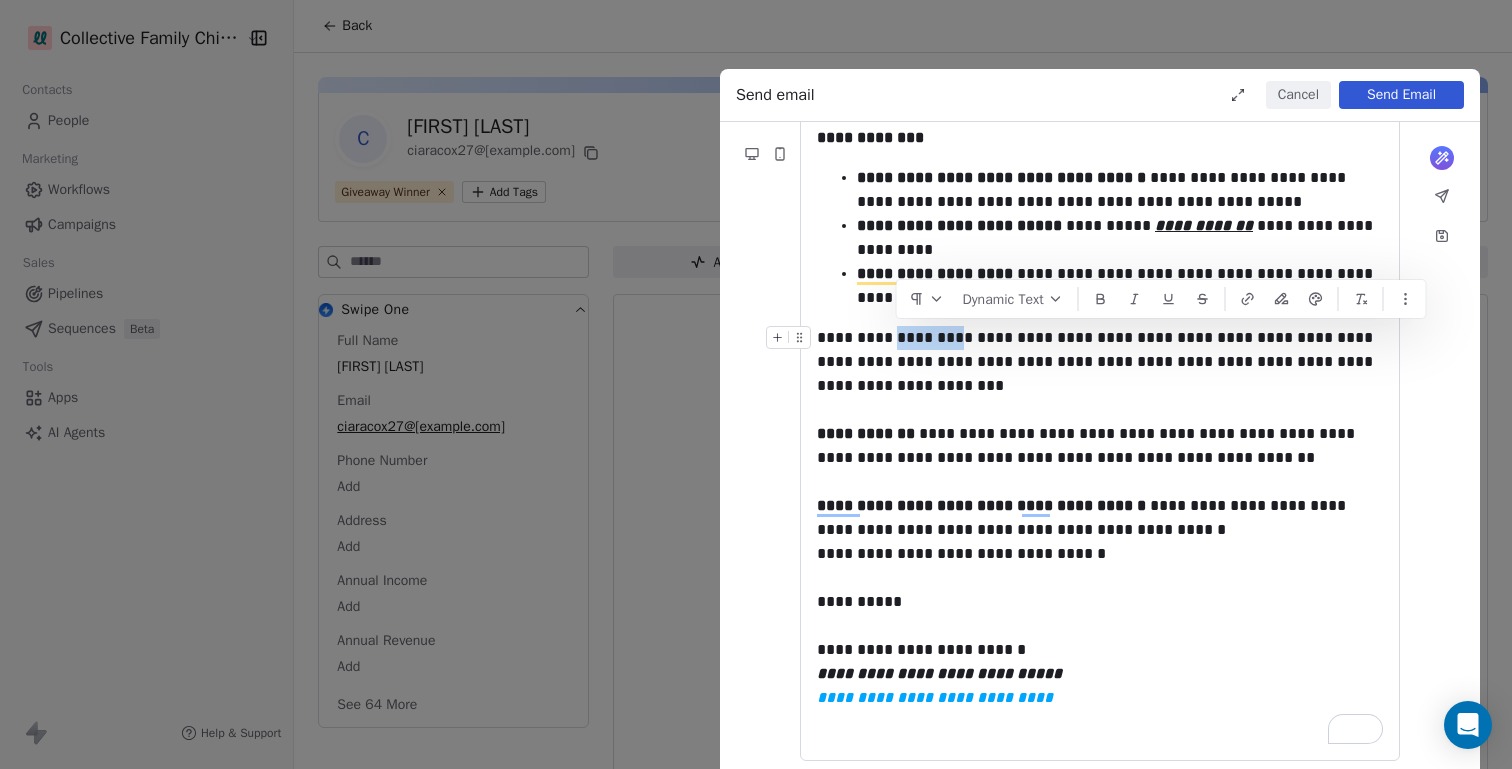 drag, startPoint x: 965, startPoint y: 340, endPoint x: 895, endPoint y: 340, distance: 70 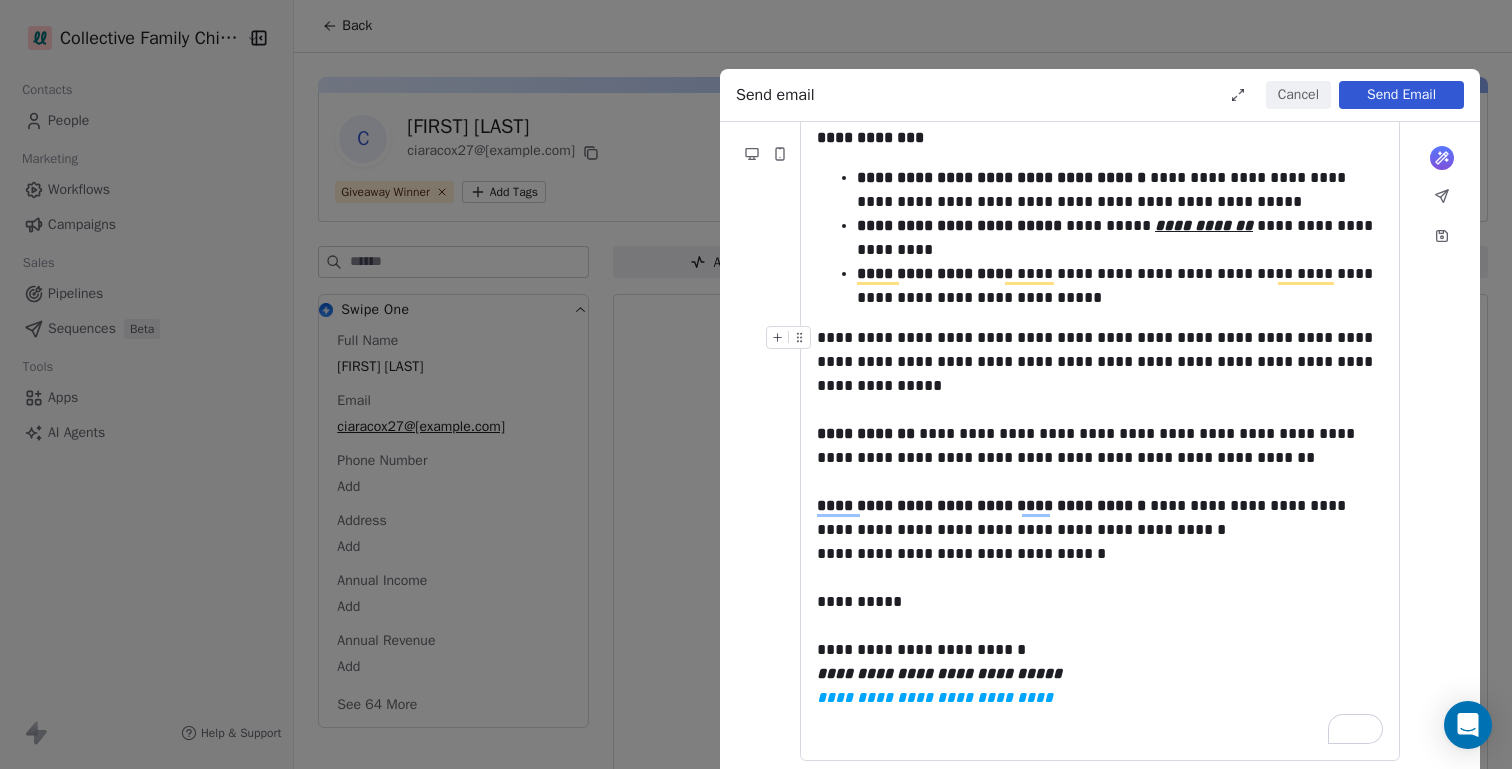 click on "**********" at bounding box center (1100, 362) 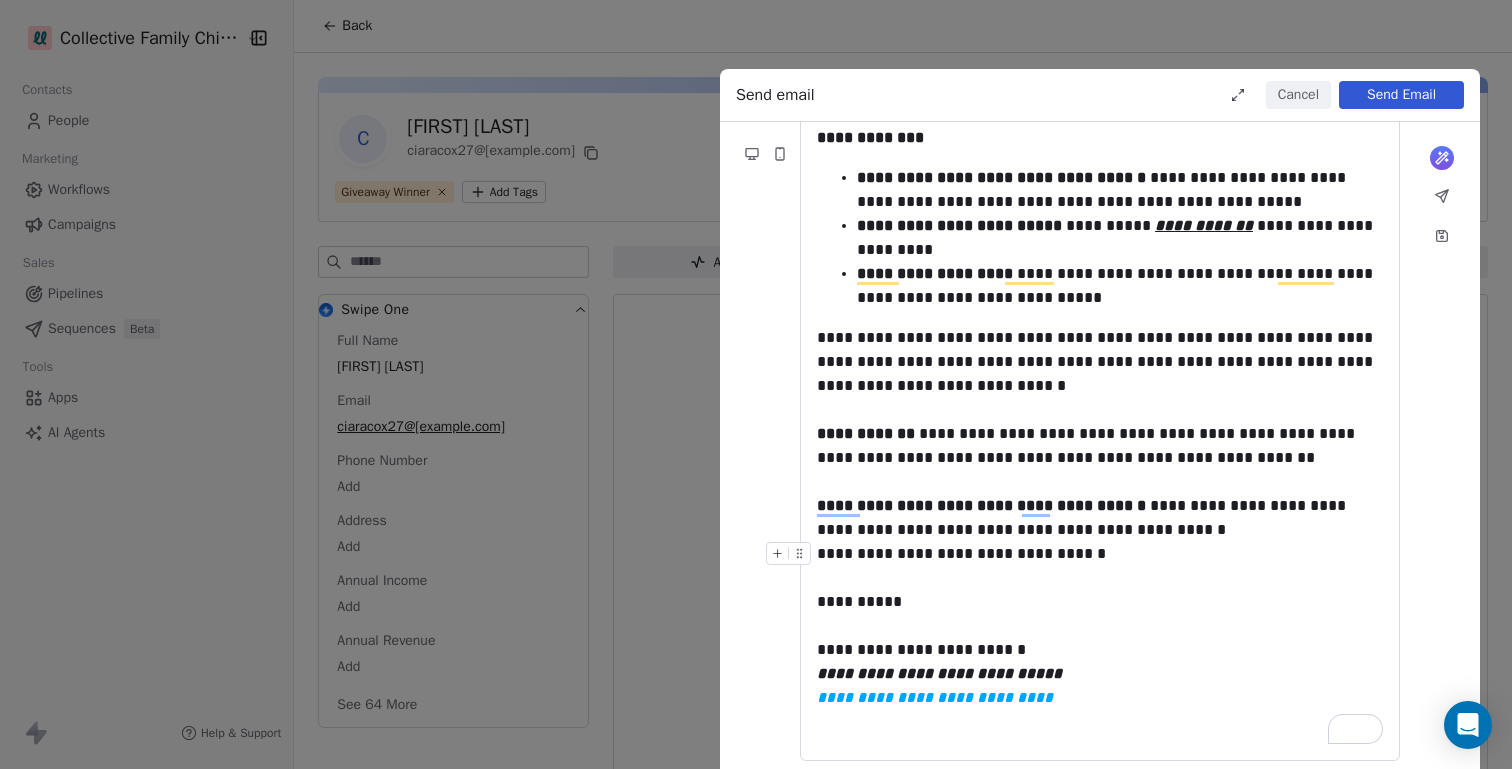 click on "**********" at bounding box center (1100, 554) 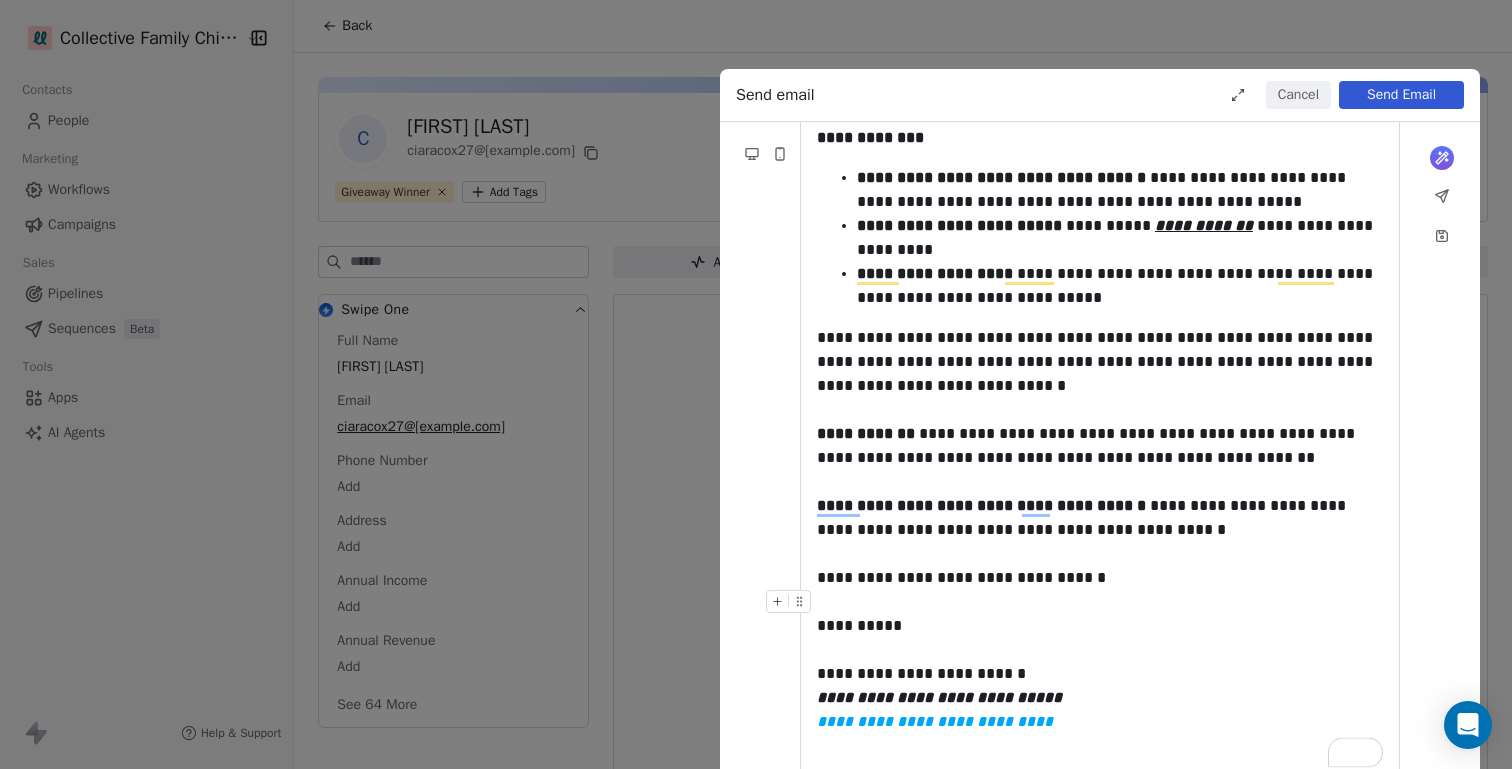 scroll, scrollTop: 732, scrollLeft: 0, axis: vertical 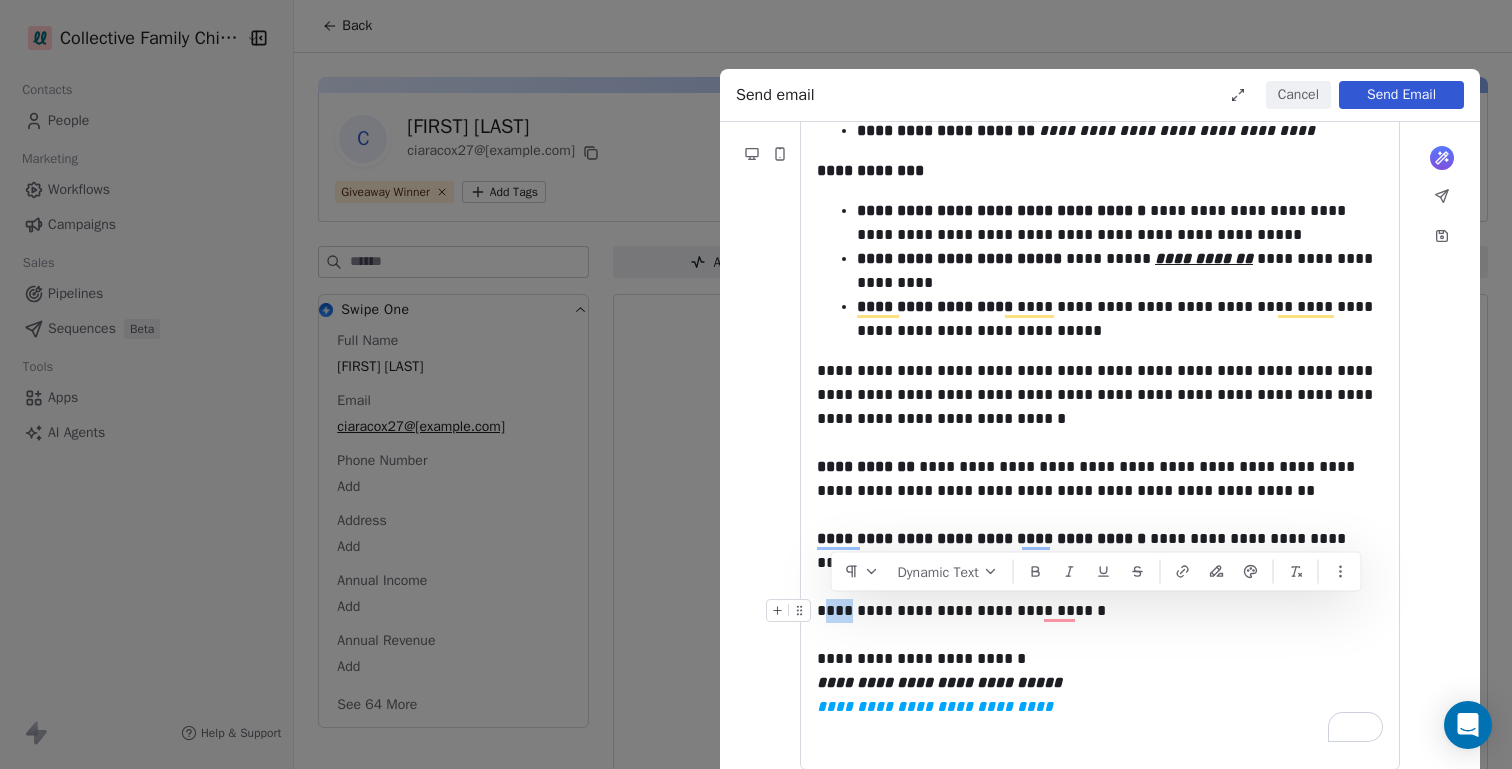 drag, startPoint x: 853, startPoint y: 613, endPoint x: 822, endPoint y: 603, distance: 32.572994 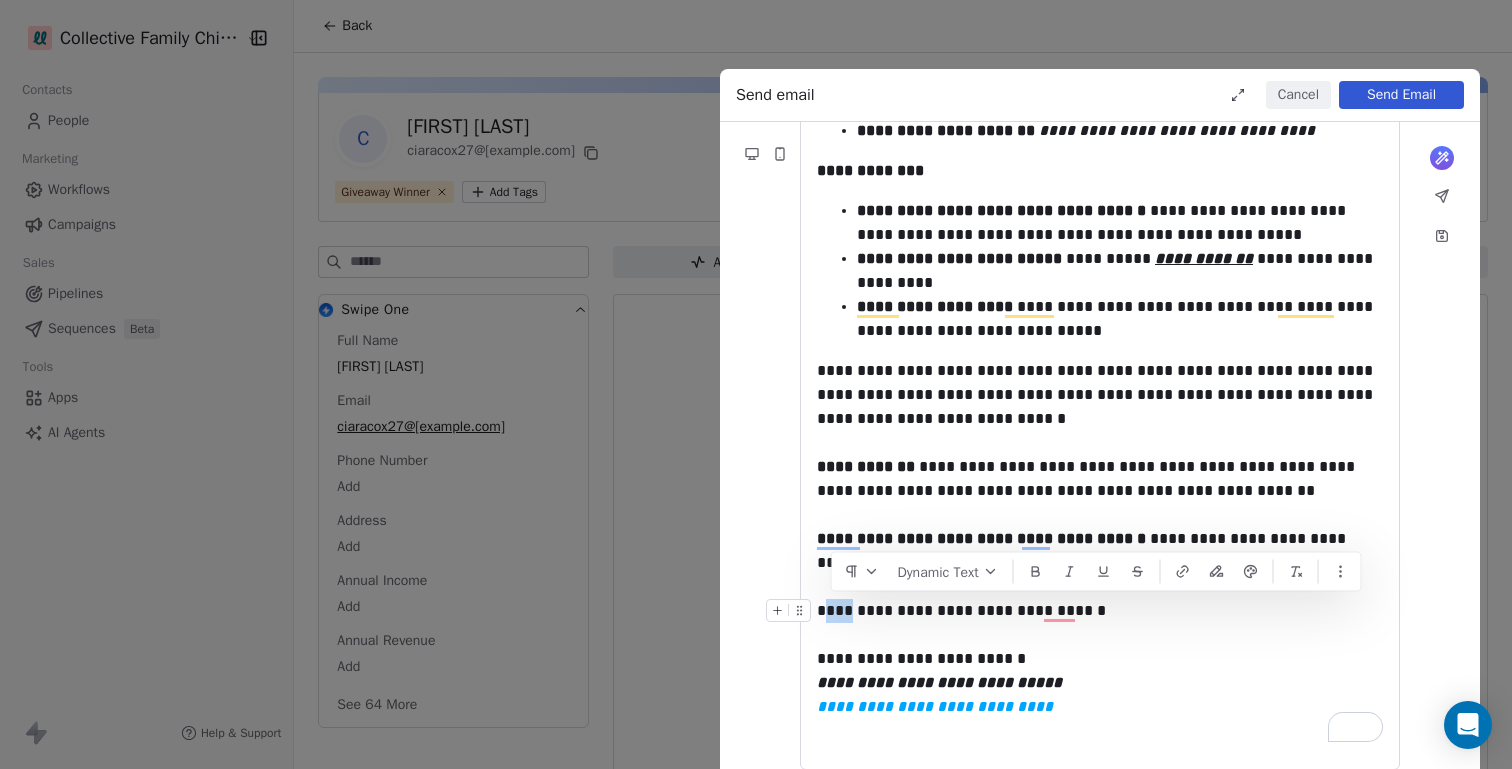 click on "**********" at bounding box center (1100, 611) 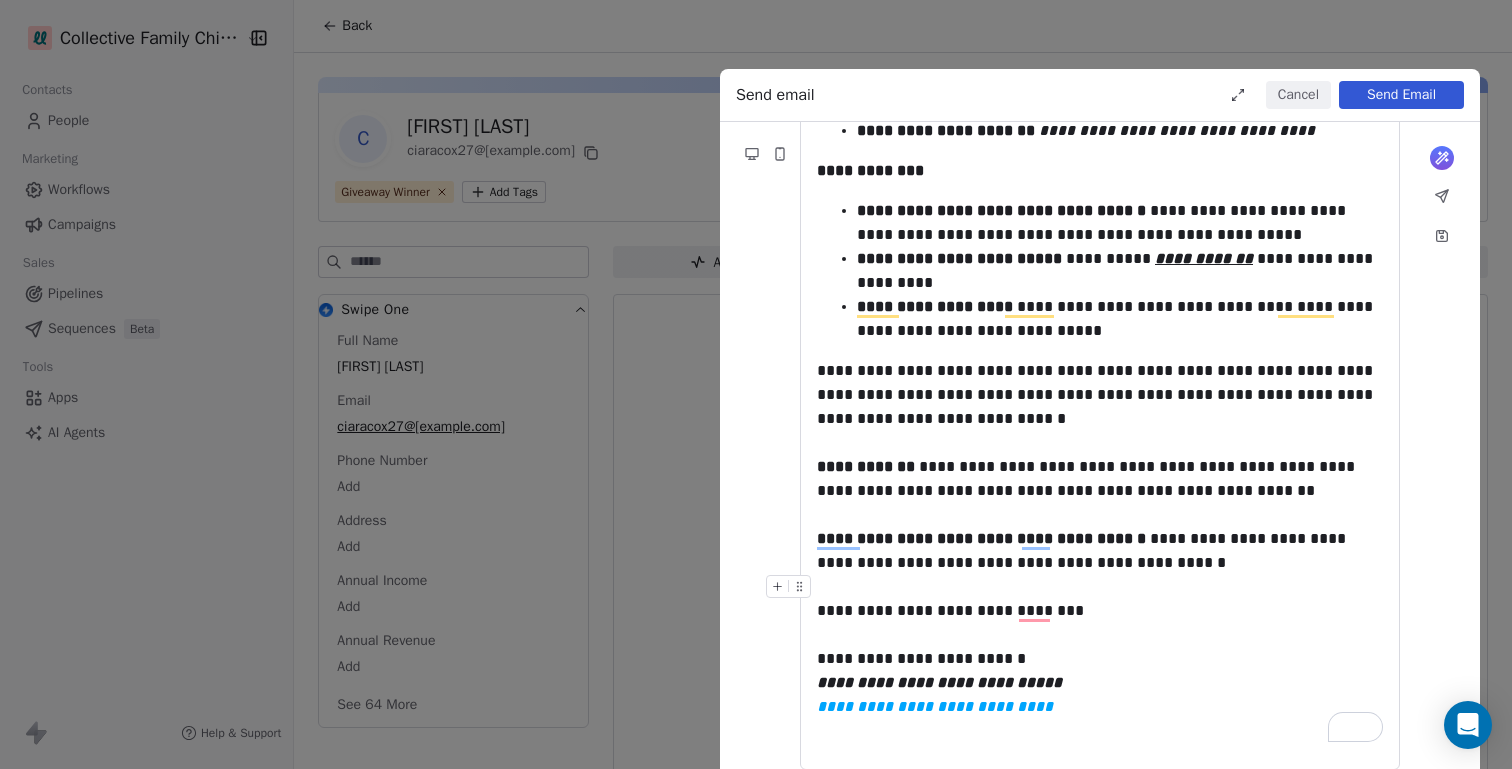 scroll, scrollTop: 715, scrollLeft: 0, axis: vertical 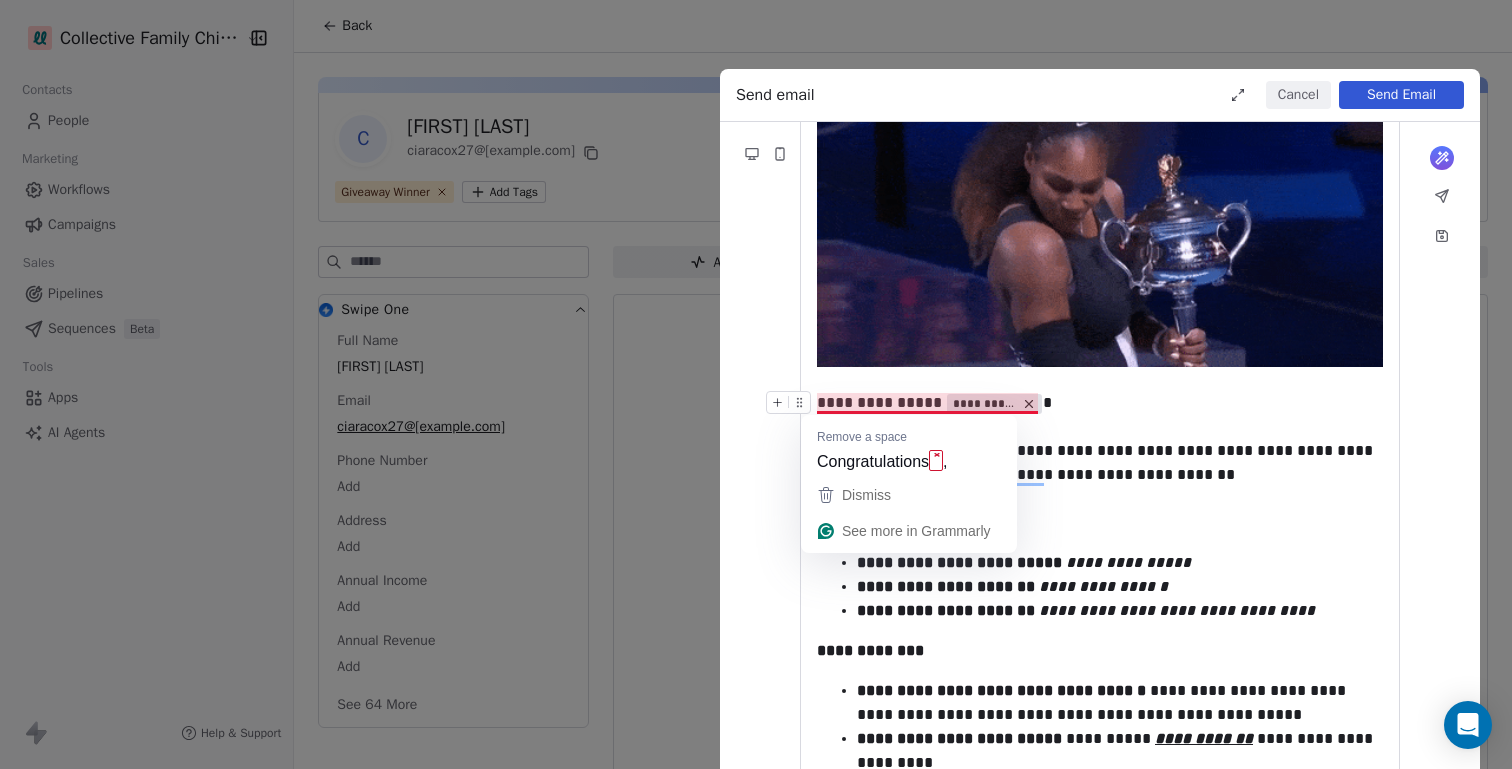 click on "**********" at bounding box center [1100, 403] 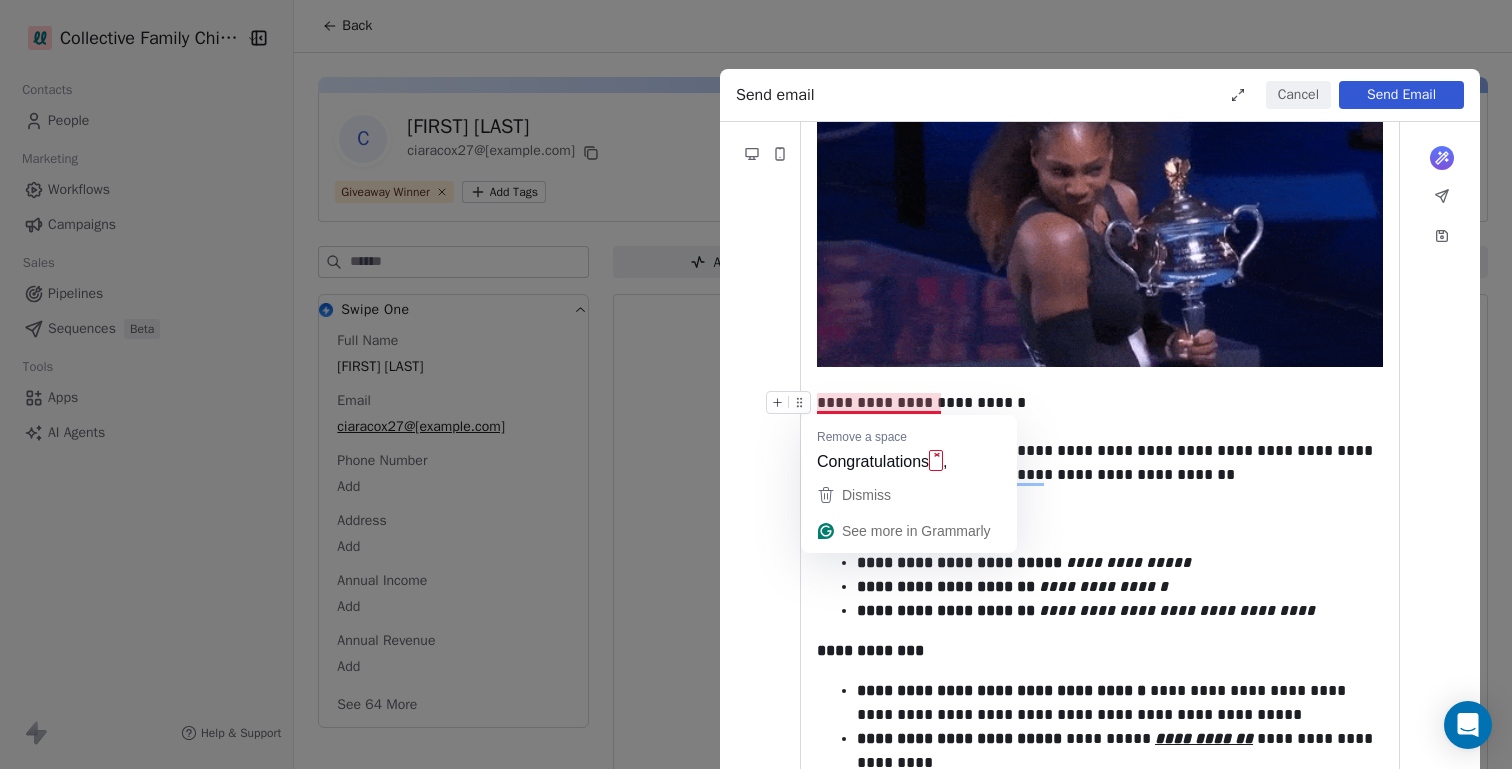 click on "**********" at bounding box center [1100, 403] 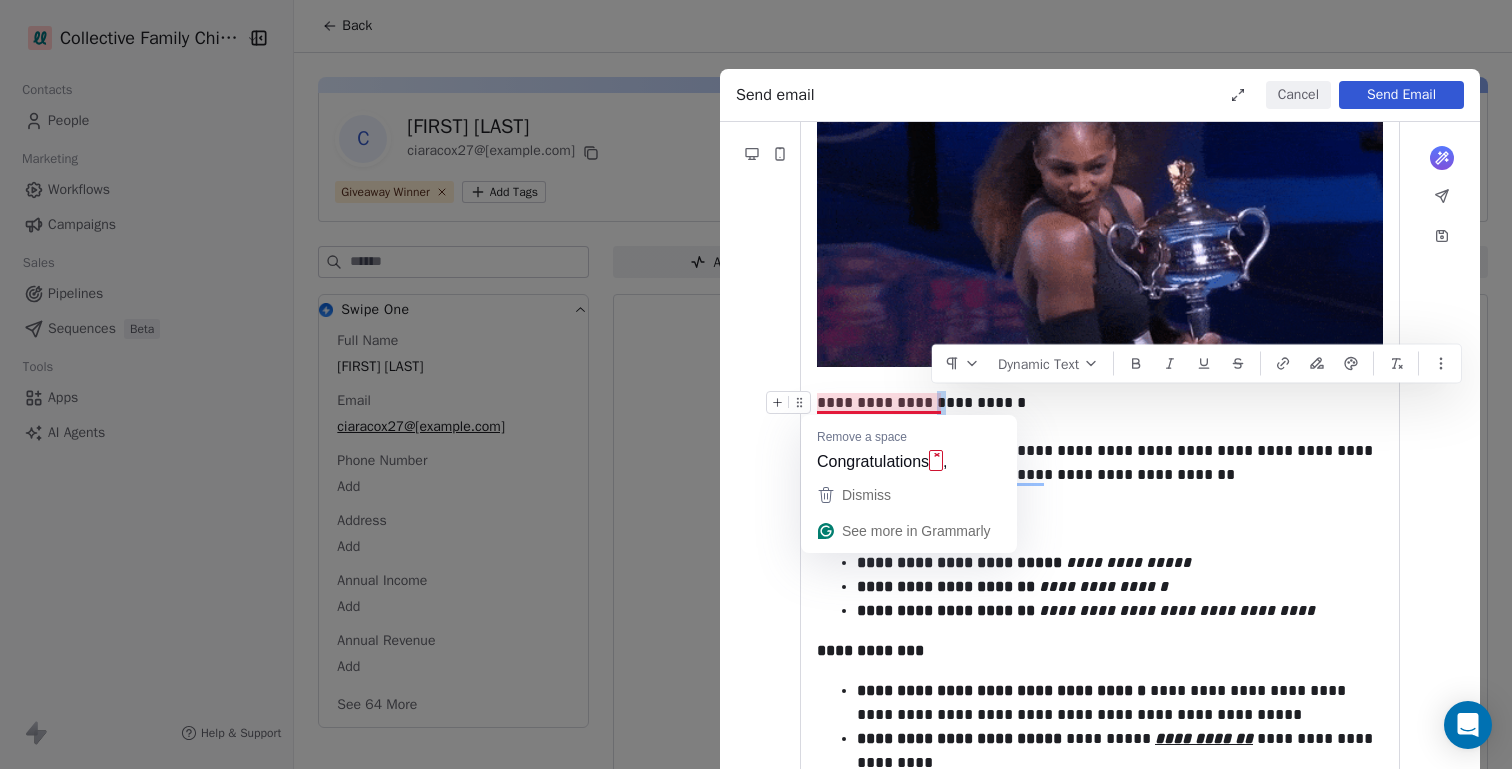 click on "**********" at bounding box center [1100, 403] 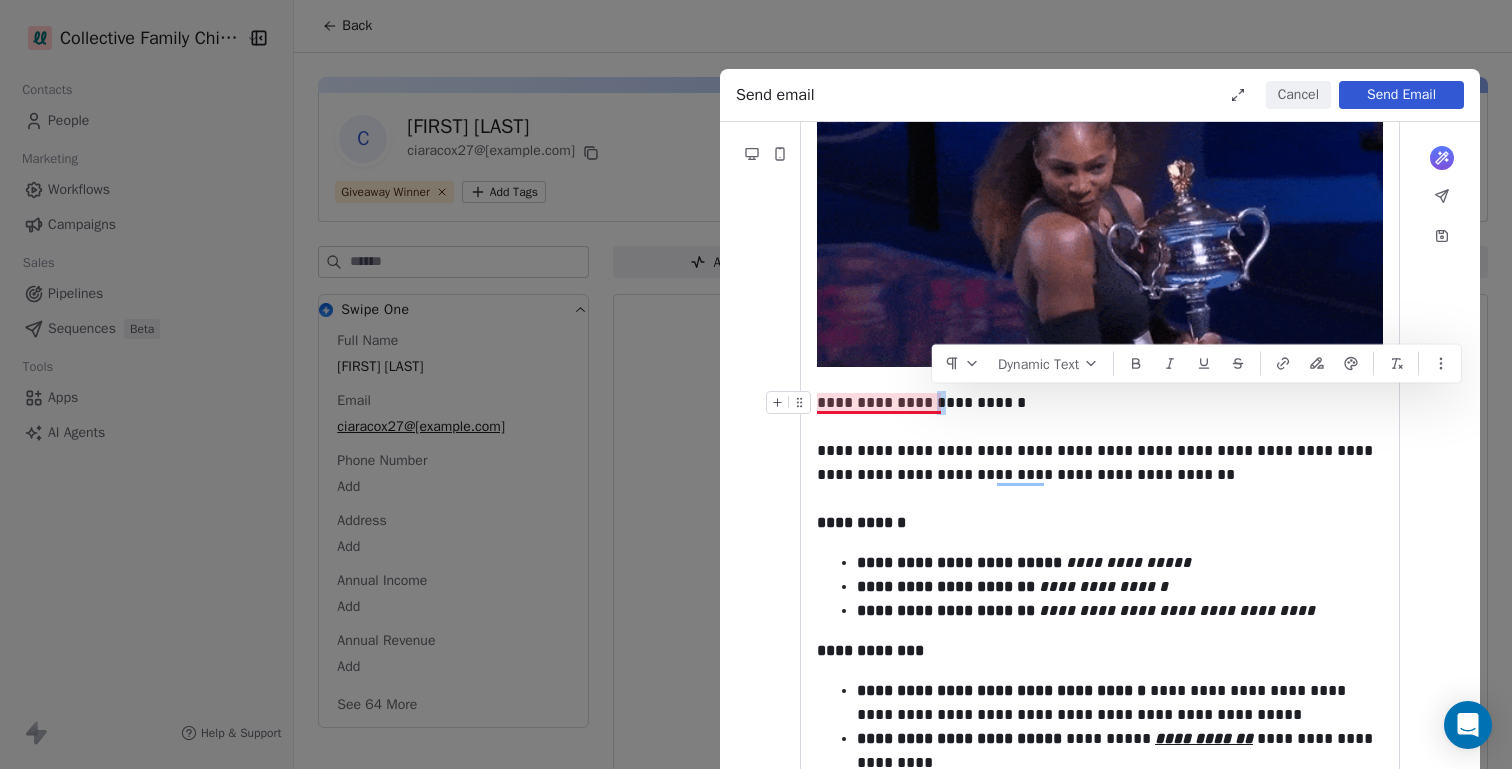 click on "**********" at bounding box center (1100, 403) 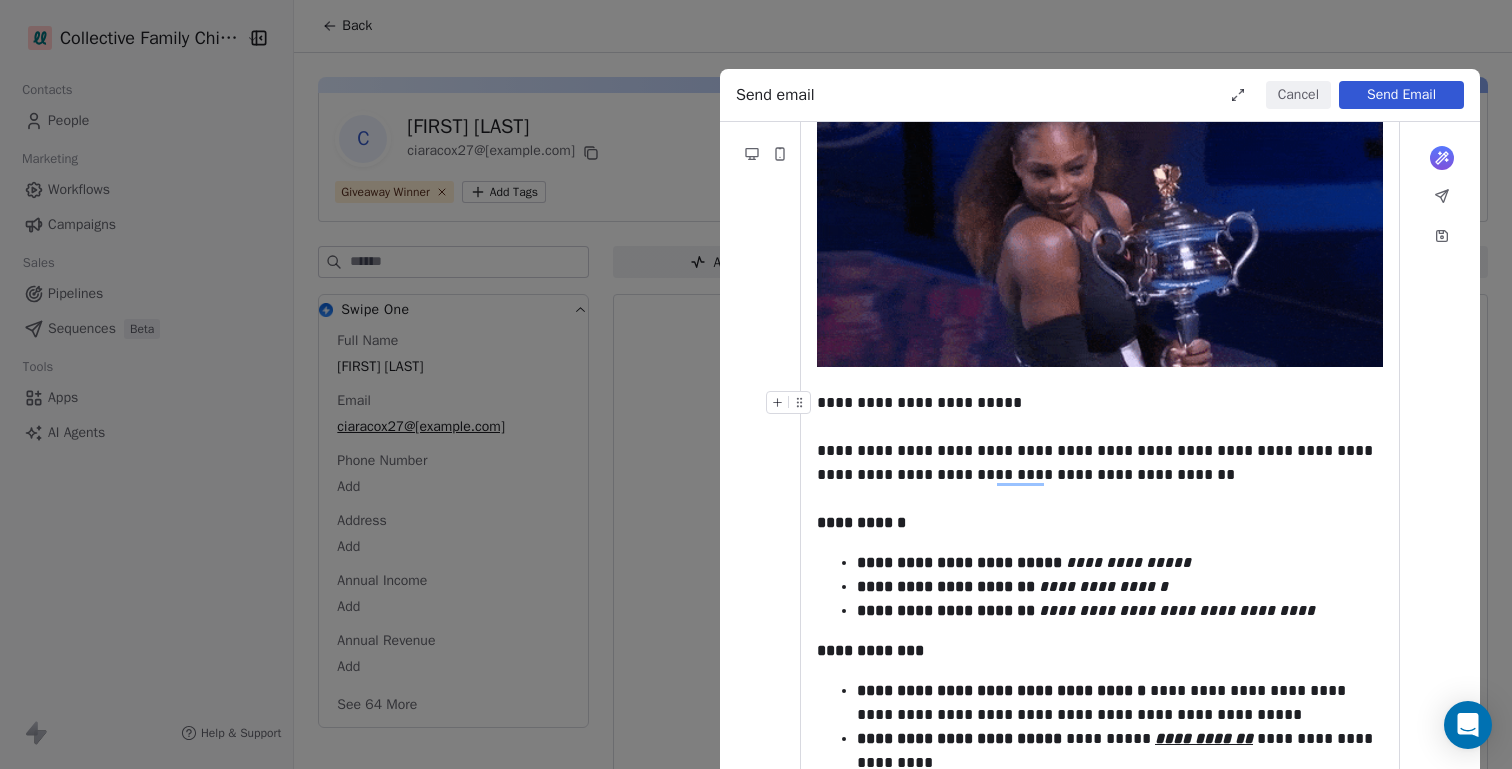 click on "**********" at bounding box center [1100, 403] 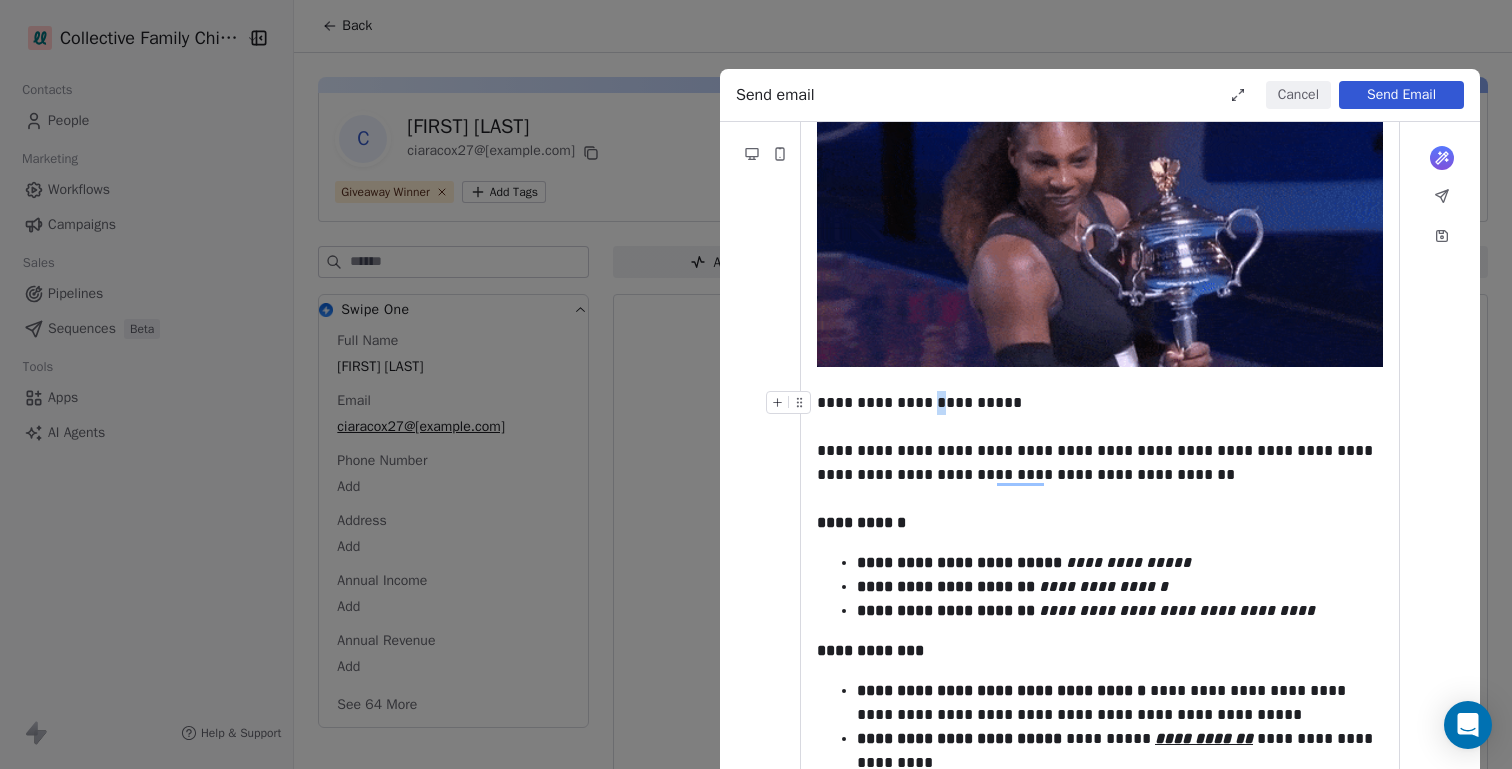 click on "**********" at bounding box center [1100, 403] 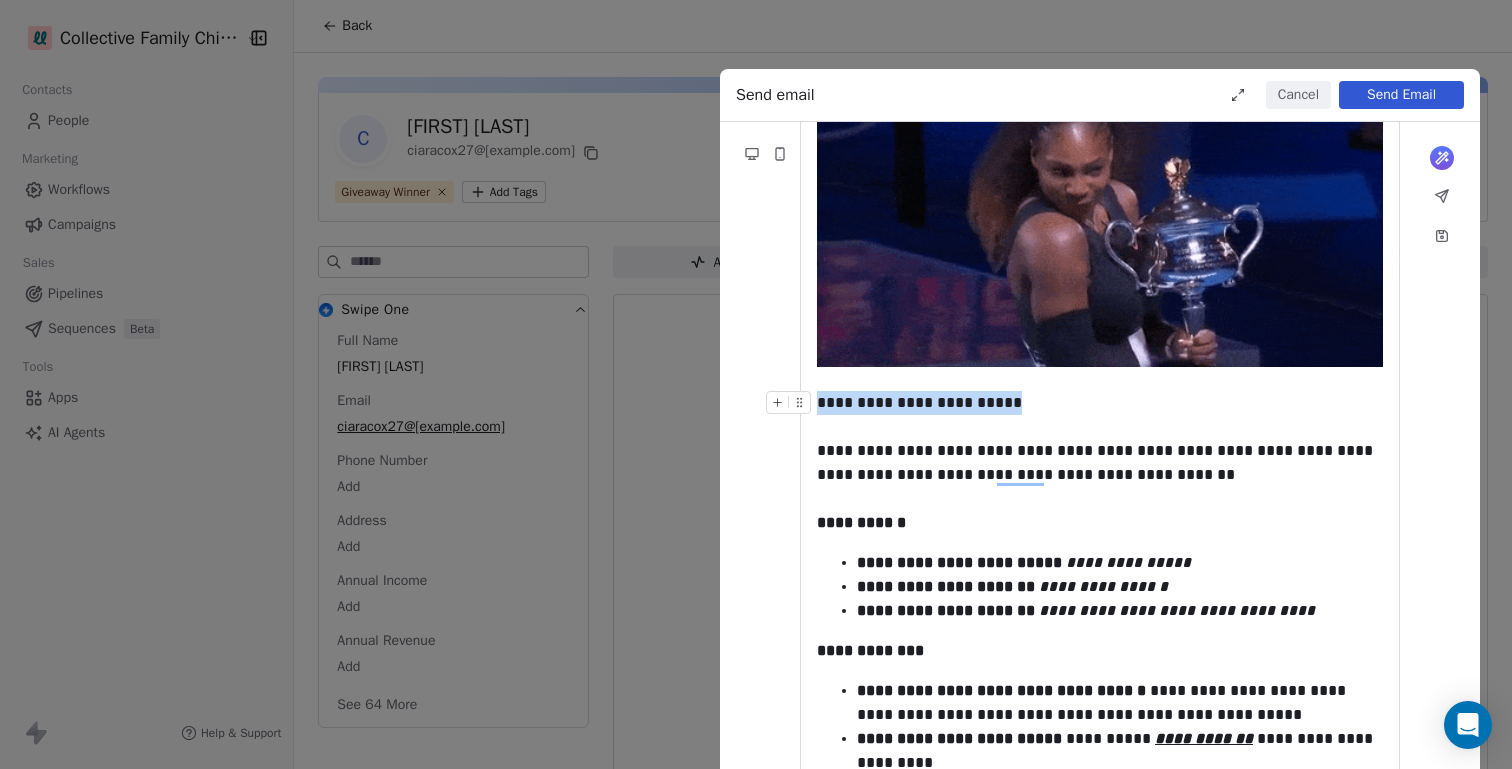 click on "**********" at bounding box center (1100, 403) 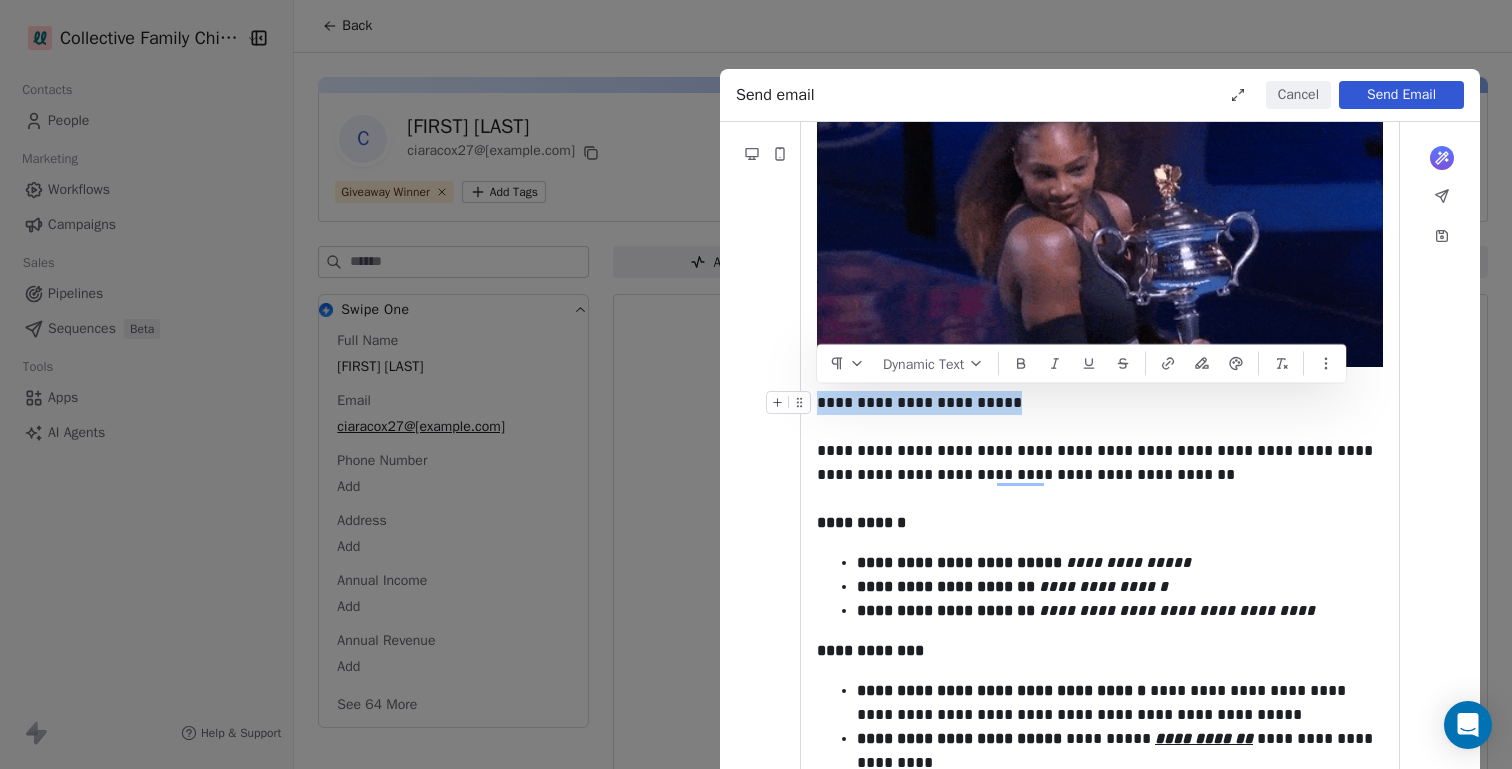click on "**********" at bounding box center [1100, 403] 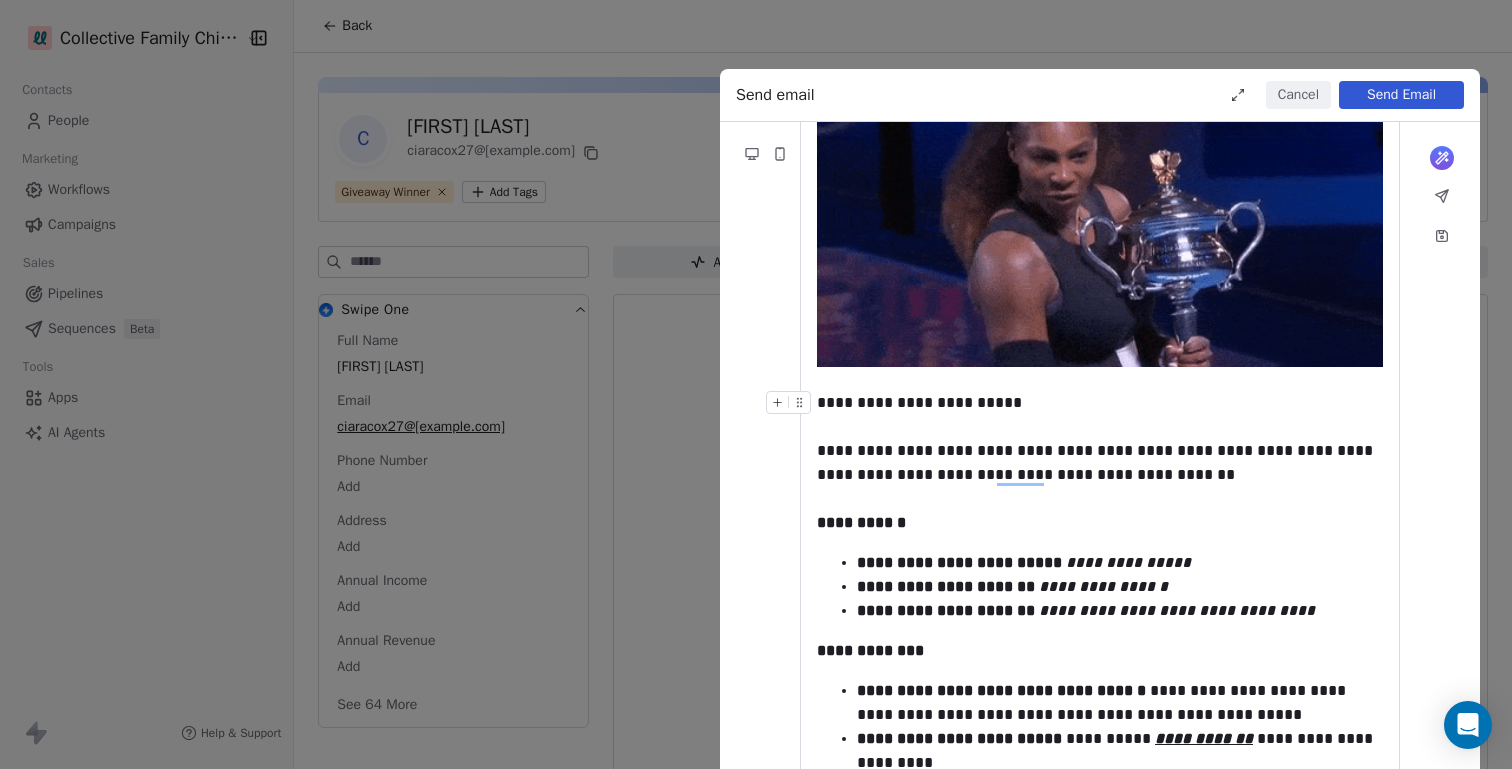 click on "**********" at bounding box center [1100, 403] 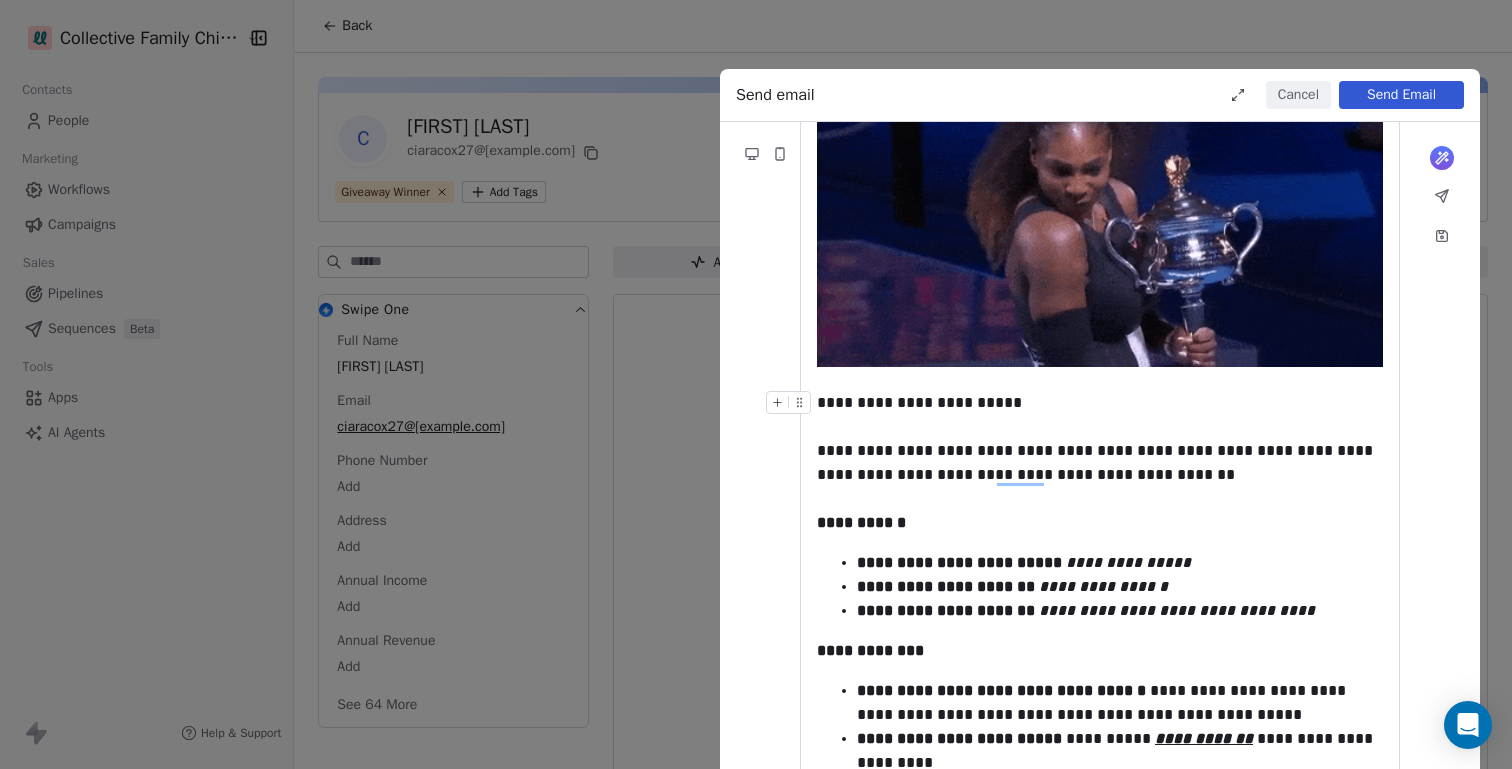 click on "**********" at bounding box center [1100, 403] 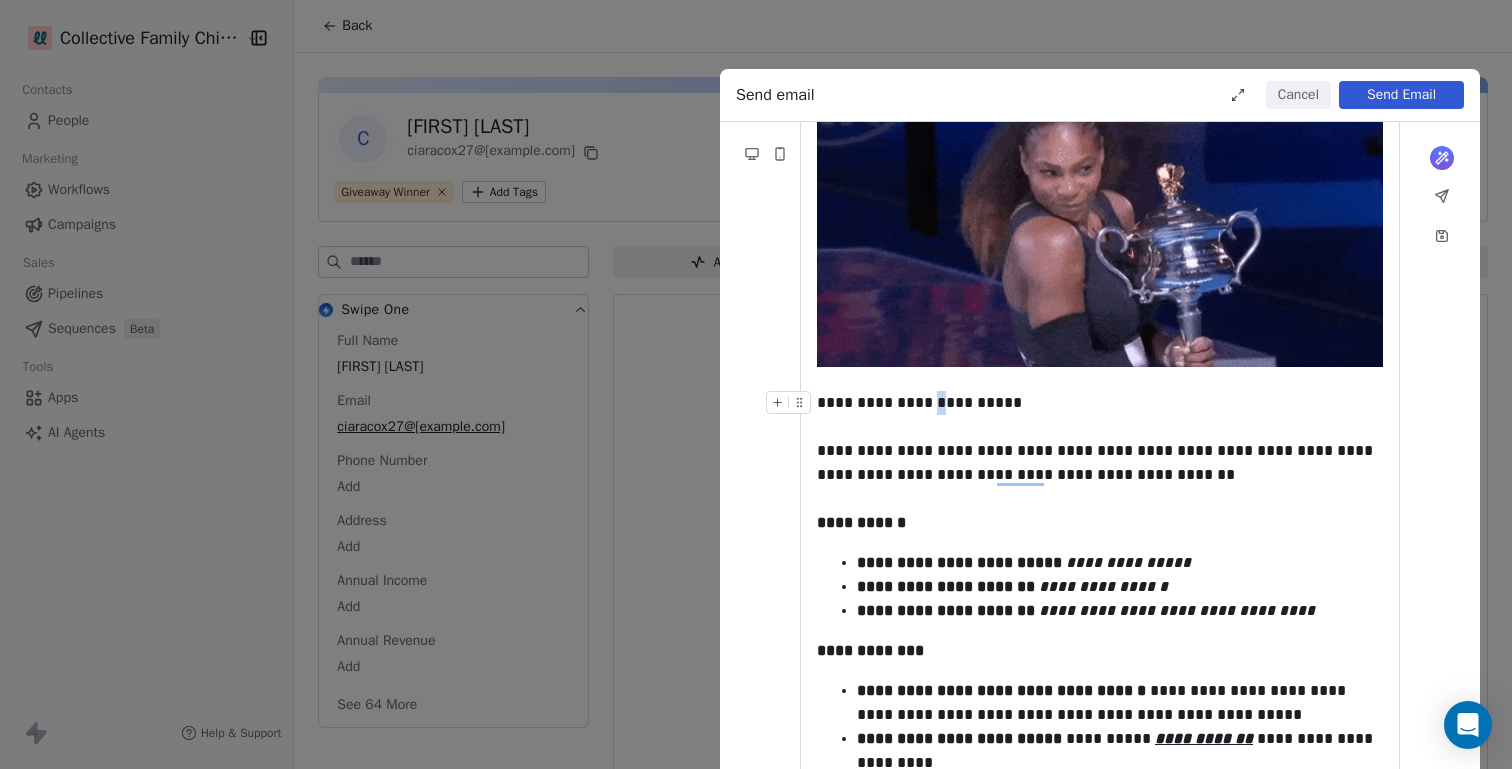 click on "**********" at bounding box center [1100, 403] 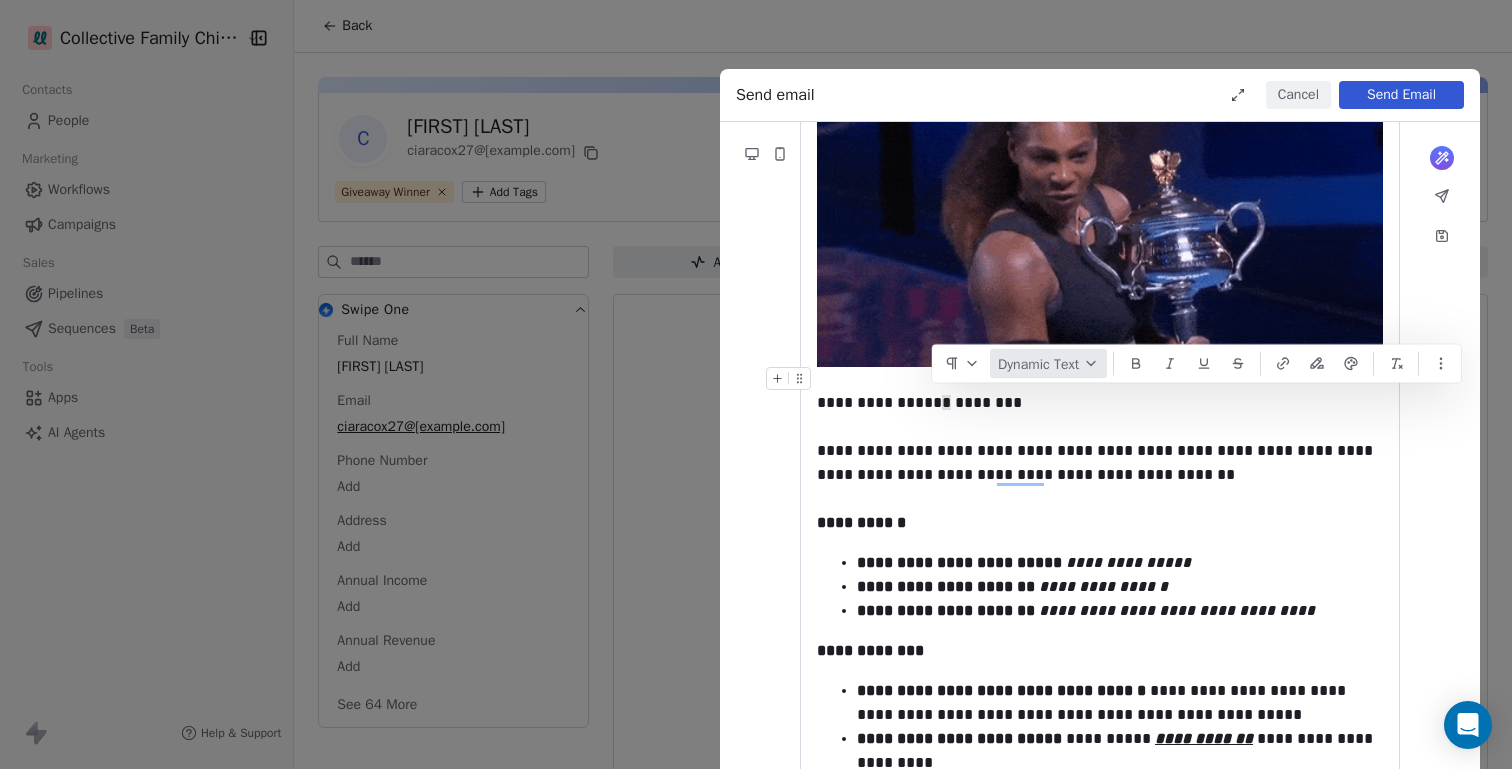 click on "Dynamic Text" at bounding box center (1048, 364) 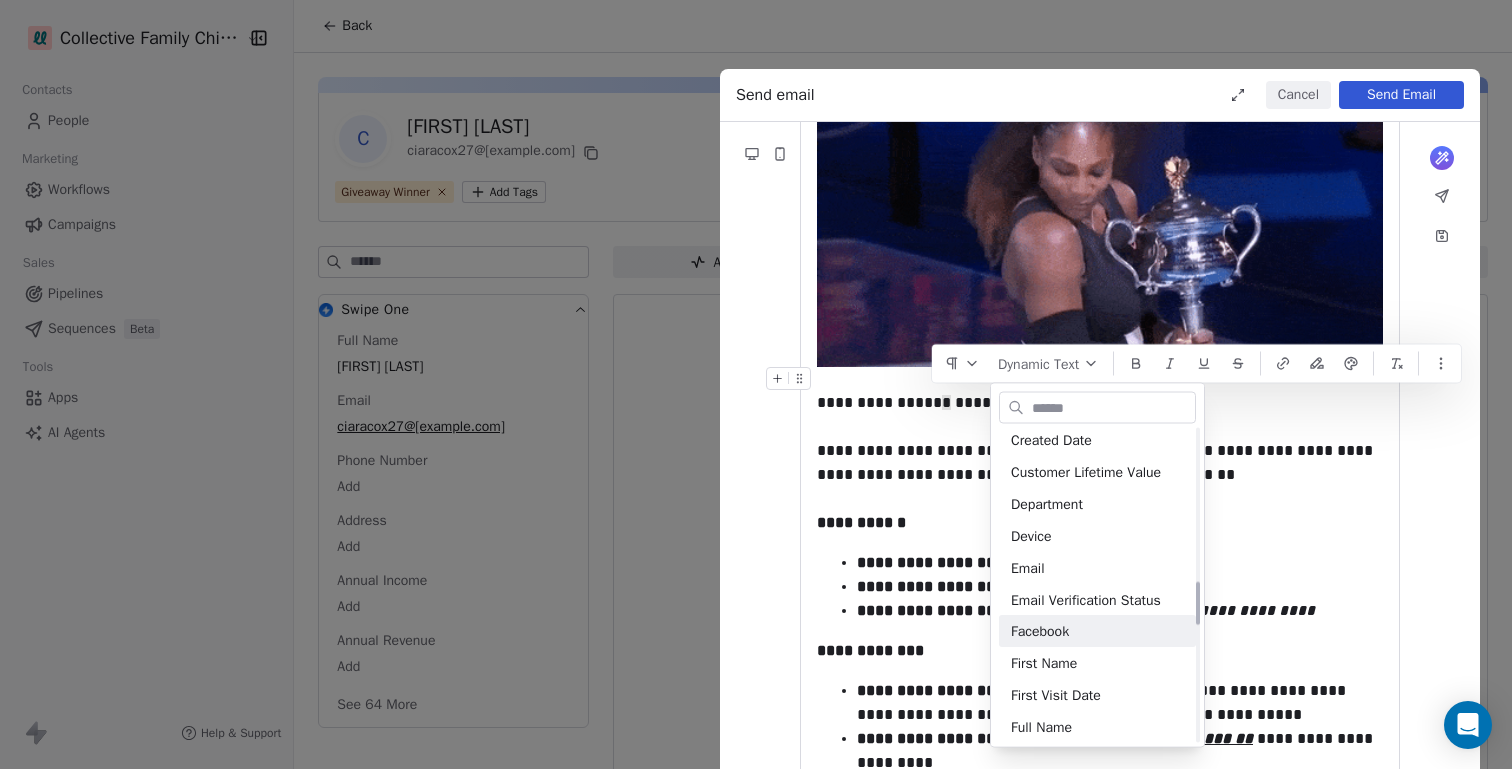 scroll, scrollTop: 1121, scrollLeft: 0, axis: vertical 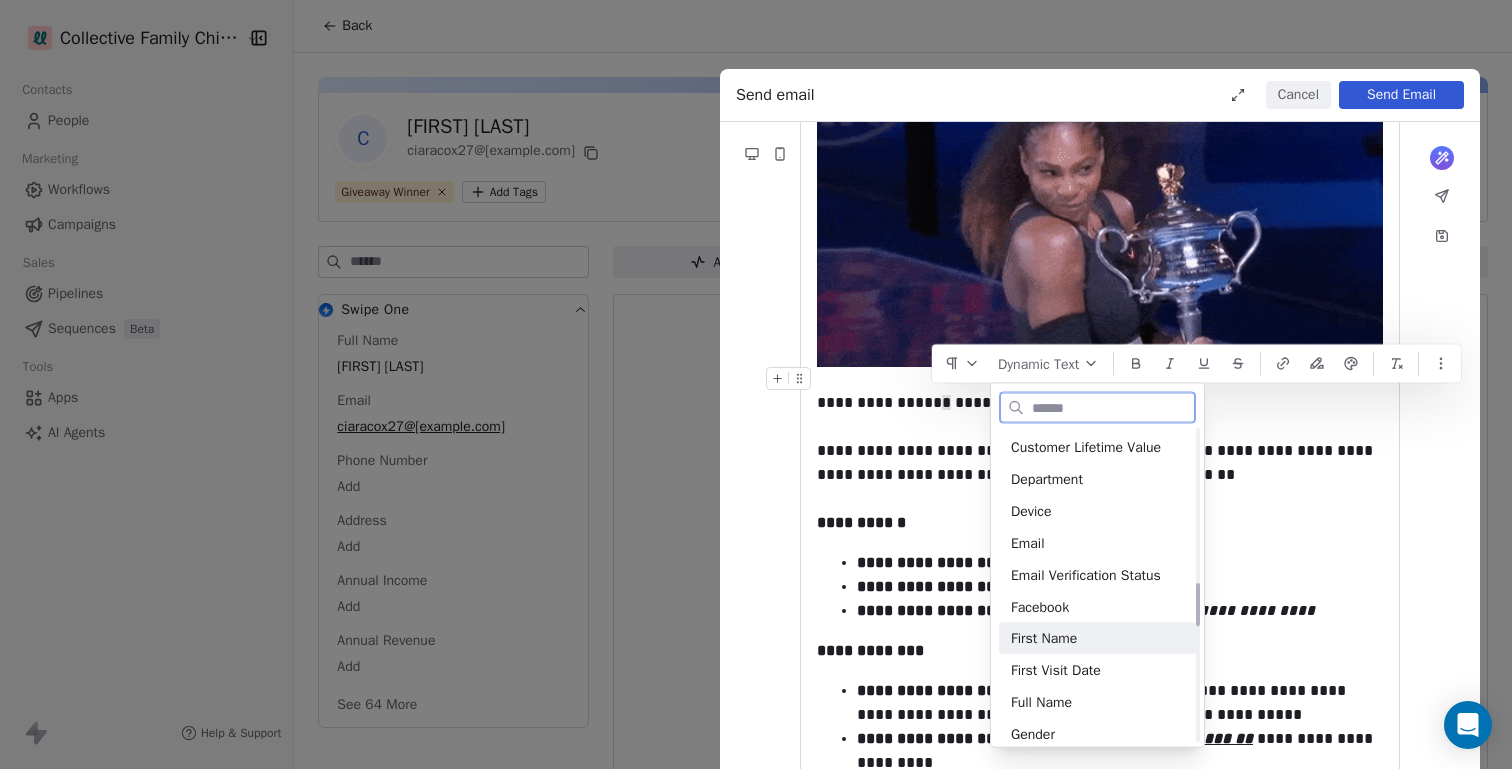 click on "First Name" at bounding box center [1097, 639] 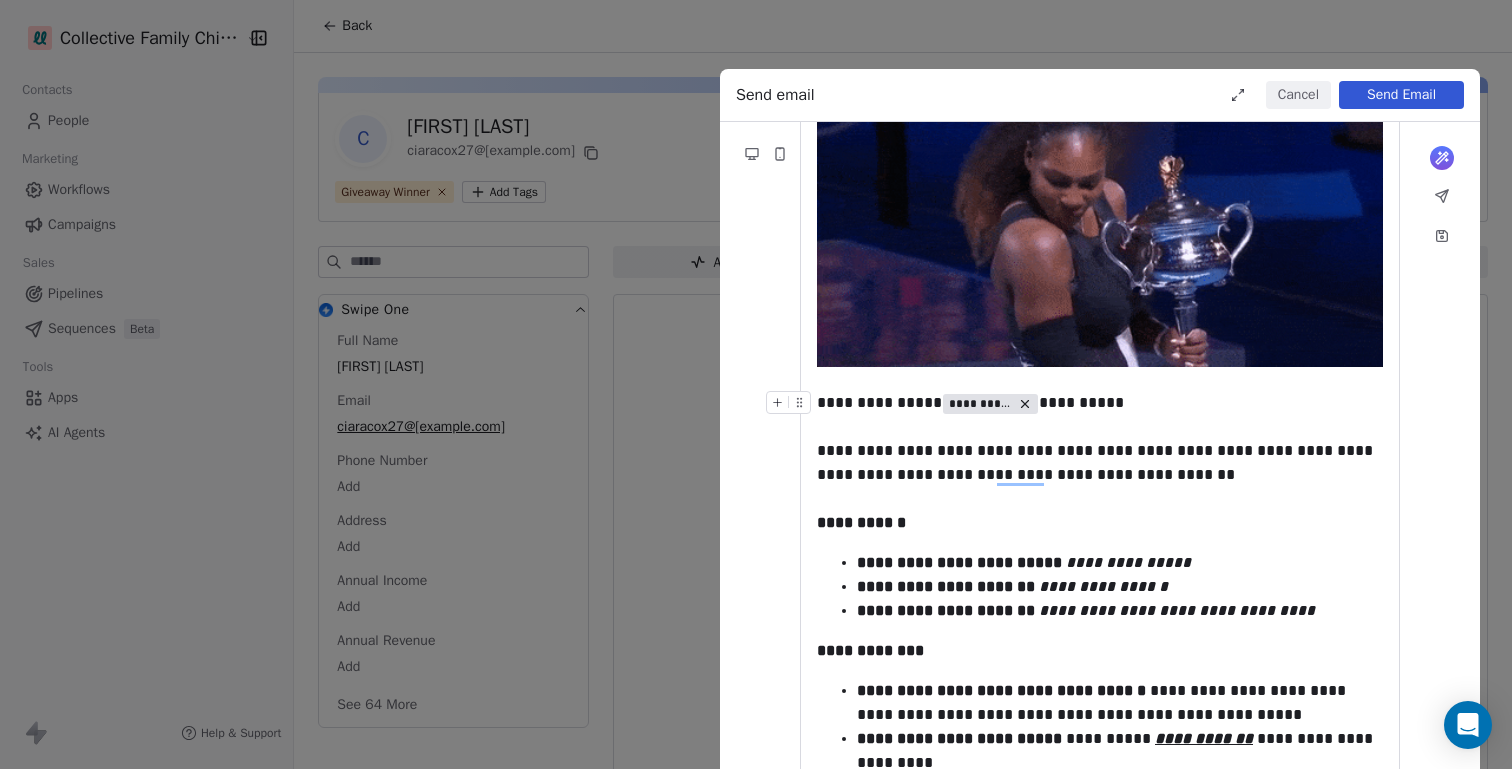 click on "**********" at bounding box center [1100, 403] 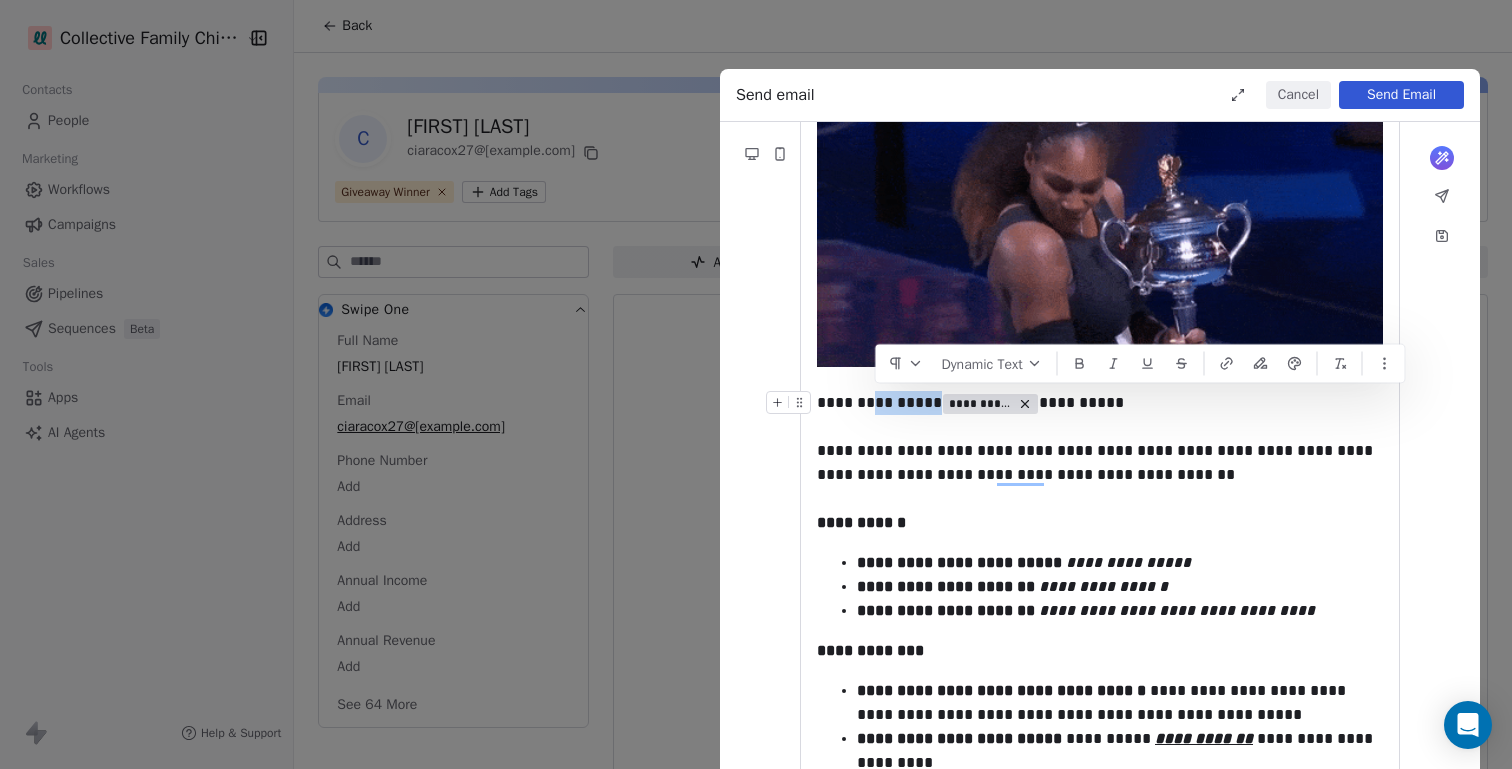 drag, startPoint x: 929, startPoint y: 405, endPoint x: 874, endPoint y: 409, distance: 55.145264 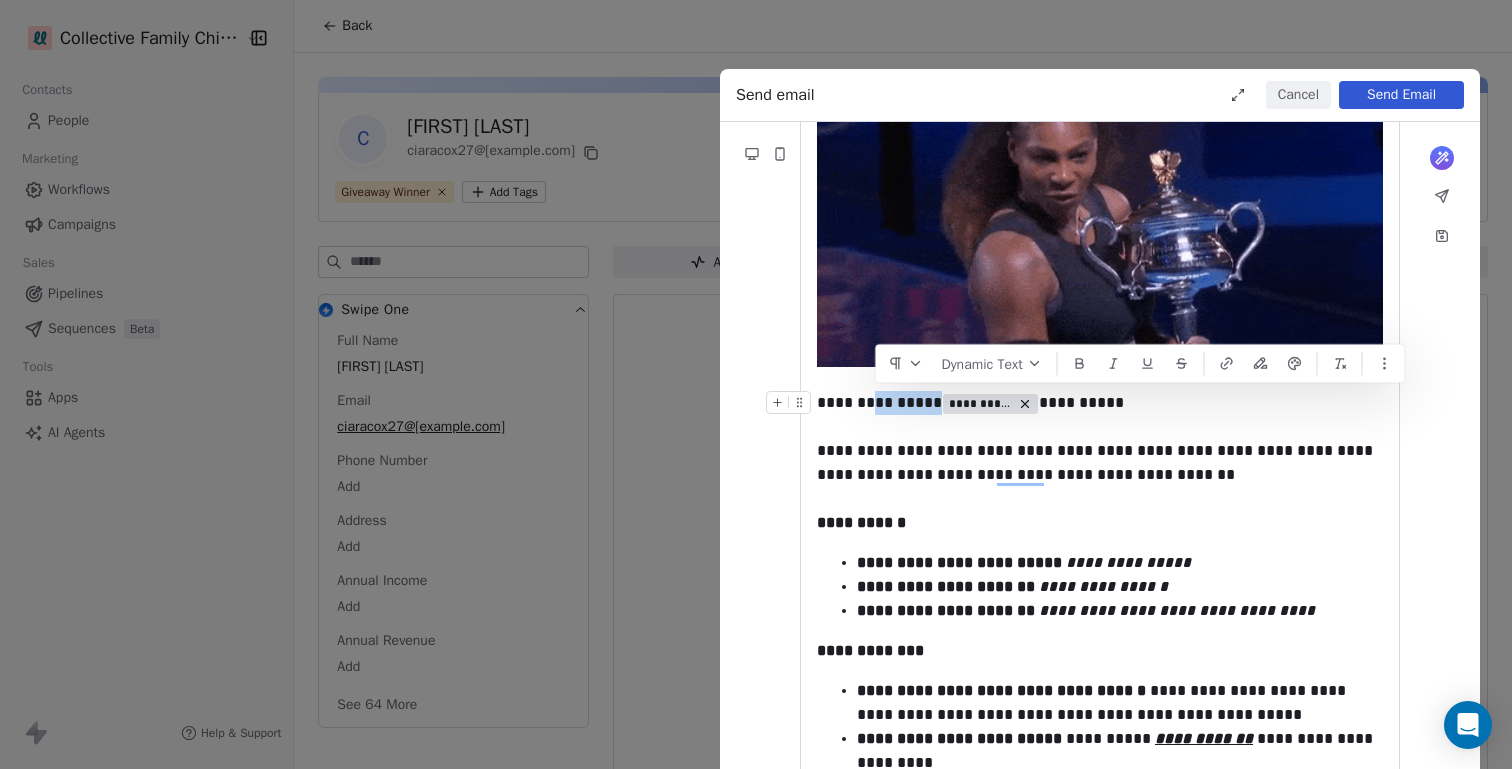 click on "**********" at bounding box center (1100, 403) 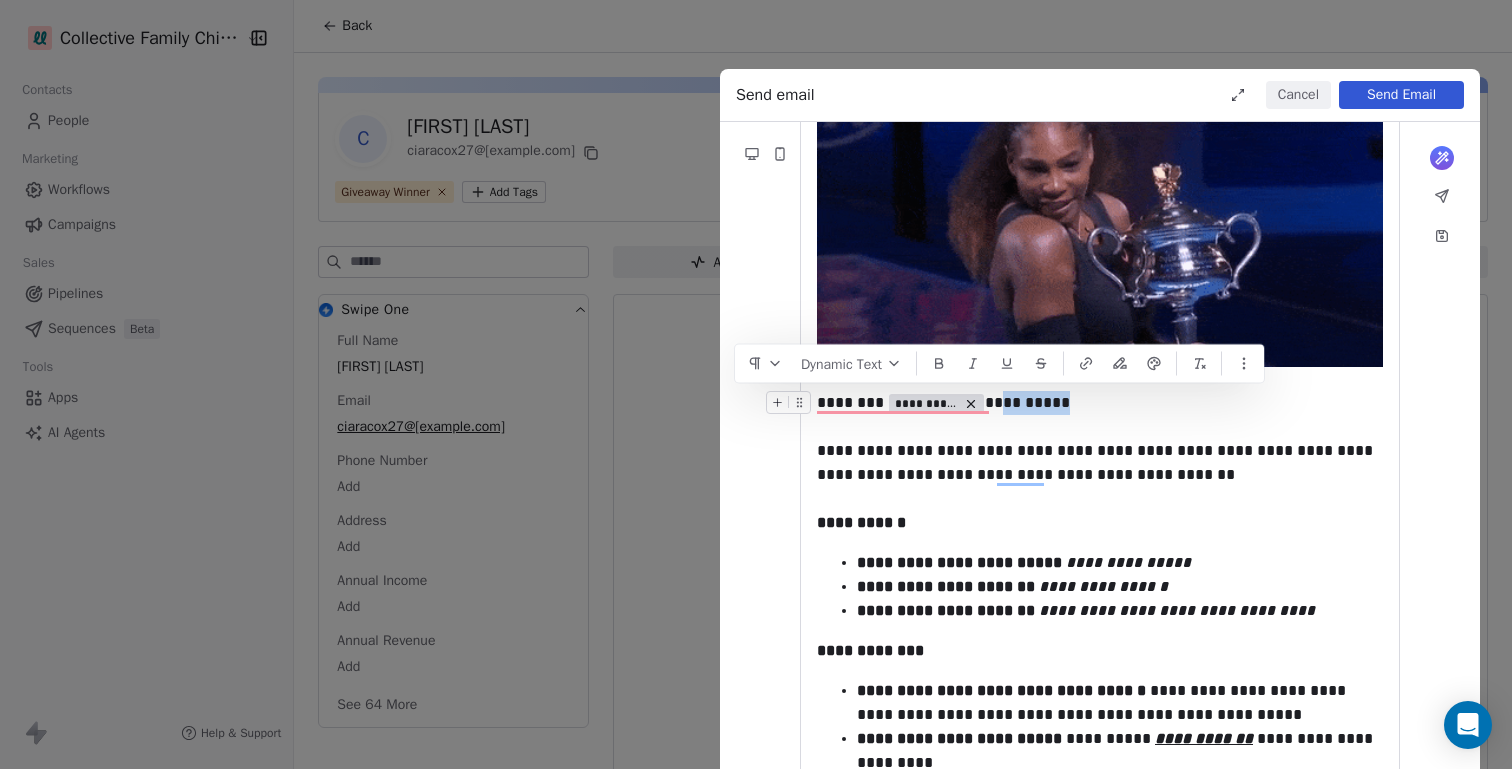 drag, startPoint x: 1081, startPoint y: 399, endPoint x: 993, endPoint y: 403, distance: 88.09086 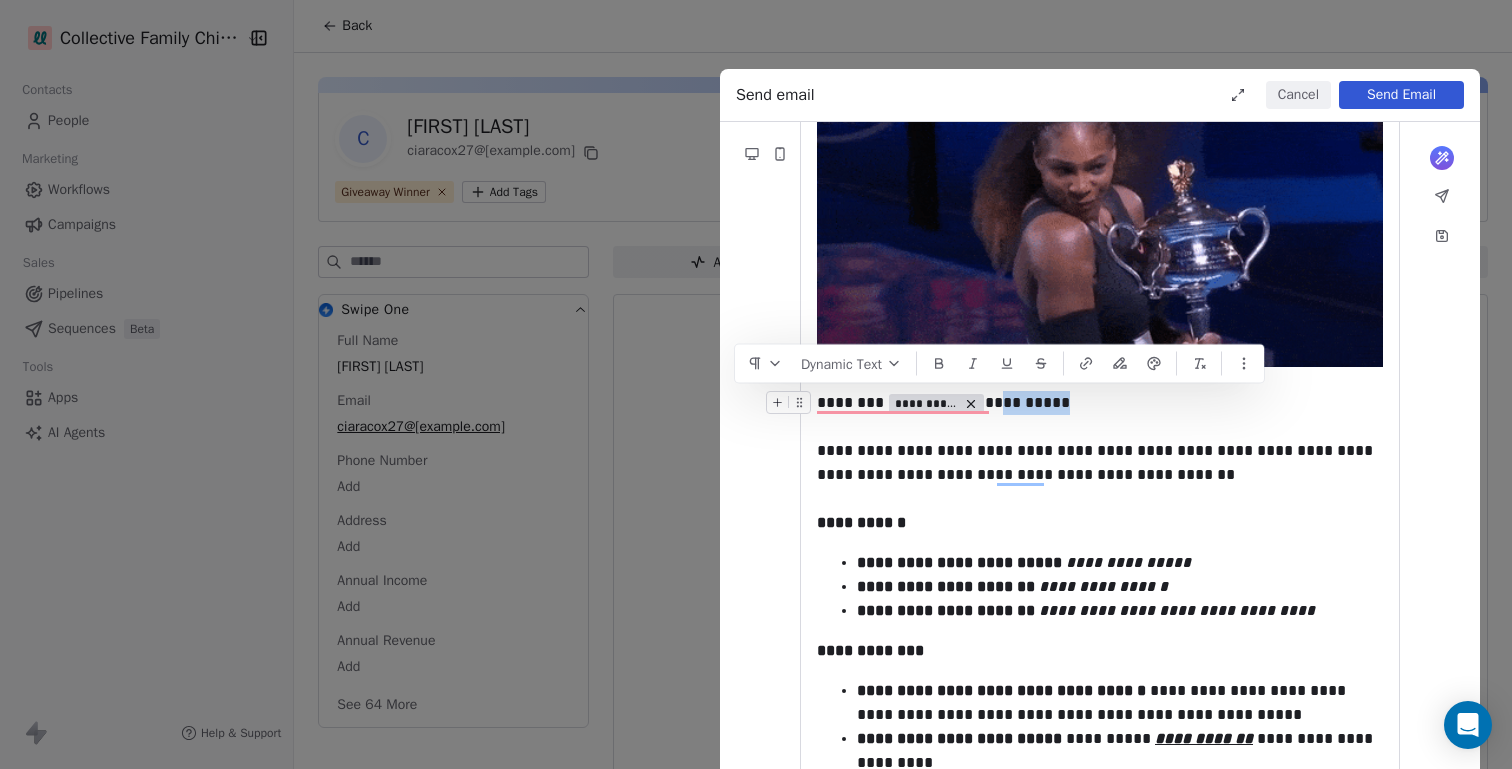 click on "**********" at bounding box center (1100, 403) 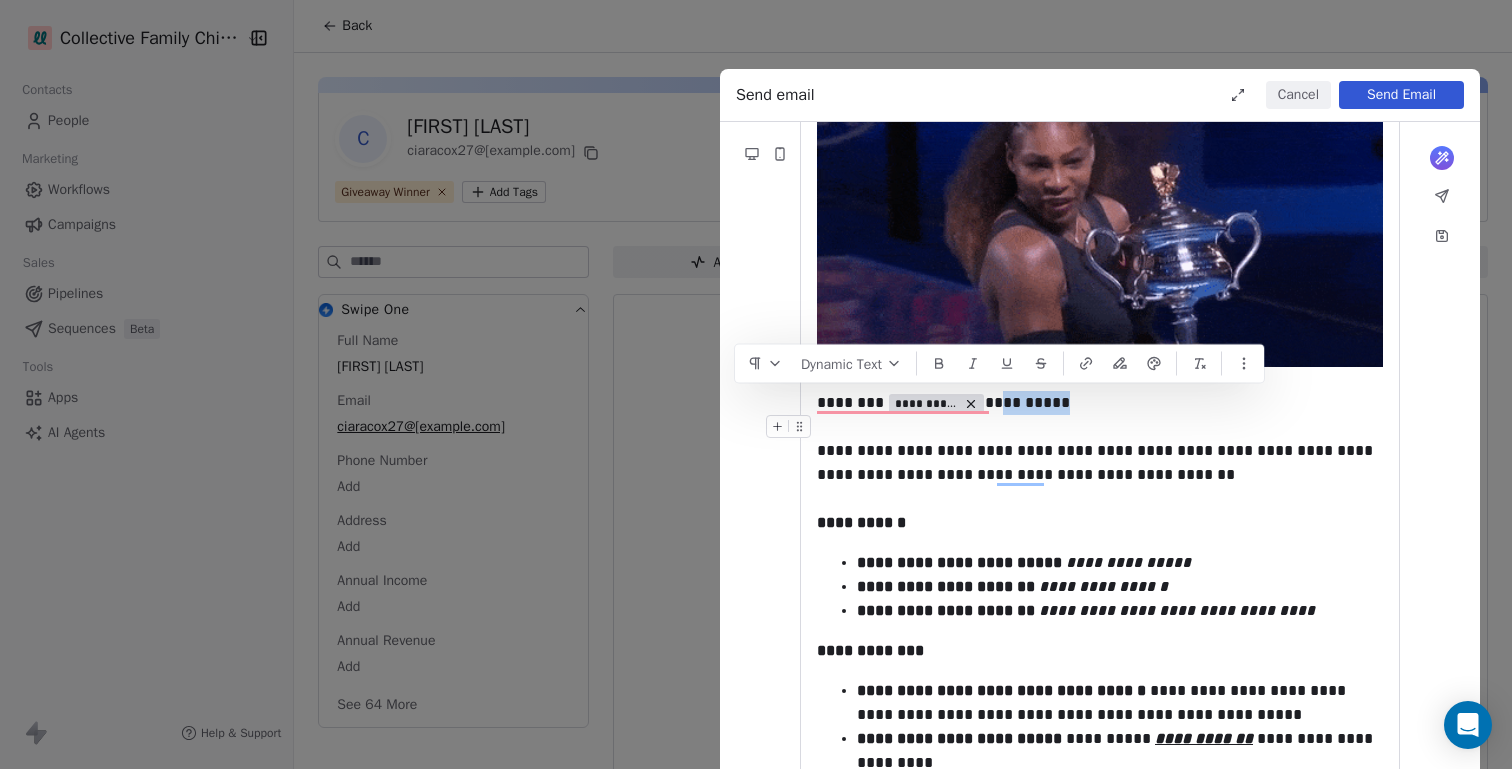 copy on "********" 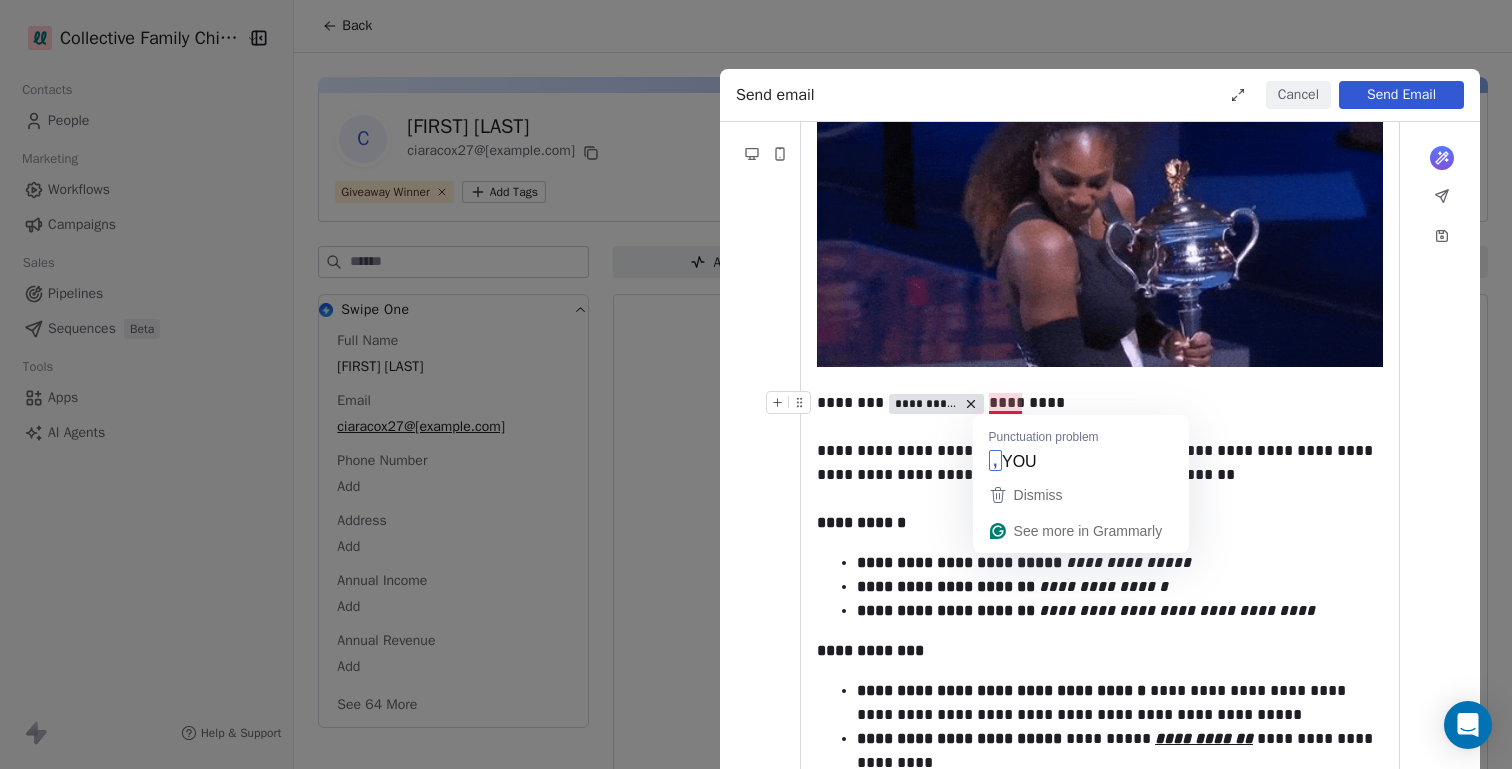click on "**********" at bounding box center [1100, 403] 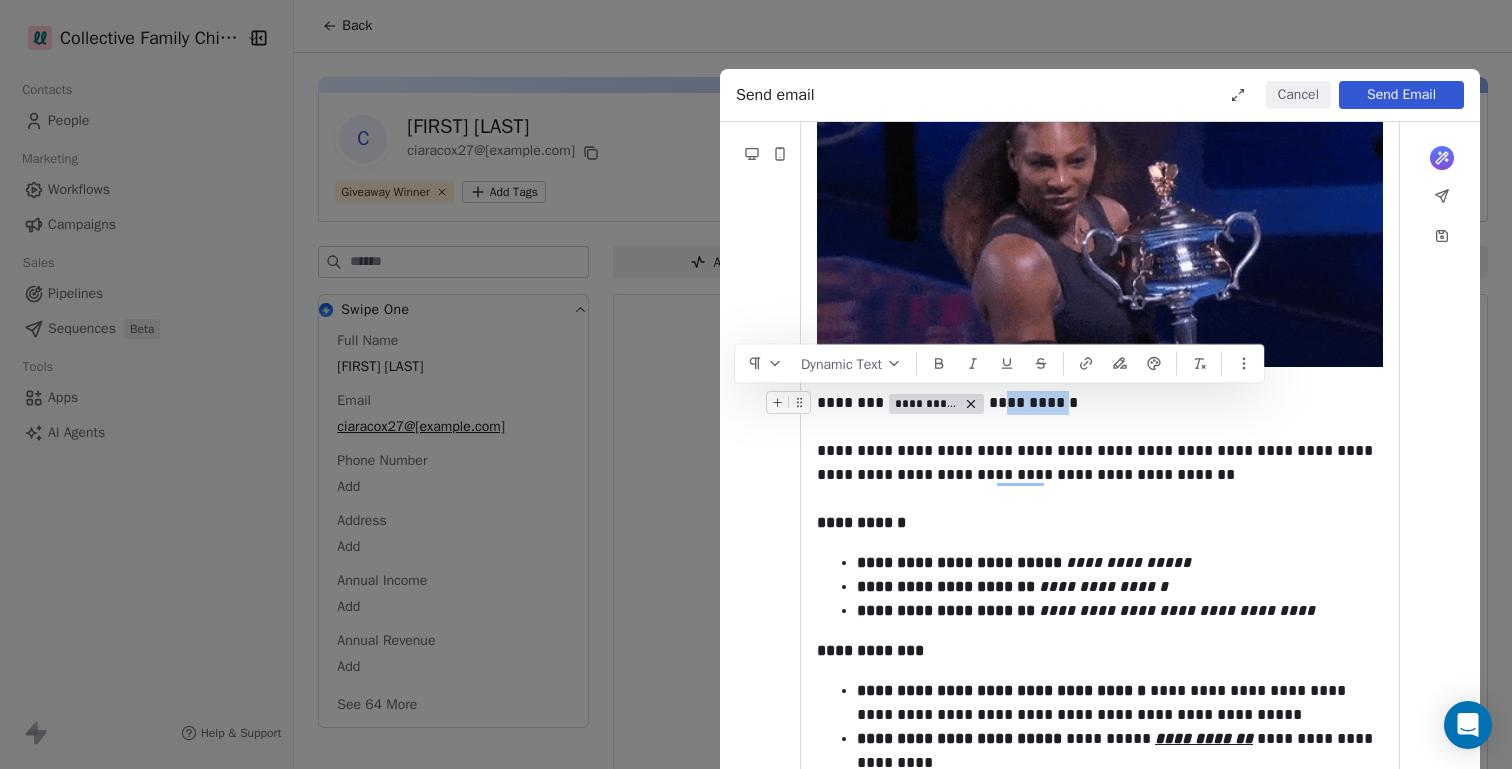 drag, startPoint x: 999, startPoint y: 411, endPoint x: 1081, endPoint y: 411, distance: 82 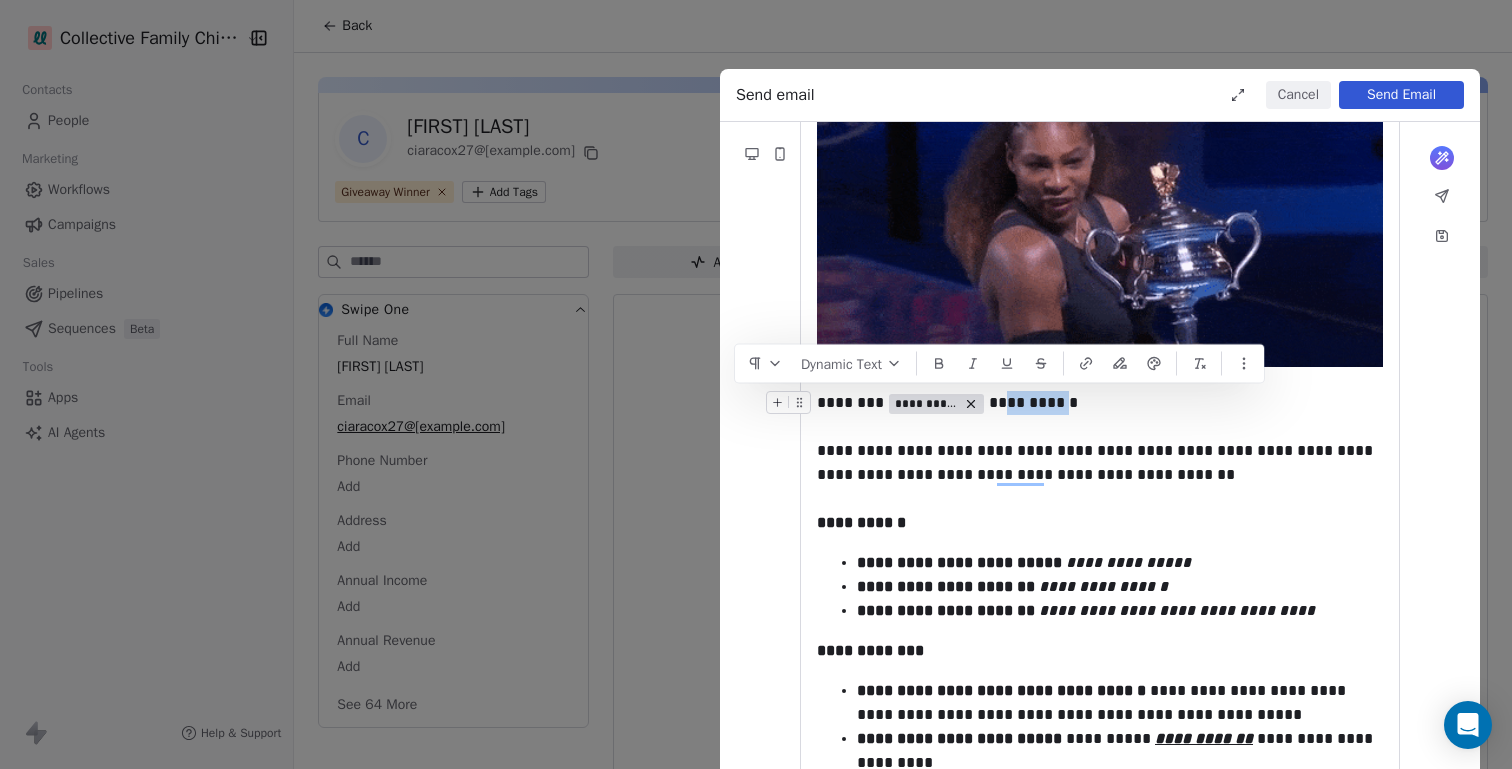 click on "**********" at bounding box center [1100, 403] 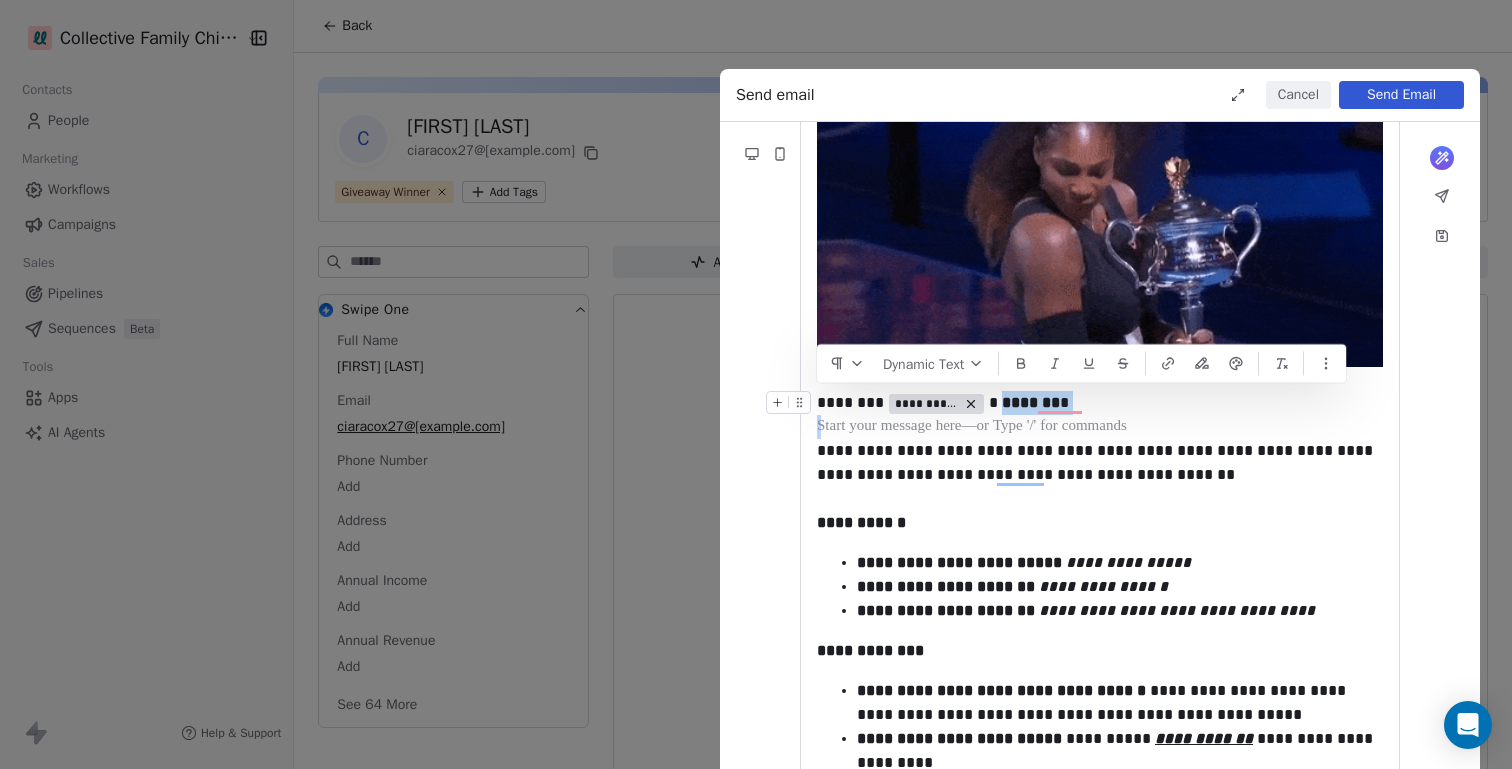 drag, startPoint x: 1089, startPoint y: 414, endPoint x: 1001, endPoint y: 406, distance: 88.362885 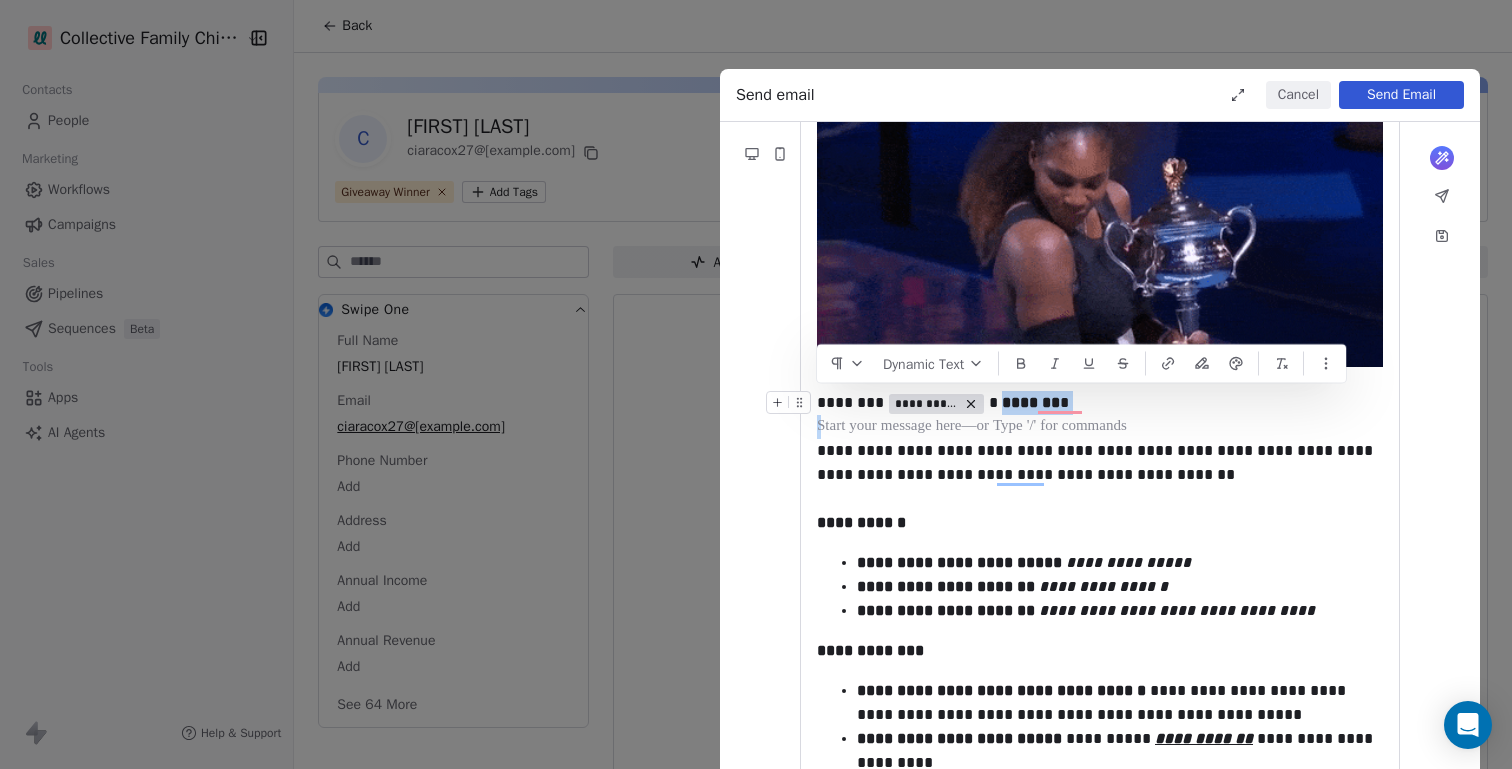 click on "**********" at bounding box center [1100, 643] 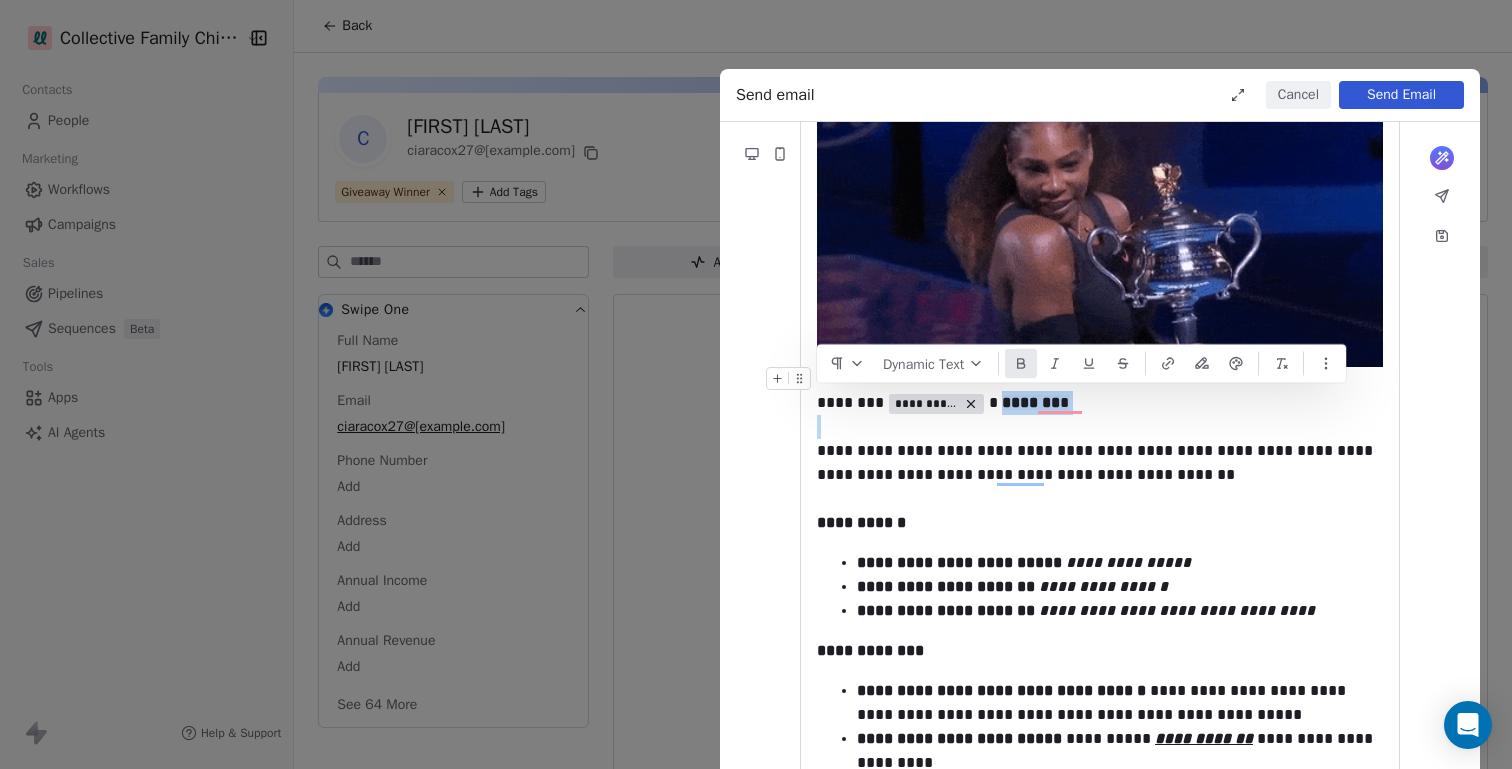 click 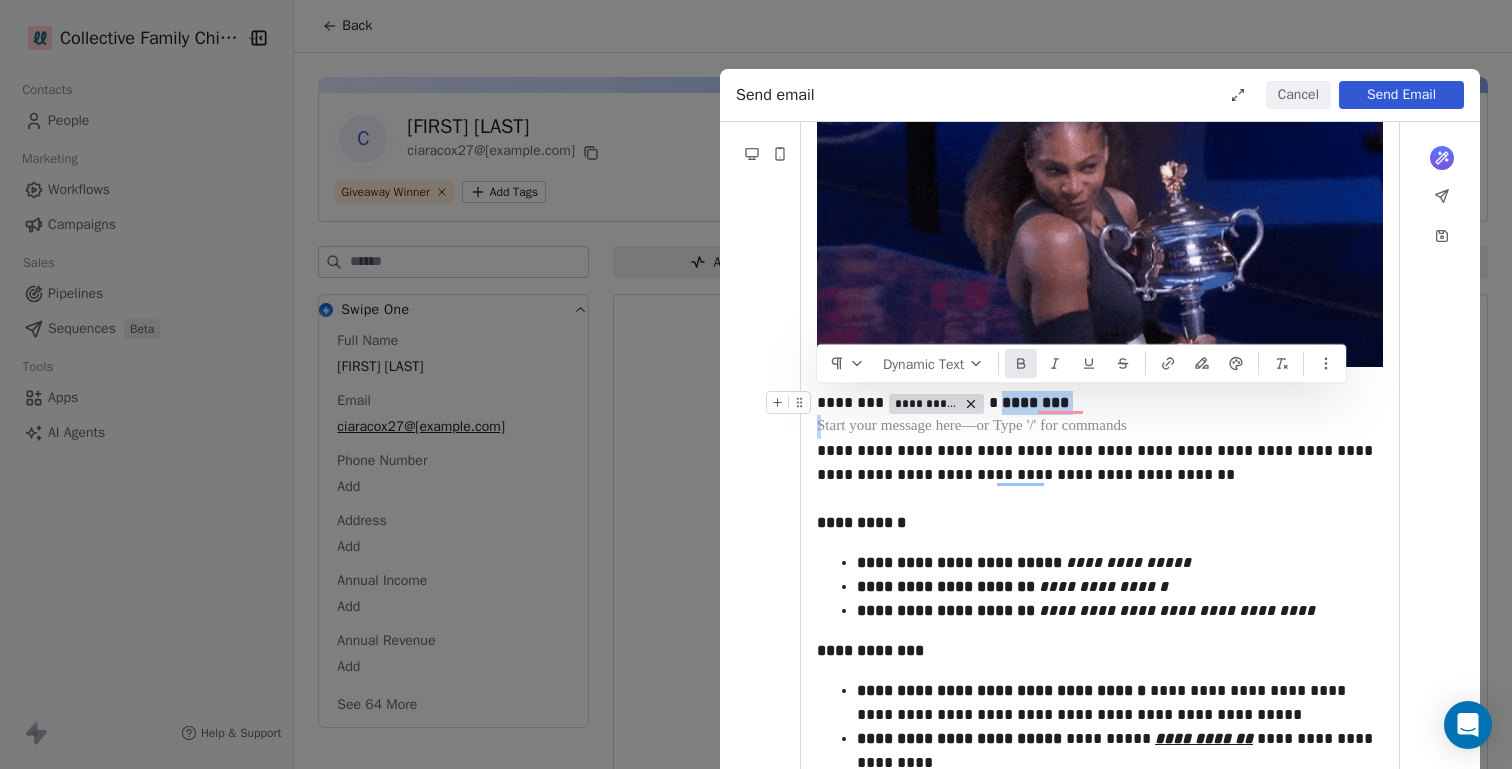 click on "**********" at bounding box center (1100, 403) 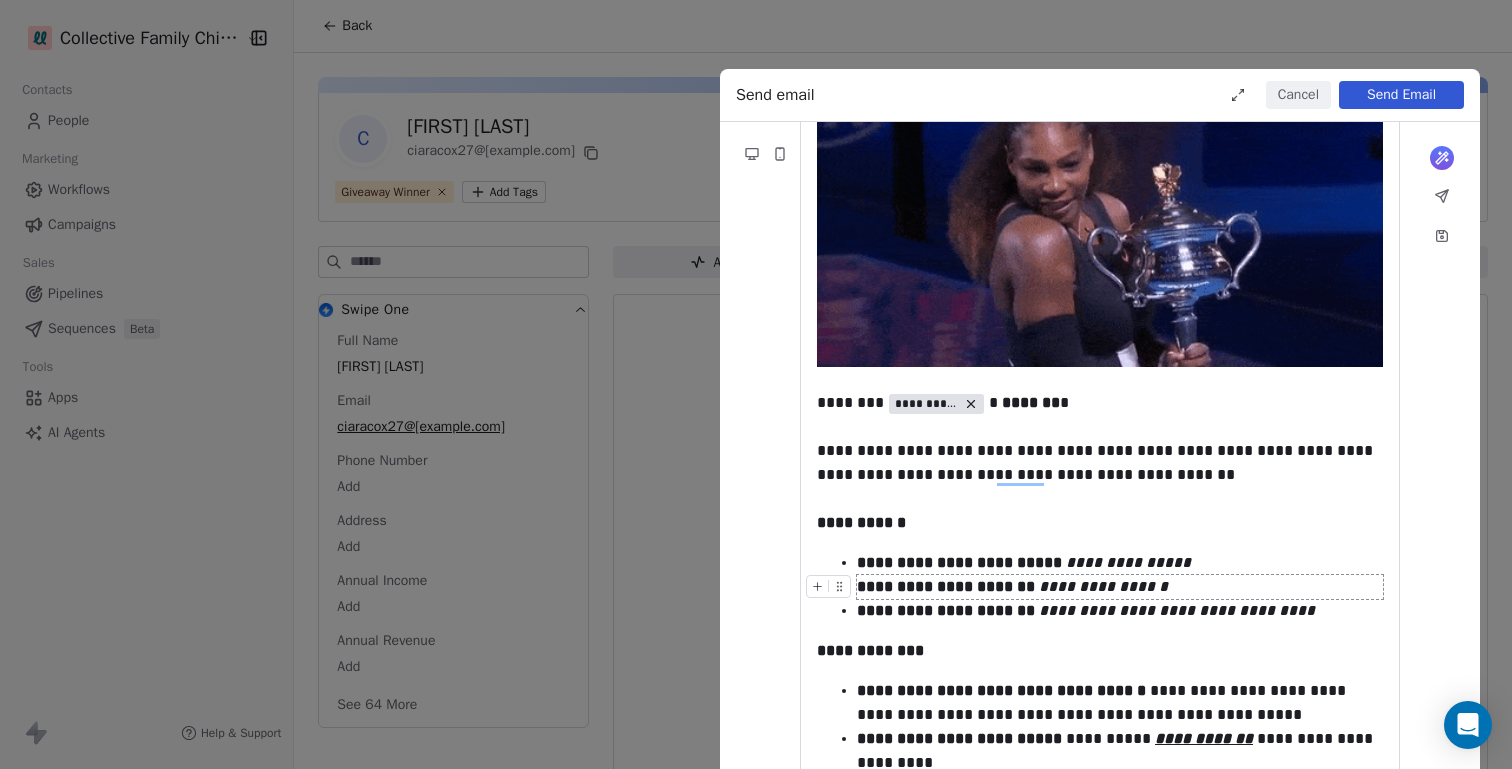 click on "**********" at bounding box center (1120, 587) 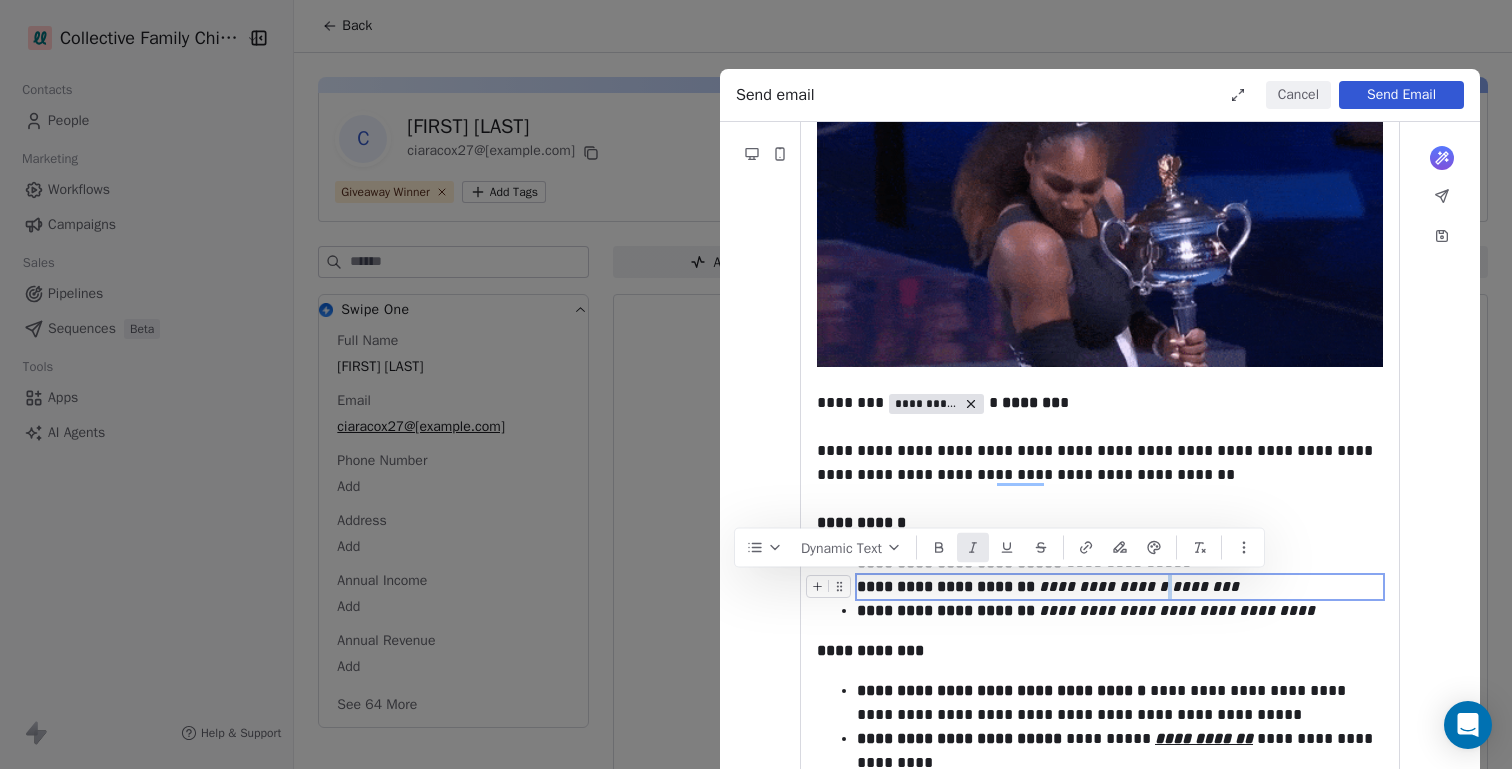 click on "**********" at bounding box center (1120, 587) 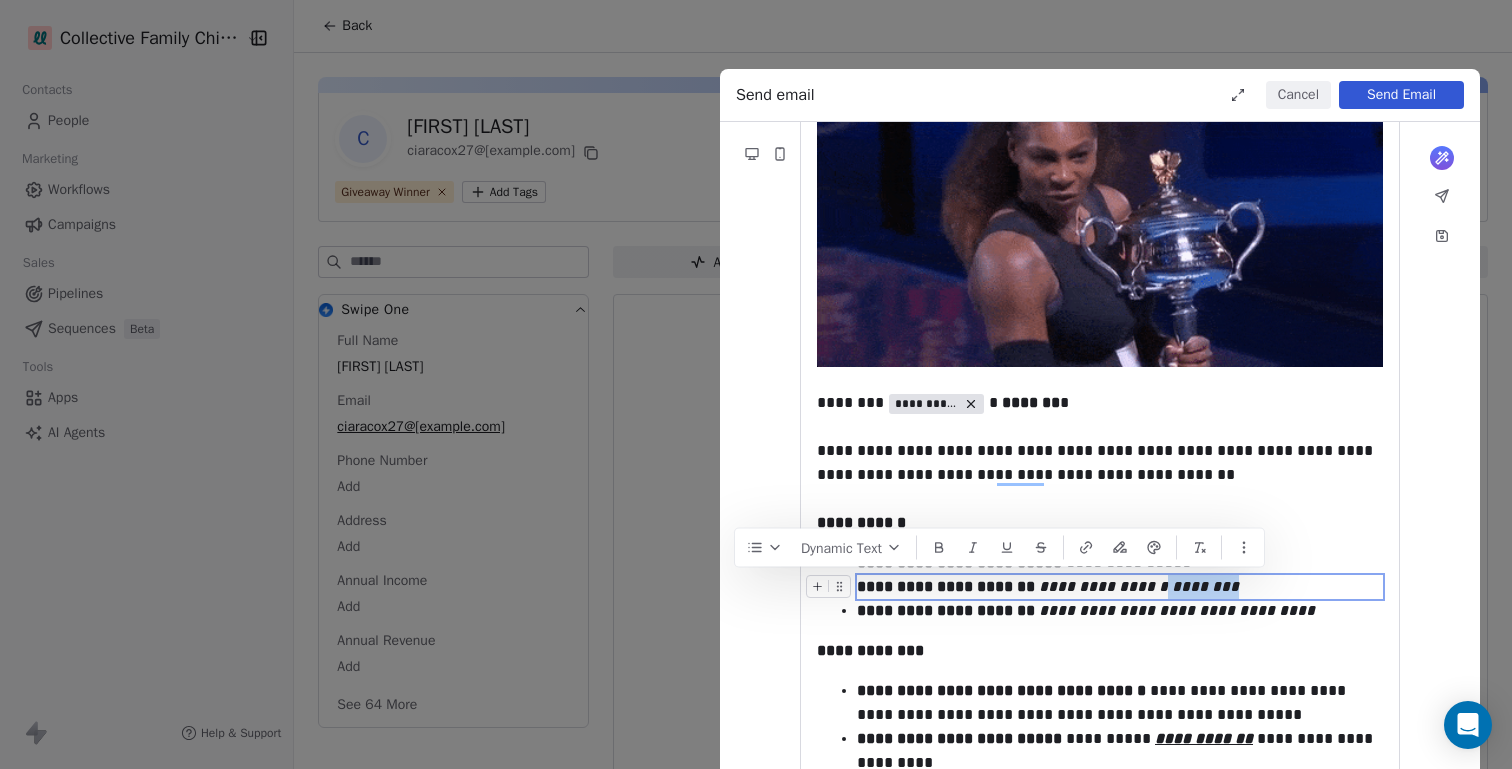 drag, startPoint x: 1209, startPoint y: 587, endPoint x: 1138, endPoint y: 590, distance: 71.063354 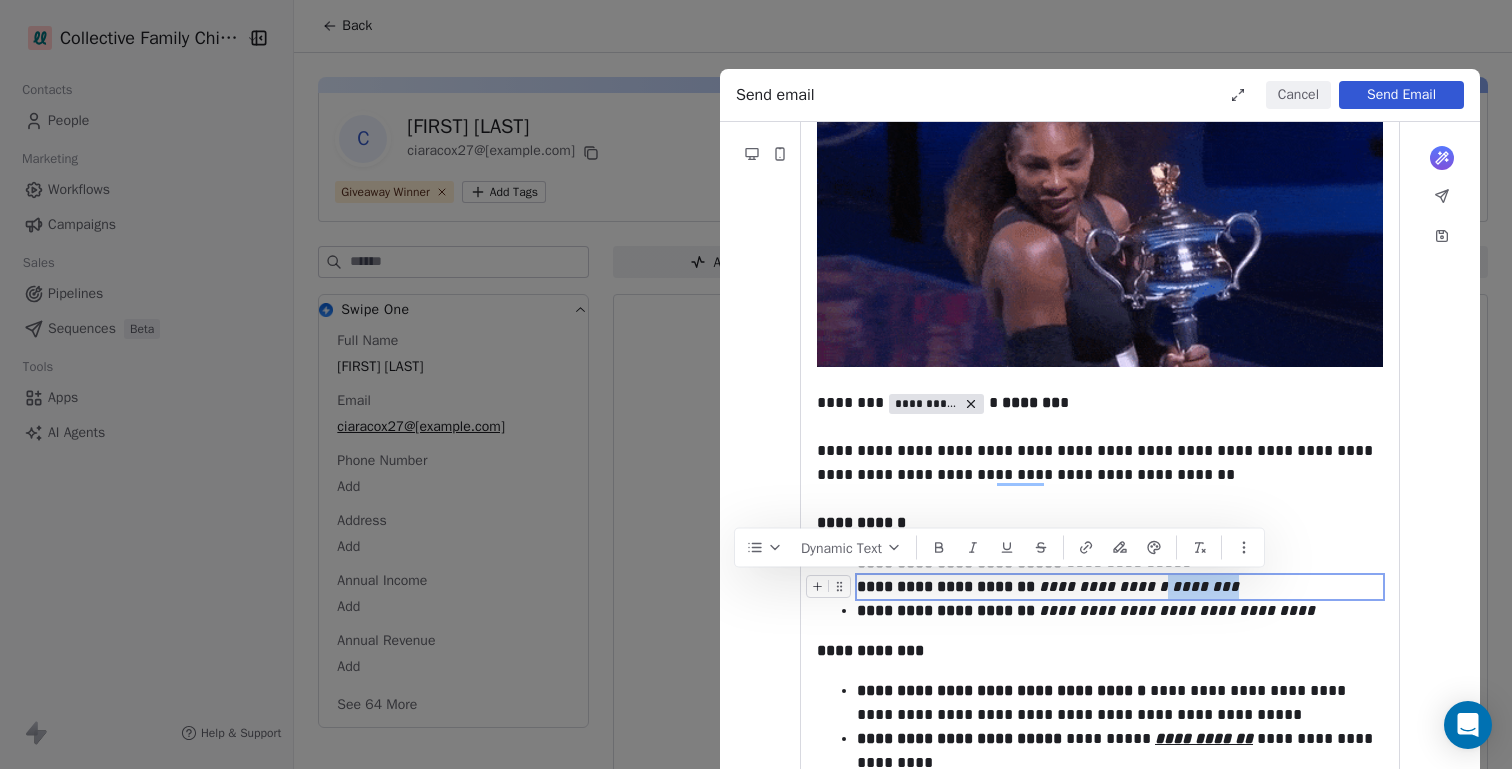 click on "**********" at bounding box center (1120, 587) 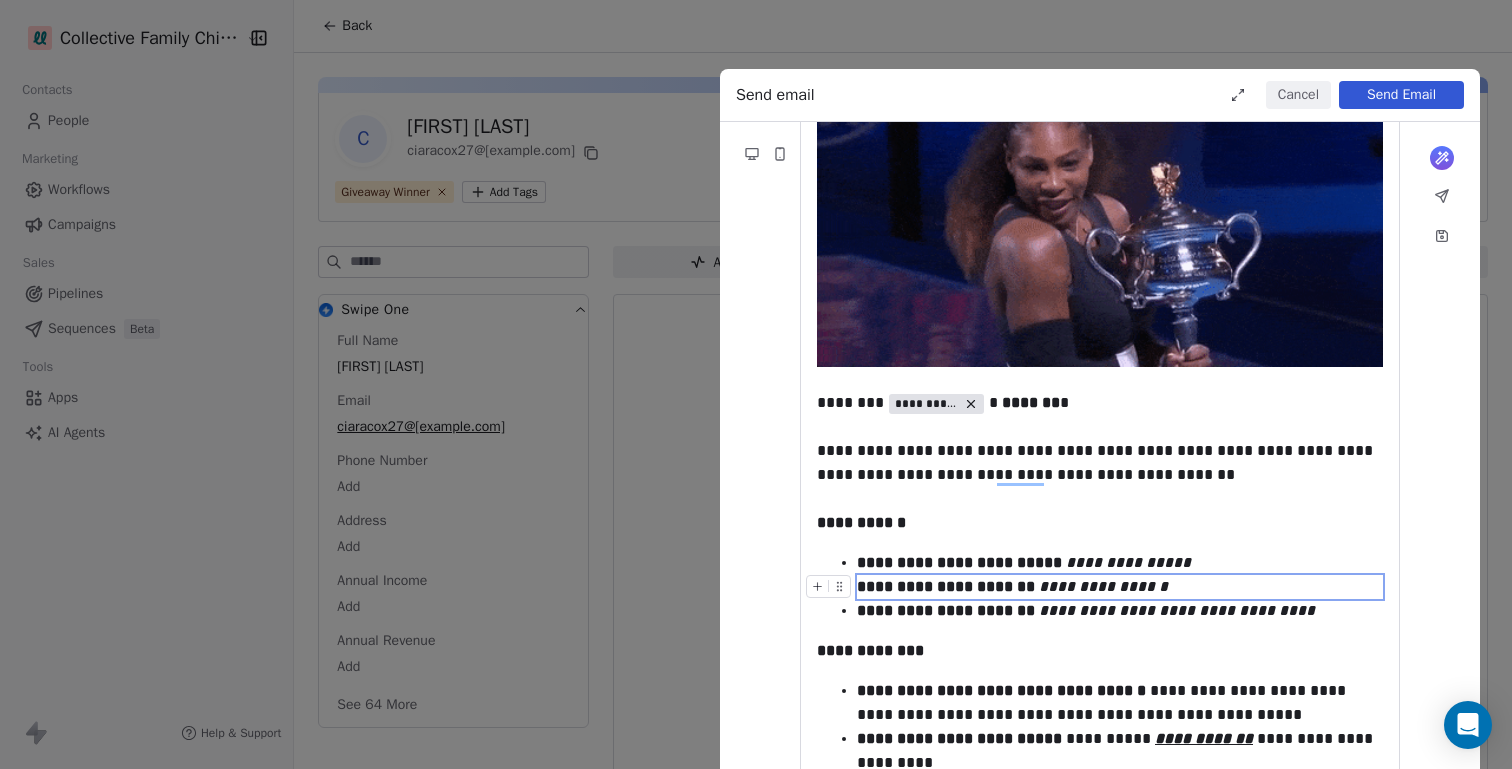 click on "**********" at bounding box center (1103, 586) 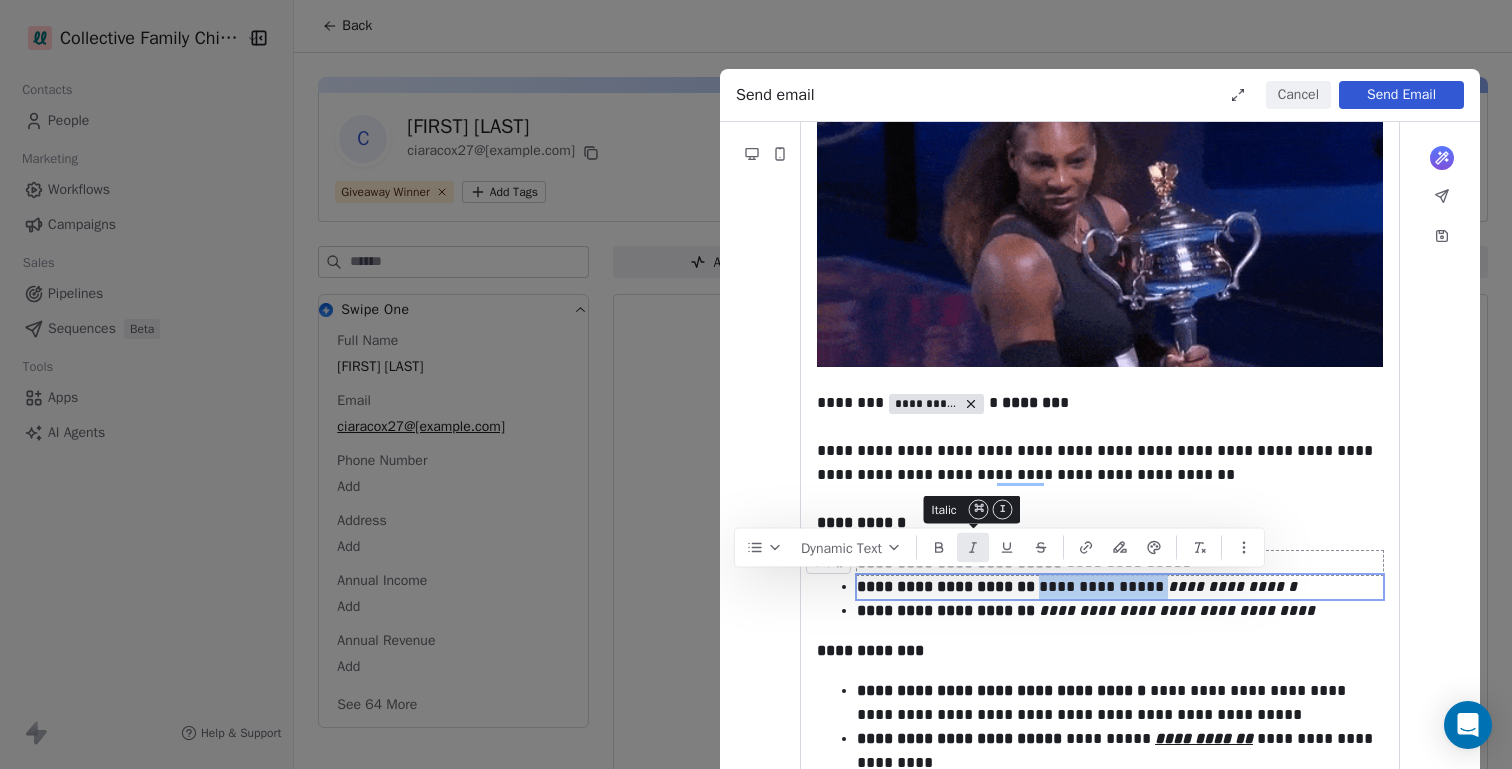click 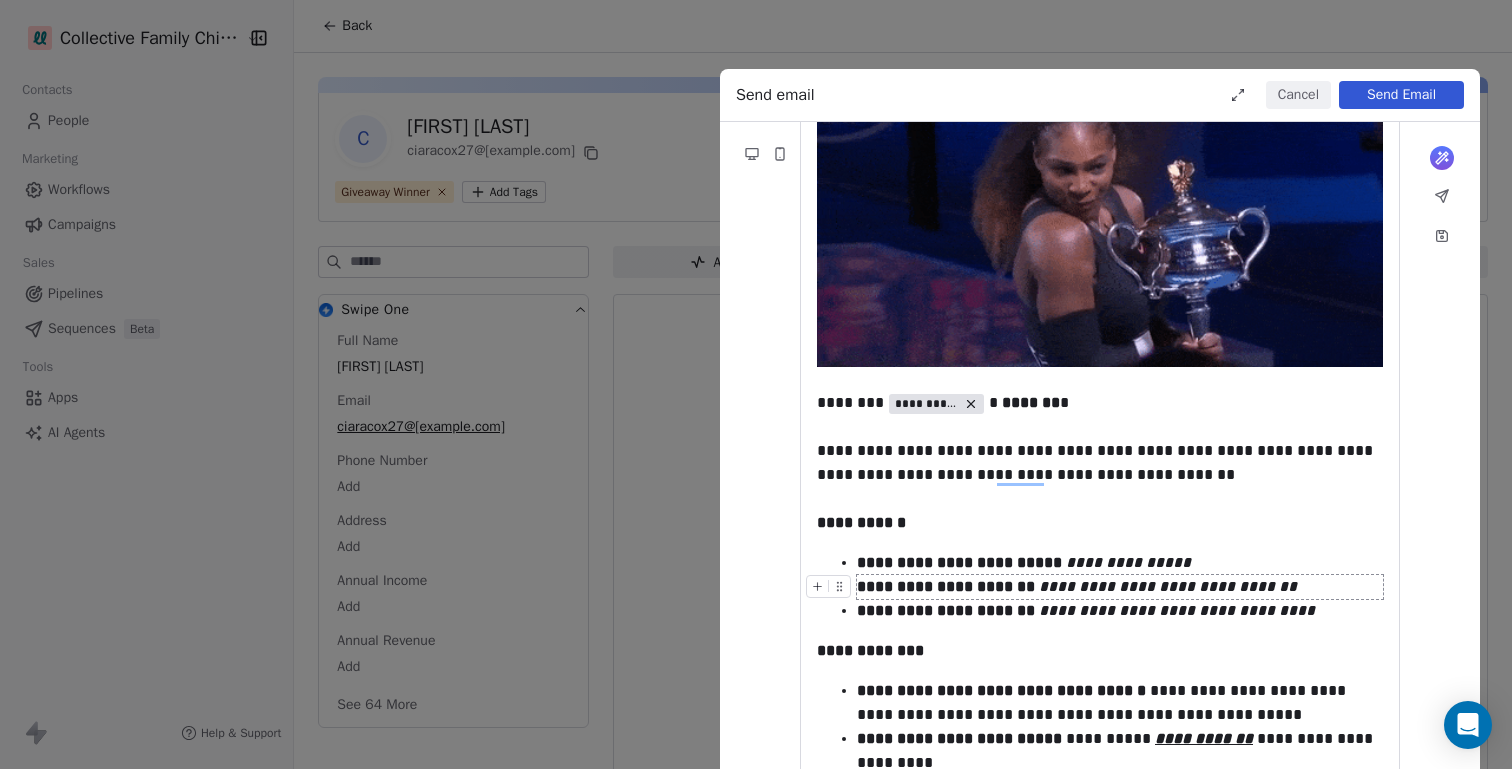 click on "**********" at bounding box center [1120, 587] 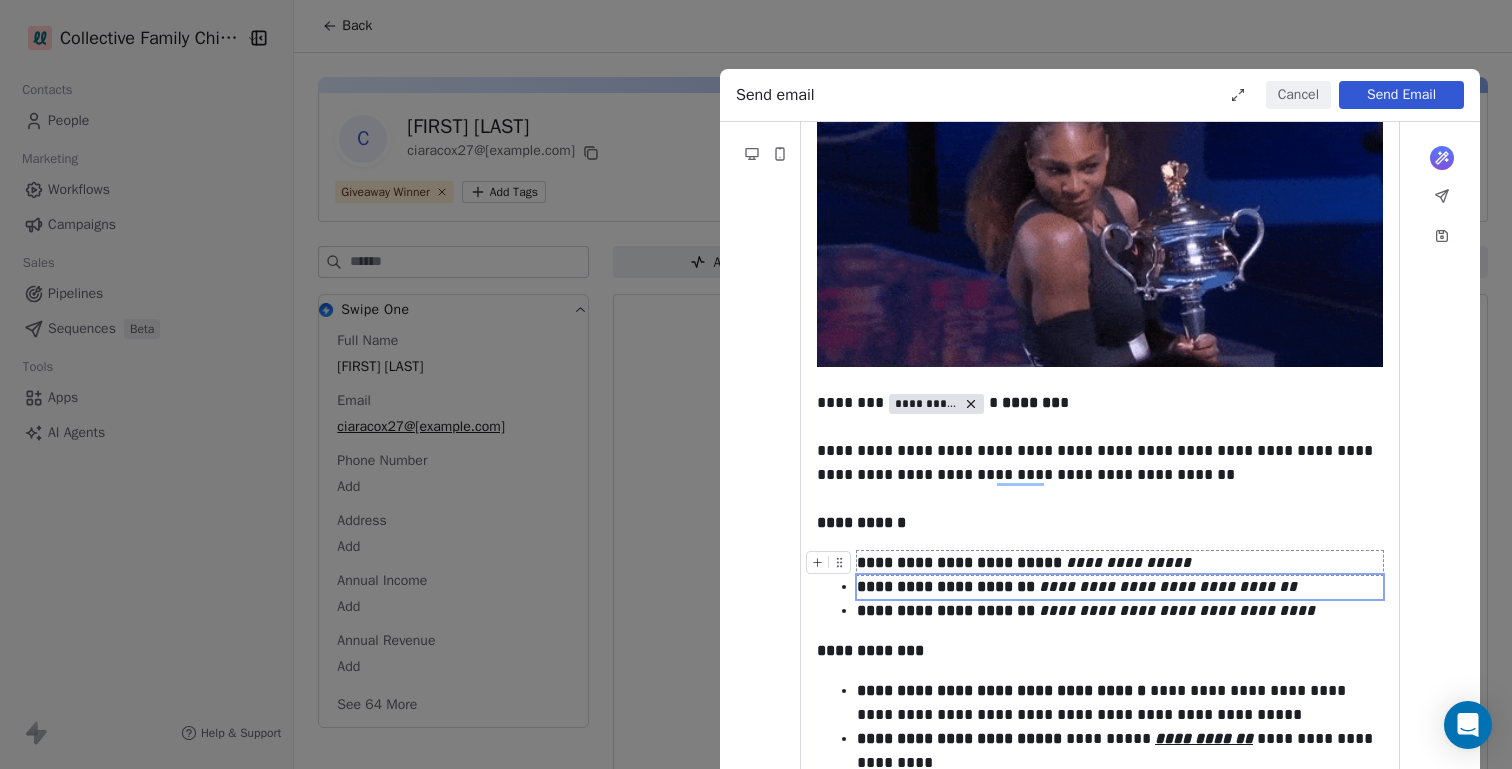 click on "**********" at bounding box center [1128, 562] 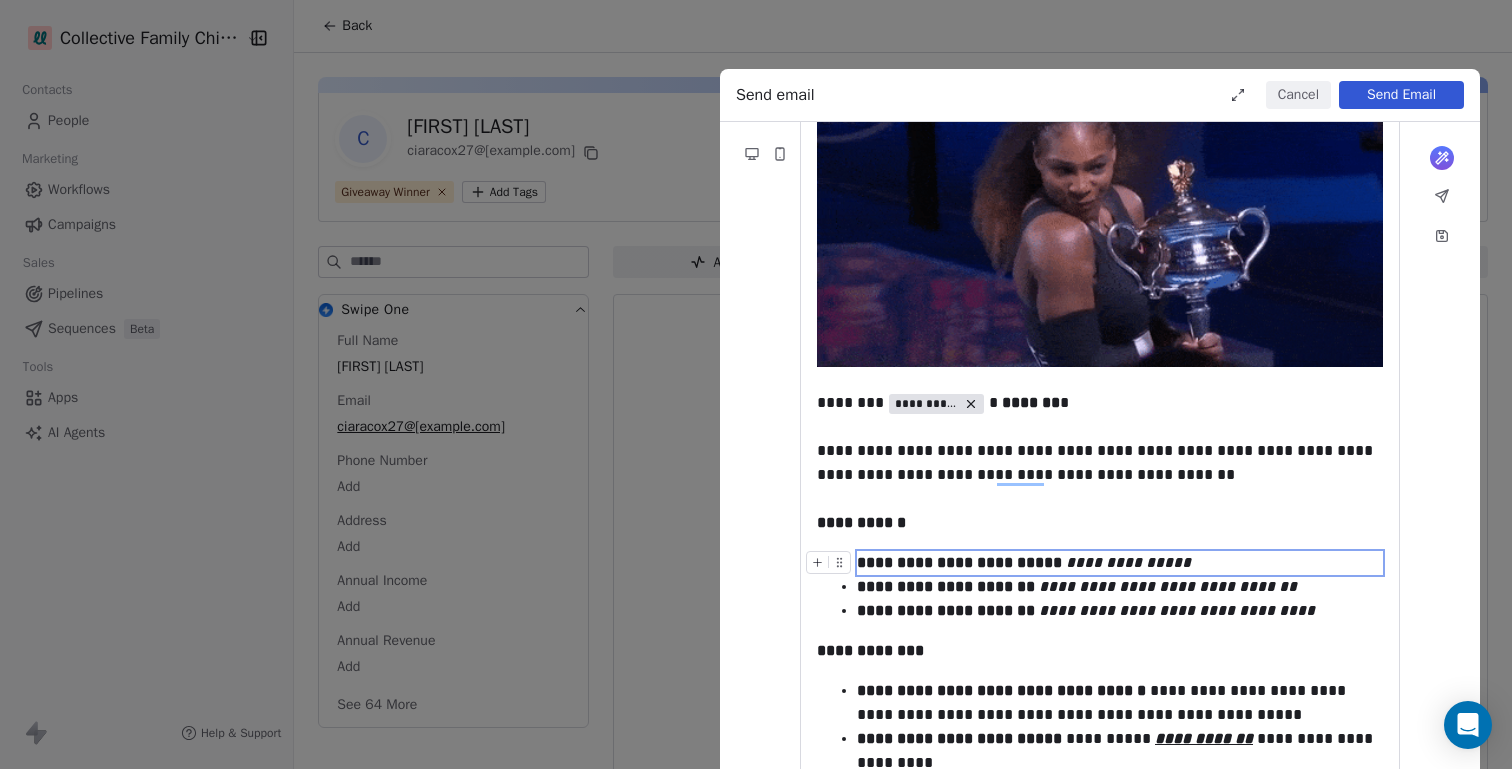 click on "**********" at bounding box center (1120, 563) 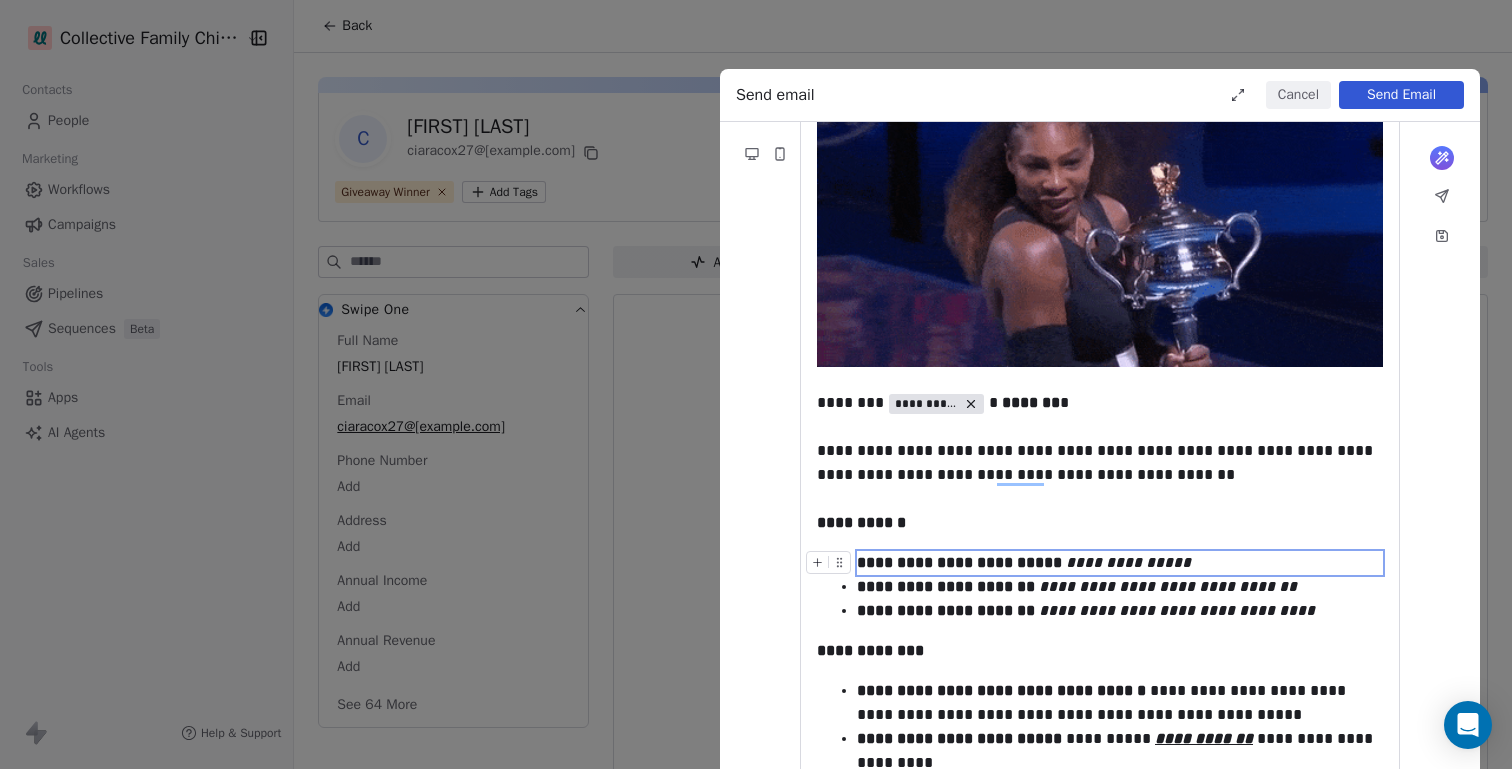 click 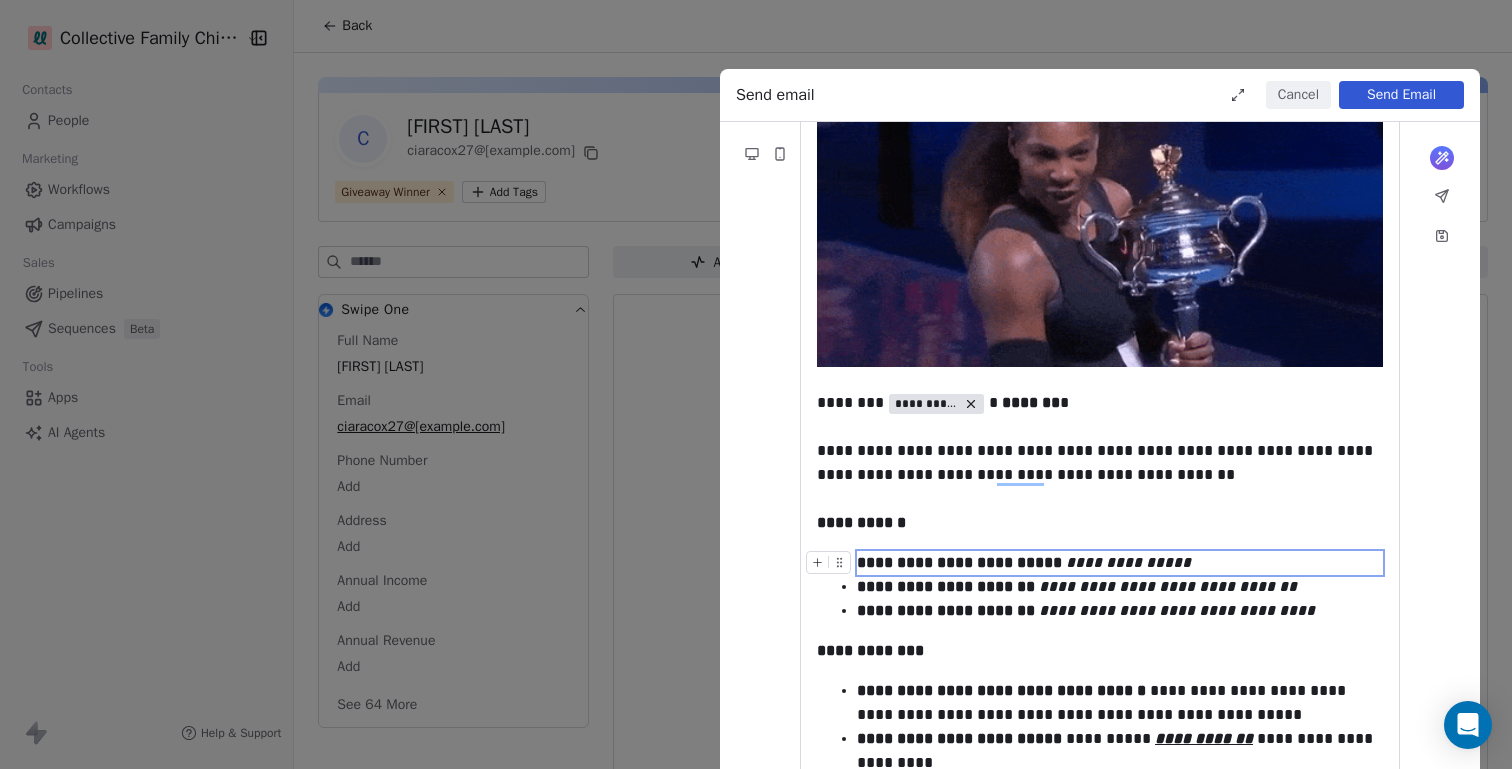 click 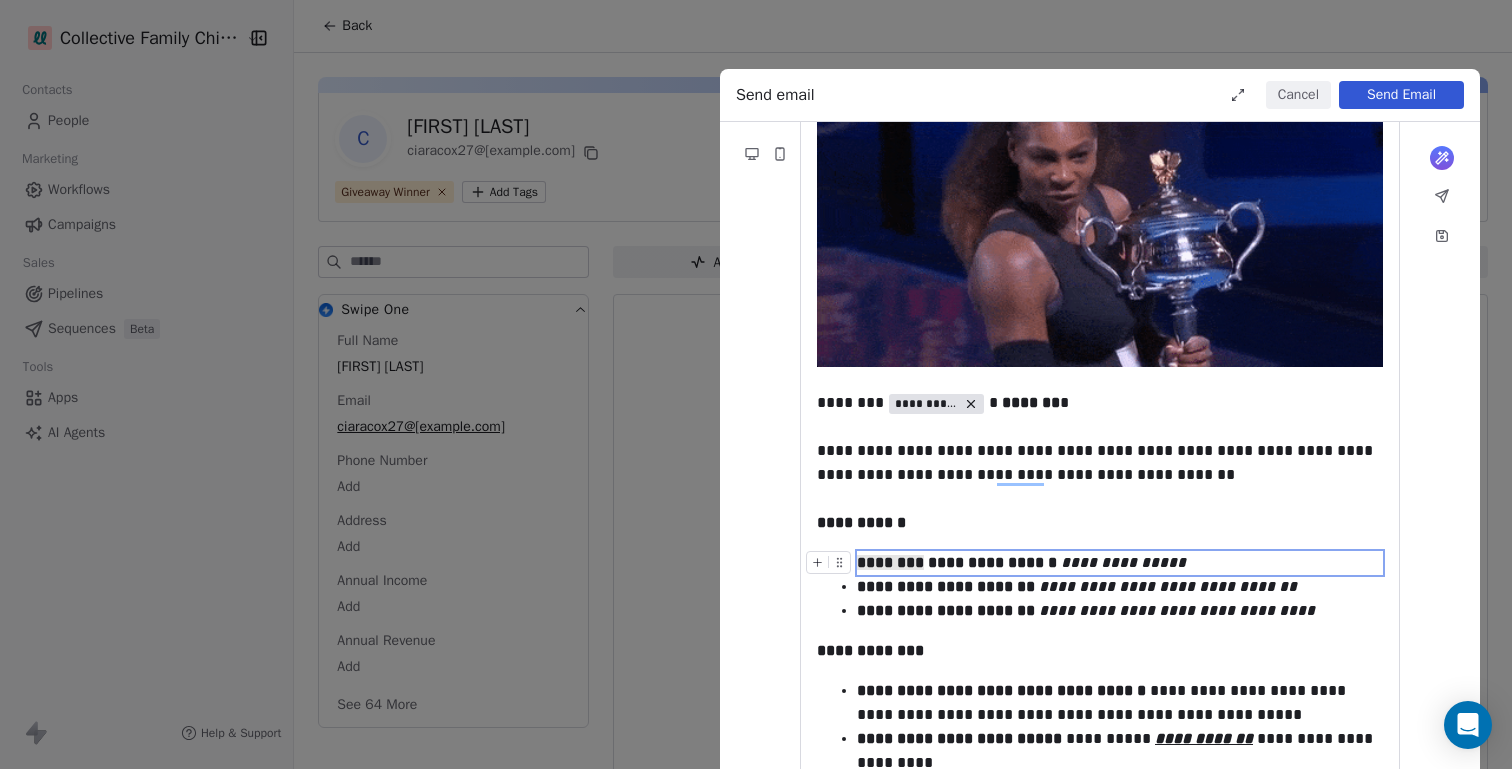 type 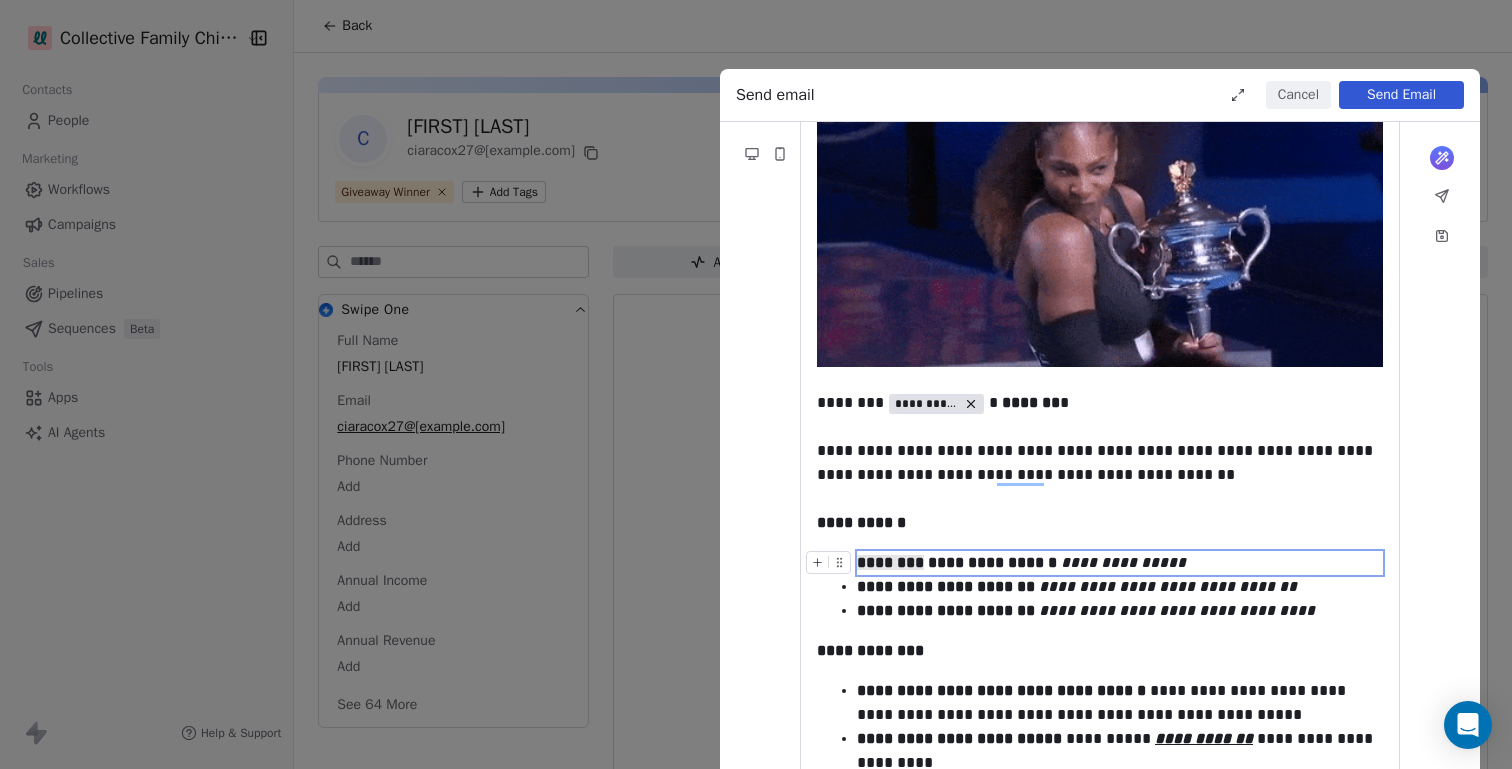 copy on "********" 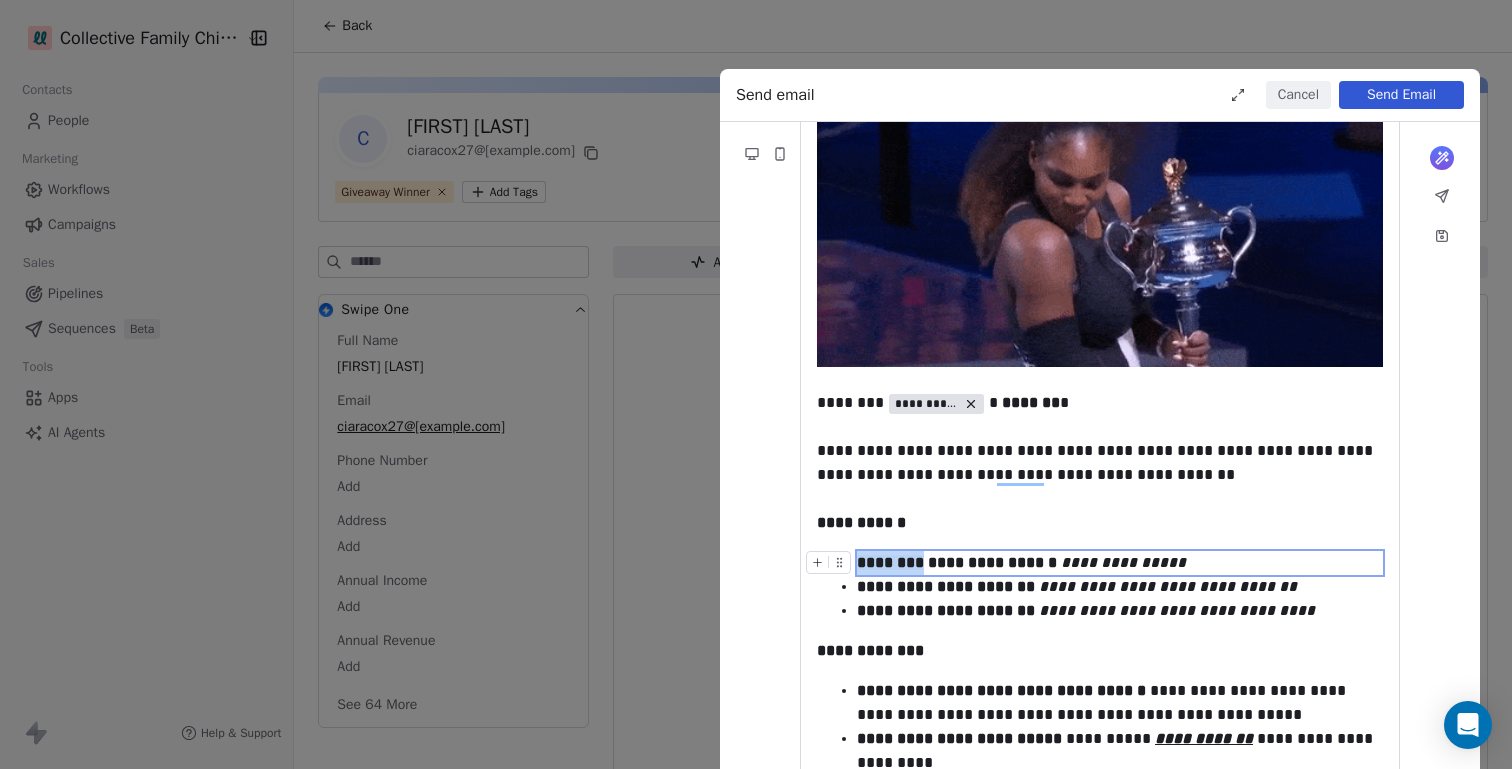 click on "**********" at bounding box center (1123, 562) 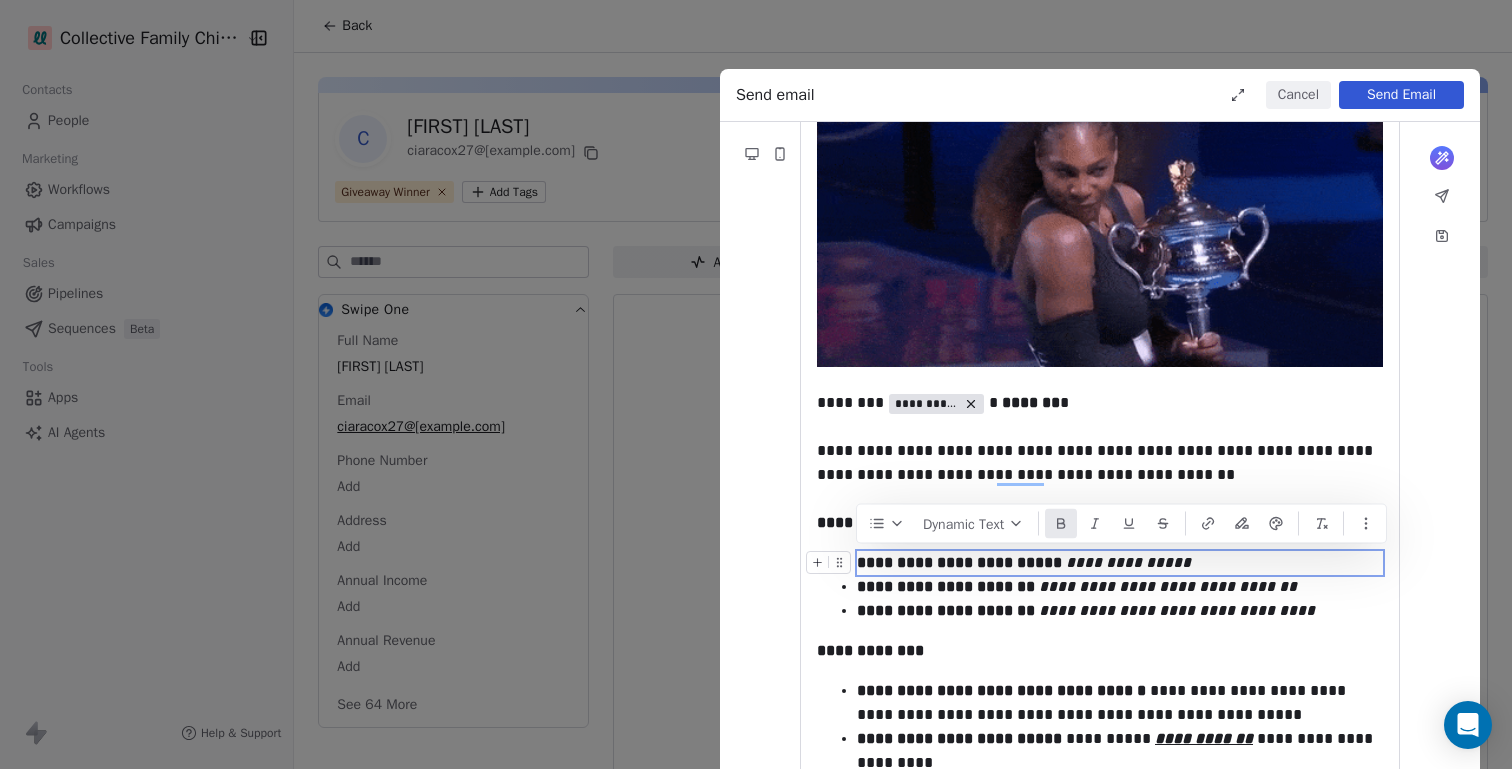 click on "**********" at bounding box center [1120, 563] 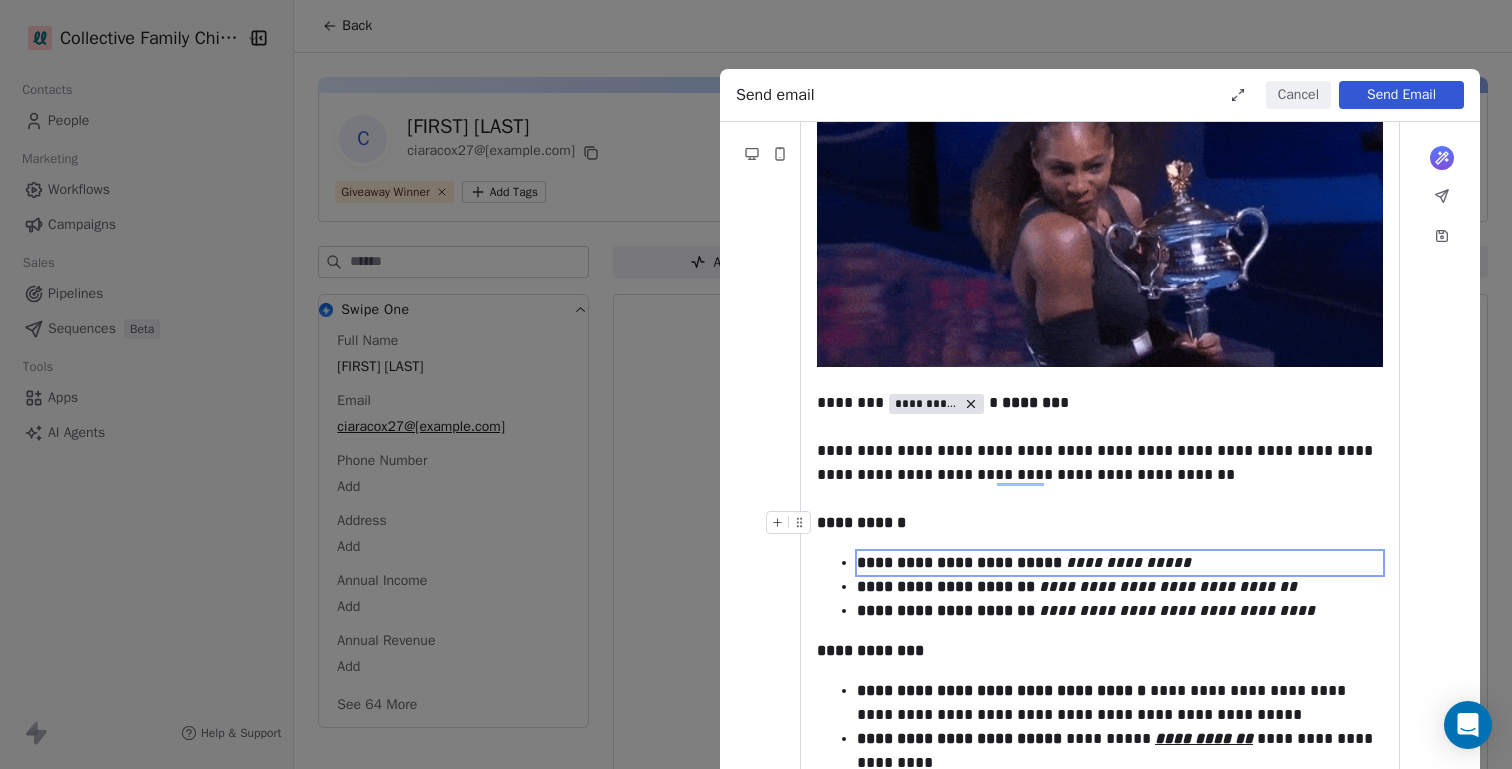click on "**********" at bounding box center (1100, 523) 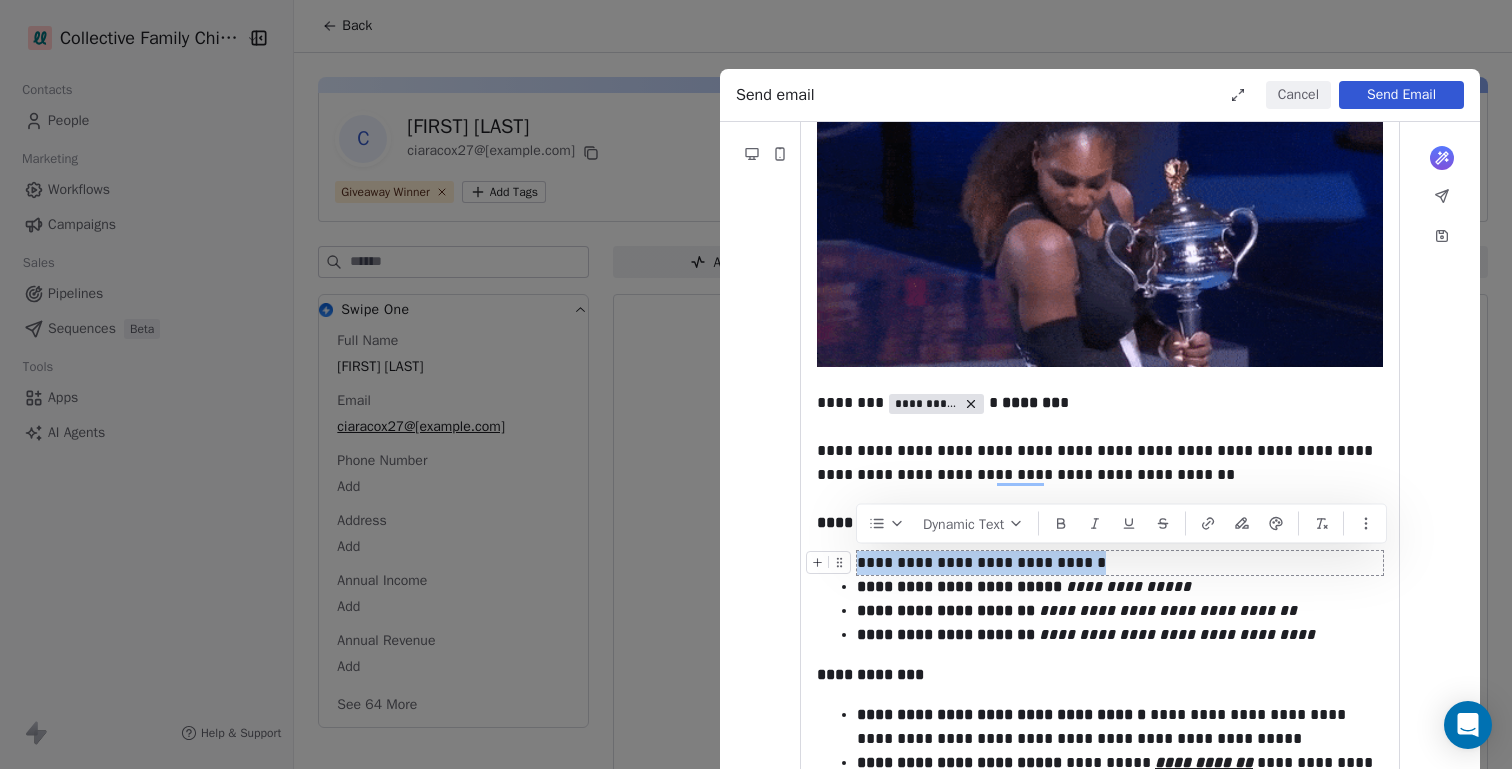 drag, startPoint x: 859, startPoint y: 563, endPoint x: 1127, endPoint y: 556, distance: 268.0914 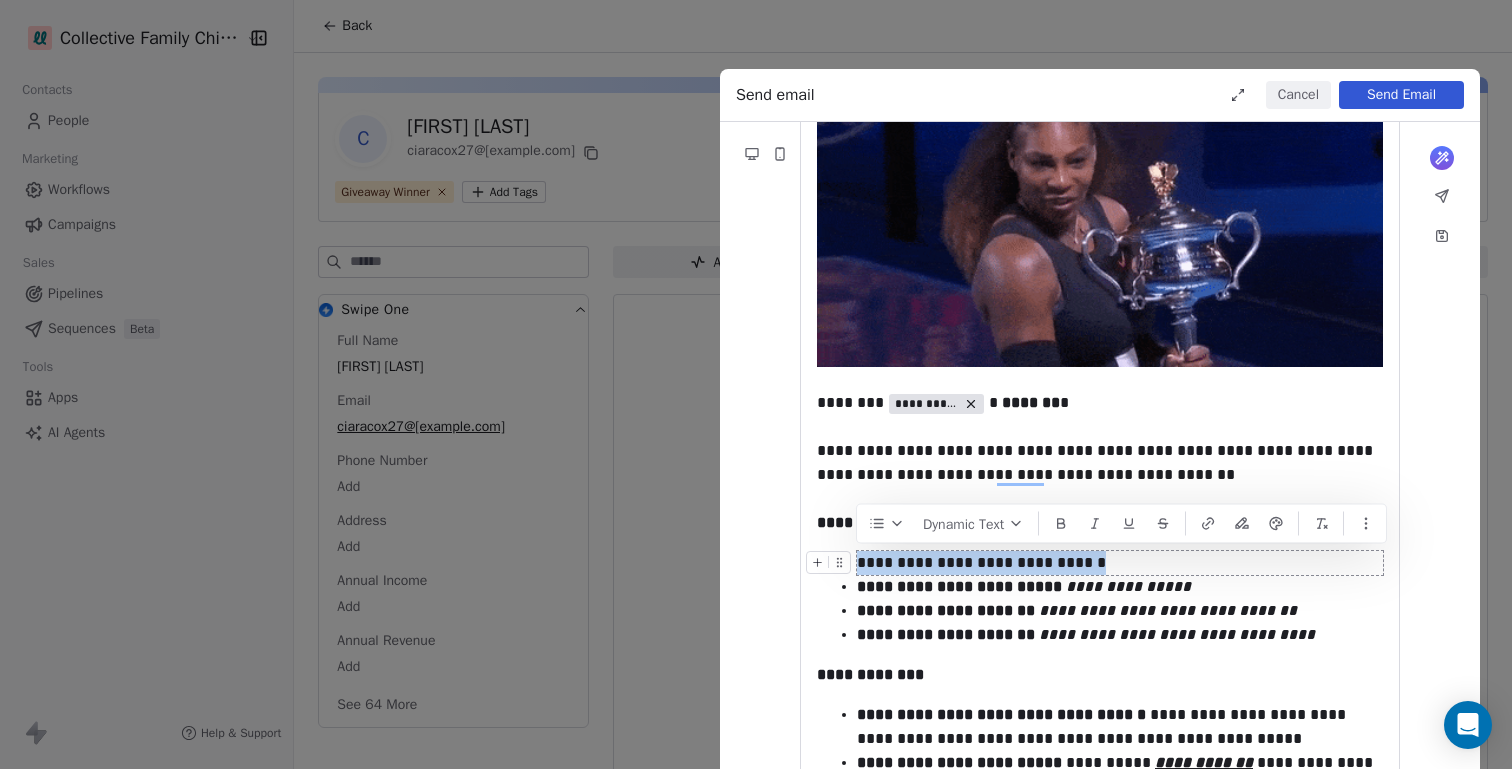 click on "**********" at bounding box center (1120, 563) 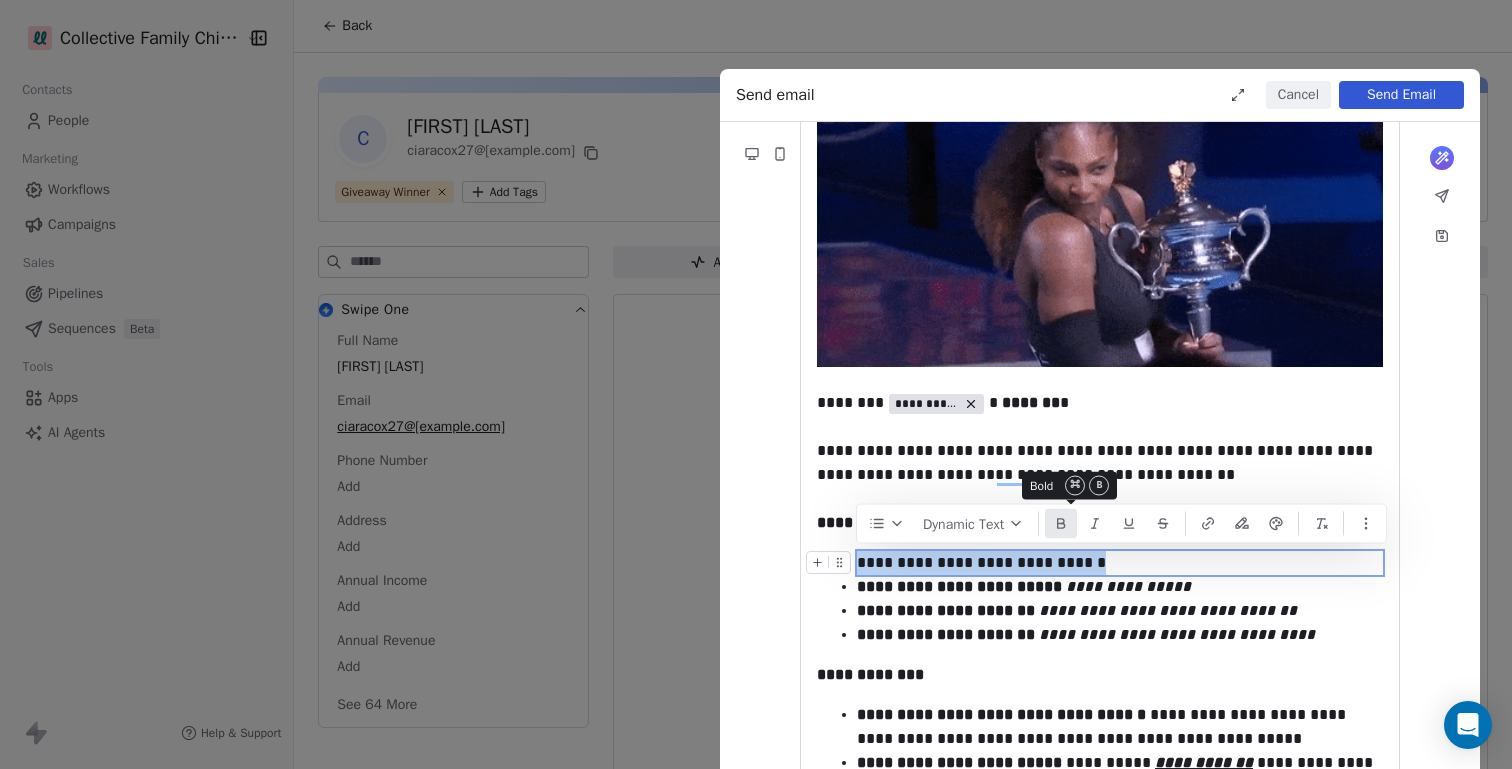 click 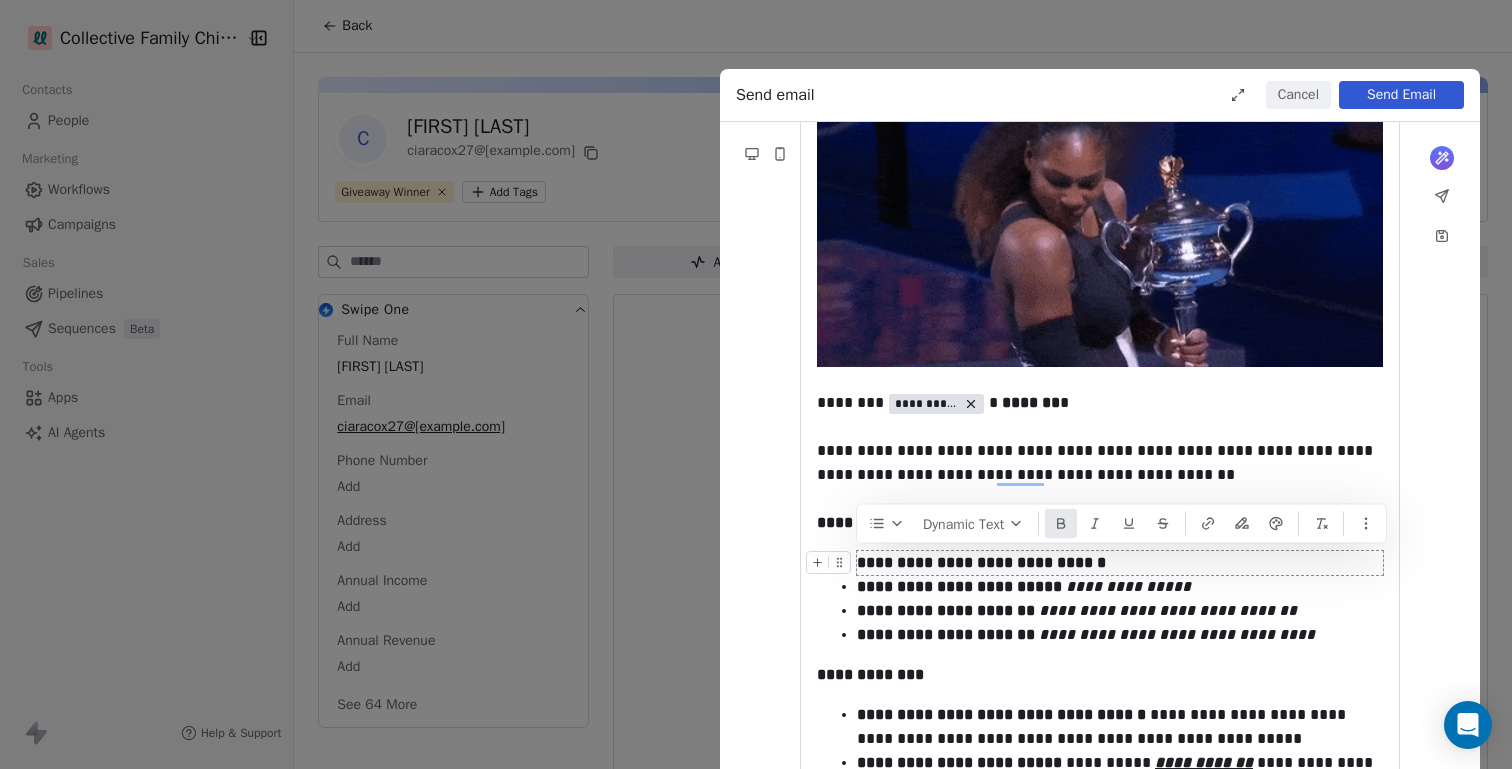 click on "**********" at bounding box center (1120, 563) 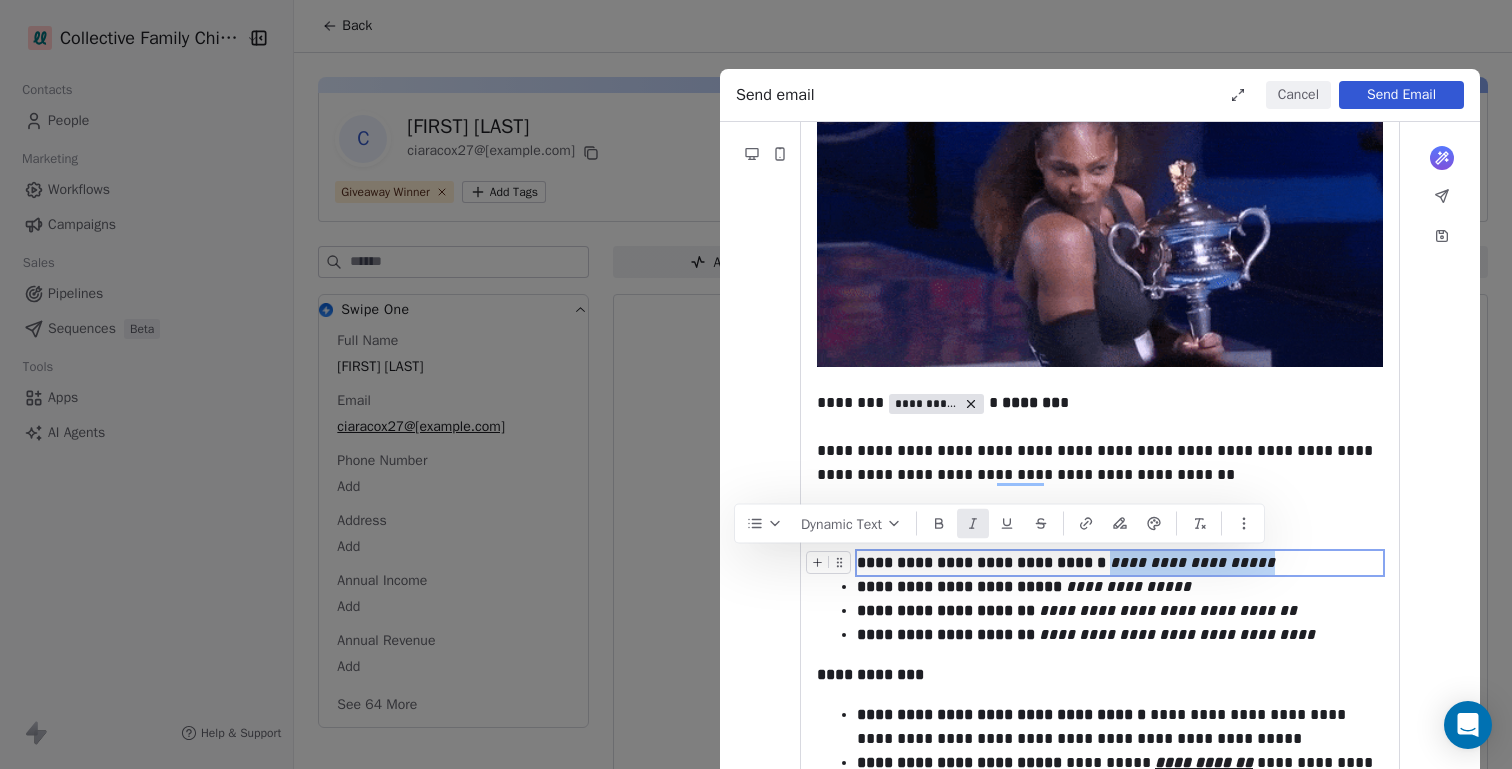 click on "**********" at bounding box center (1120, 563) 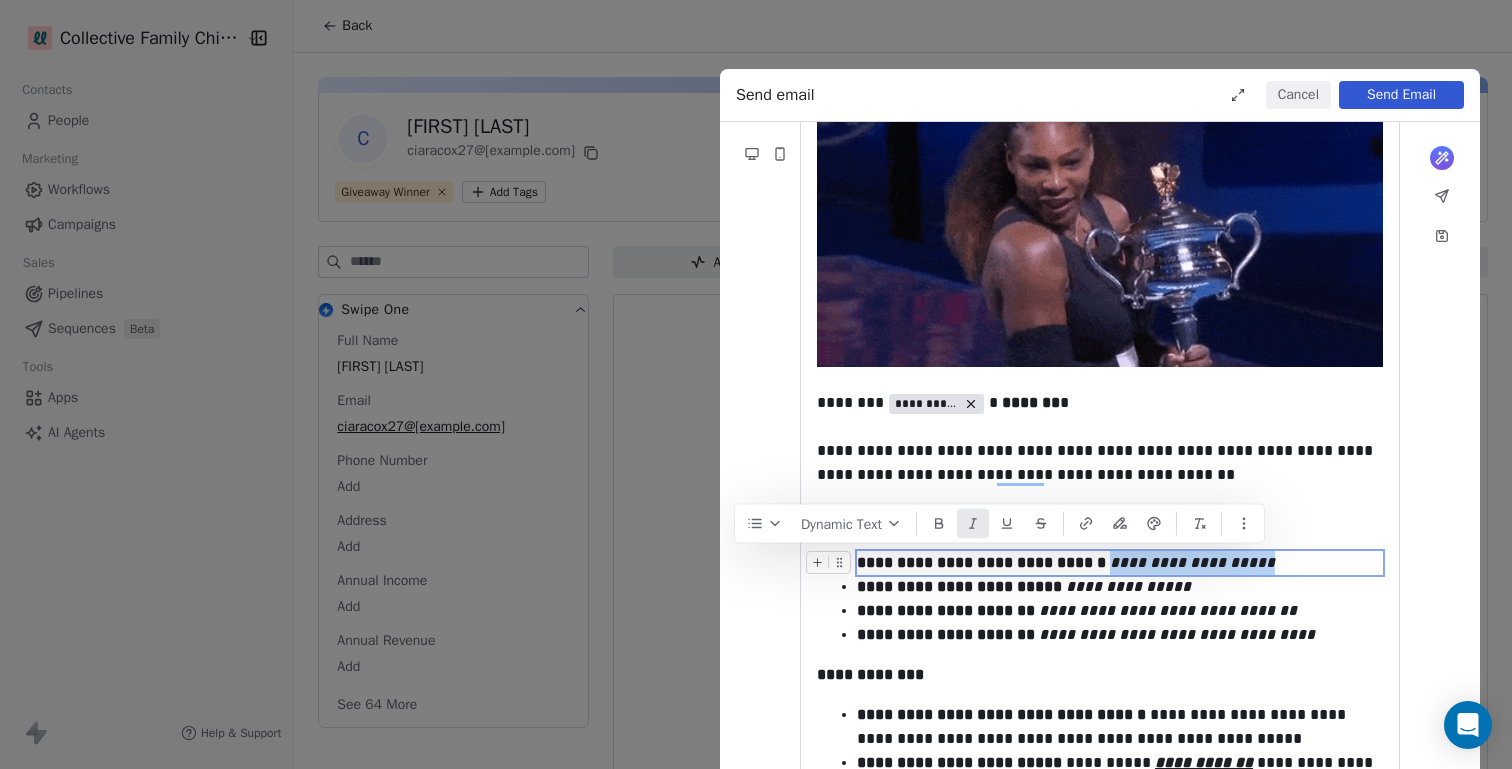 click on "**********" at bounding box center (1120, 563) 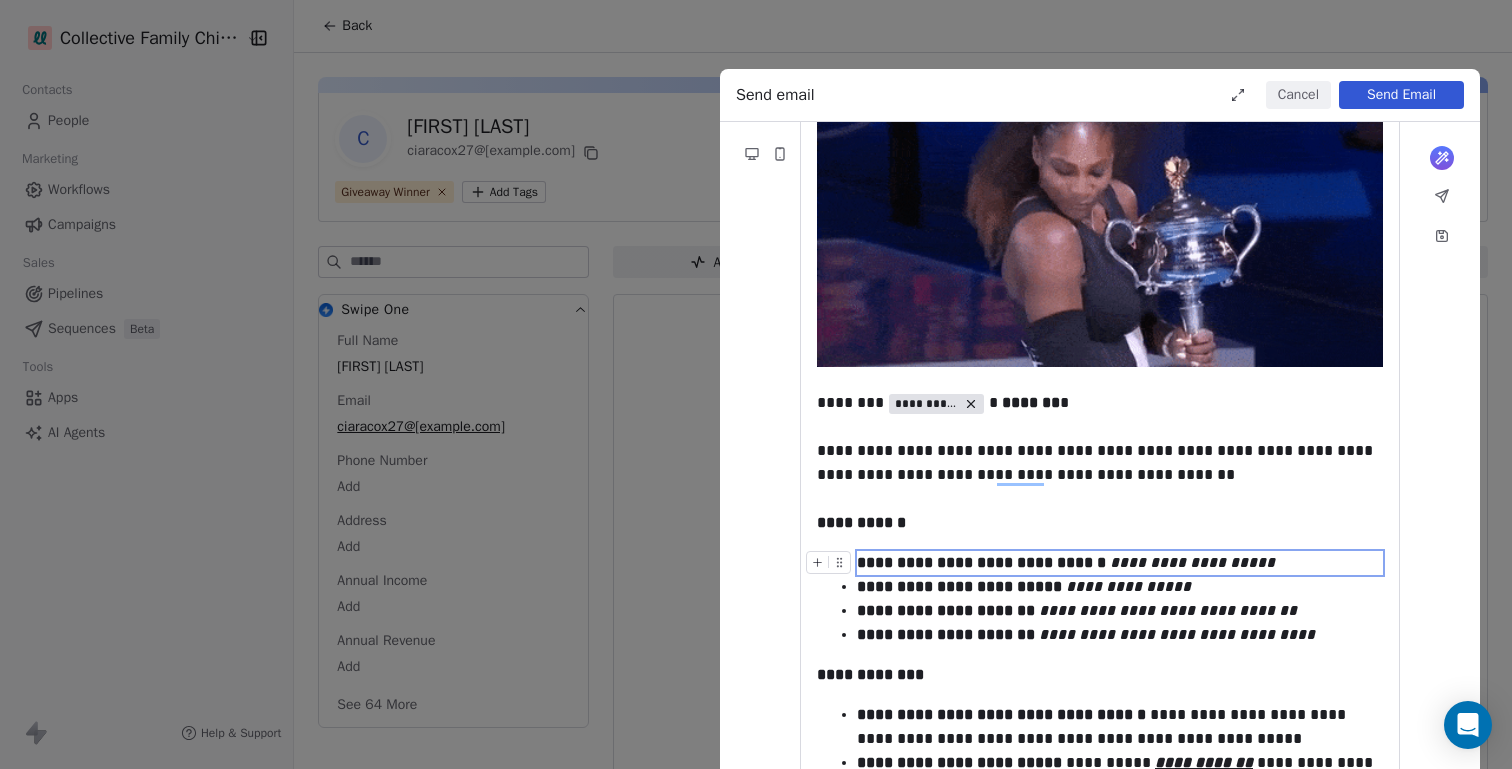 scroll, scrollTop: 241, scrollLeft: 0, axis: vertical 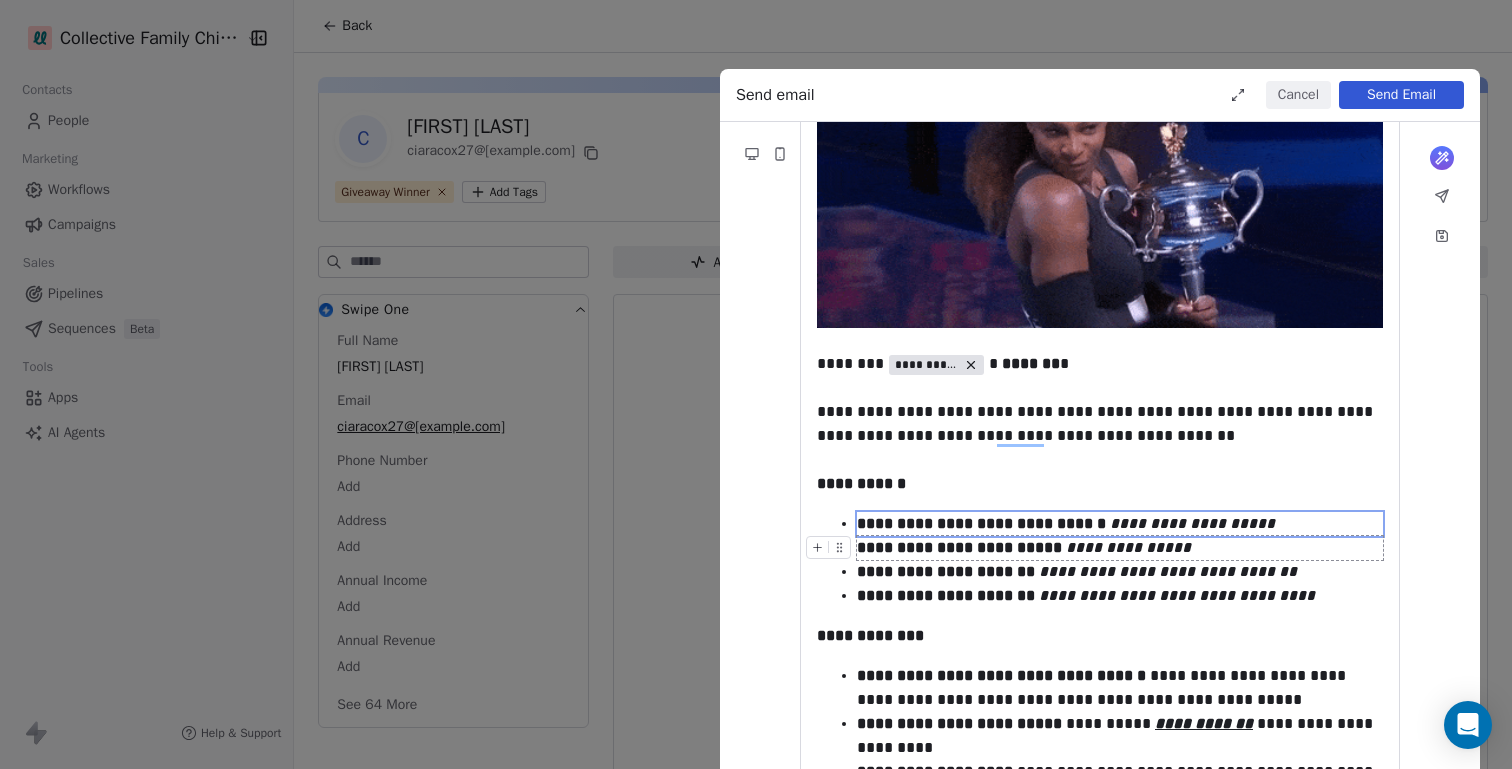click on "**********" at bounding box center [1120, 548] 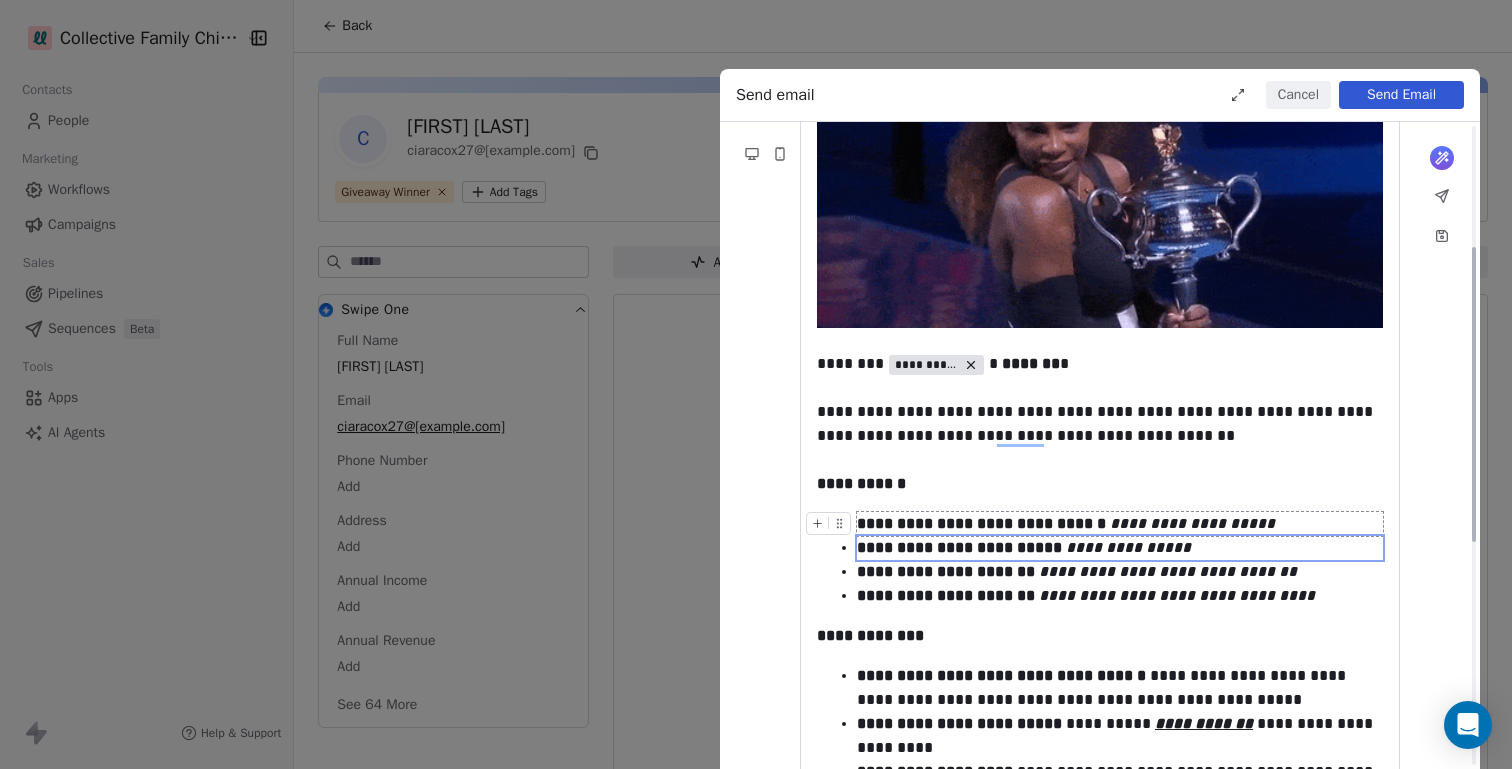 scroll, scrollTop: 376, scrollLeft: 0, axis: vertical 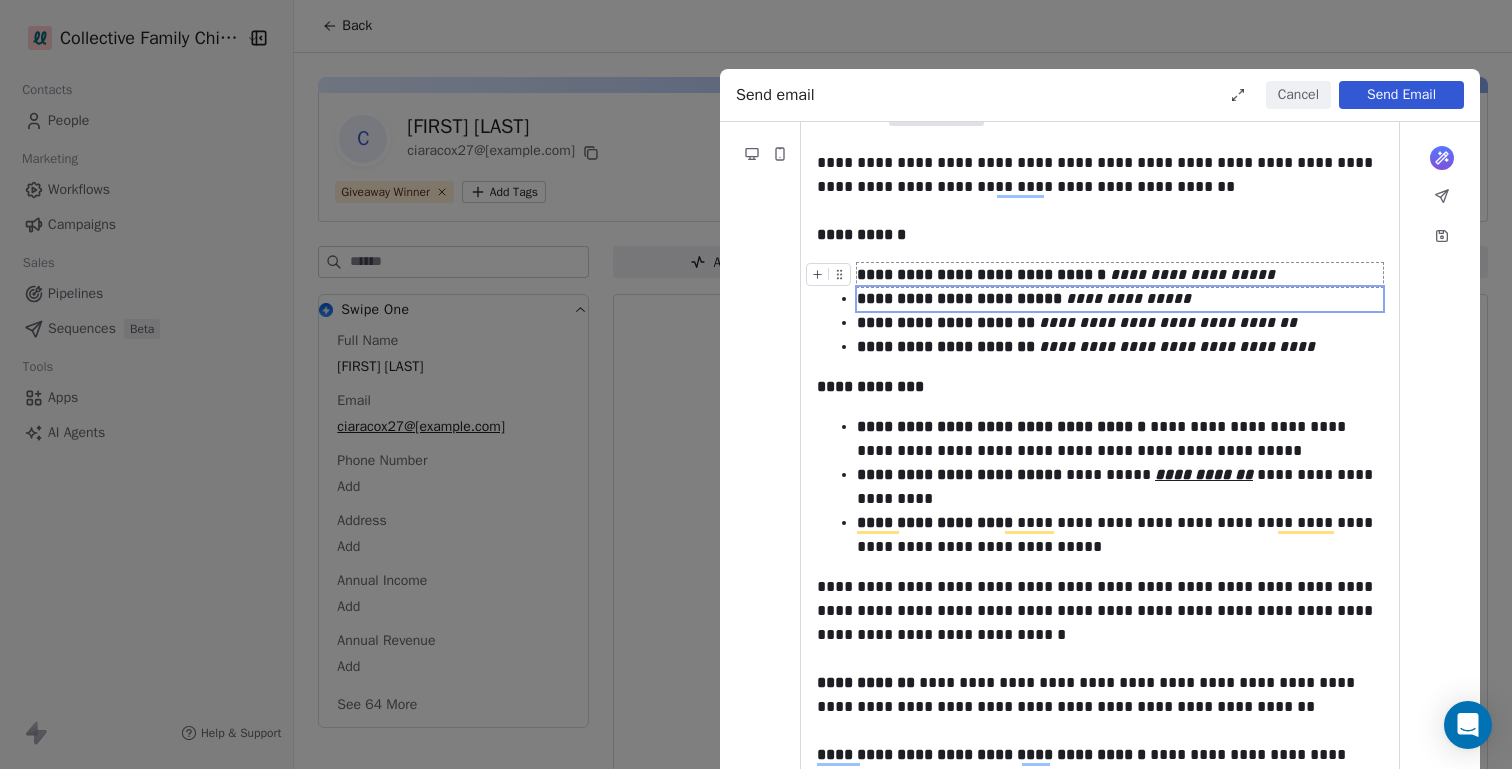 click on "**********" at bounding box center [1120, 275] 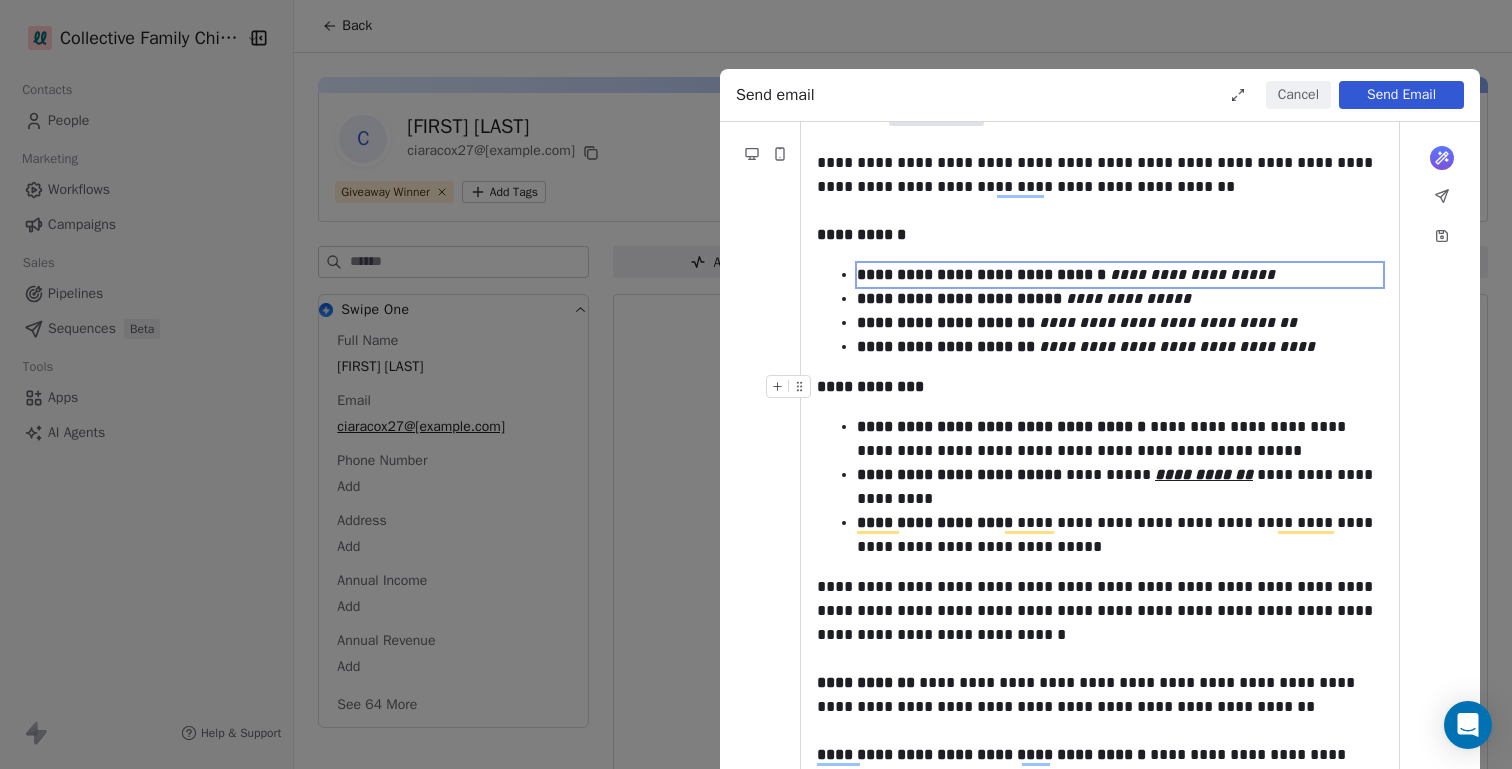 scroll, scrollTop: 522, scrollLeft: 0, axis: vertical 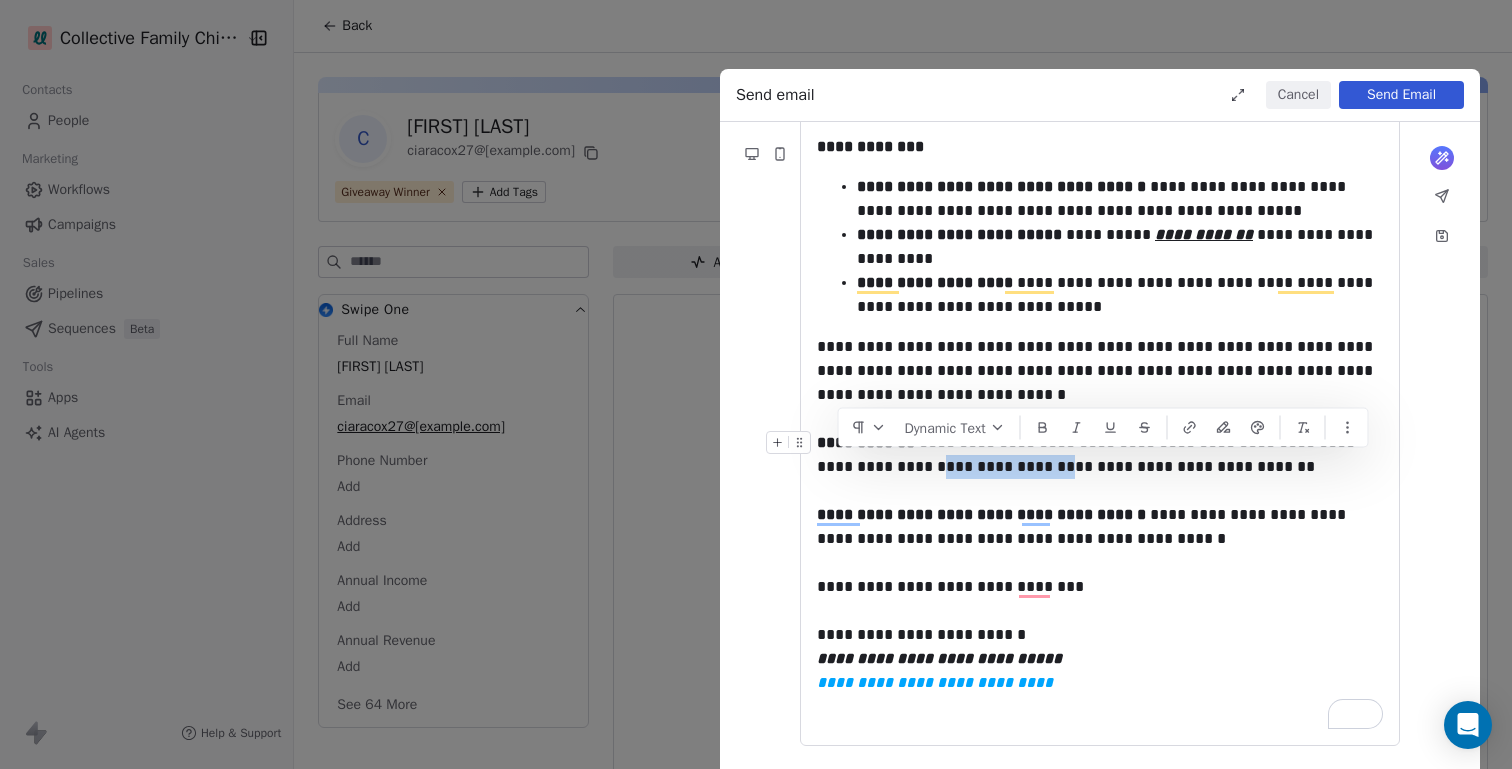 drag, startPoint x: 839, startPoint y: 467, endPoint x: 961, endPoint y: 467, distance: 122 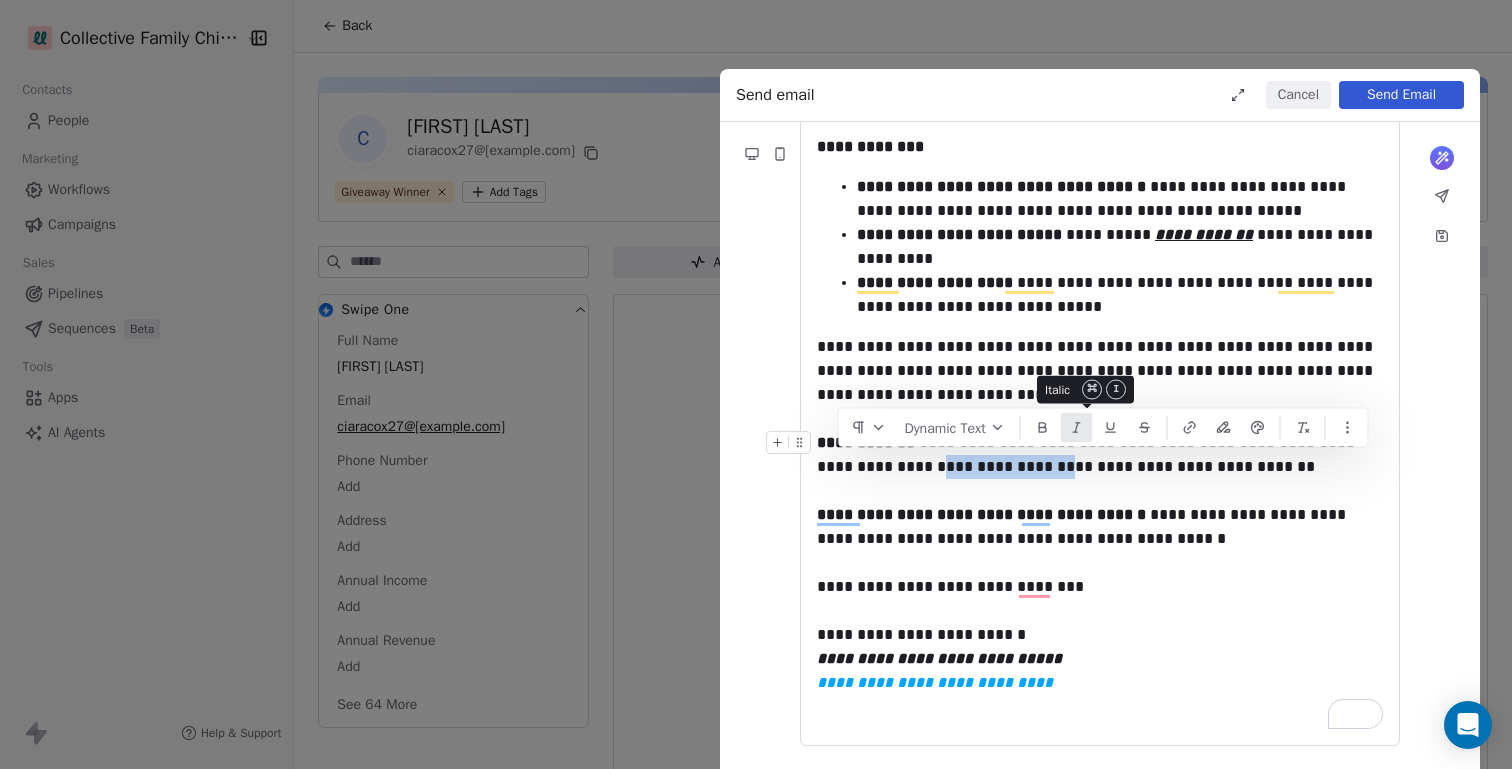 click 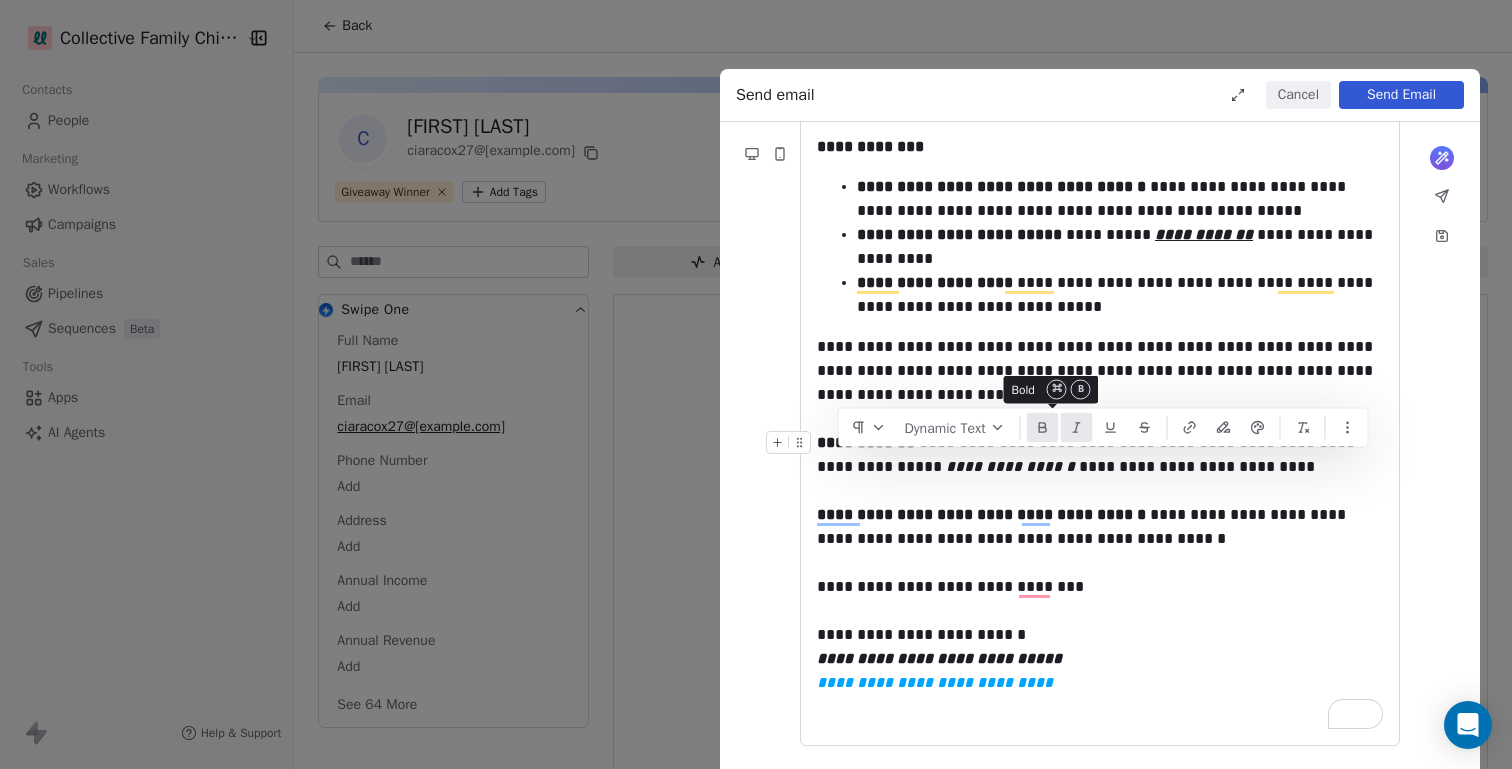 click 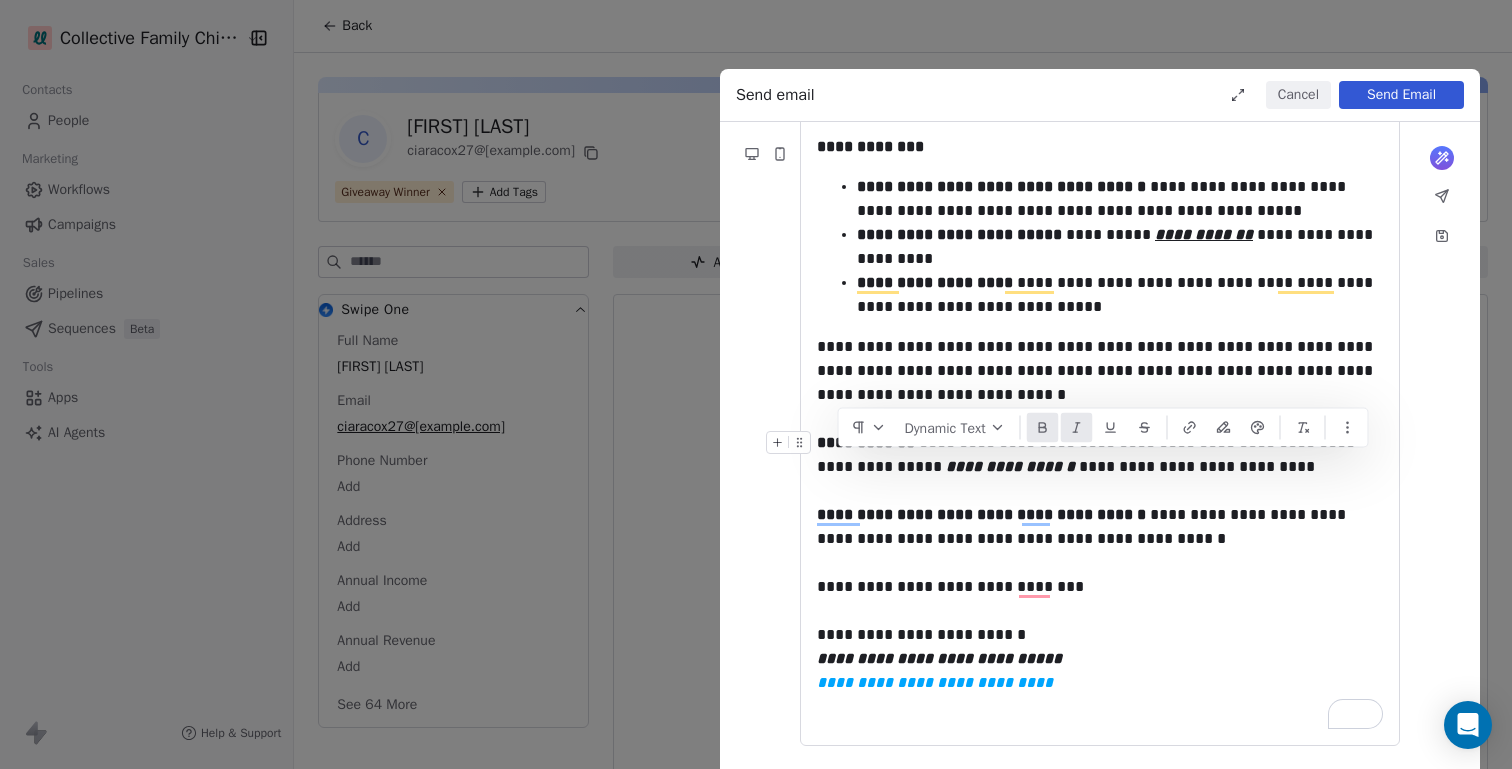 click on "**********" at bounding box center (1100, 455) 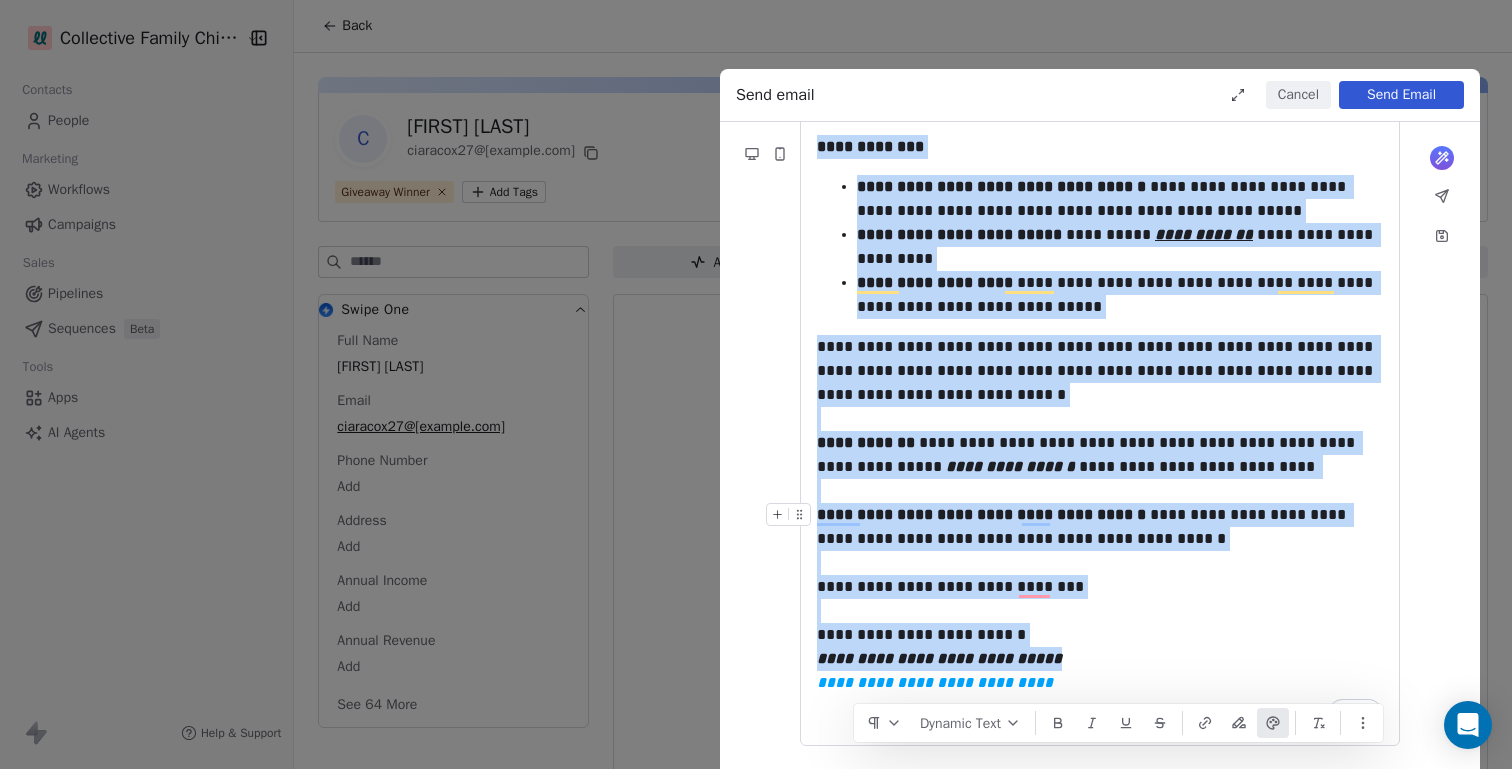 copy on "**********" 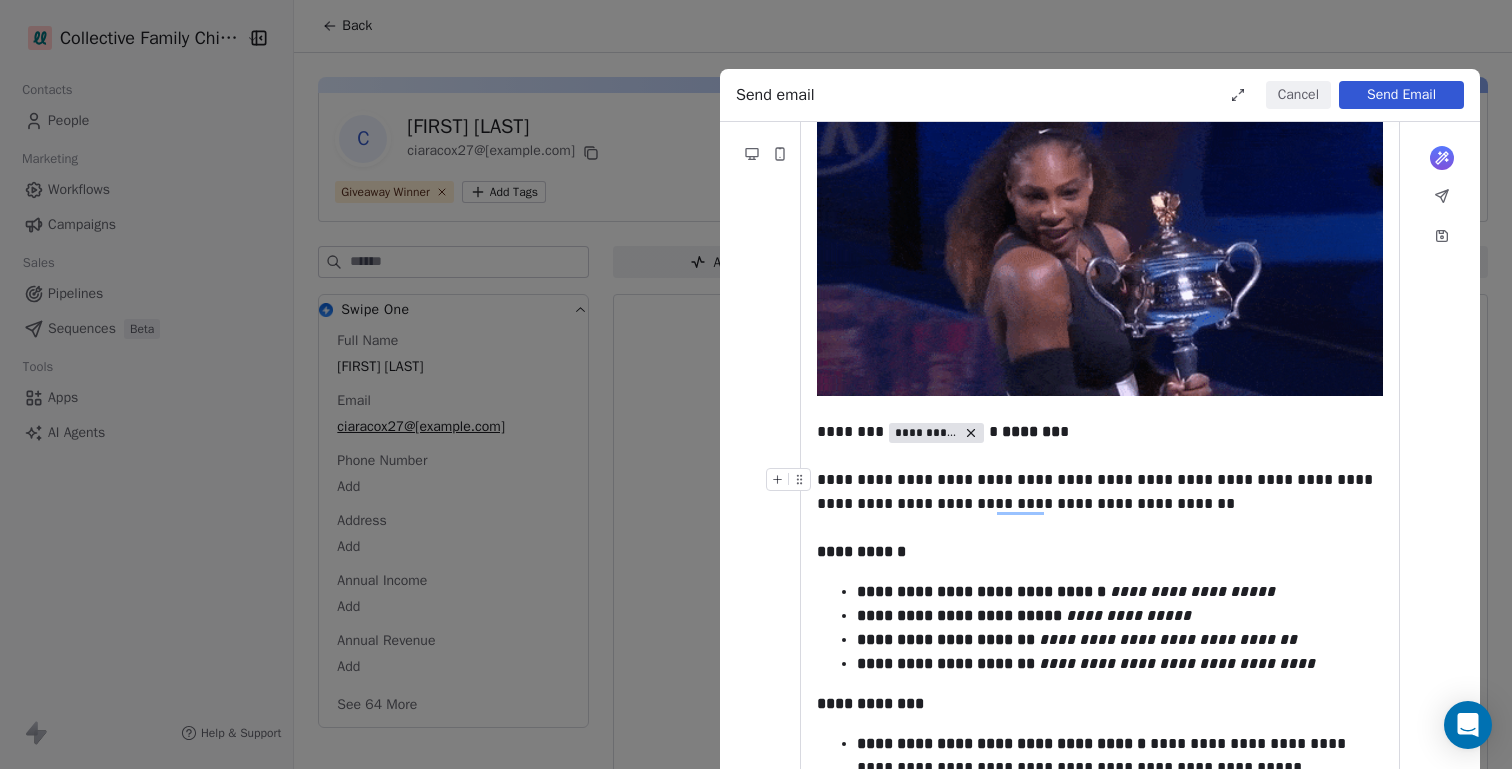 click on "**********" at bounding box center (1100, 492) 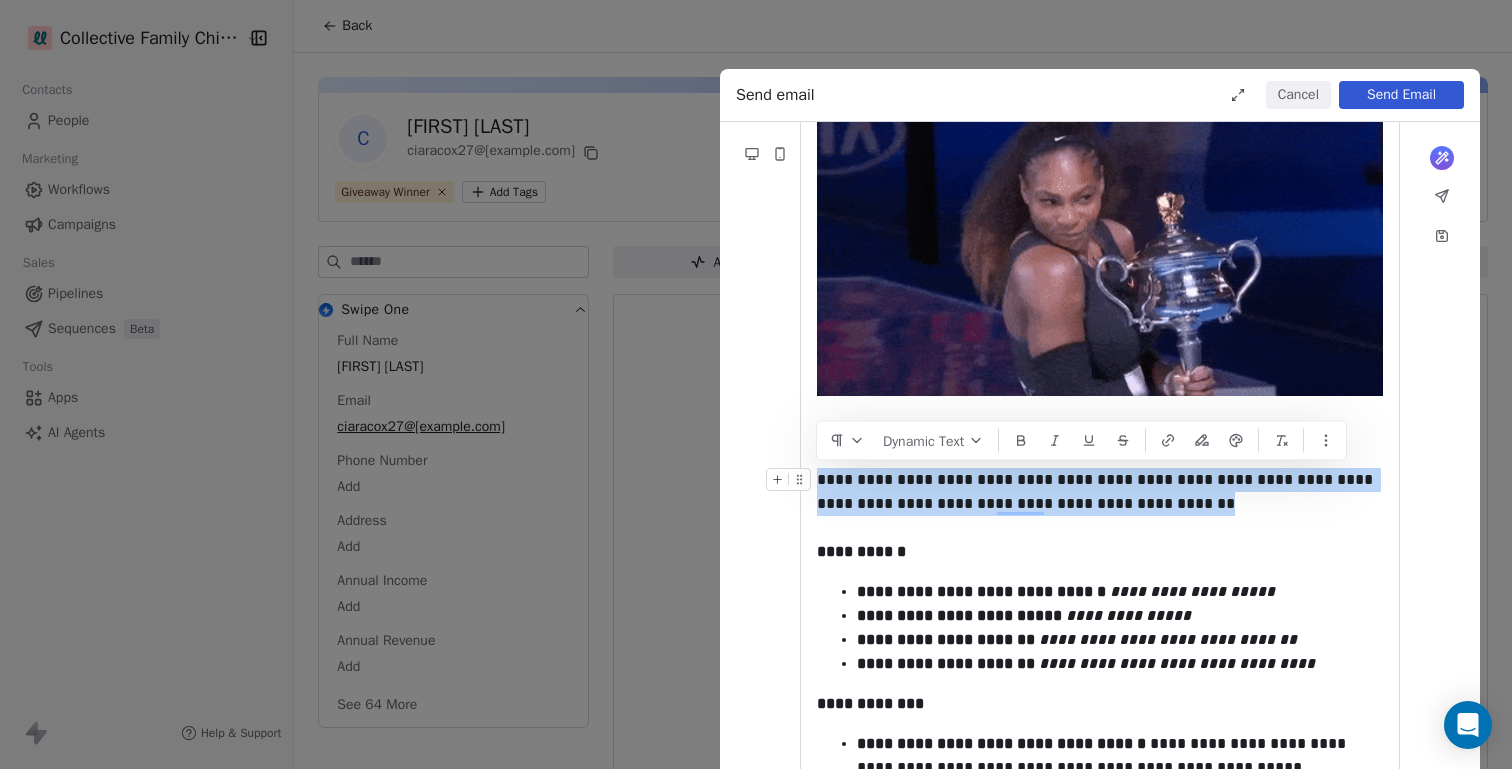 drag, startPoint x: 820, startPoint y: 481, endPoint x: 1209, endPoint y: 505, distance: 389.73965 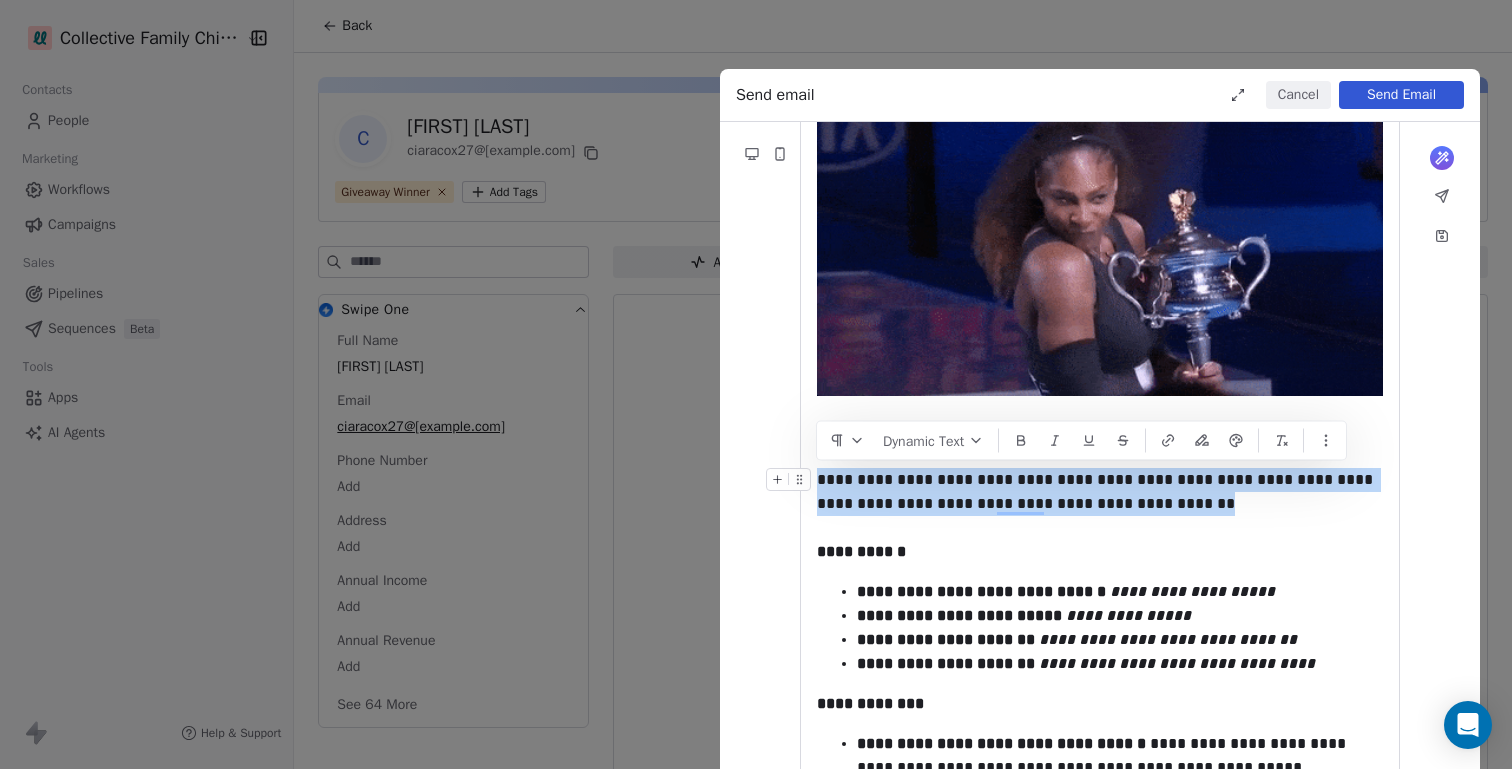 click on "**********" at bounding box center [1100, 492] 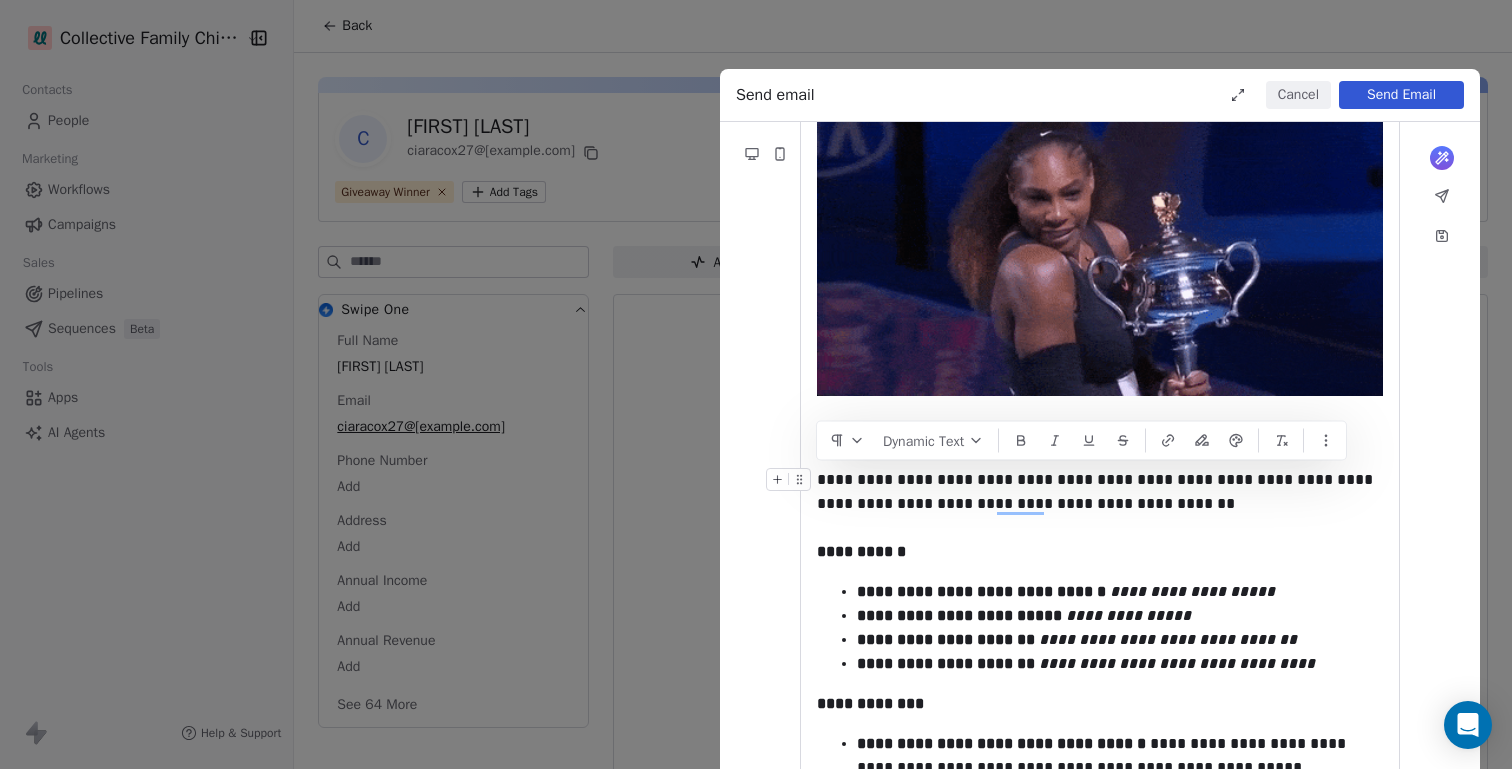 click on "**********" at bounding box center (1100, 492) 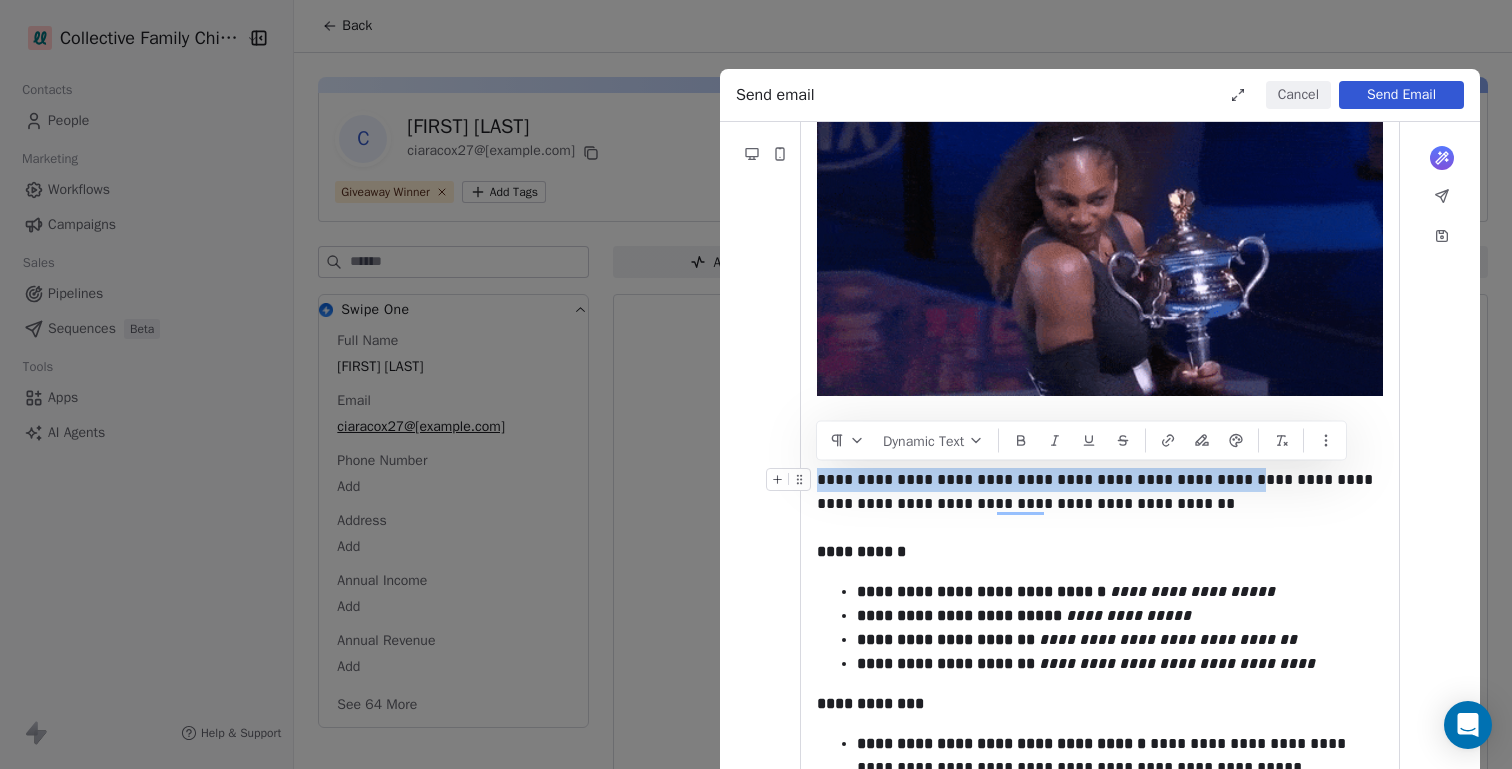 drag, startPoint x: 819, startPoint y: 480, endPoint x: 1258, endPoint y: 484, distance: 439.01822 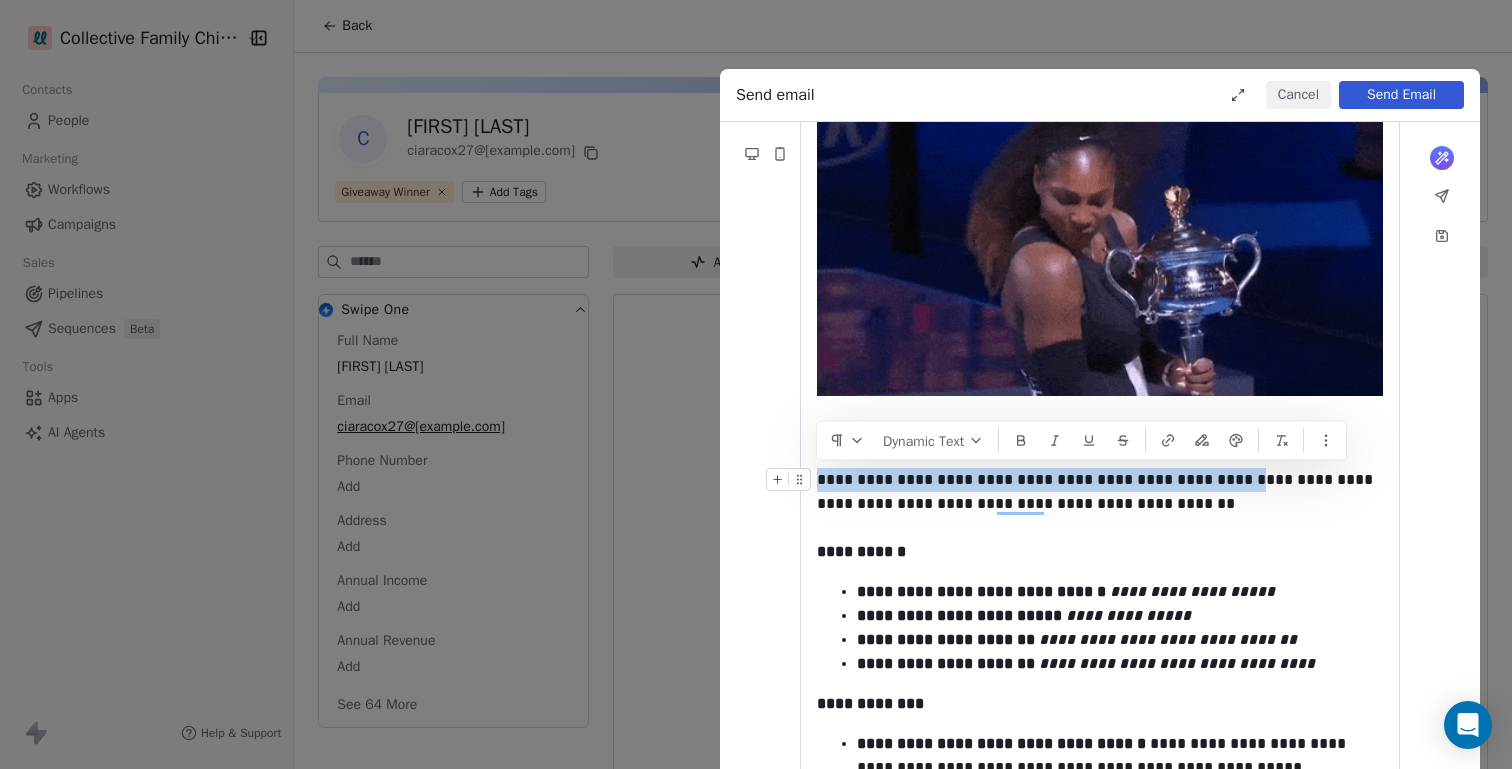 click on "**********" at bounding box center (1100, 492) 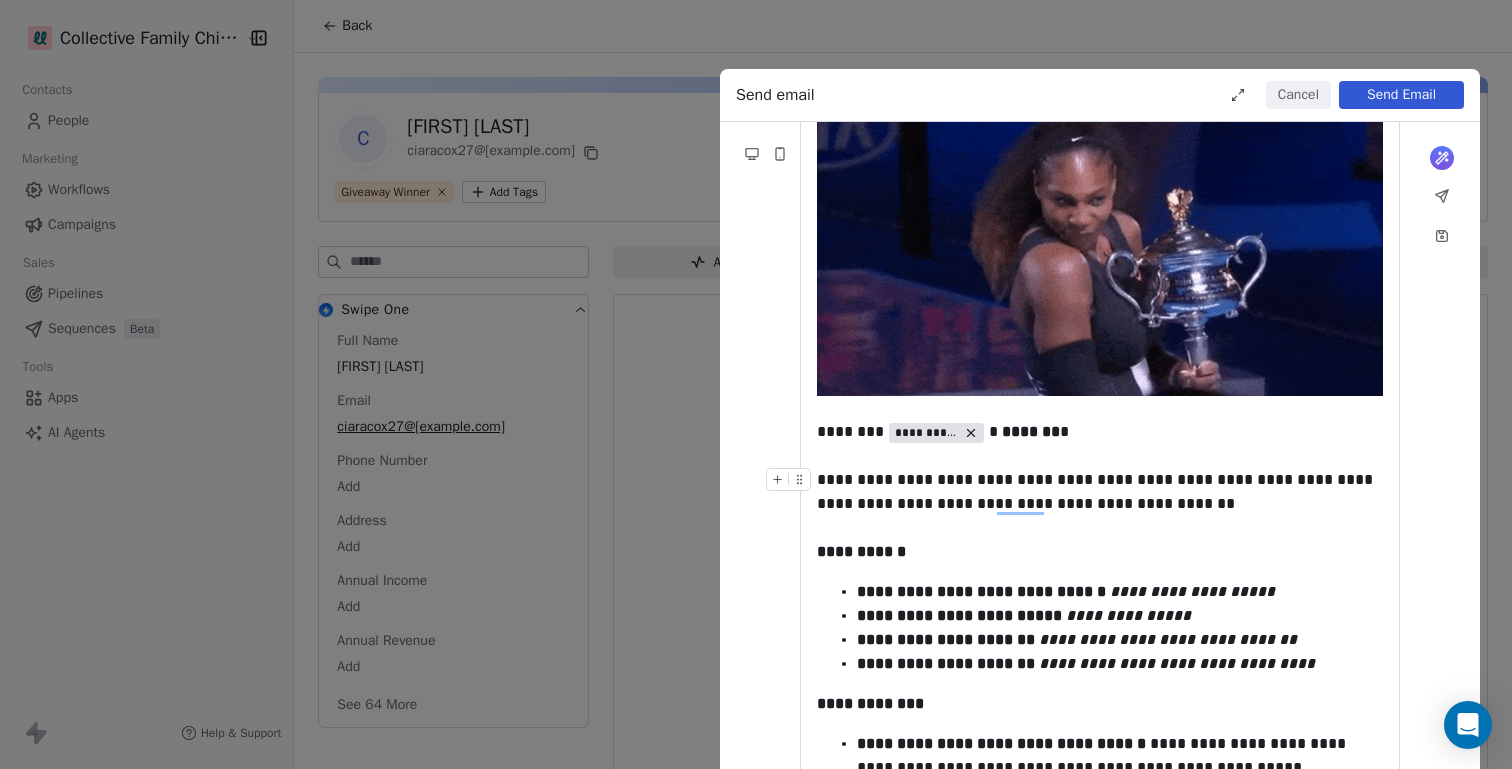 click on "**********" at bounding box center (1100, 492) 